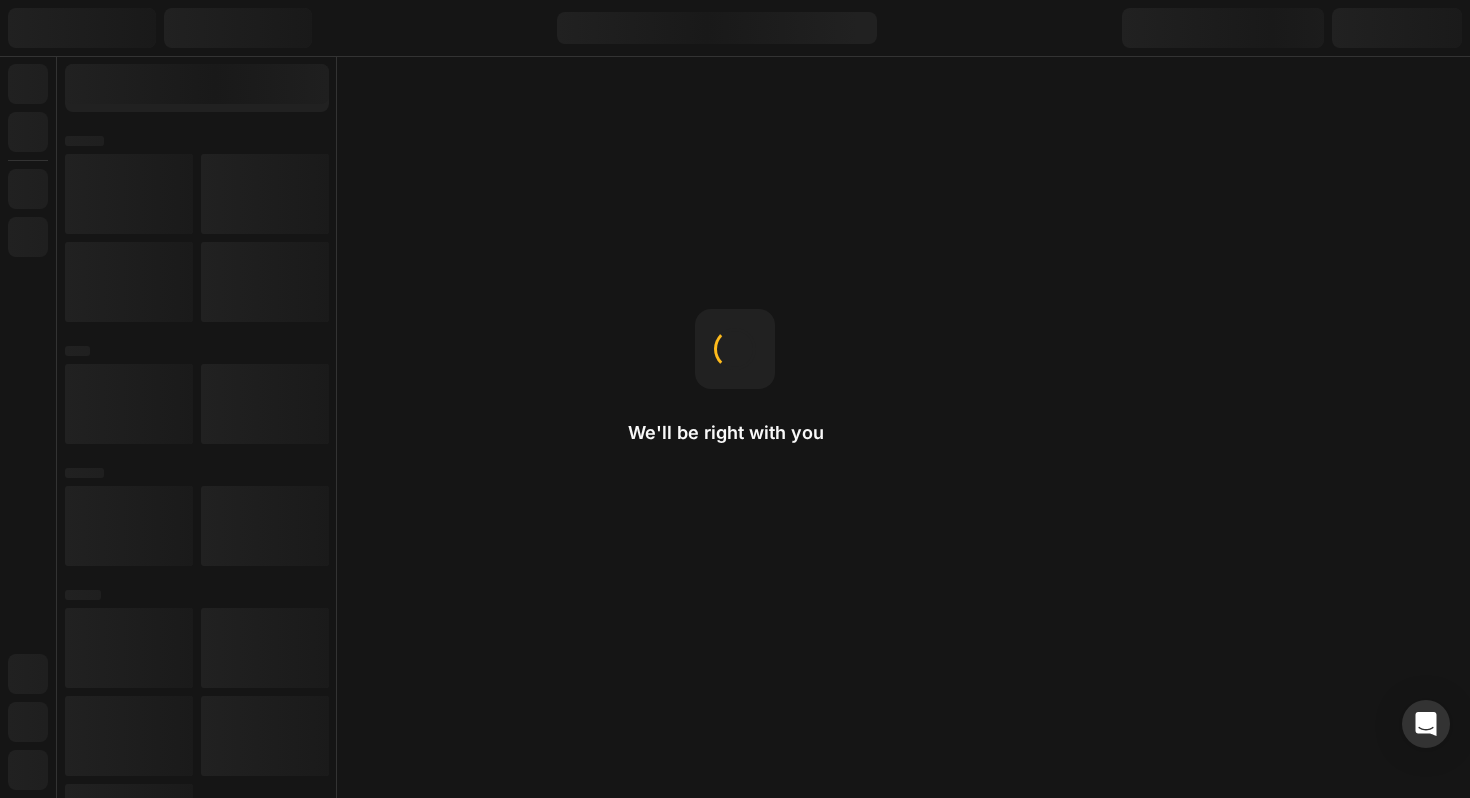 scroll, scrollTop: 0, scrollLeft: 0, axis: both 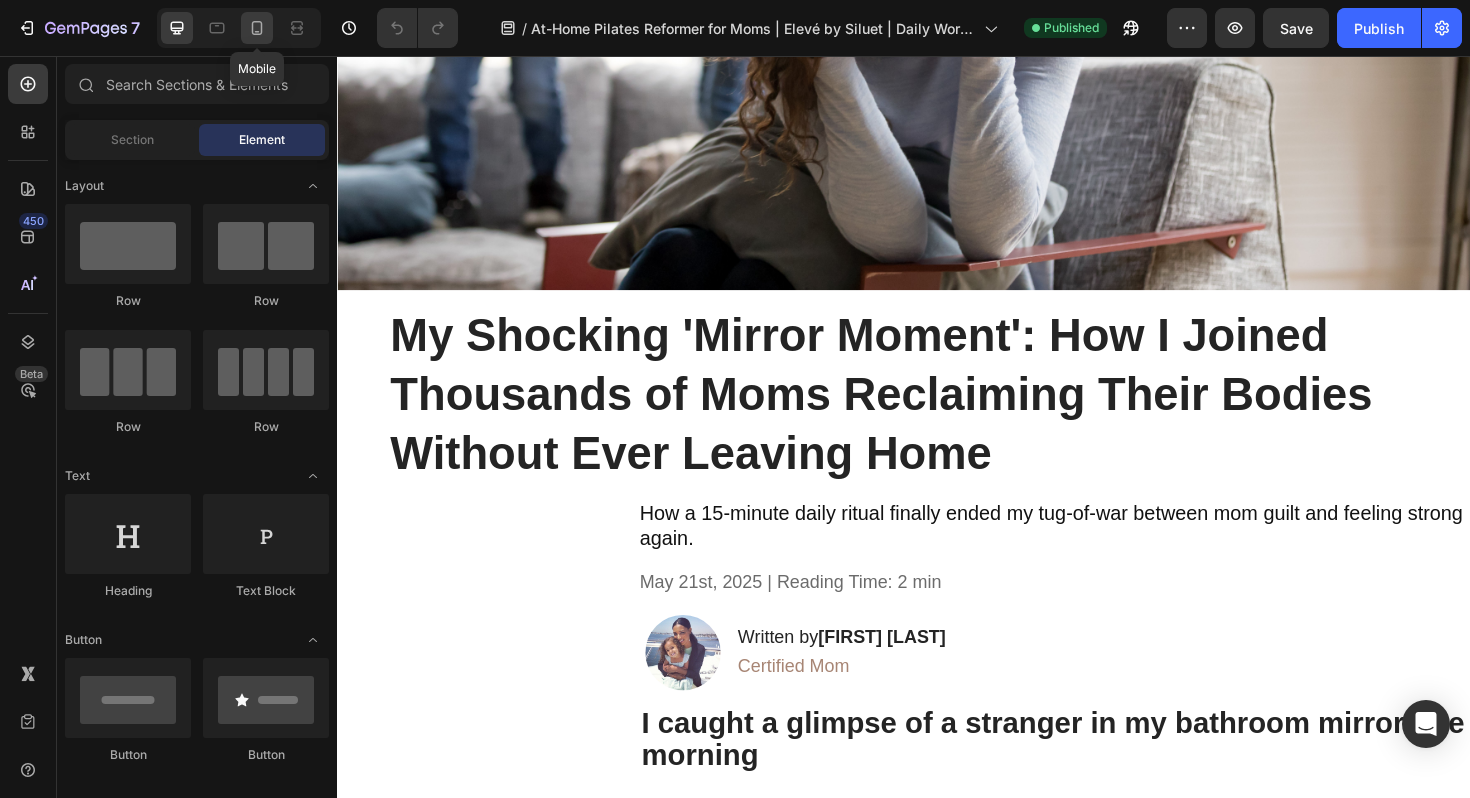 click 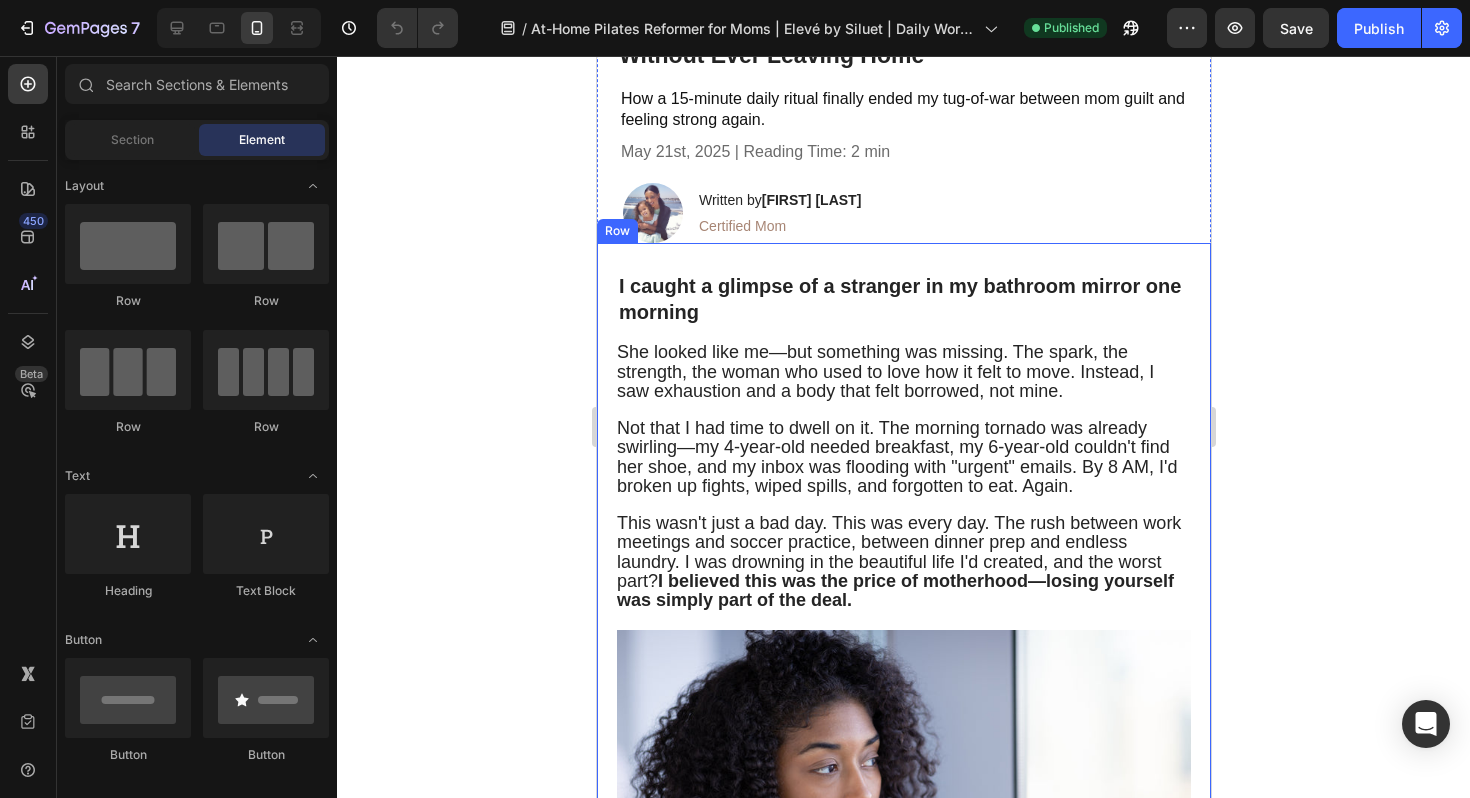 scroll, scrollTop: 0, scrollLeft: 0, axis: both 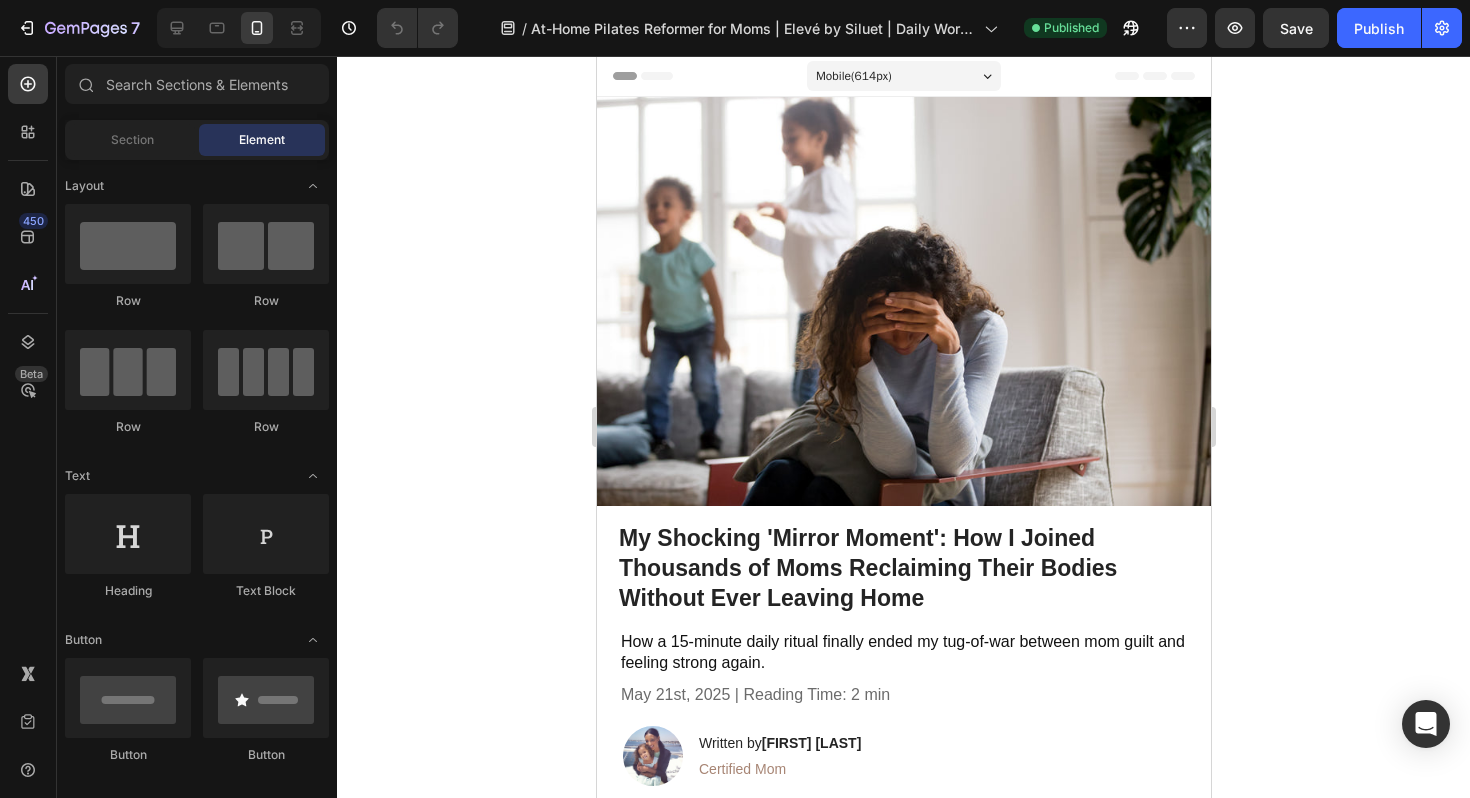 click on "Mobile  ( 614 px)" at bounding box center [853, 76] 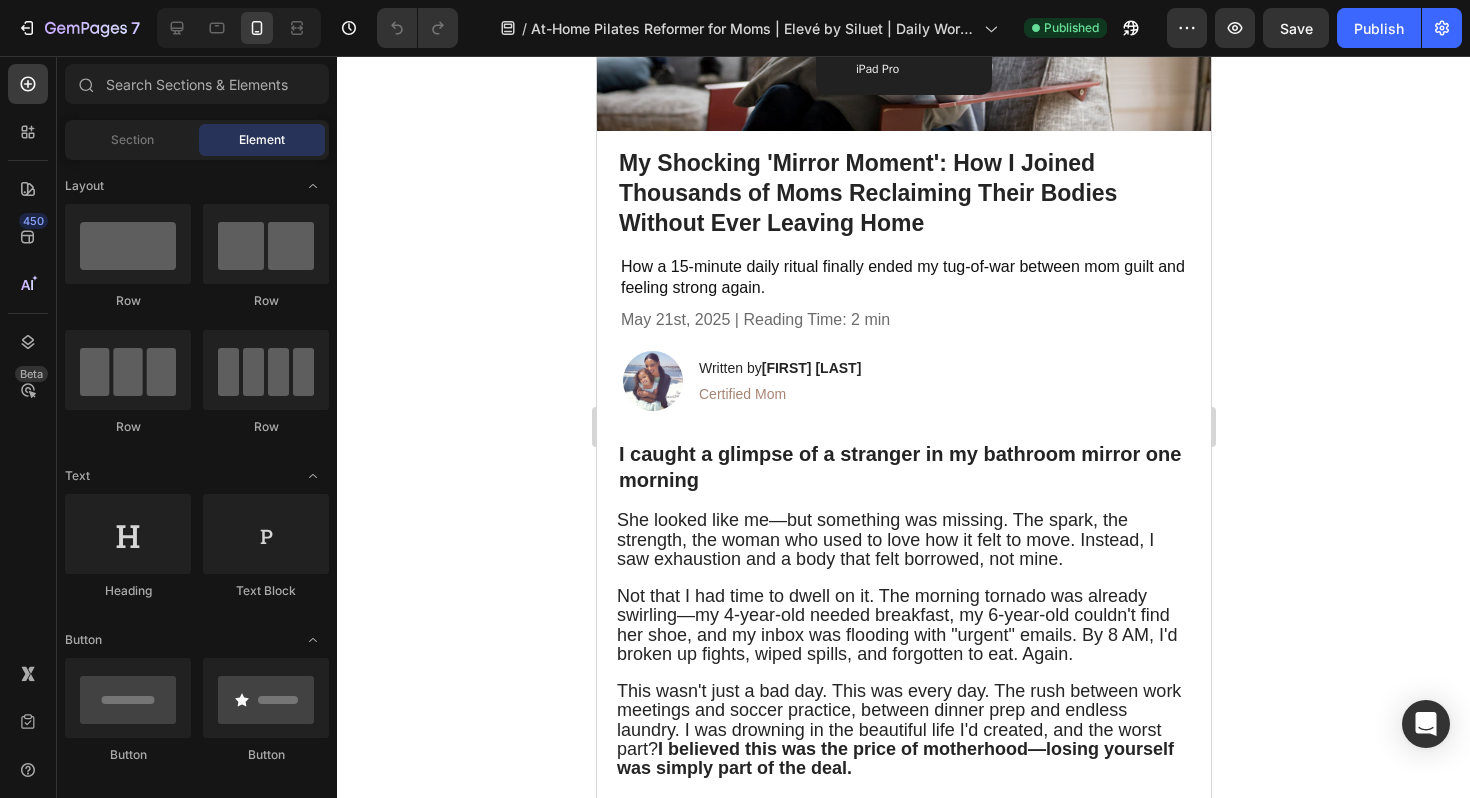 scroll, scrollTop: 0, scrollLeft: 0, axis: both 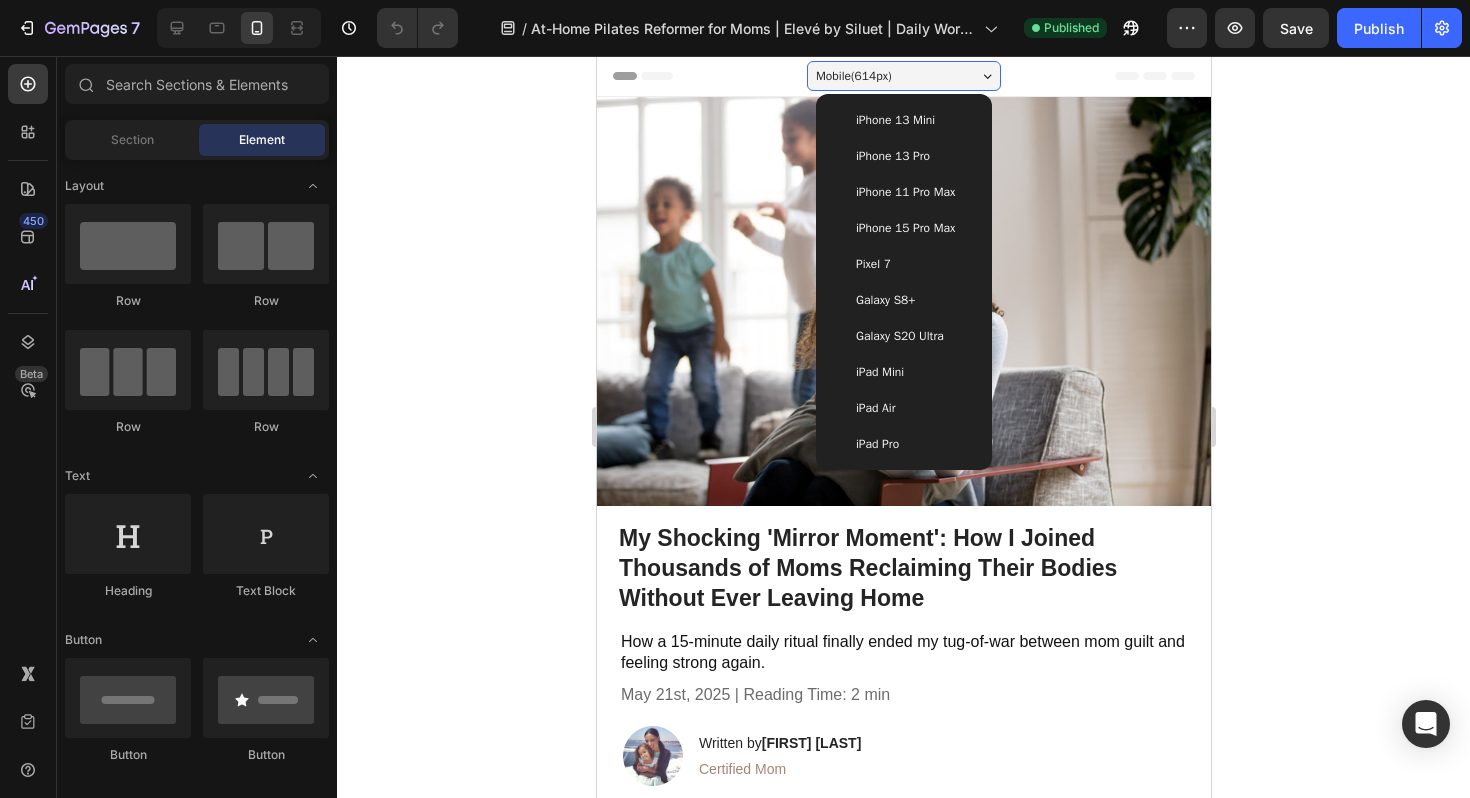 click on "iPhone 13 Mini" at bounding box center [894, 120] 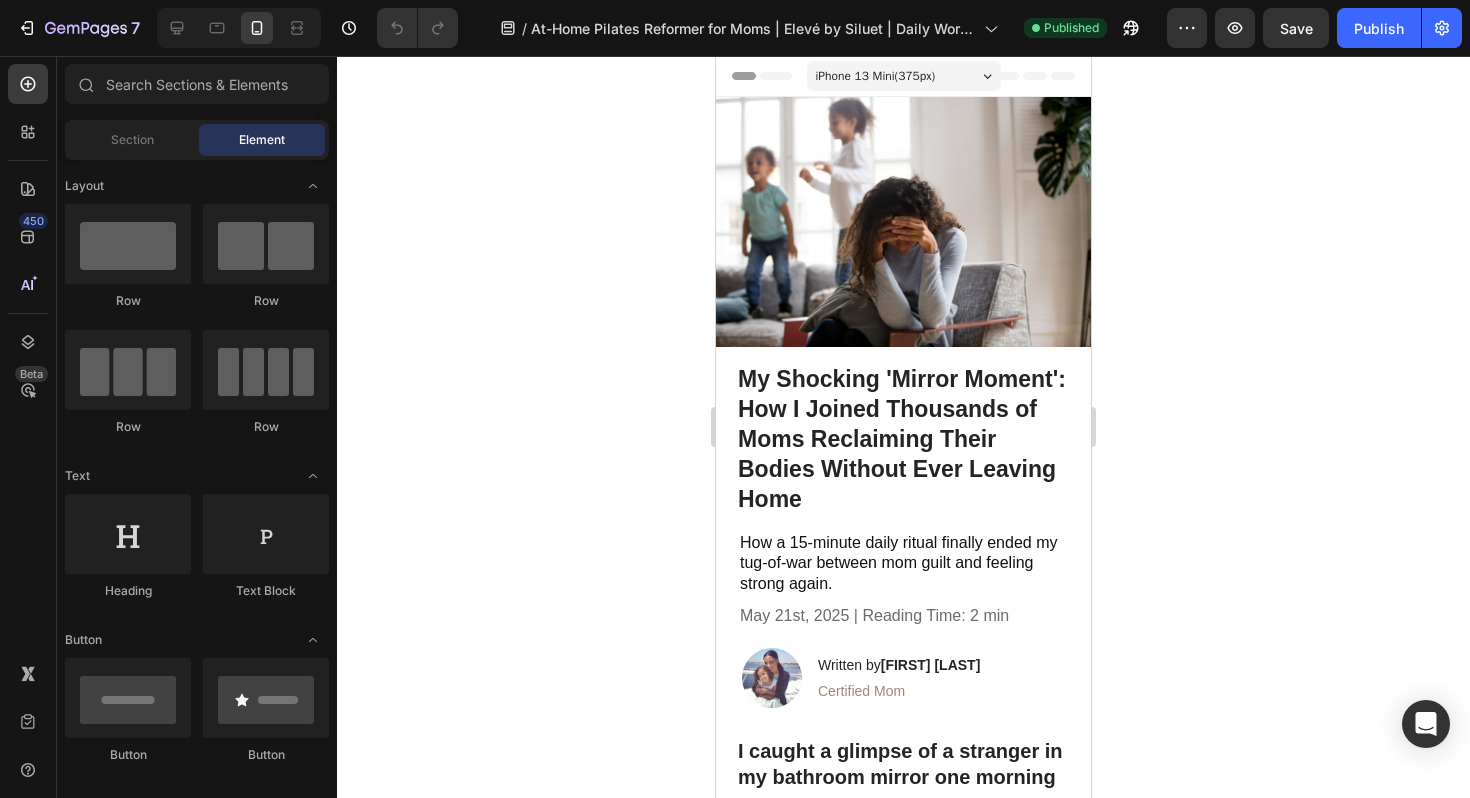 click on "iPhone 13 Mini  ( 375 px)" at bounding box center [876, 76] 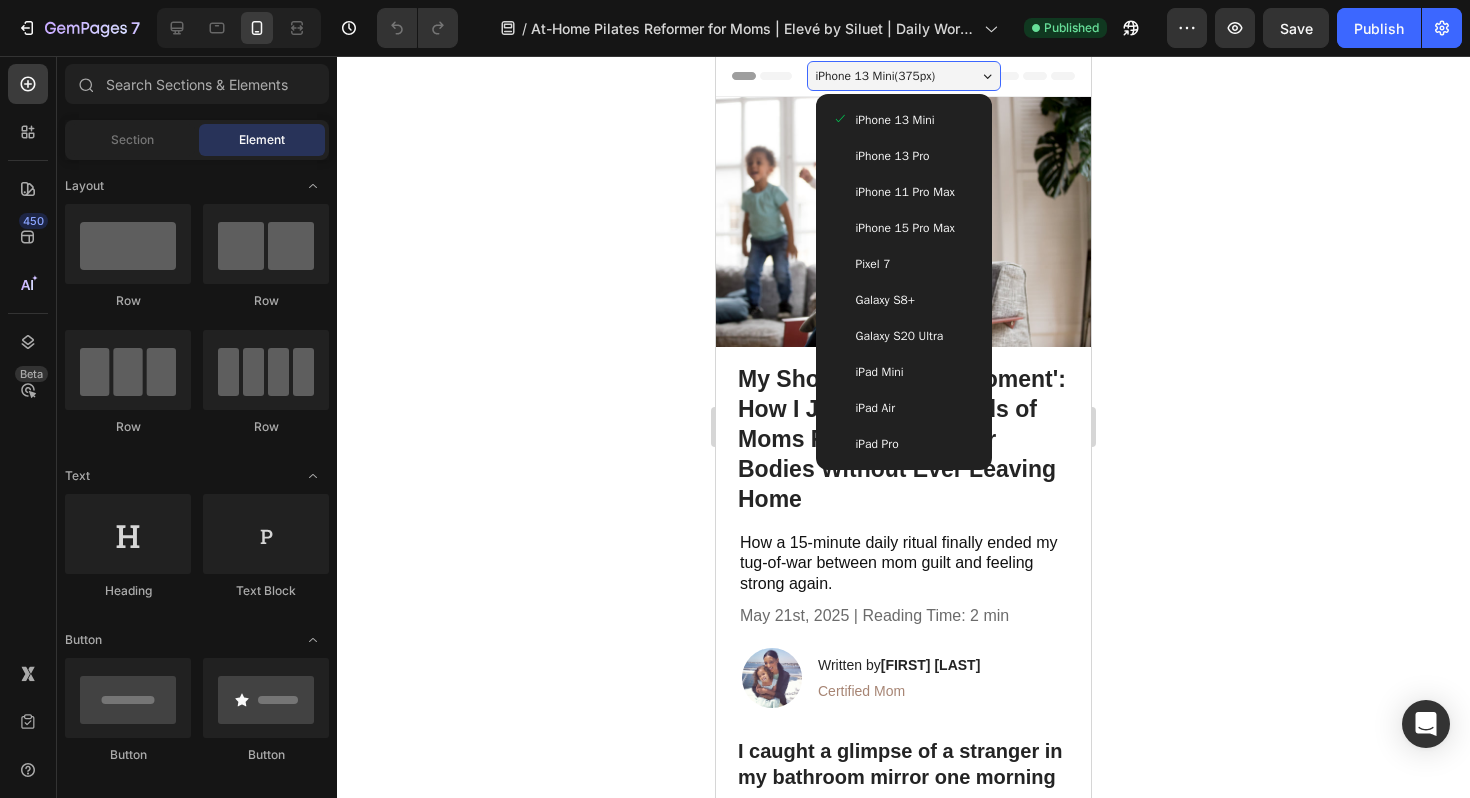 click on "iPhone 13 Pro" at bounding box center (893, 156) 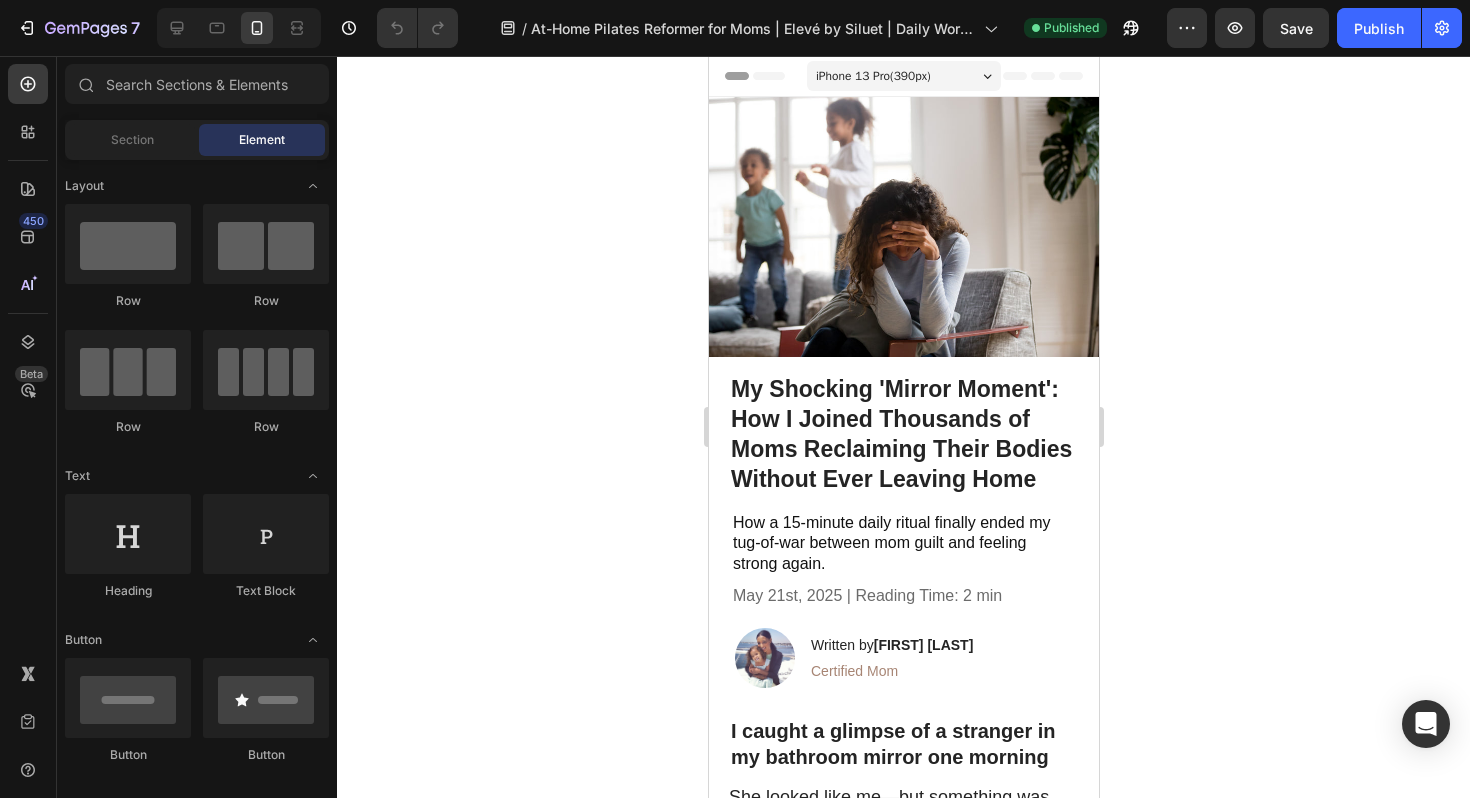 click on "iPhone 13 Pro  ( 390 px)" at bounding box center (872, 76) 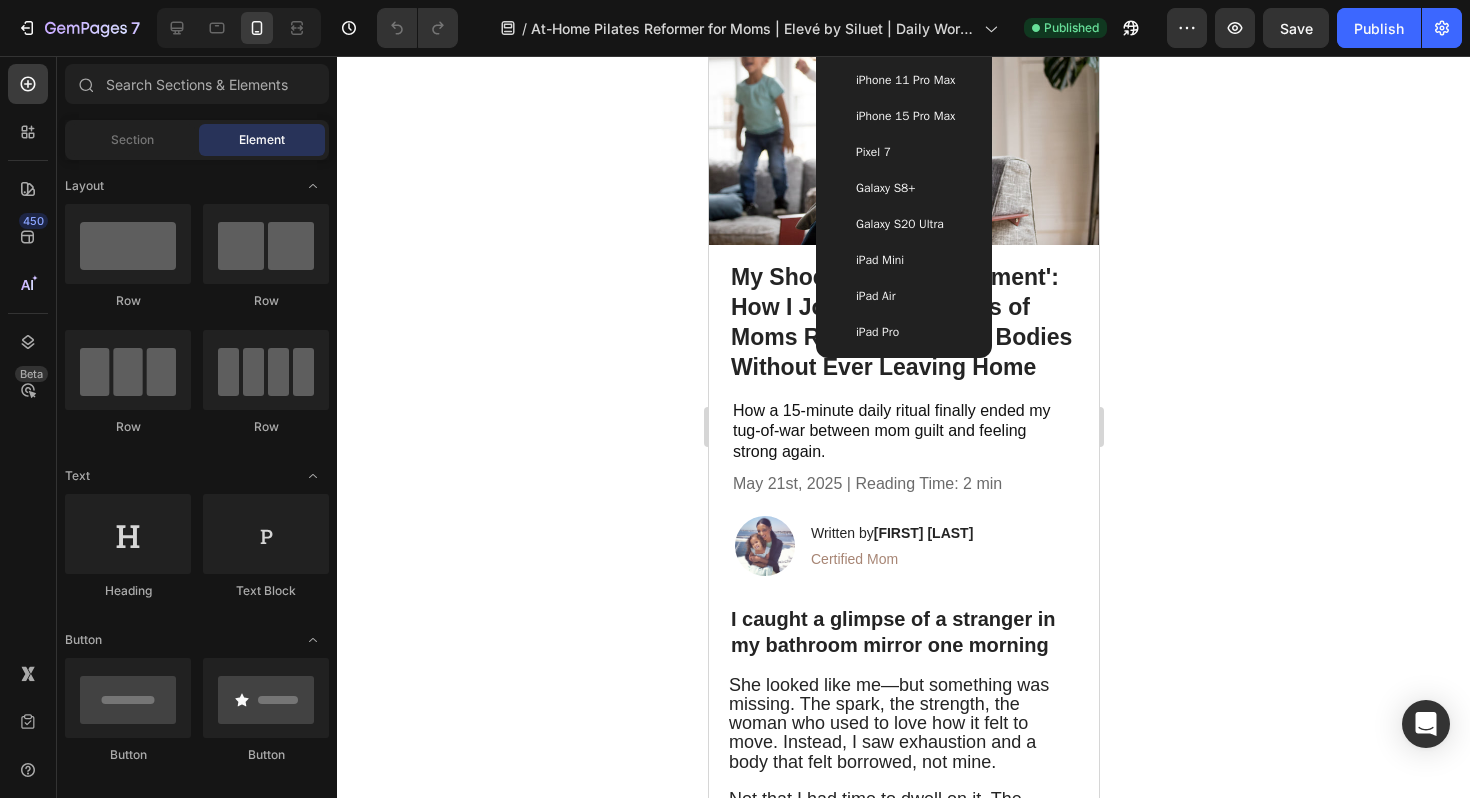 scroll, scrollTop: 0, scrollLeft: 0, axis: both 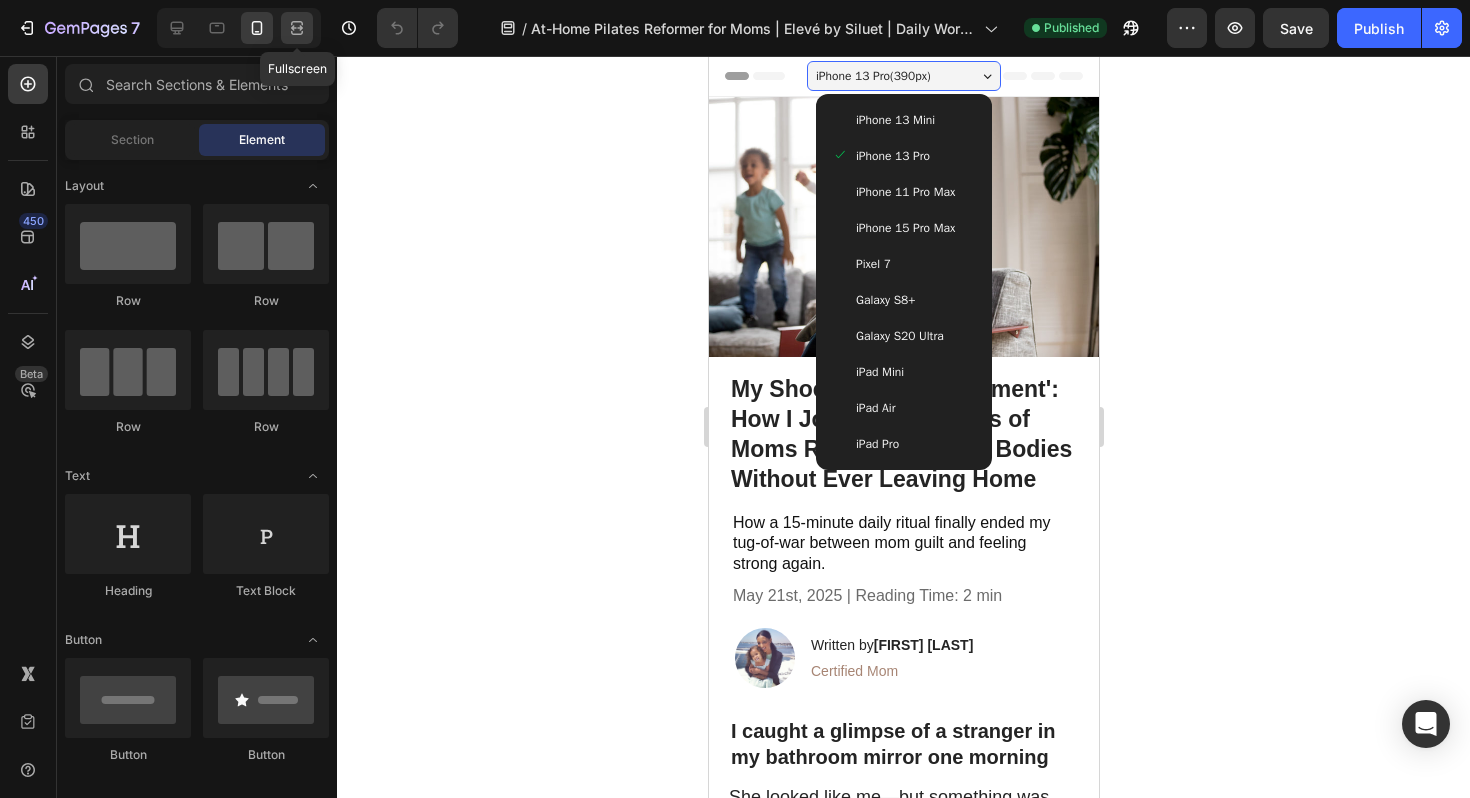 click 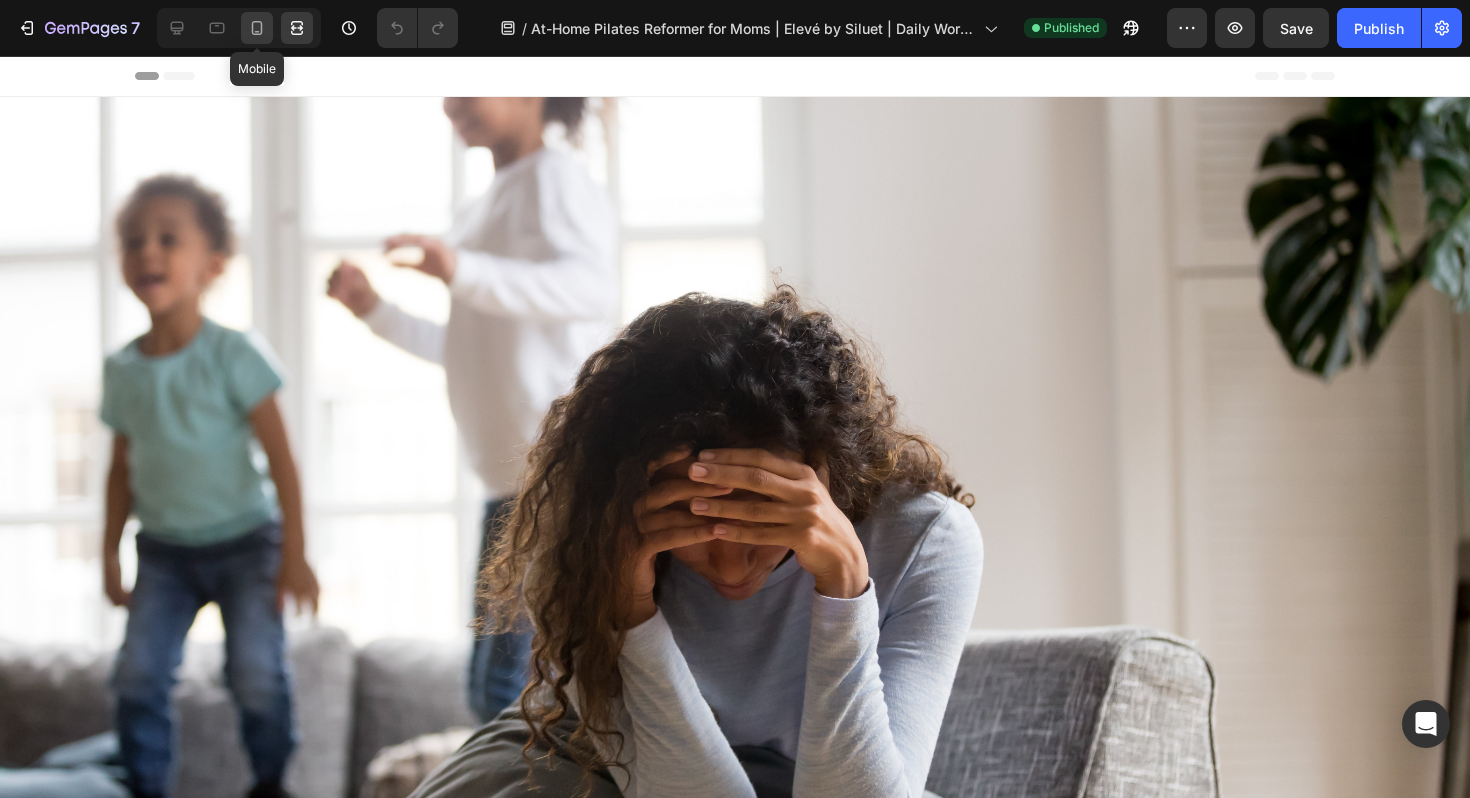 click 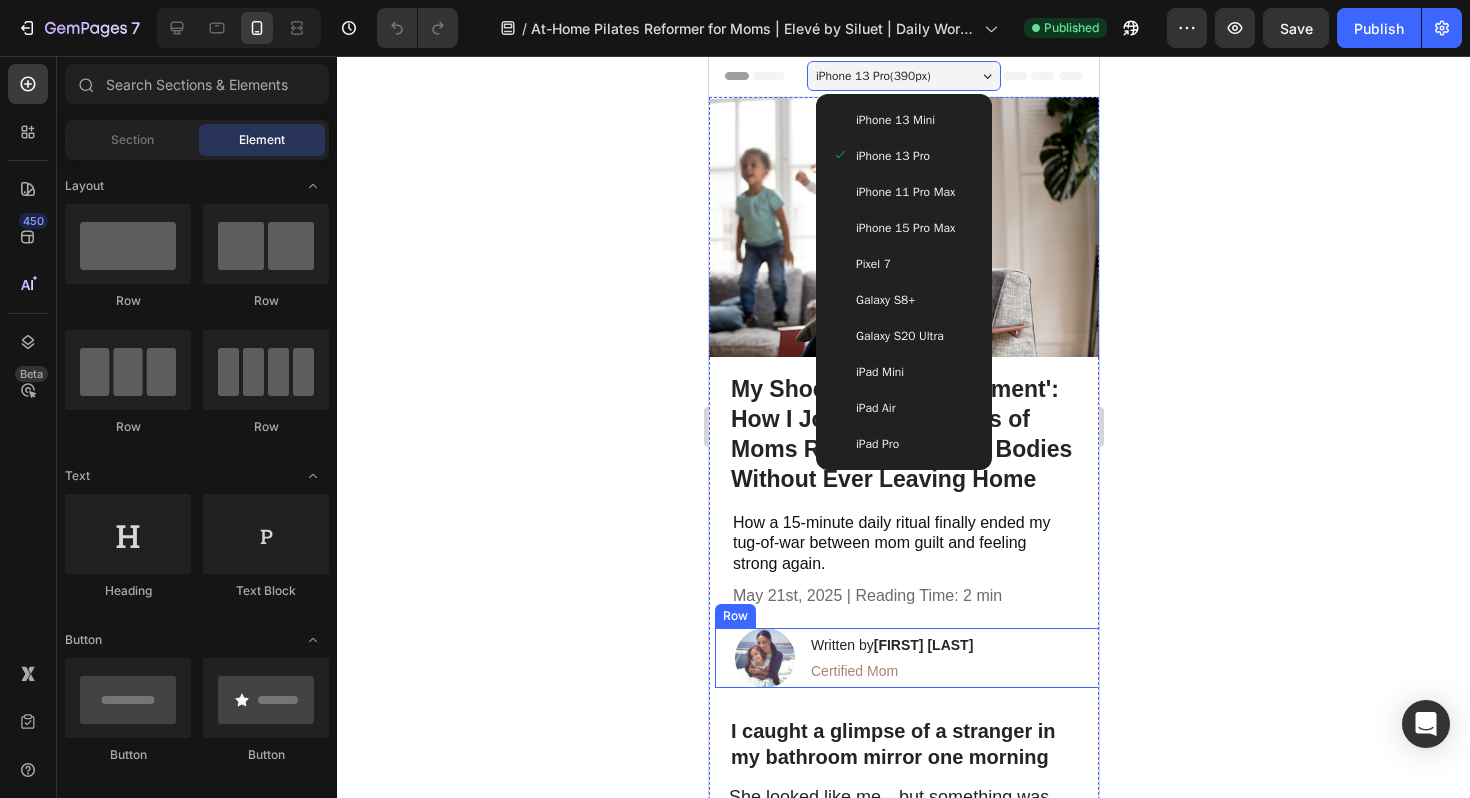click on "Image Written by  Chanel M. Heading Certified Mom Text Block Row" at bounding box center [909, 658] 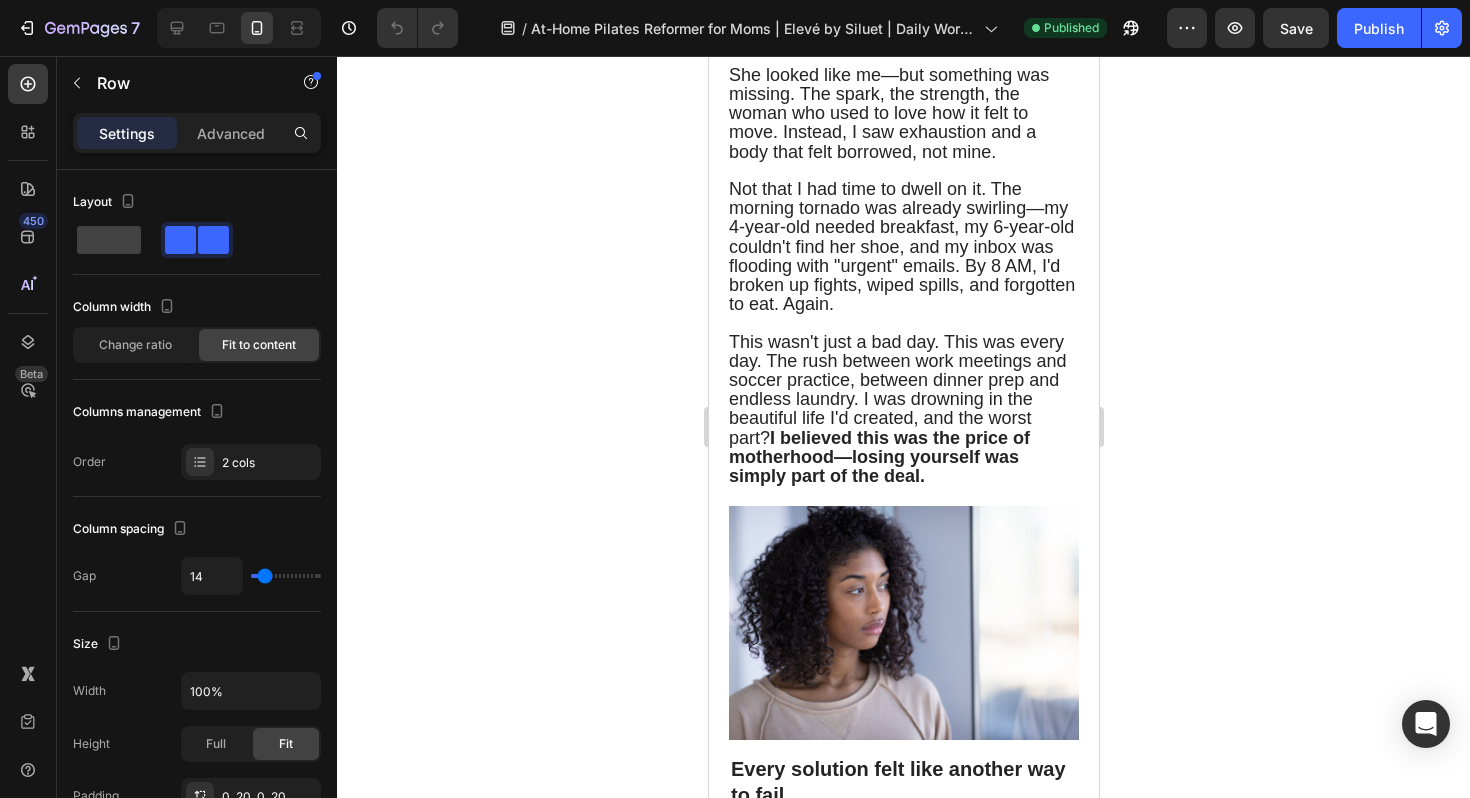 scroll, scrollTop: 0, scrollLeft: 0, axis: both 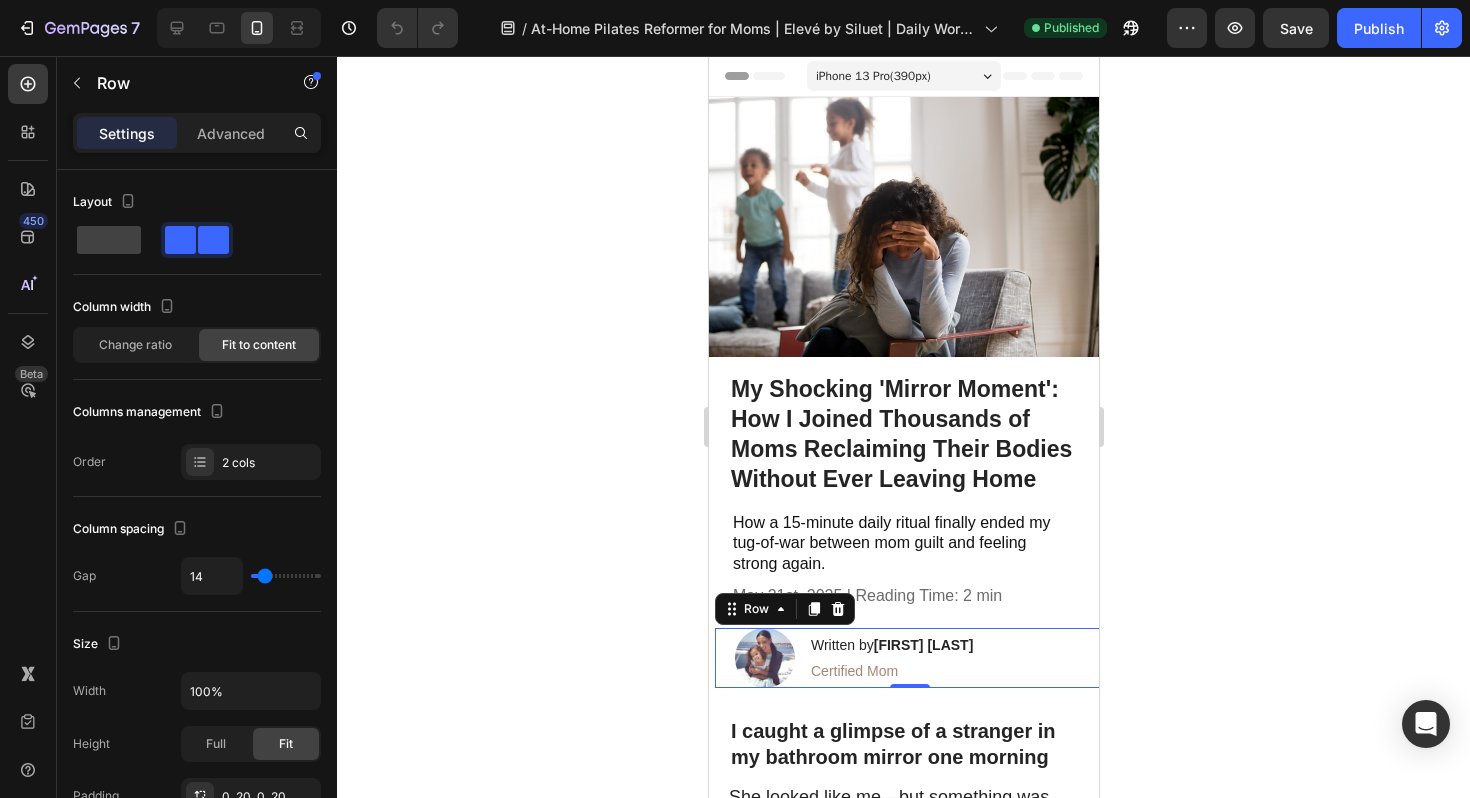 click on "Image Written by  Chanel M. Heading Certified Mom Text Block Row   0" at bounding box center (909, 658) 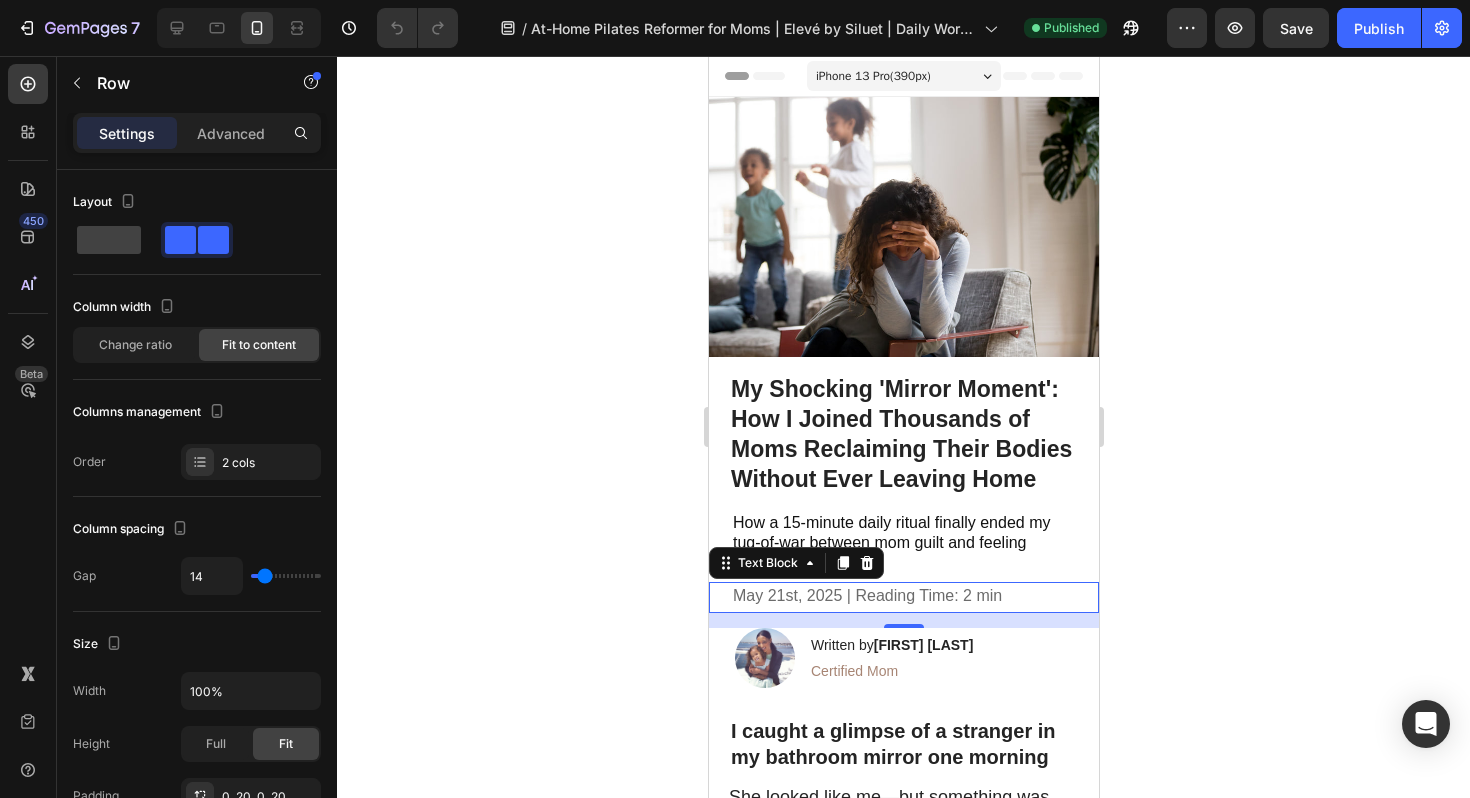 click on "May 21st, 2025 | Reading Time: 2 min" at bounding box center [914, 596] 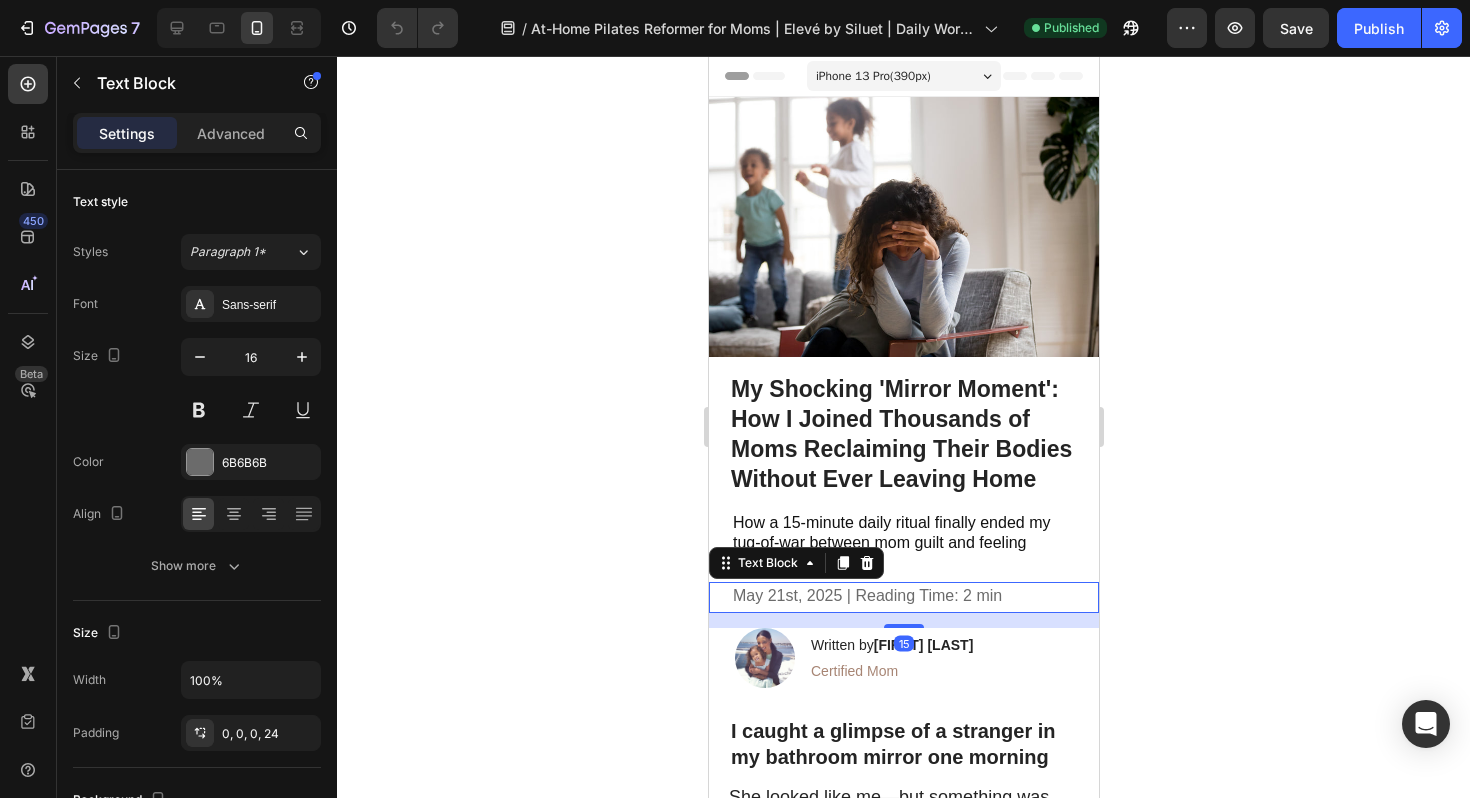 click on "May 21st, 2025 | Reading Time: 2 min" at bounding box center (914, 596) 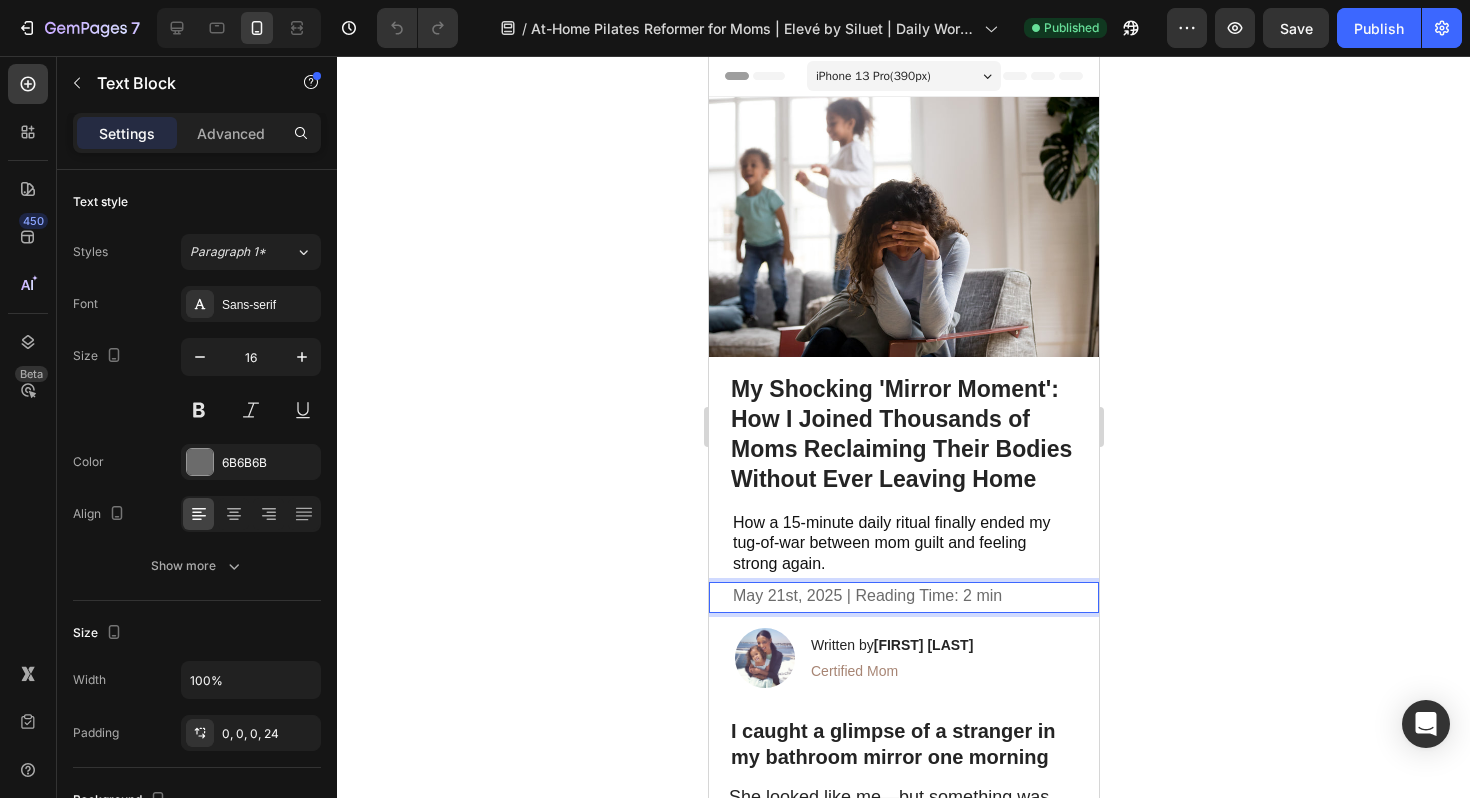 click on "May 21st, 2025 | Reading Time: 2 min" at bounding box center [914, 596] 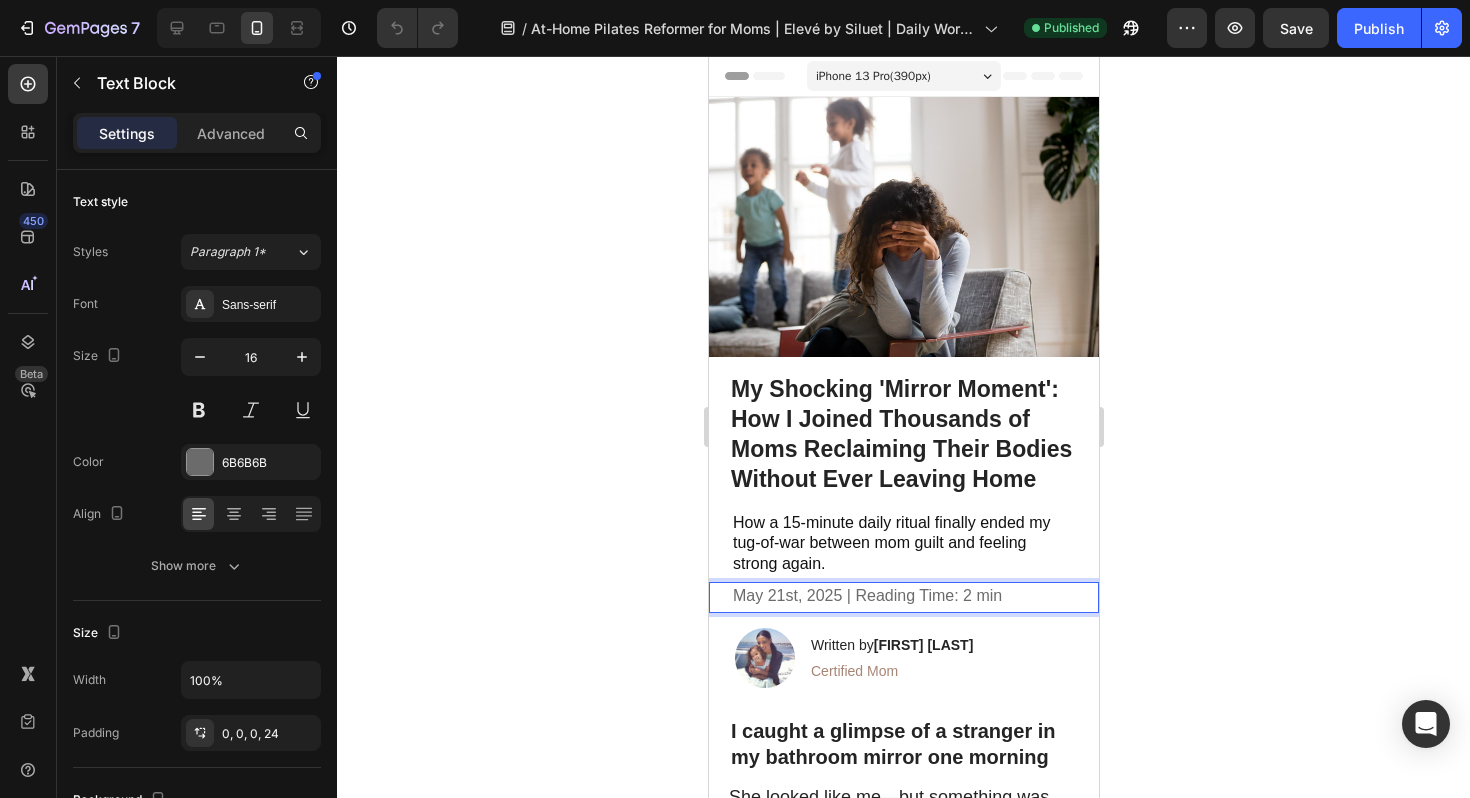 click 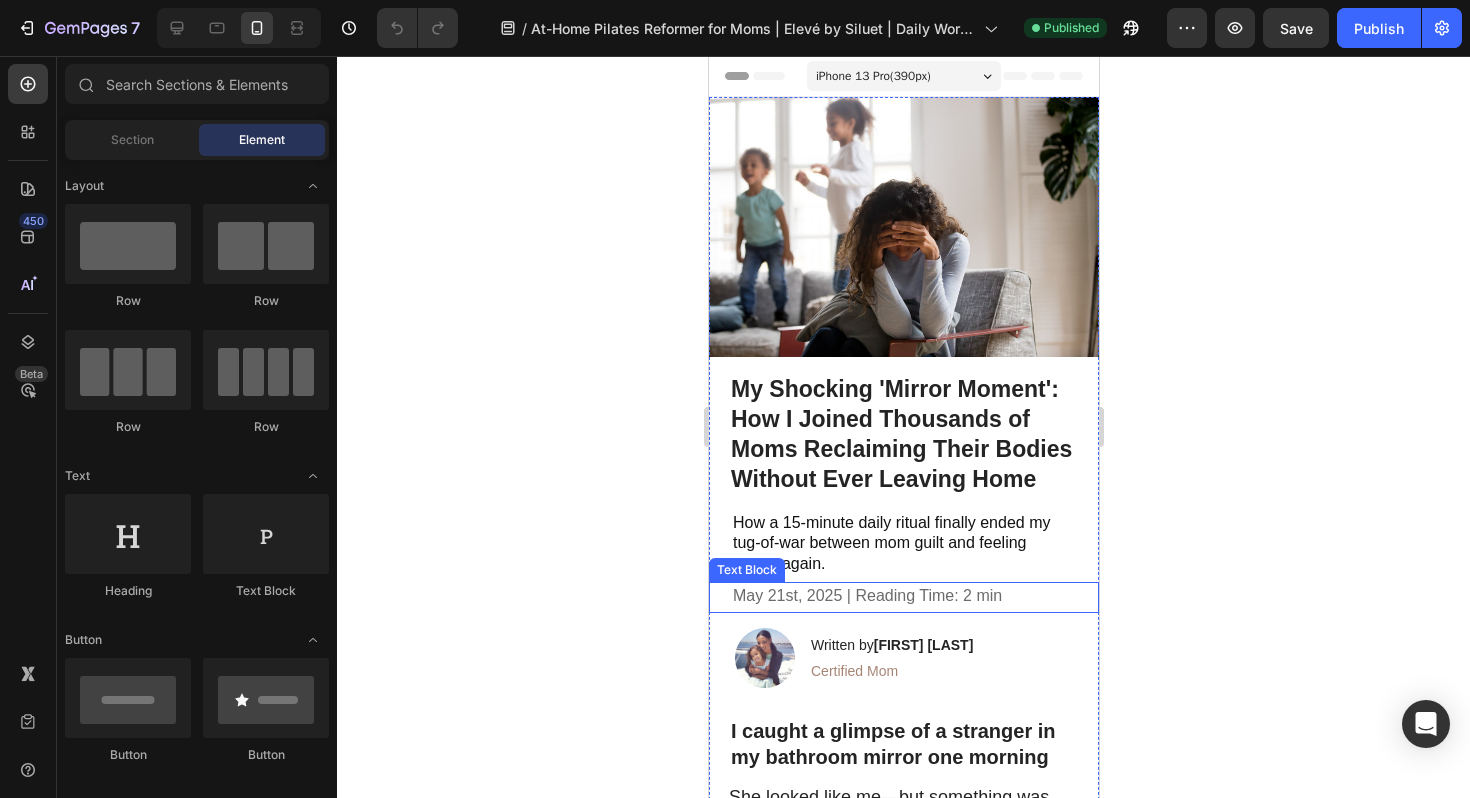 click on "May 21st, 2025 | Reading Time: 2 min" at bounding box center (914, 596) 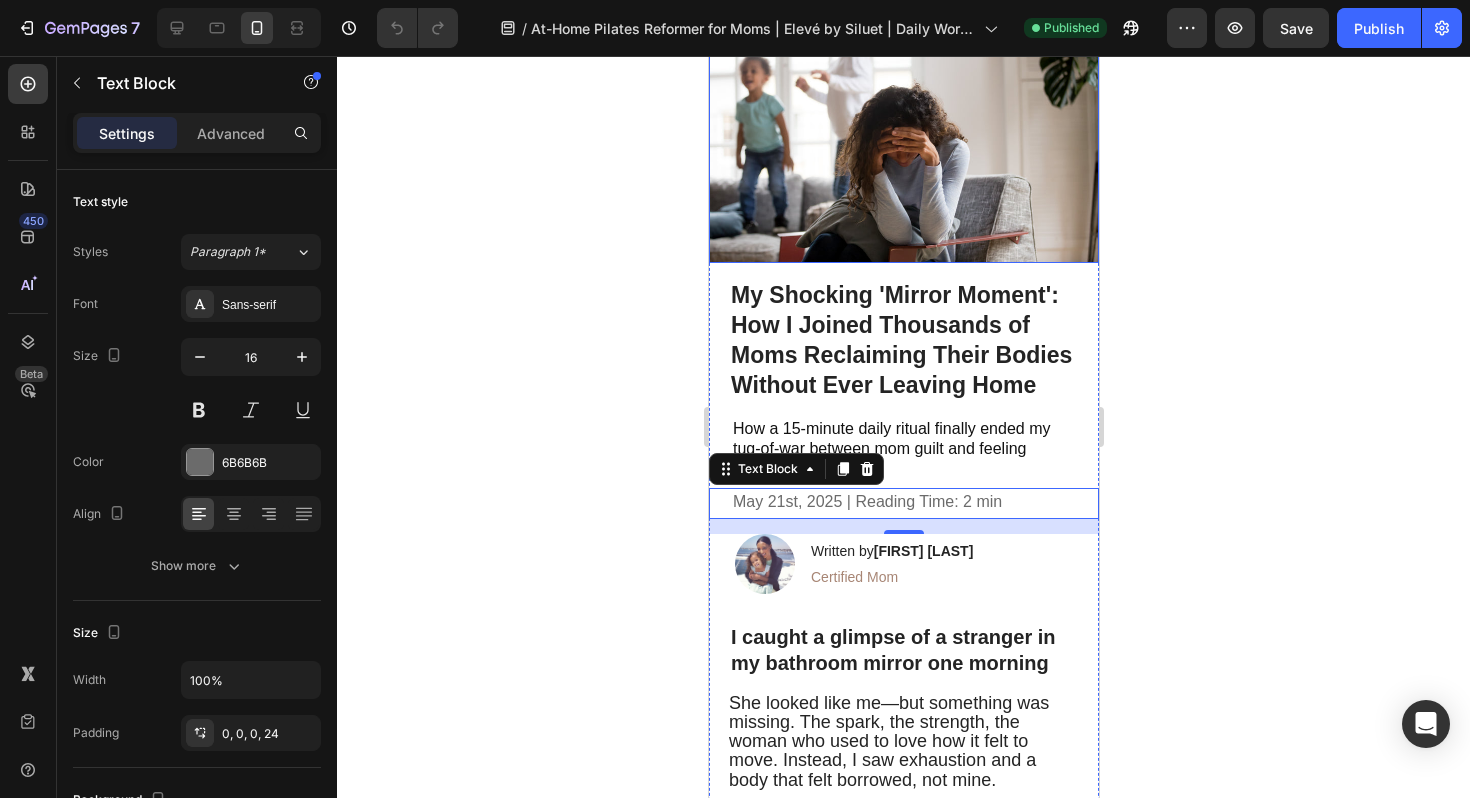 scroll, scrollTop: 105, scrollLeft: 0, axis: vertical 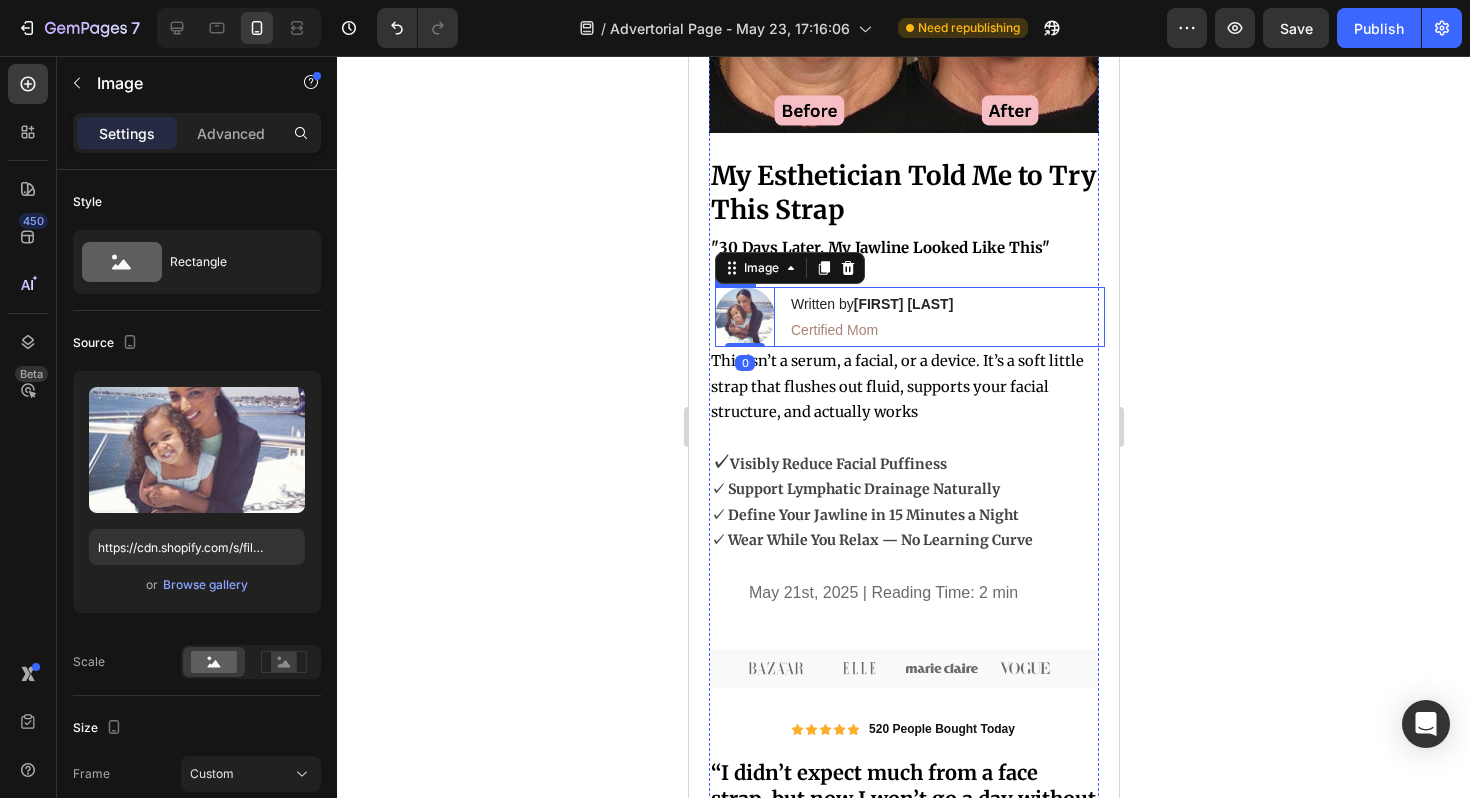 click on "Image   0 Written by  [FIRST] [LAST] Heading Certified Mom Text Block Row" at bounding box center [909, 317] 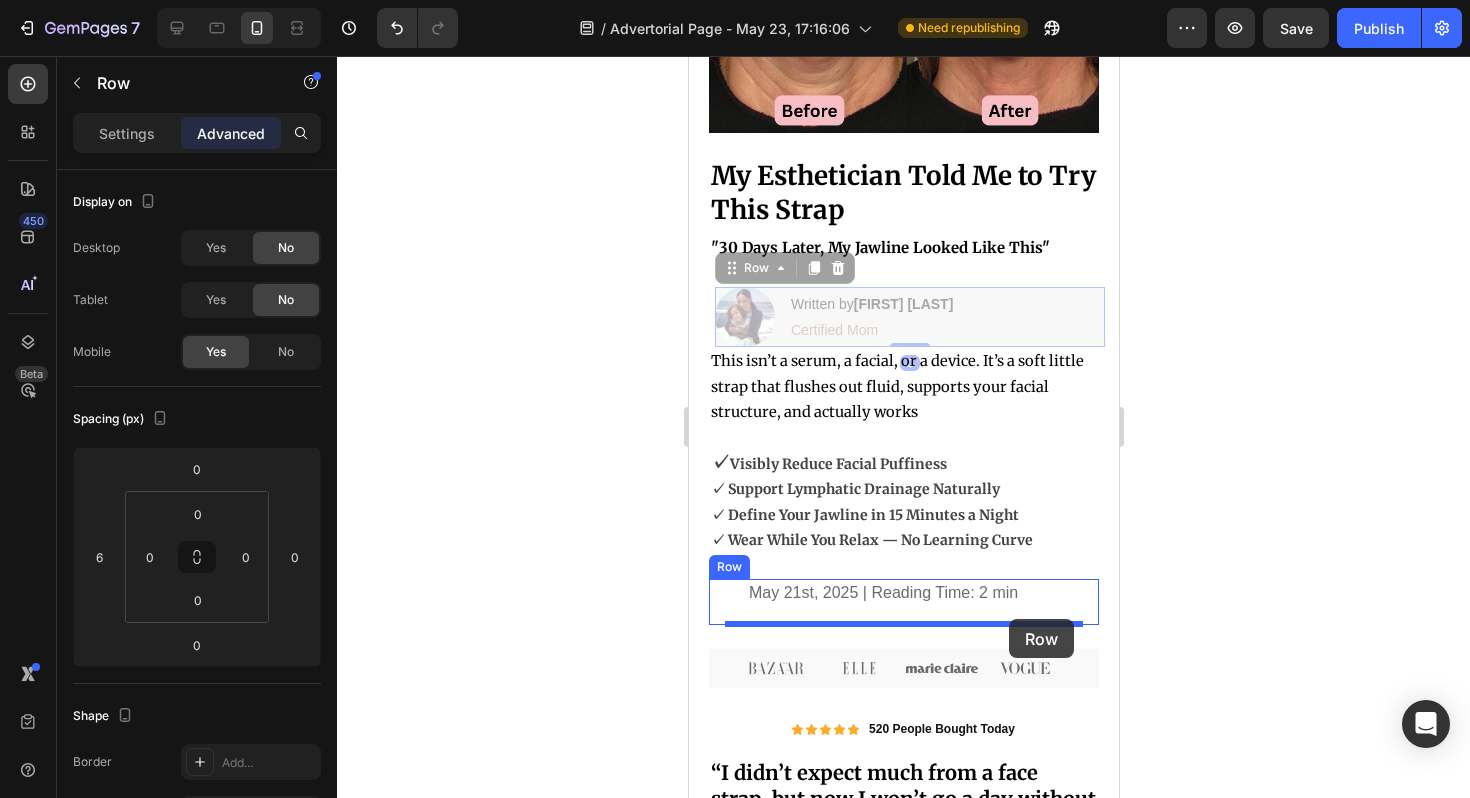 drag, startPoint x: 1058, startPoint y: 314, endPoint x: 1008, endPoint y: 619, distance: 309.0712 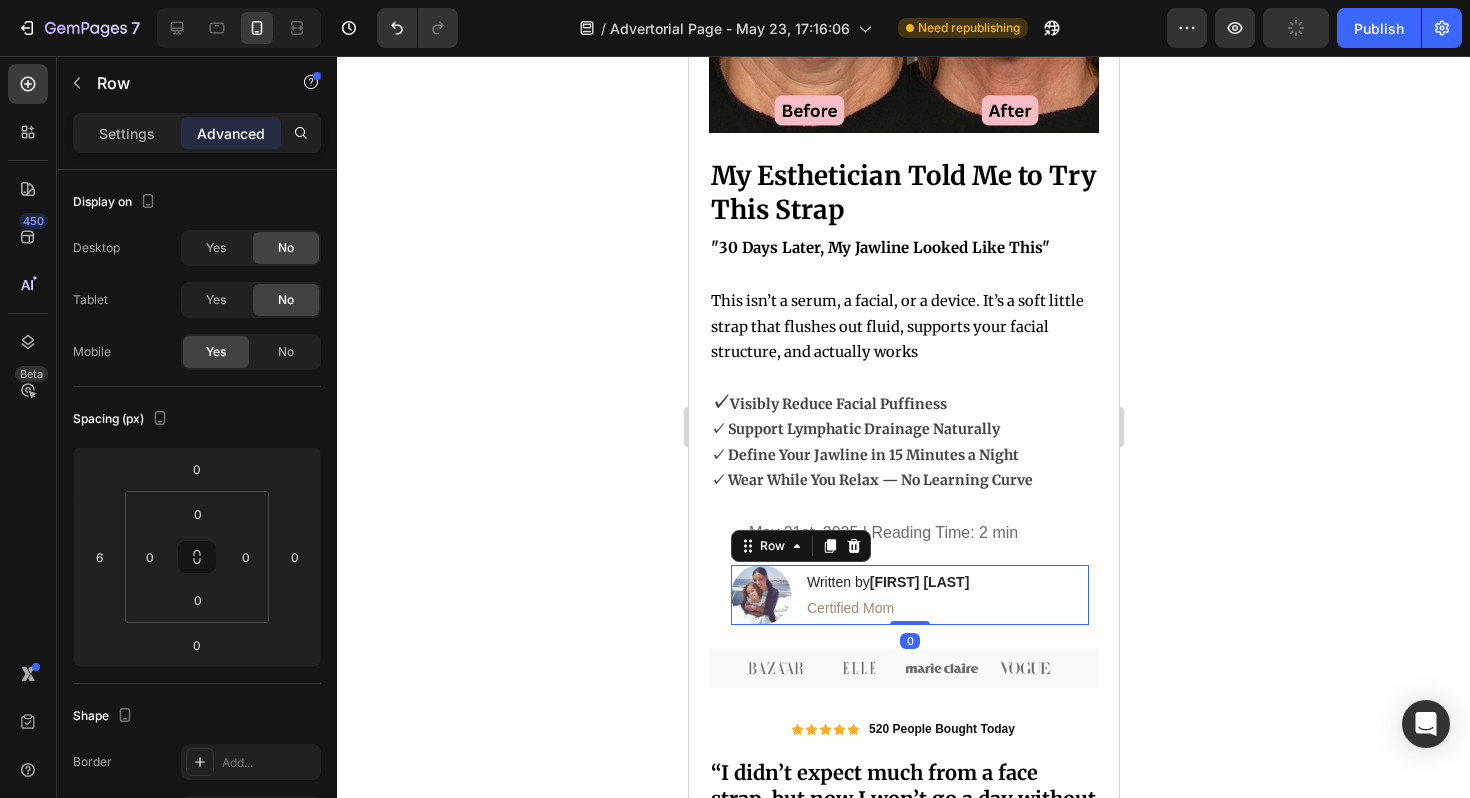 click 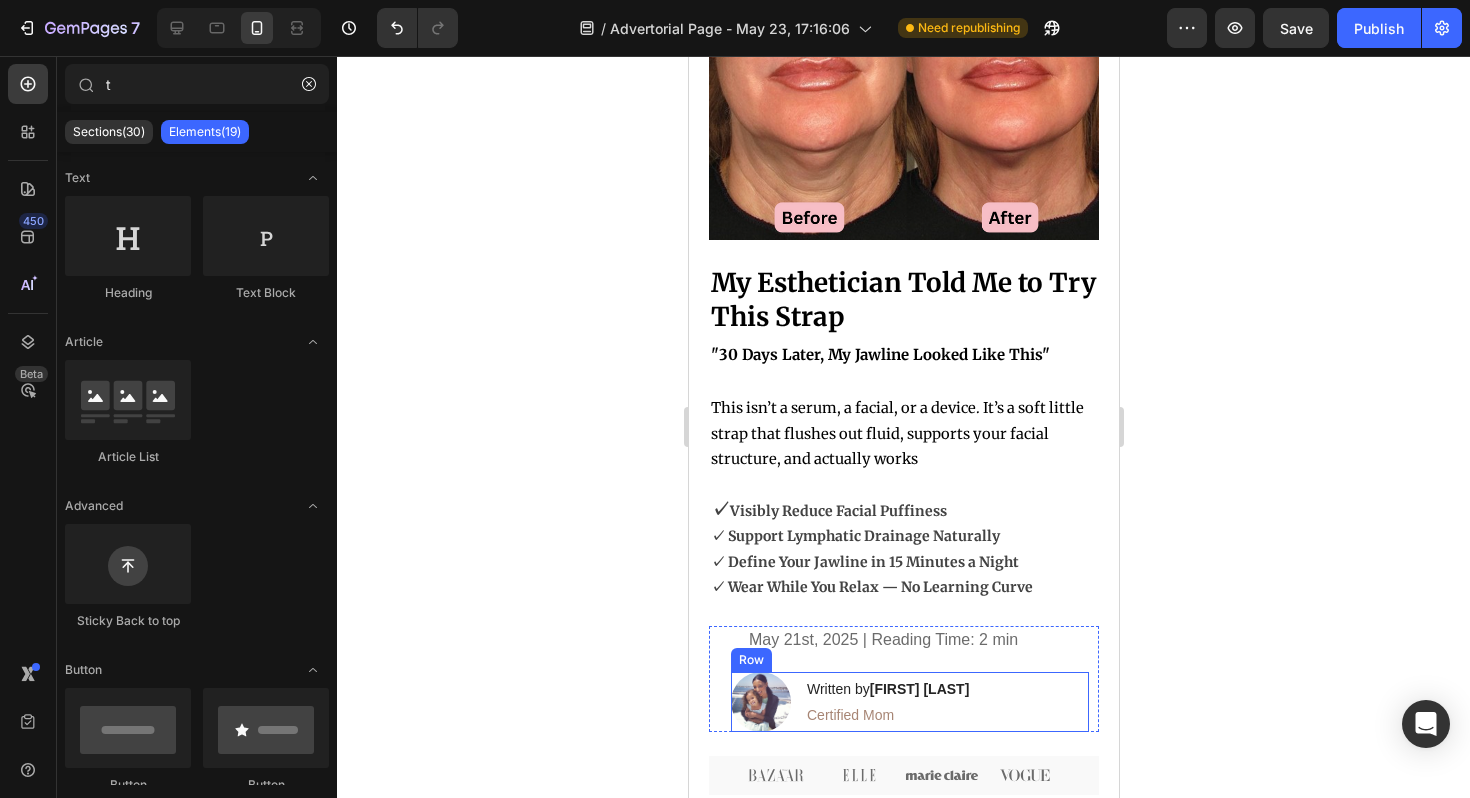 scroll, scrollTop: 257, scrollLeft: 0, axis: vertical 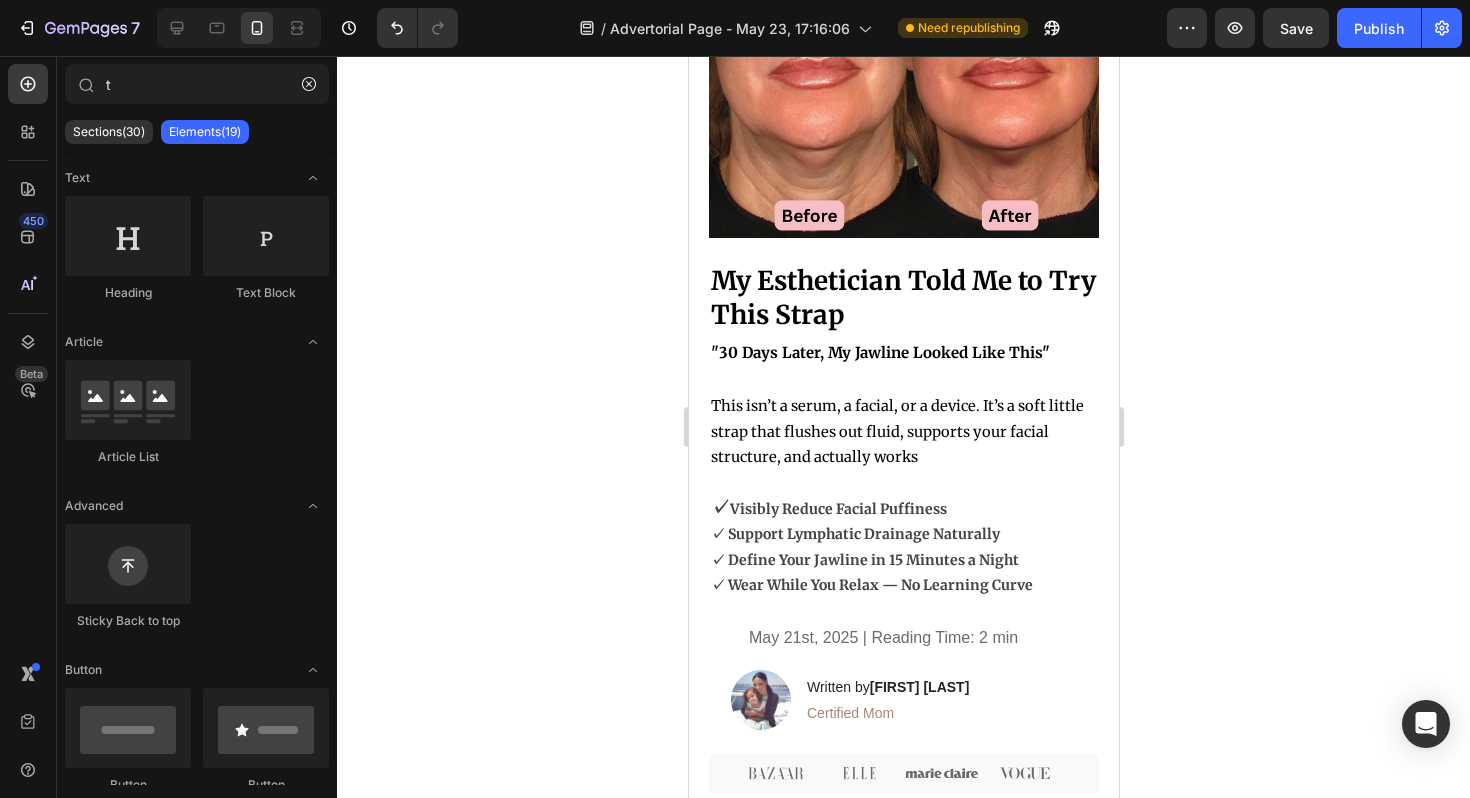click 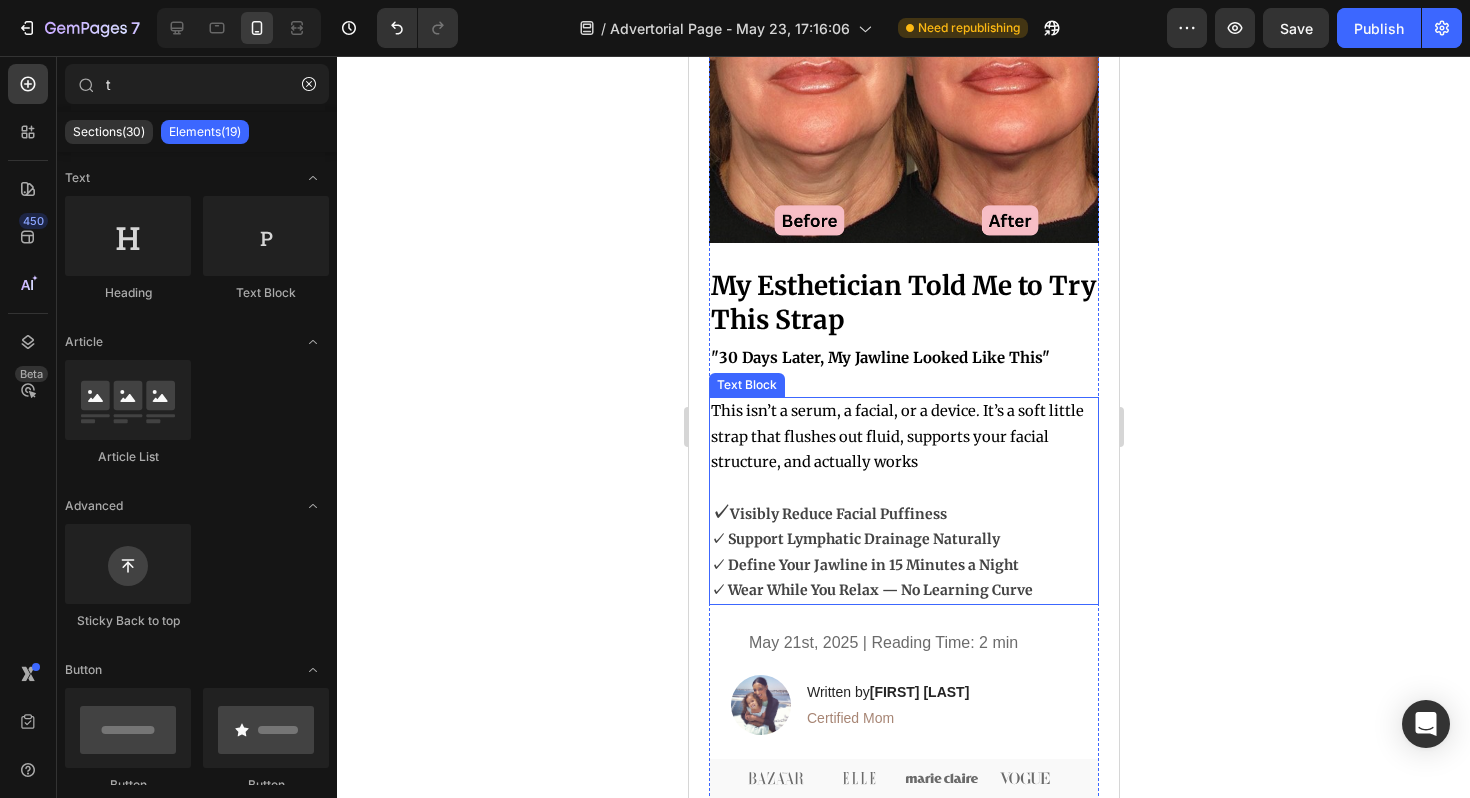 scroll, scrollTop: 325, scrollLeft: 0, axis: vertical 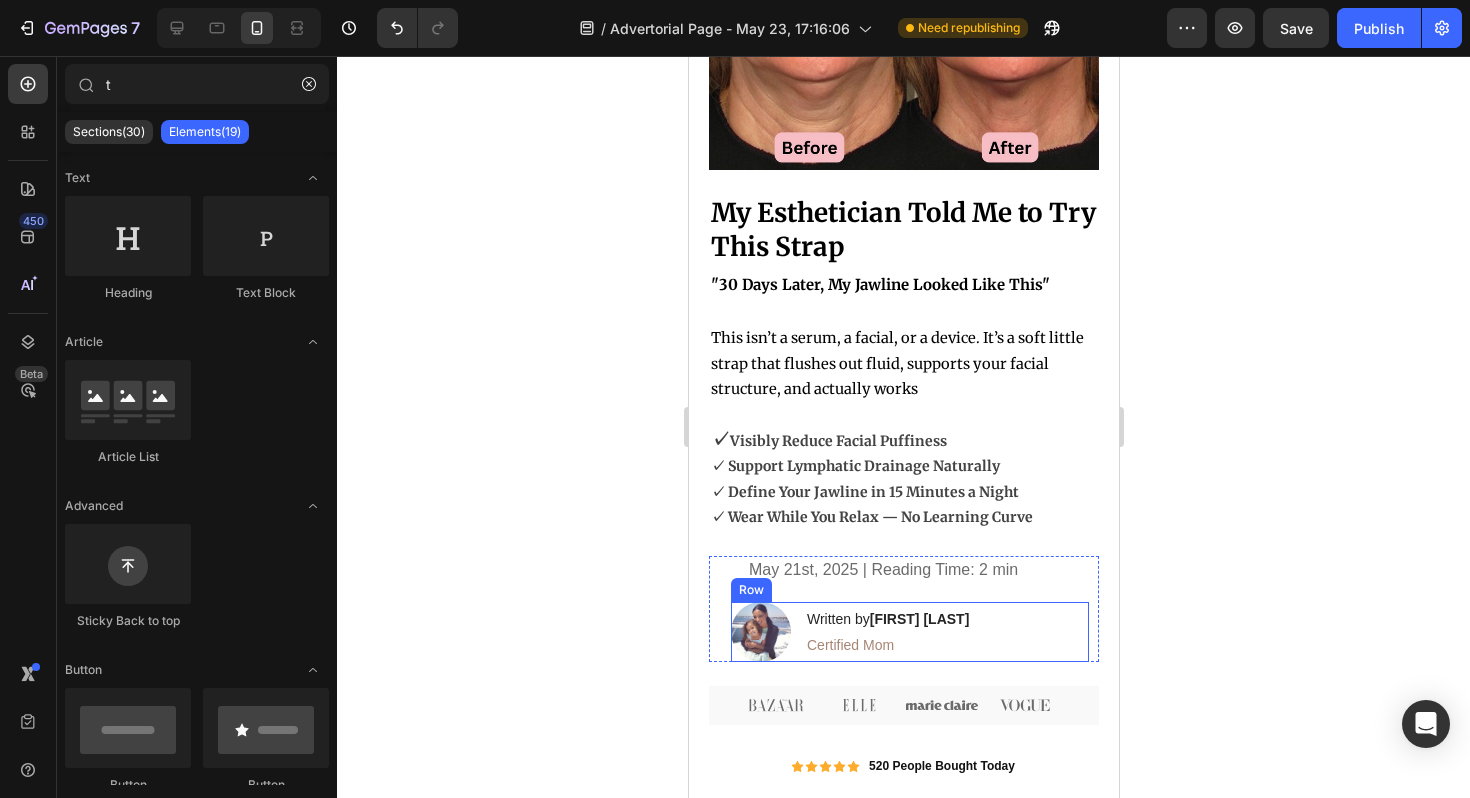 click on "Written by  [FIRST] [LAST] Heading Certified Mom Text Block" at bounding box center [887, 632] 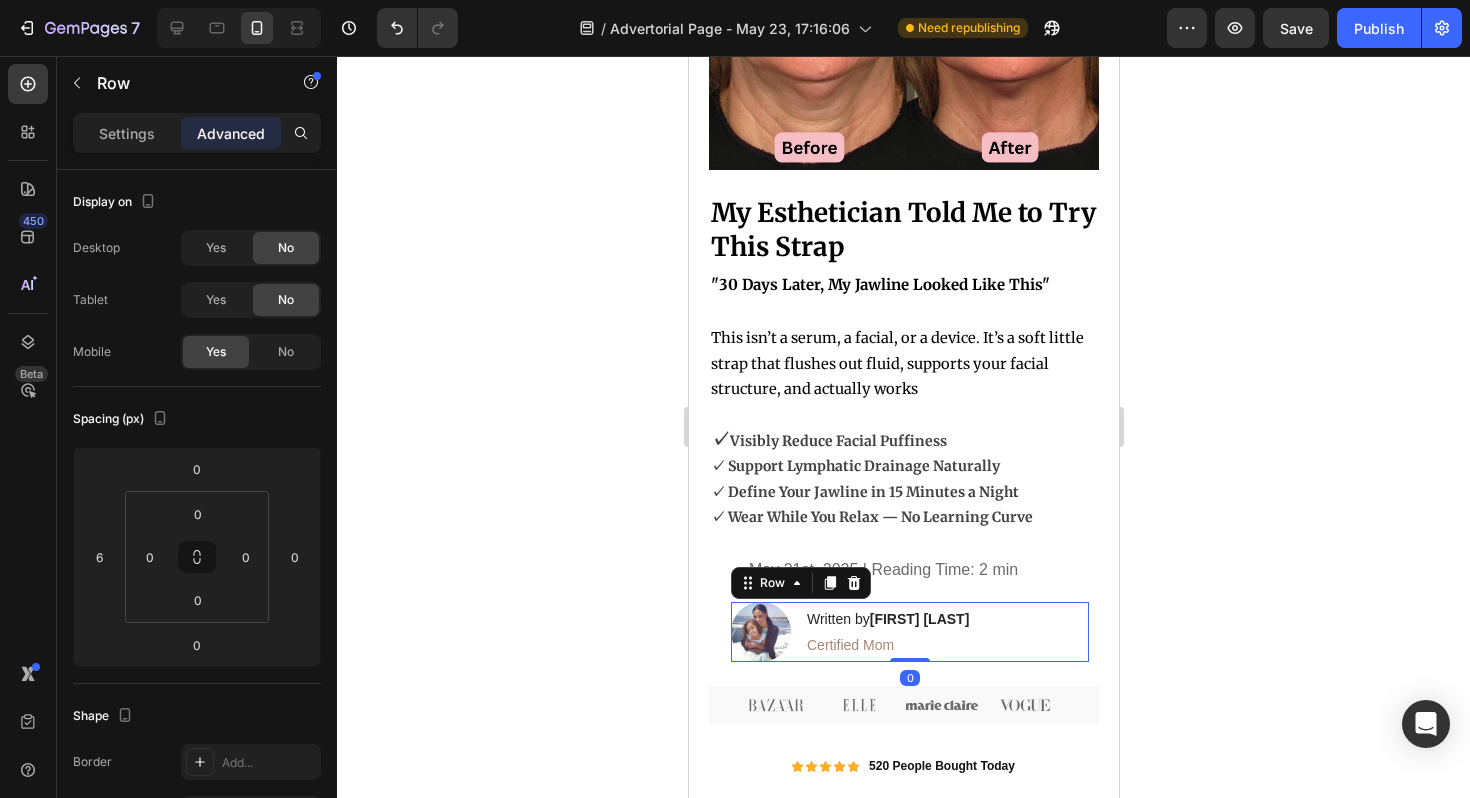 click 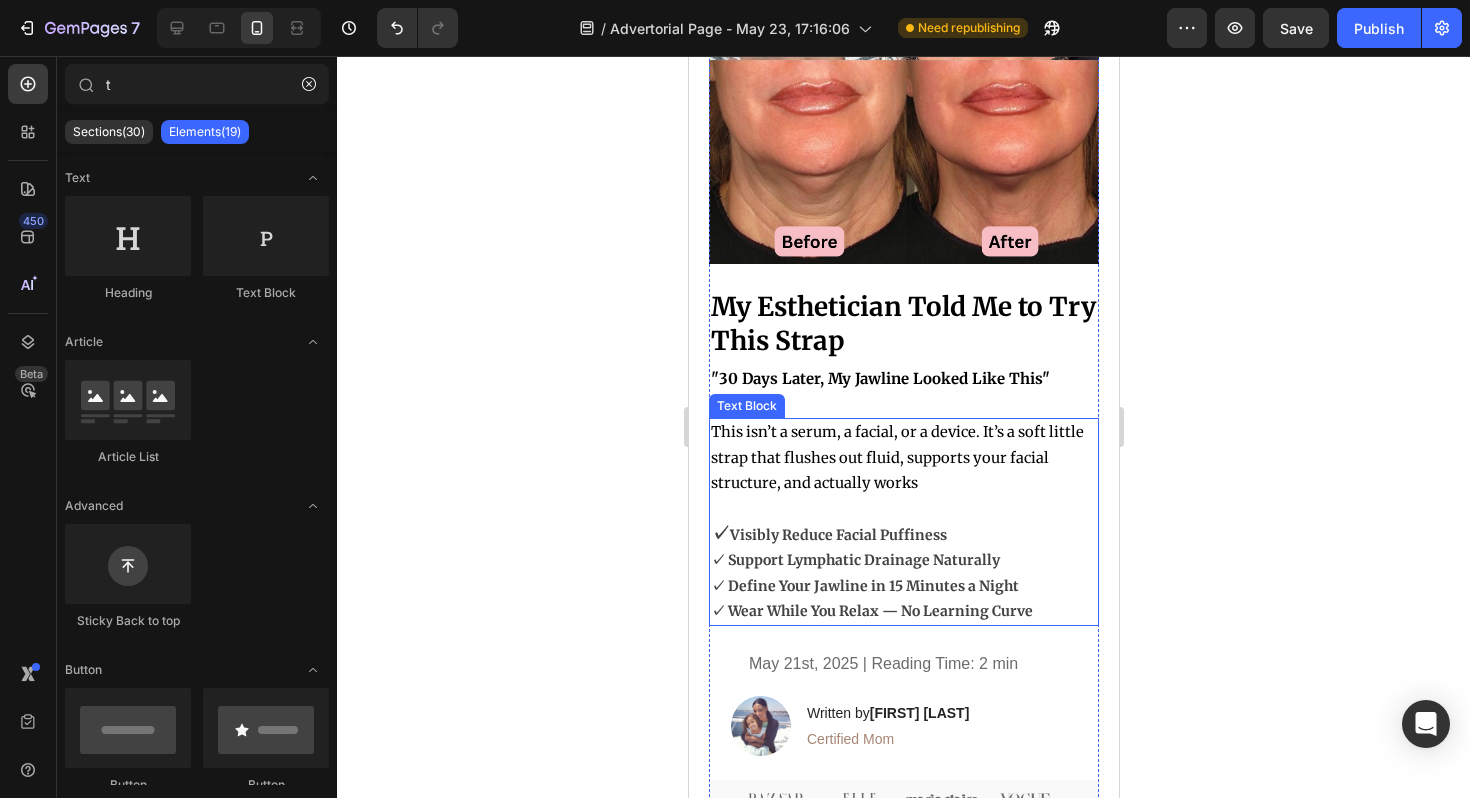 scroll, scrollTop: 227, scrollLeft: 0, axis: vertical 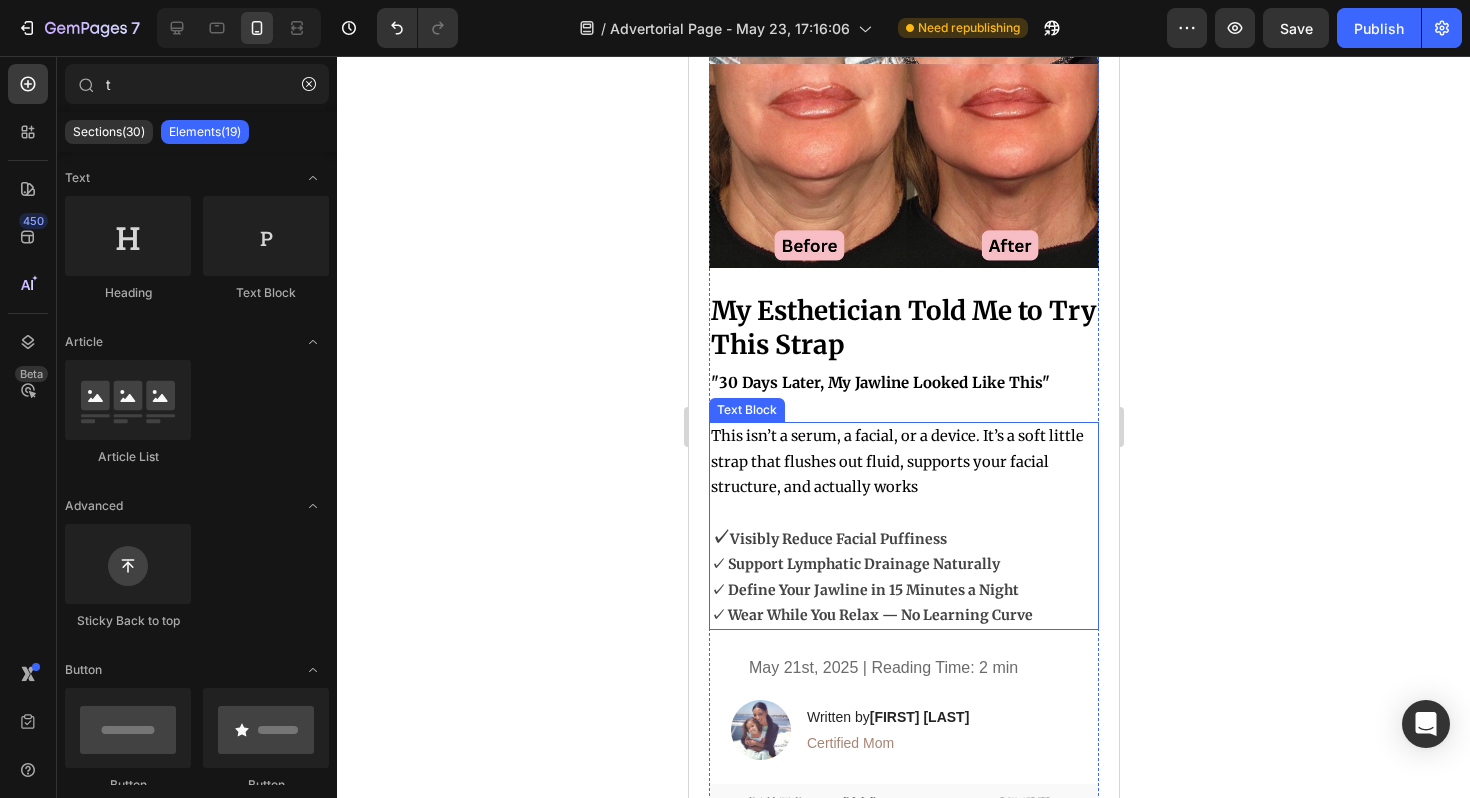 click on "This isn’t a serum, a facial, or a device. It’s a soft little strap that flushes out fluid, supports your facial structure, and actually works" at bounding box center [903, 462] 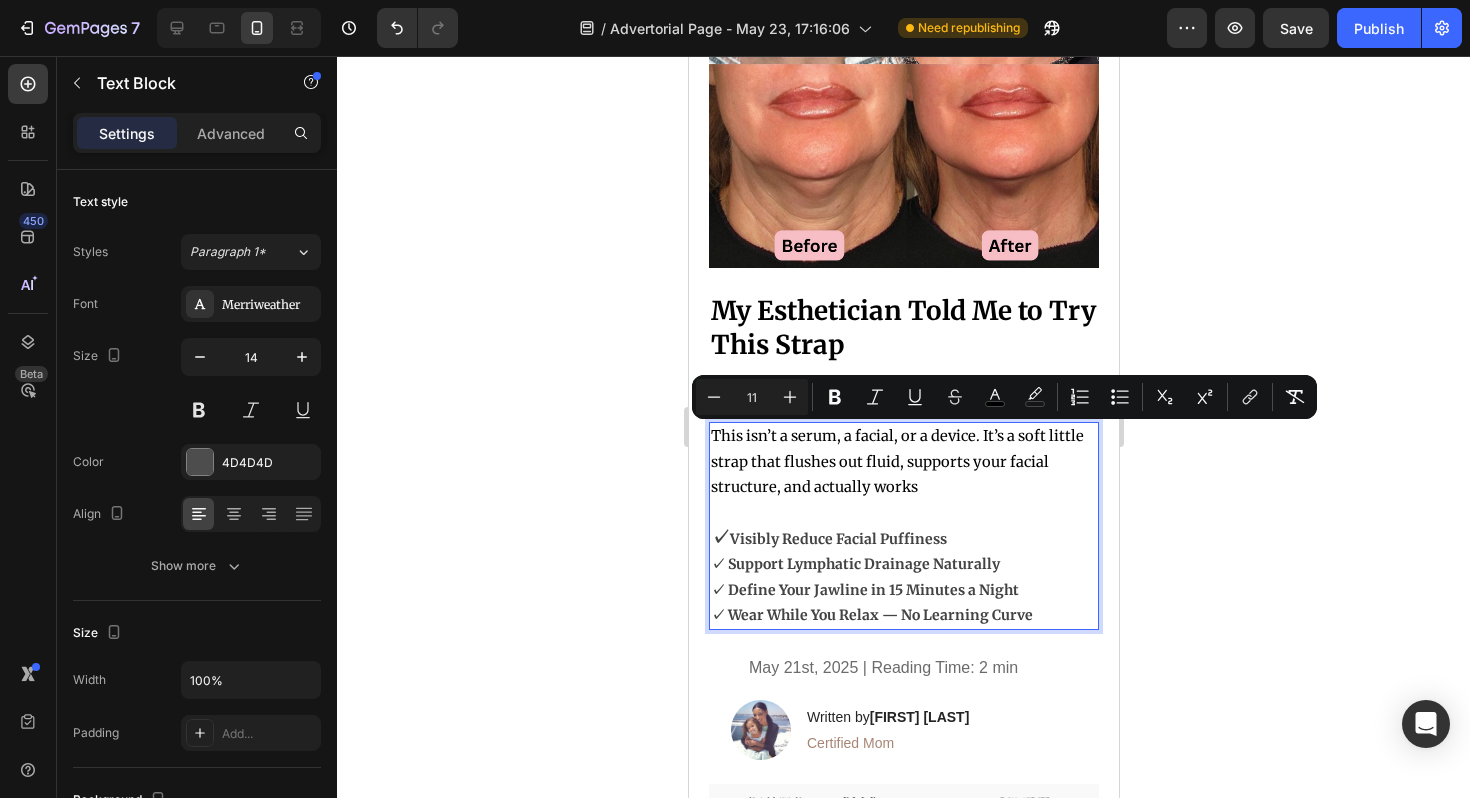 click on "This isn’t a serum, a facial, or a device. It’s a soft little strap that flushes out fluid, supports your facial structure, and actually works" at bounding box center [896, 461] 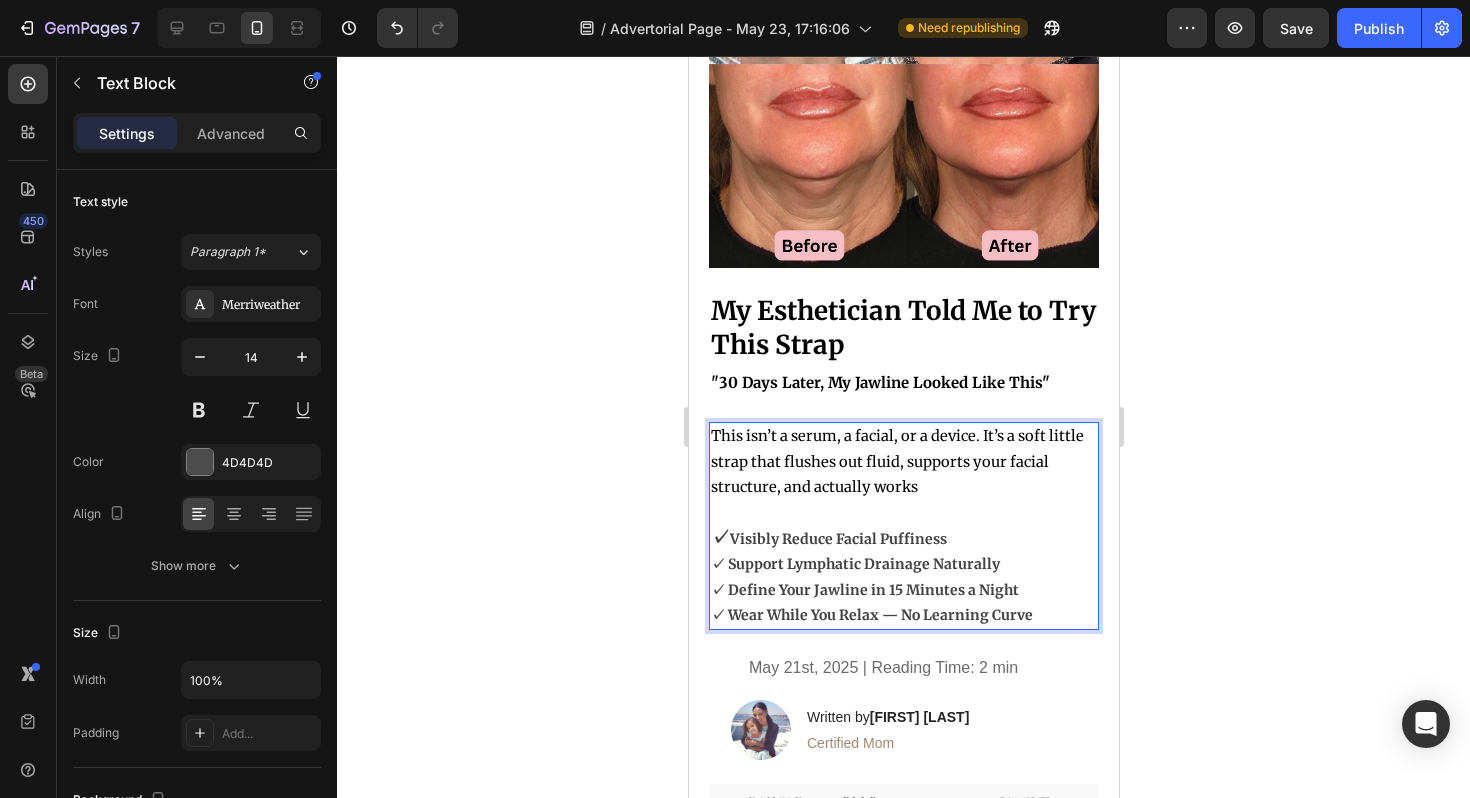 click on "This isn’t a serum, a facial, or a device. It’s a soft little strap that flushes out fluid, supports your facial structure, and actually works" at bounding box center [896, 461] 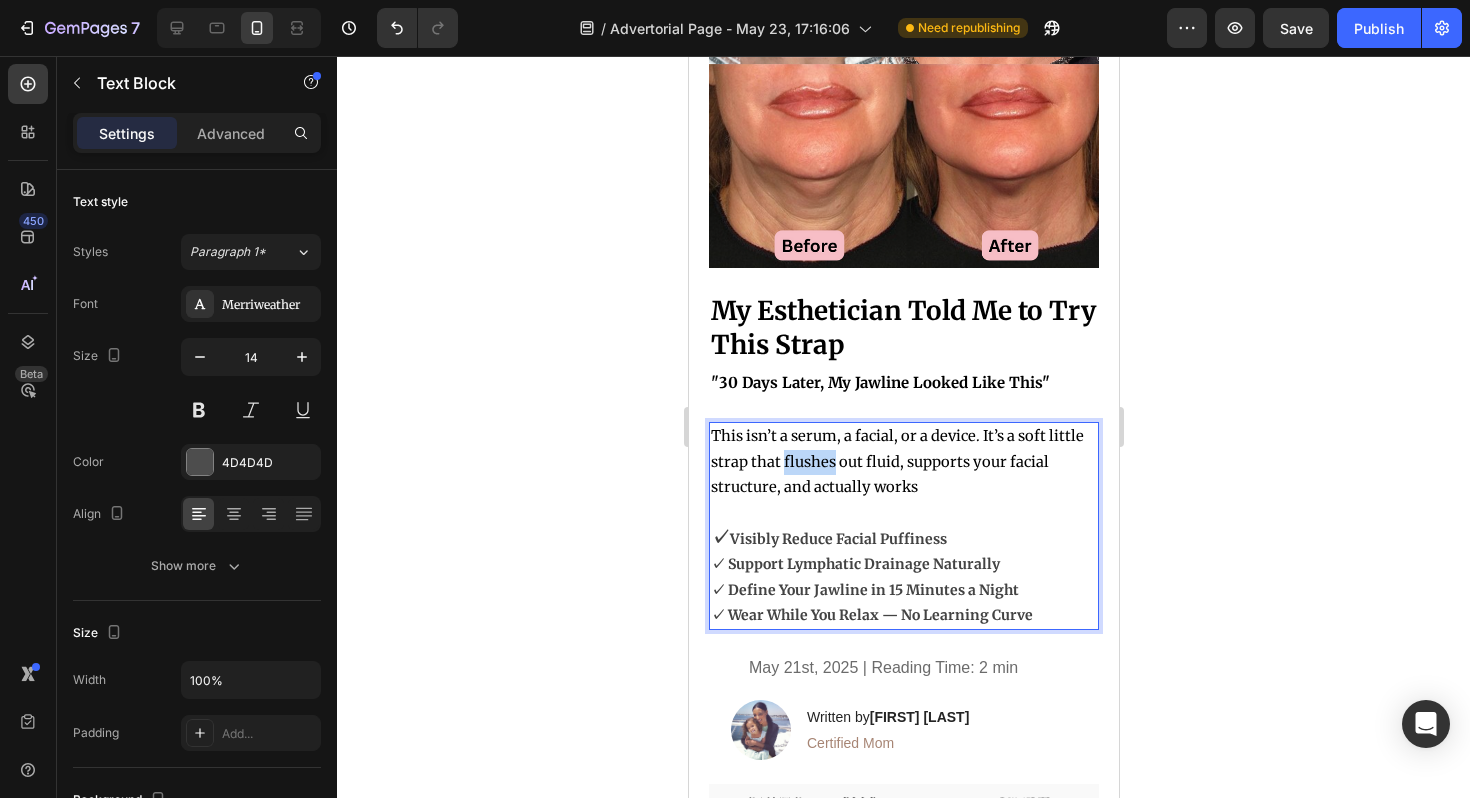 click on "This isn’t a serum, a facial, or a device. It’s a soft little strap that flushes out fluid, supports your facial structure, and actually works" at bounding box center [896, 461] 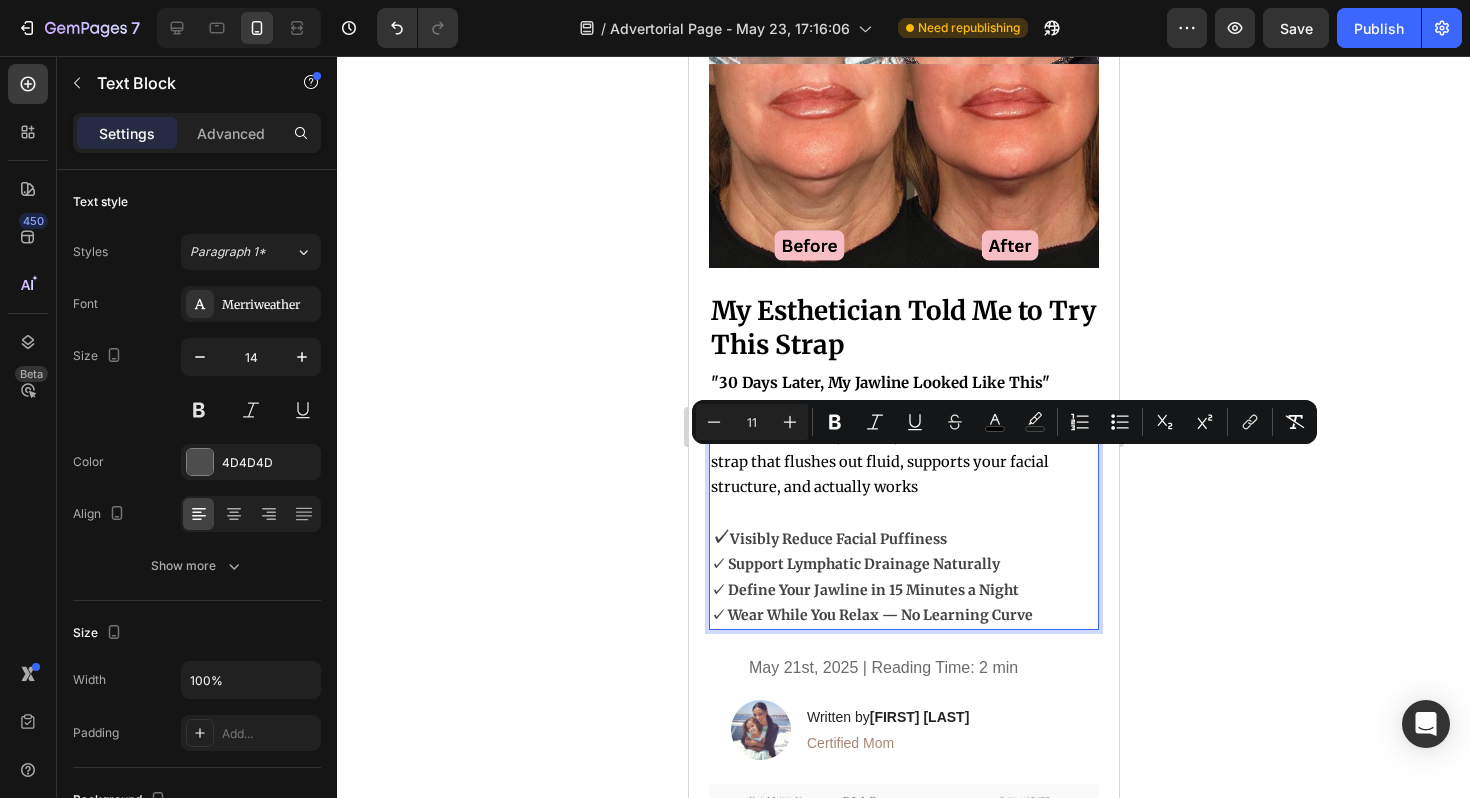 click on "This isn’t a serum, a facial, or a device. It’s a soft little strap that flushes out fluid, supports your facial structure, and actually works" at bounding box center (896, 461) 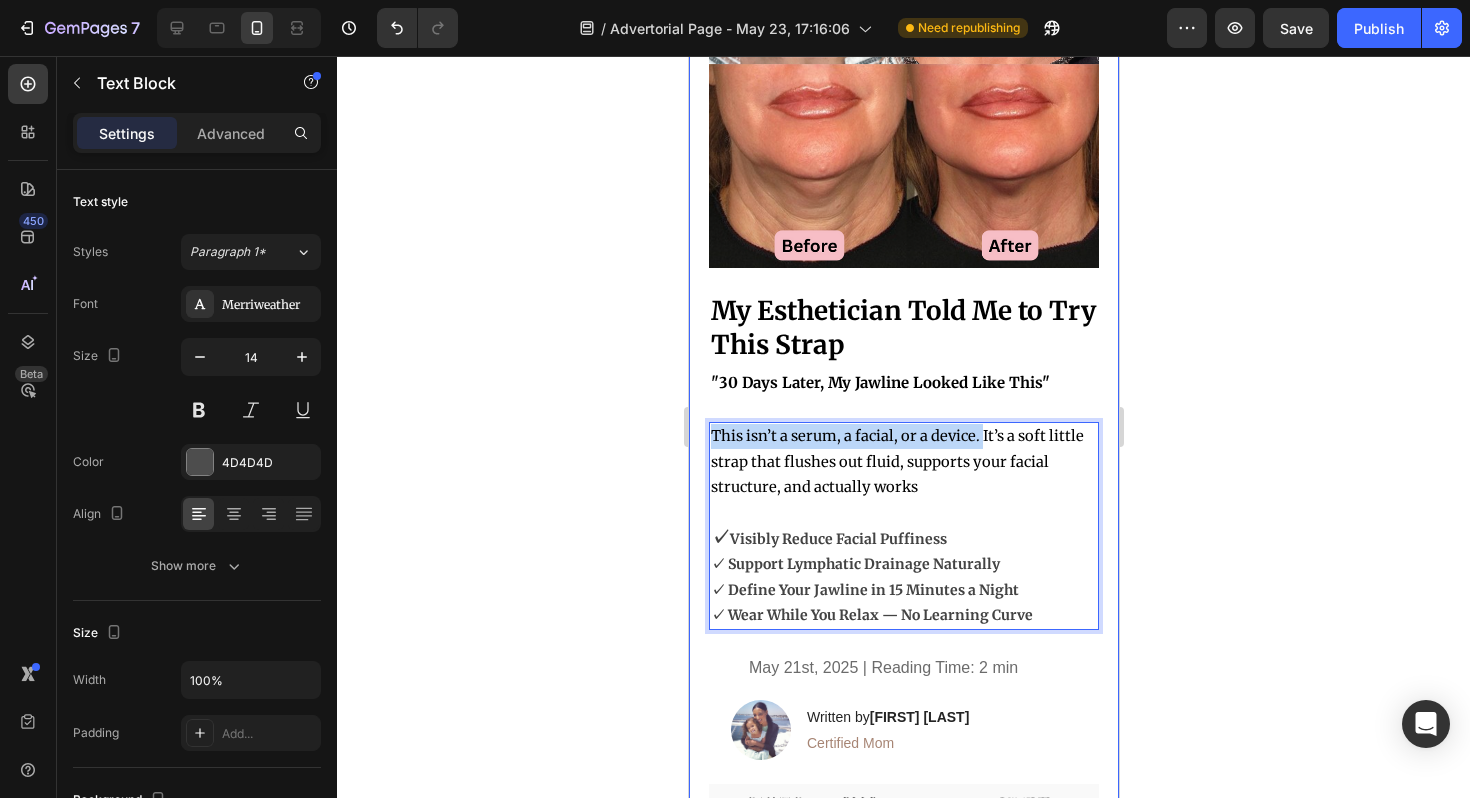 drag, startPoint x: 980, startPoint y: 434, endPoint x: 703, endPoint y: 432, distance: 277.00723 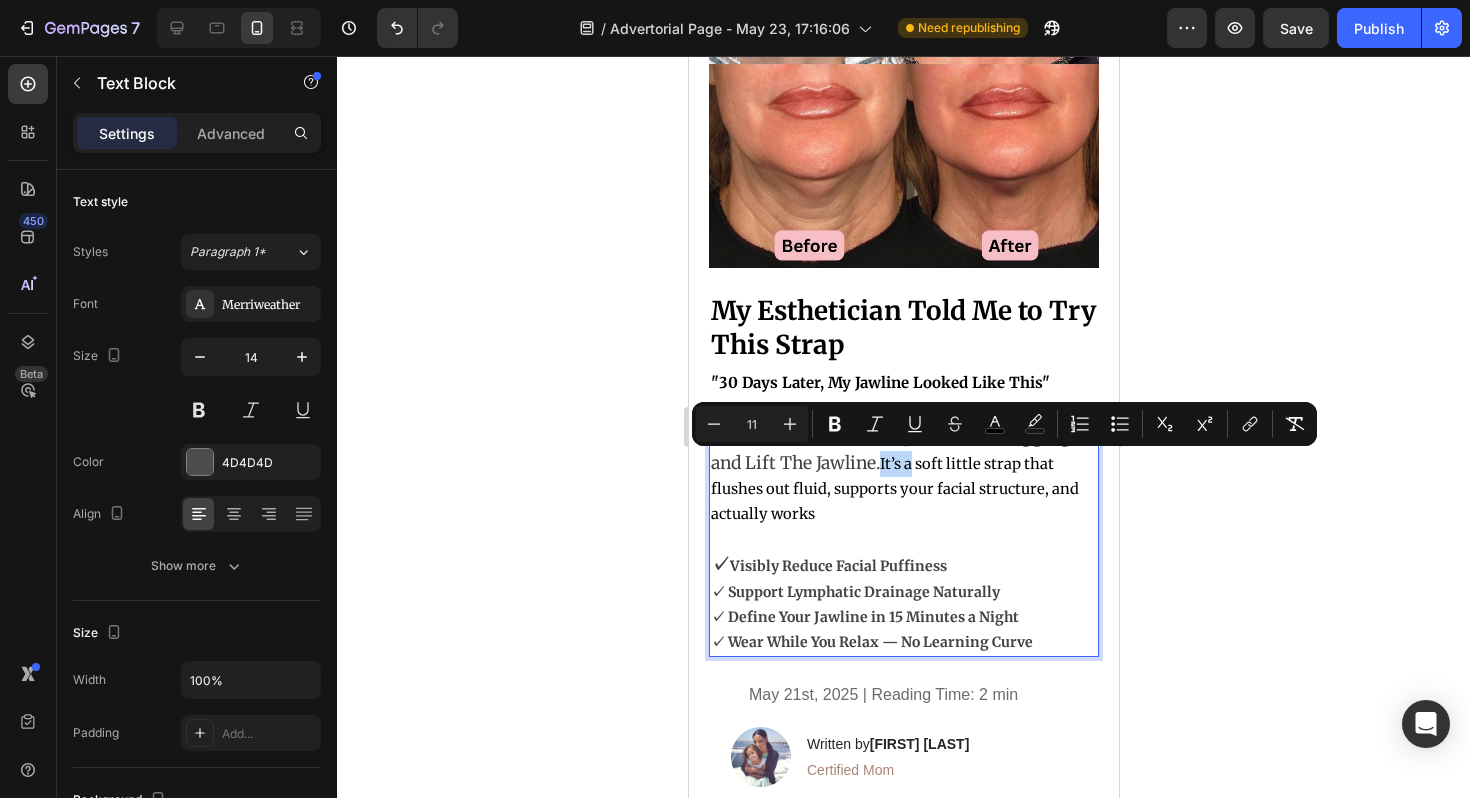 drag, startPoint x: 885, startPoint y: 457, endPoint x: 917, endPoint y: 463, distance: 32.55764 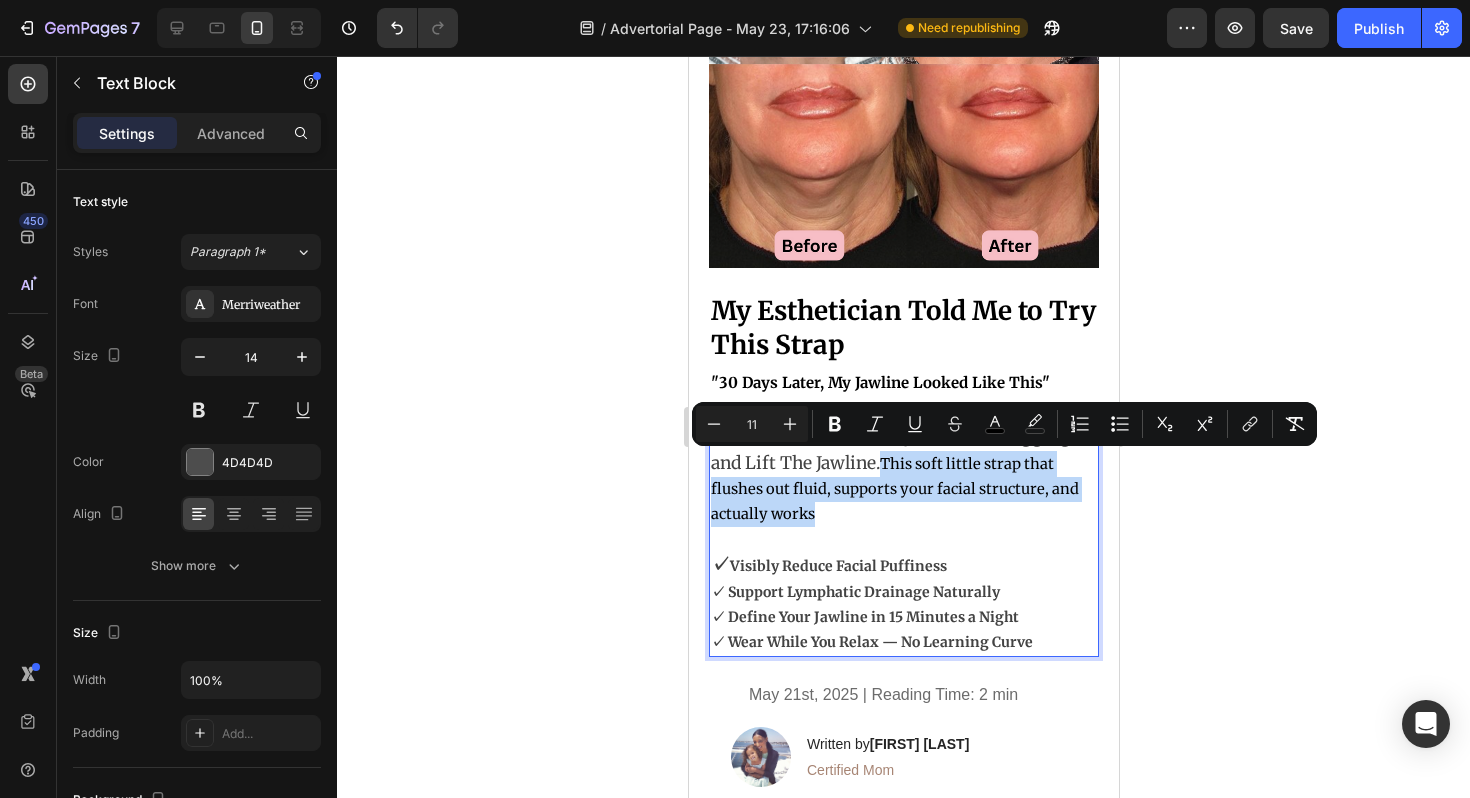 drag, startPoint x: 885, startPoint y: 456, endPoint x: 930, endPoint y: 510, distance: 70.292244 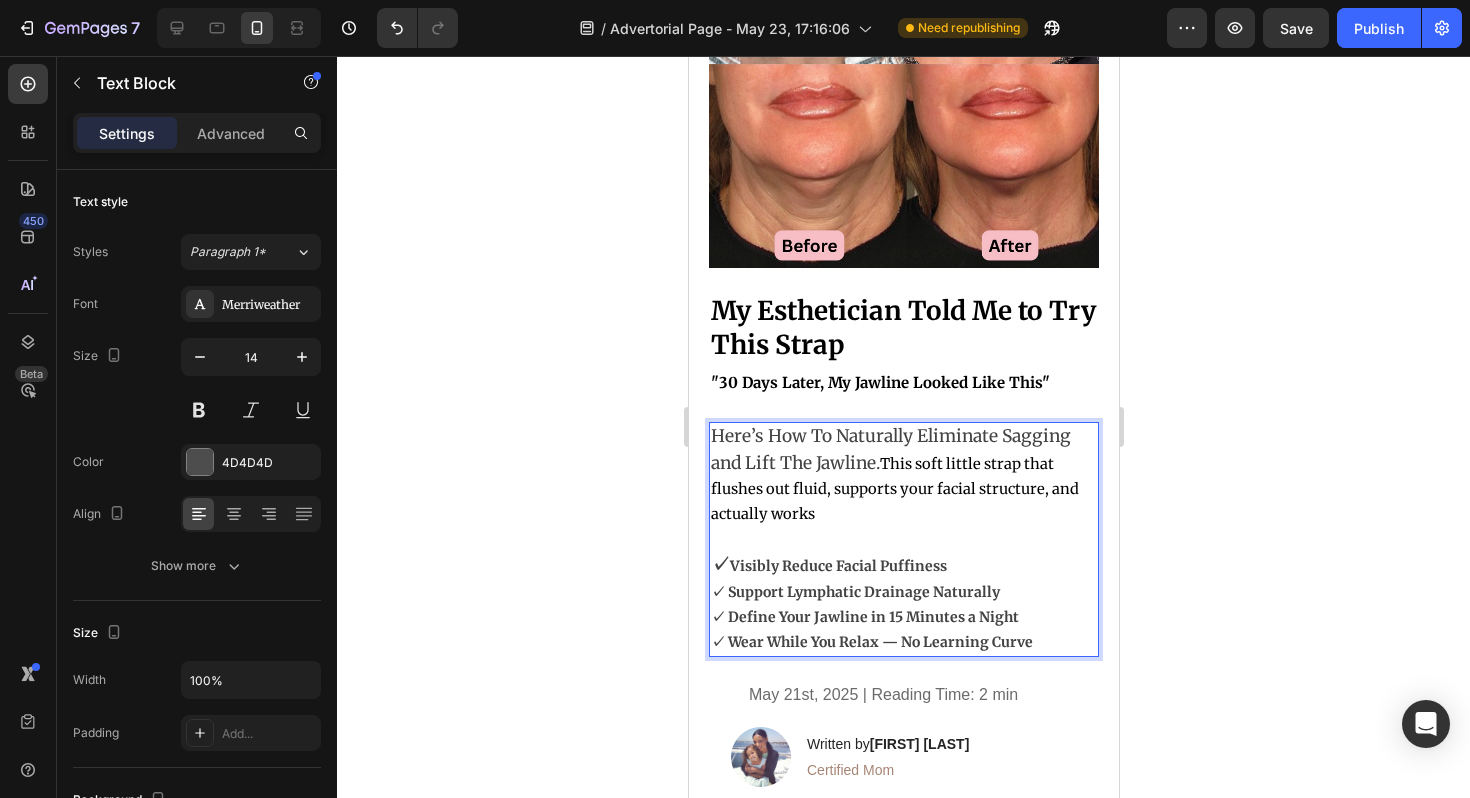 click on "Here’s How To Naturally Eliminate Sagging and Lift The Jawline." at bounding box center (890, 449) 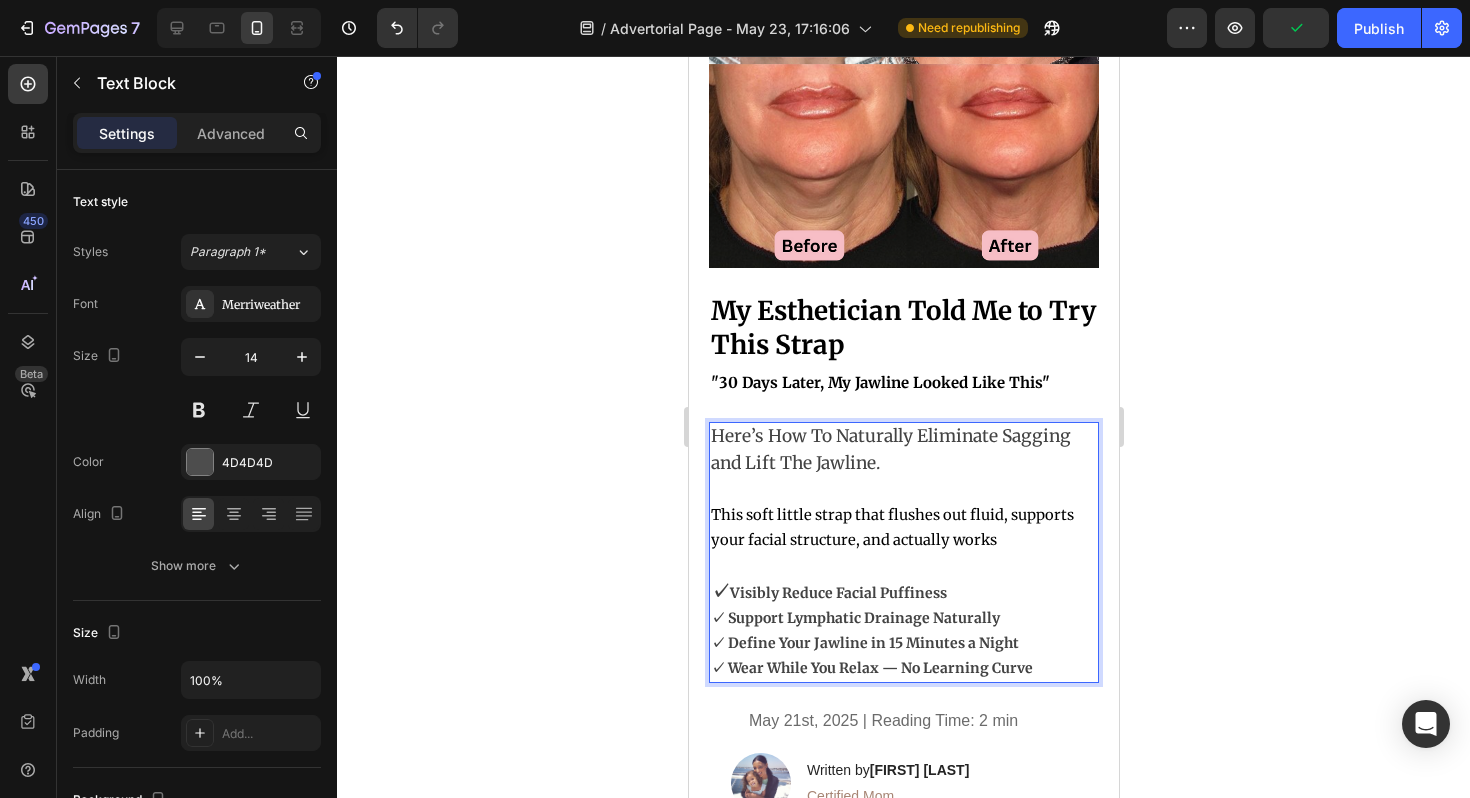scroll, scrollTop: 240, scrollLeft: 0, axis: vertical 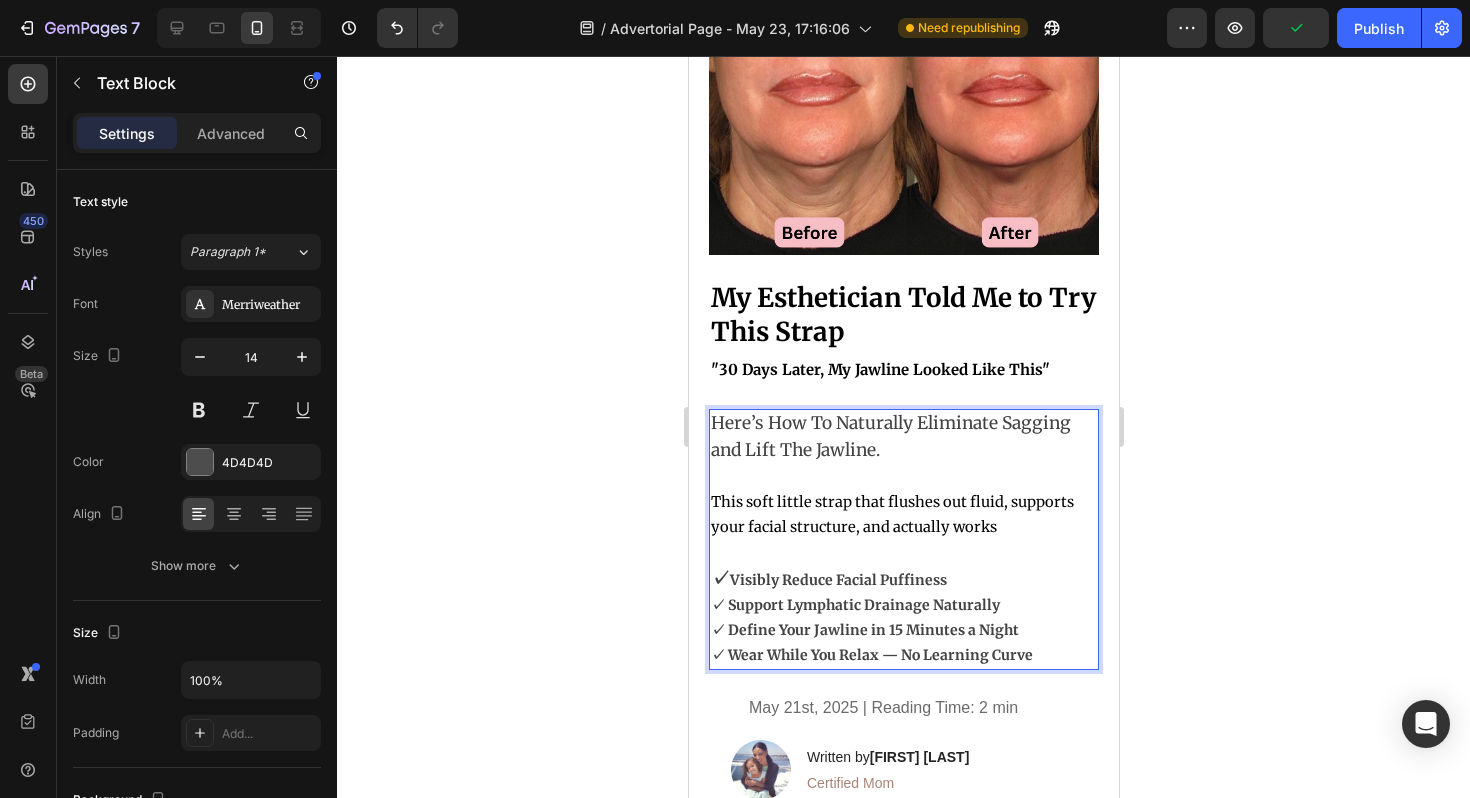 click 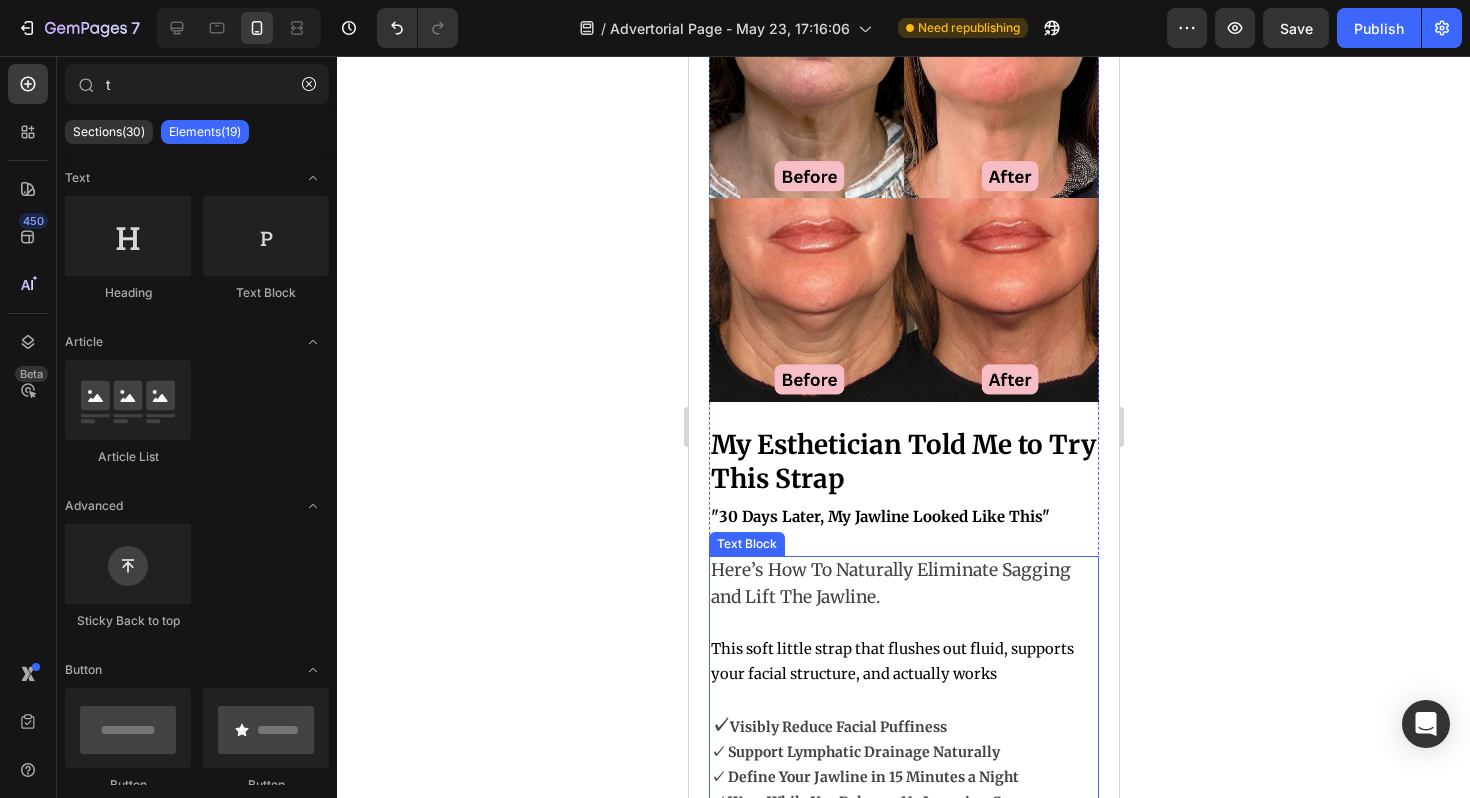 scroll, scrollTop: 91, scrollLeft: 0, axis: vertical 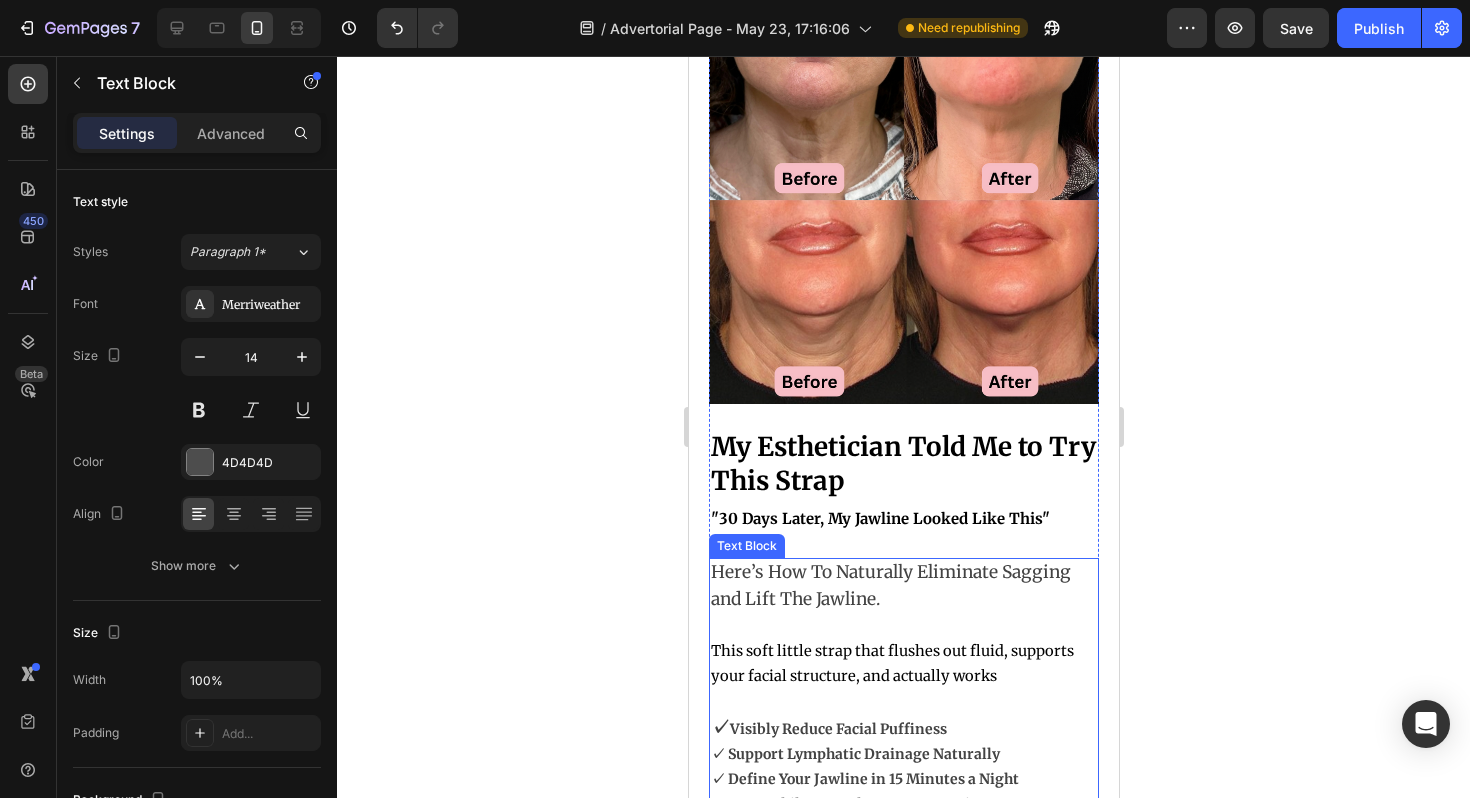 click on "This soft little strap that flushes out fluid, supports your facial structure, and actually works" at bounding box center [891, 663] 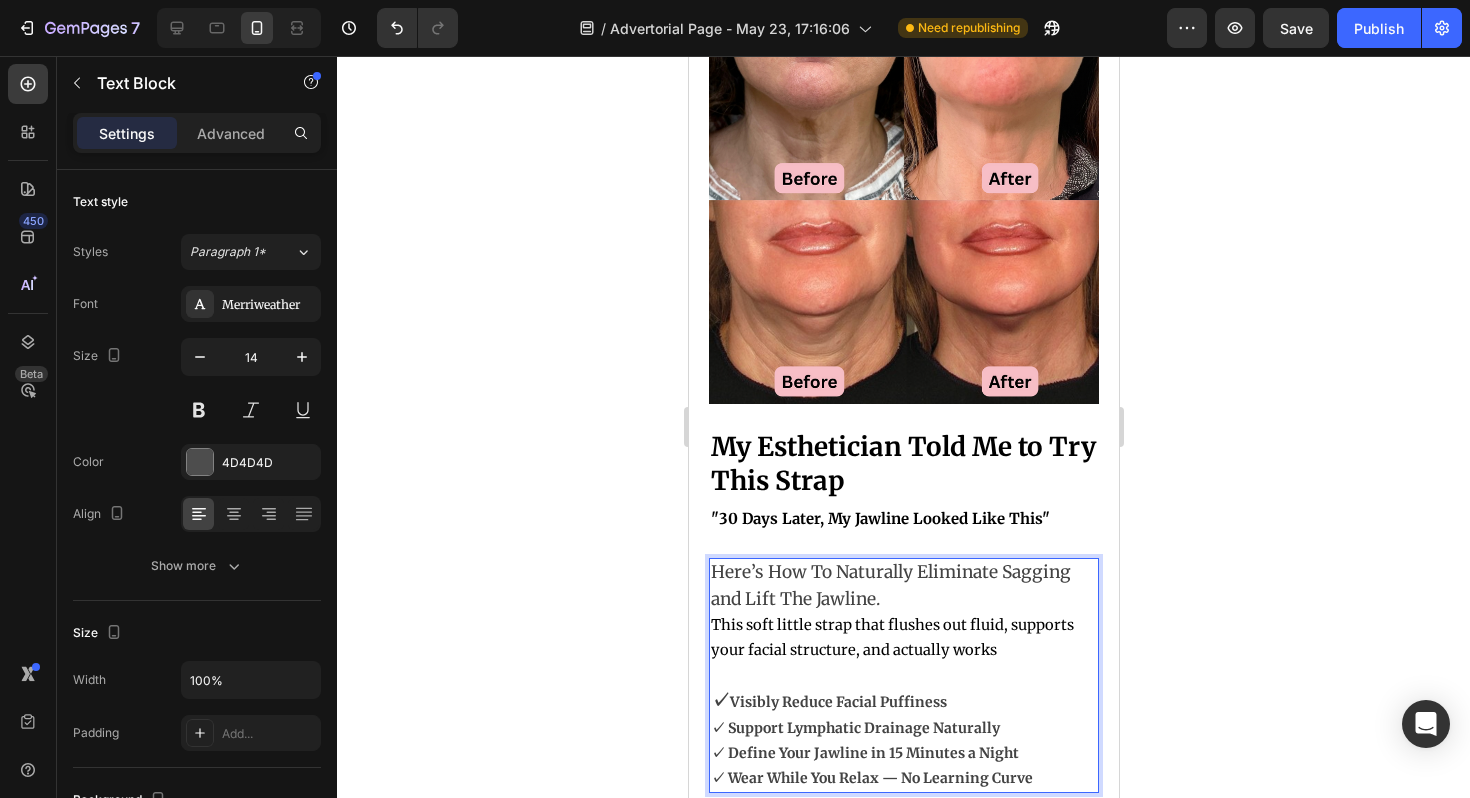 click on "Here’s How To Naturally Eliminate Sagging and Lift The Jawline." at bounding box center (890, 585) 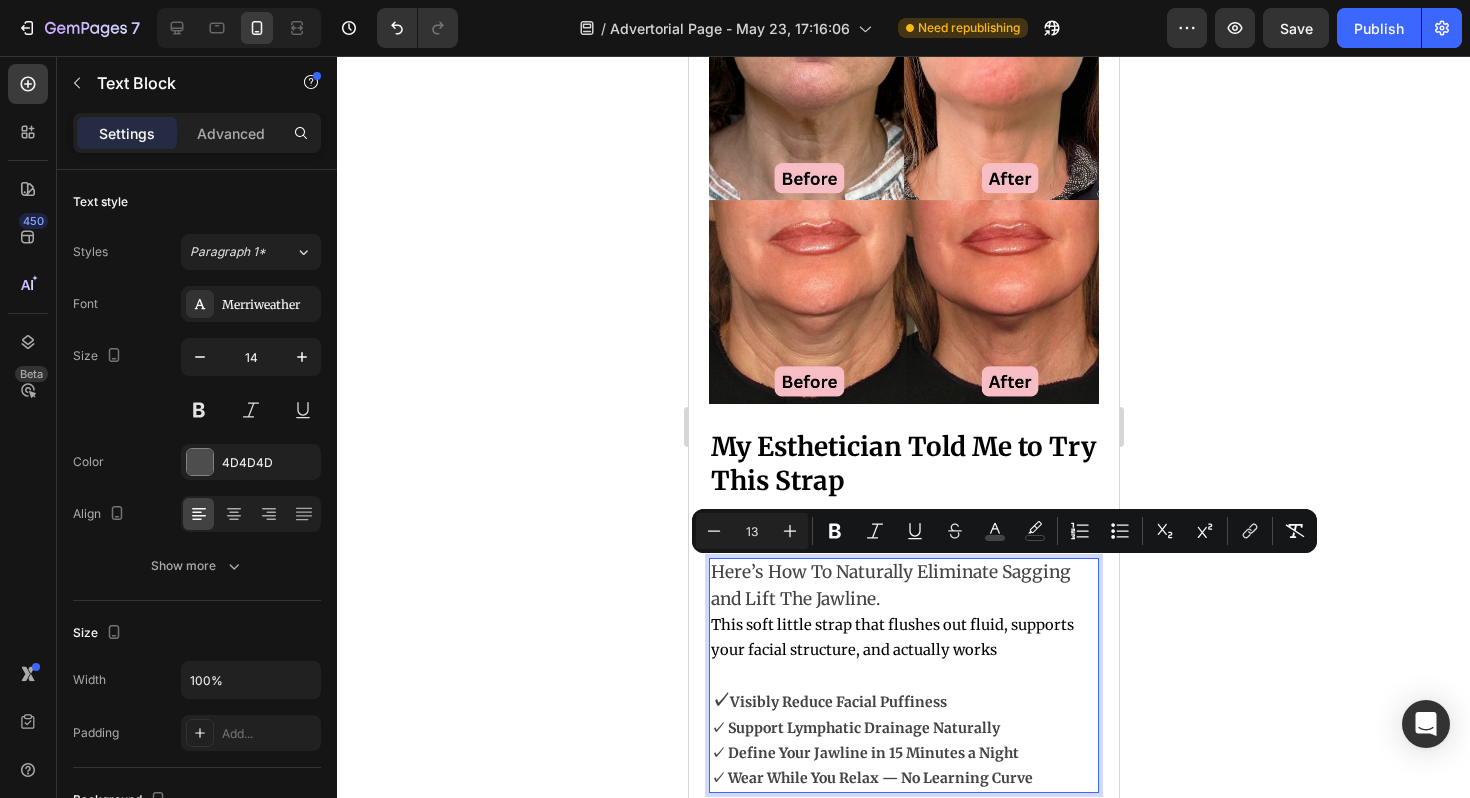 drag, startPoint x: 907, startPoint y: 599, endPoint x: 719, endPoint y: 573, distance: 189.78935 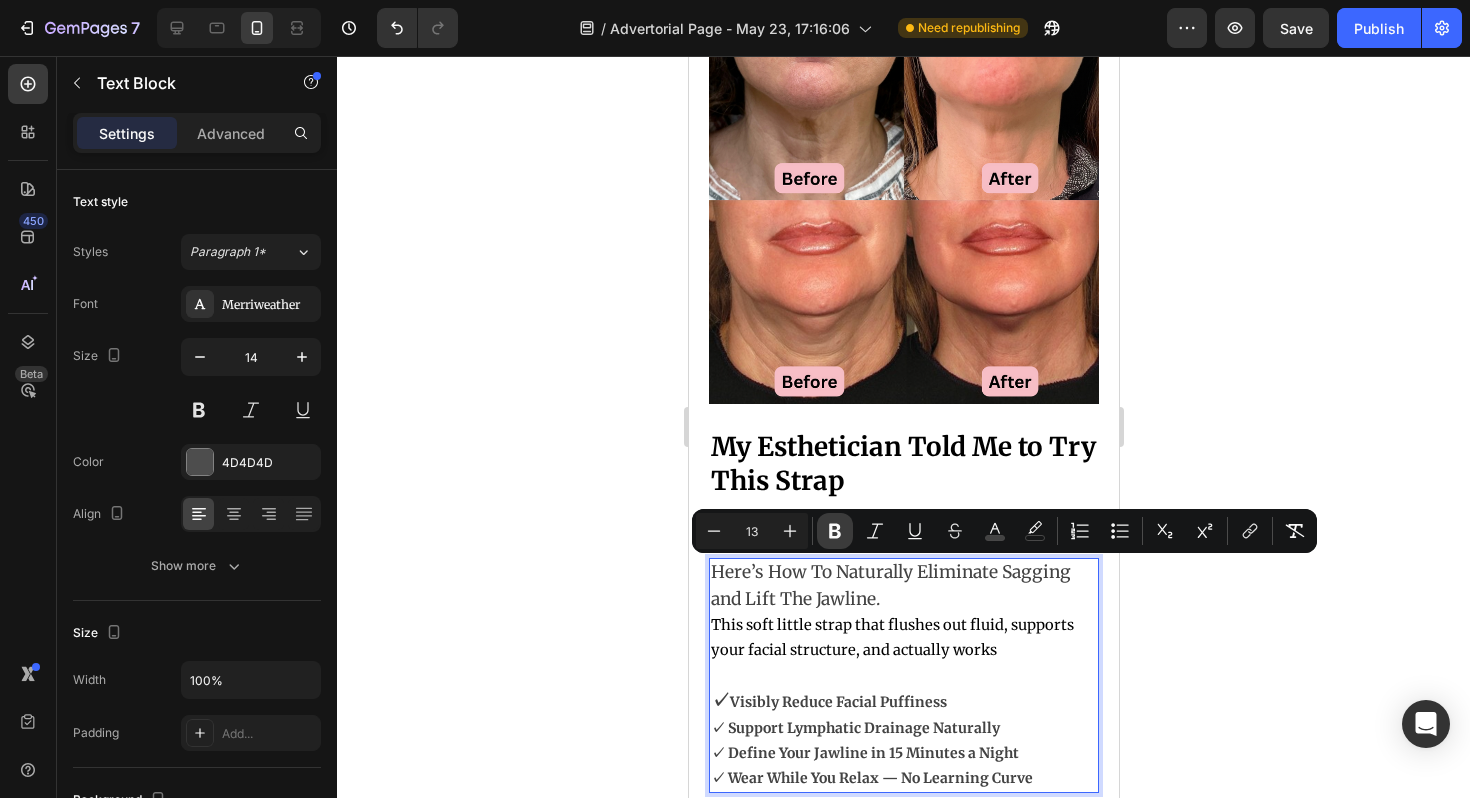 click 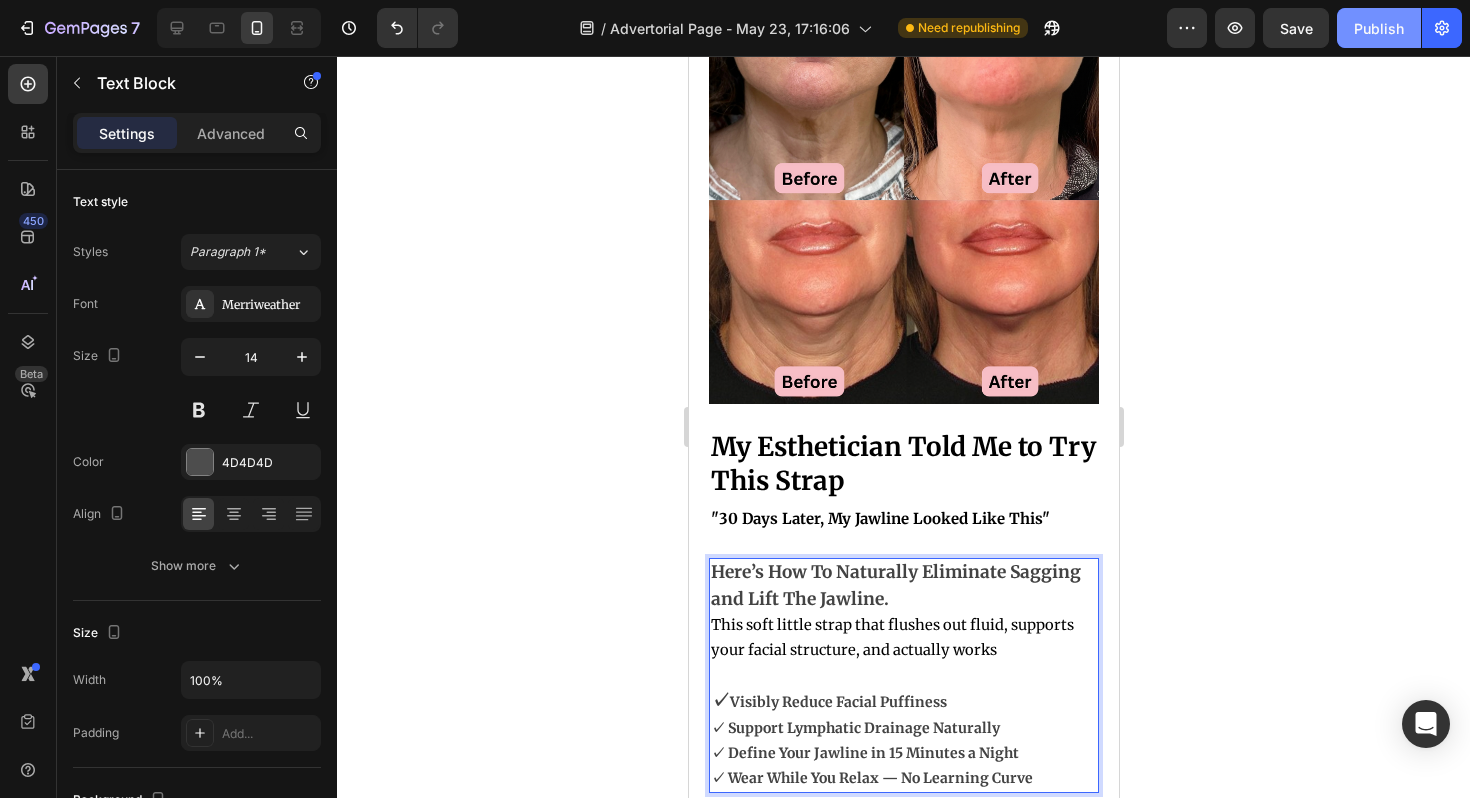 click on "Publish" 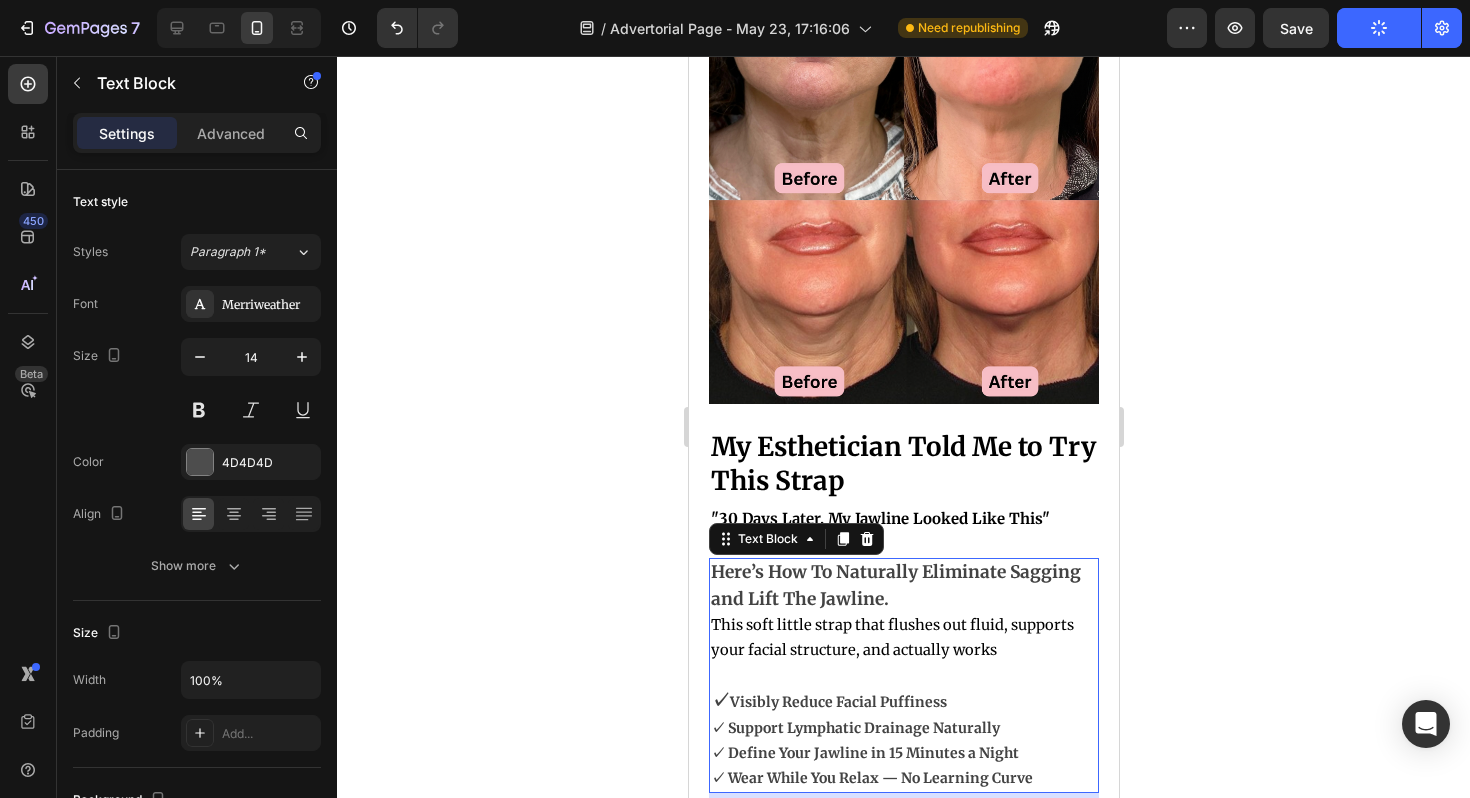 click 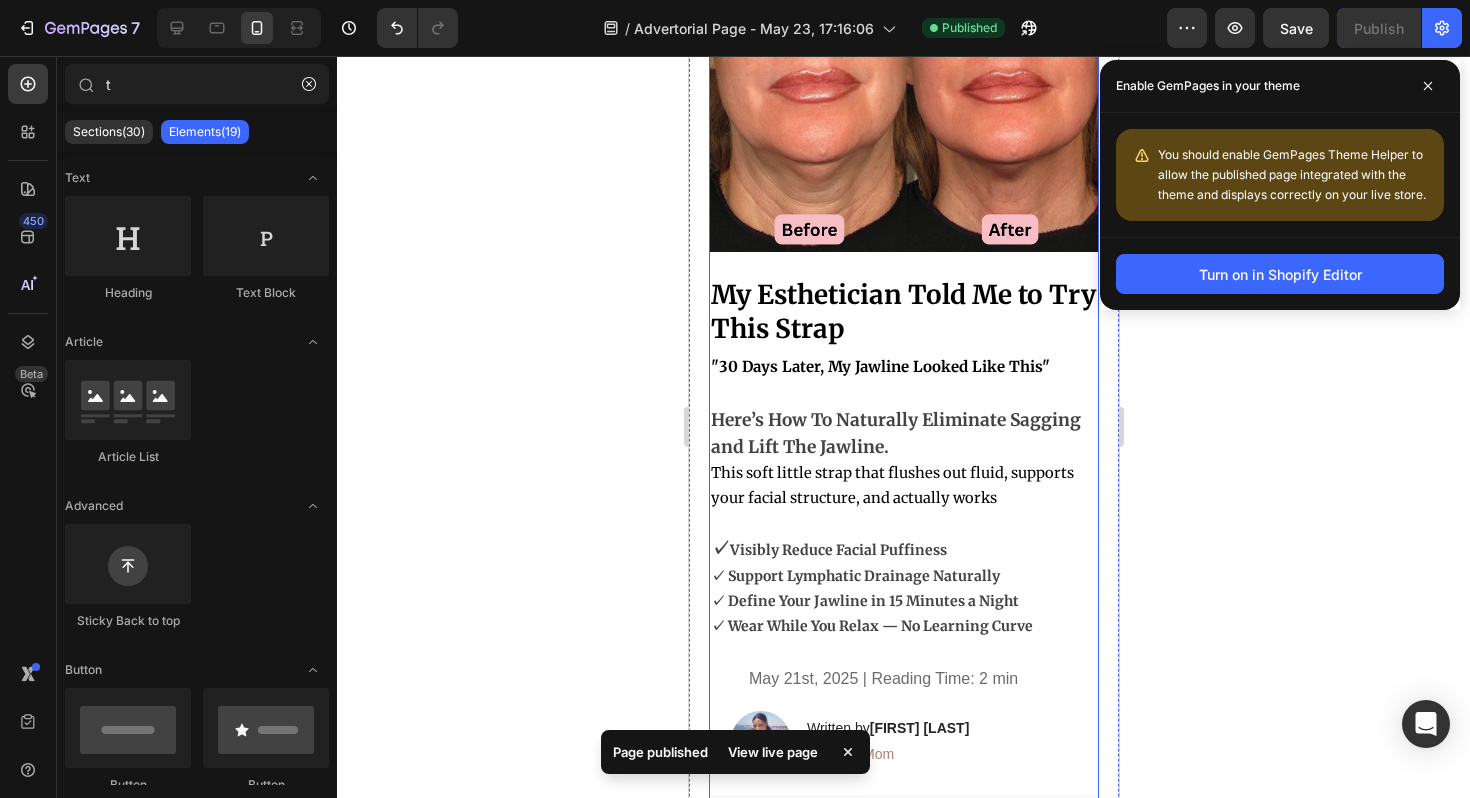 scroll, scrollTop: 241, scrollLeft: 0, axis: vertical 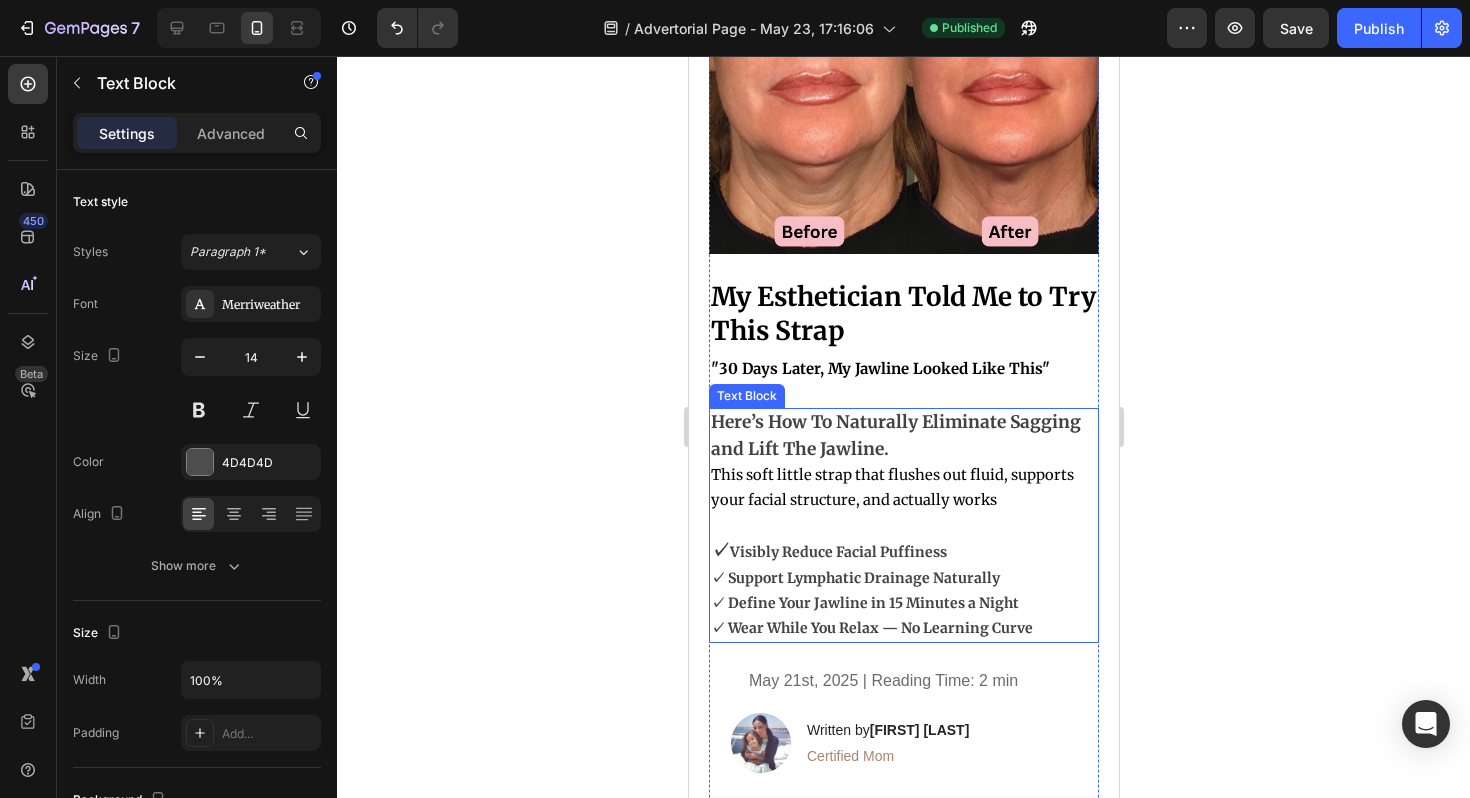 click on "This soft little strap that flushes out fluid, supports your facial structure, and actually works" at bounding box center [891, 487] 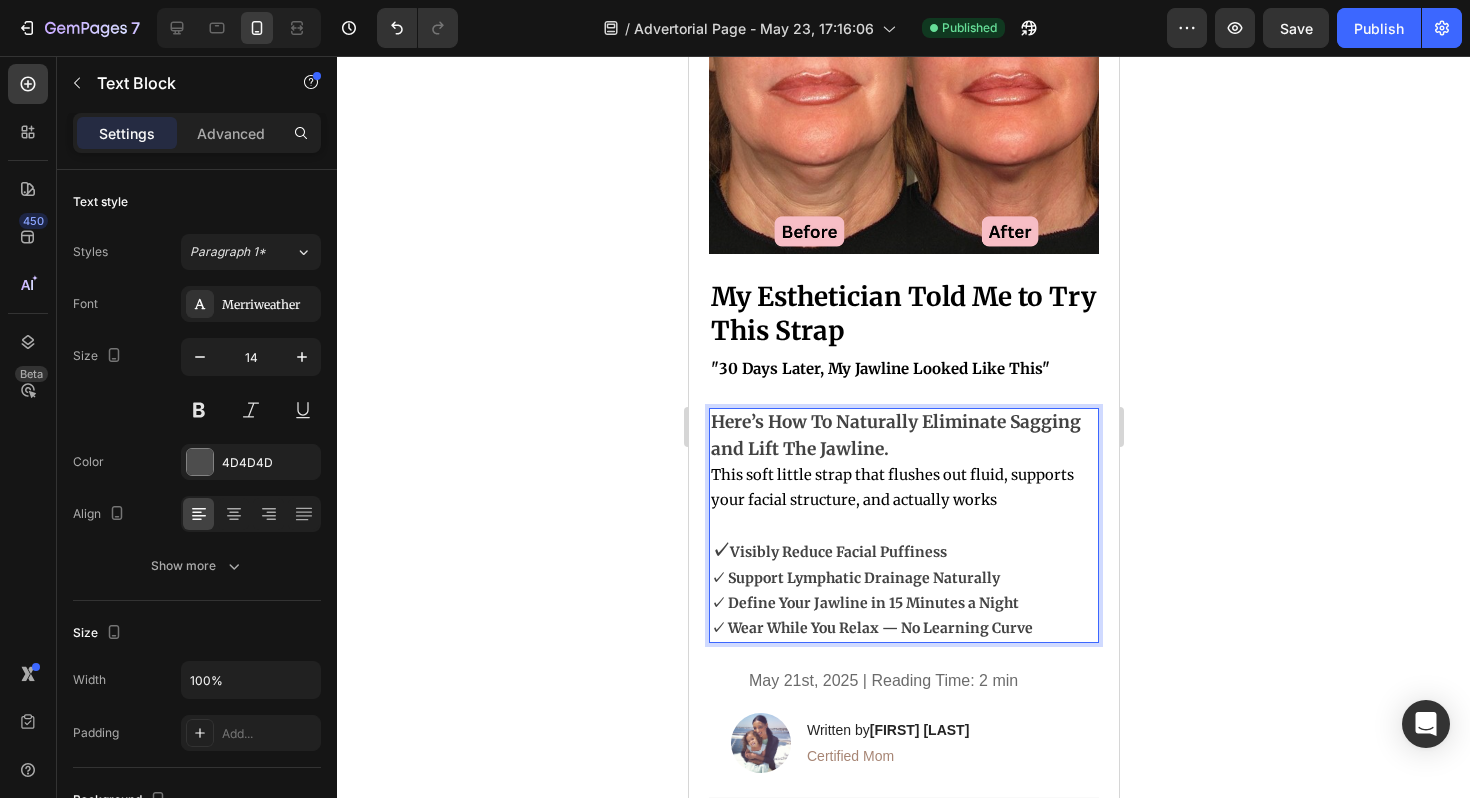 click on "This soft little strap that flushes out fluid, supports your facial structure, and actually works" at bounding box center [891, 487] 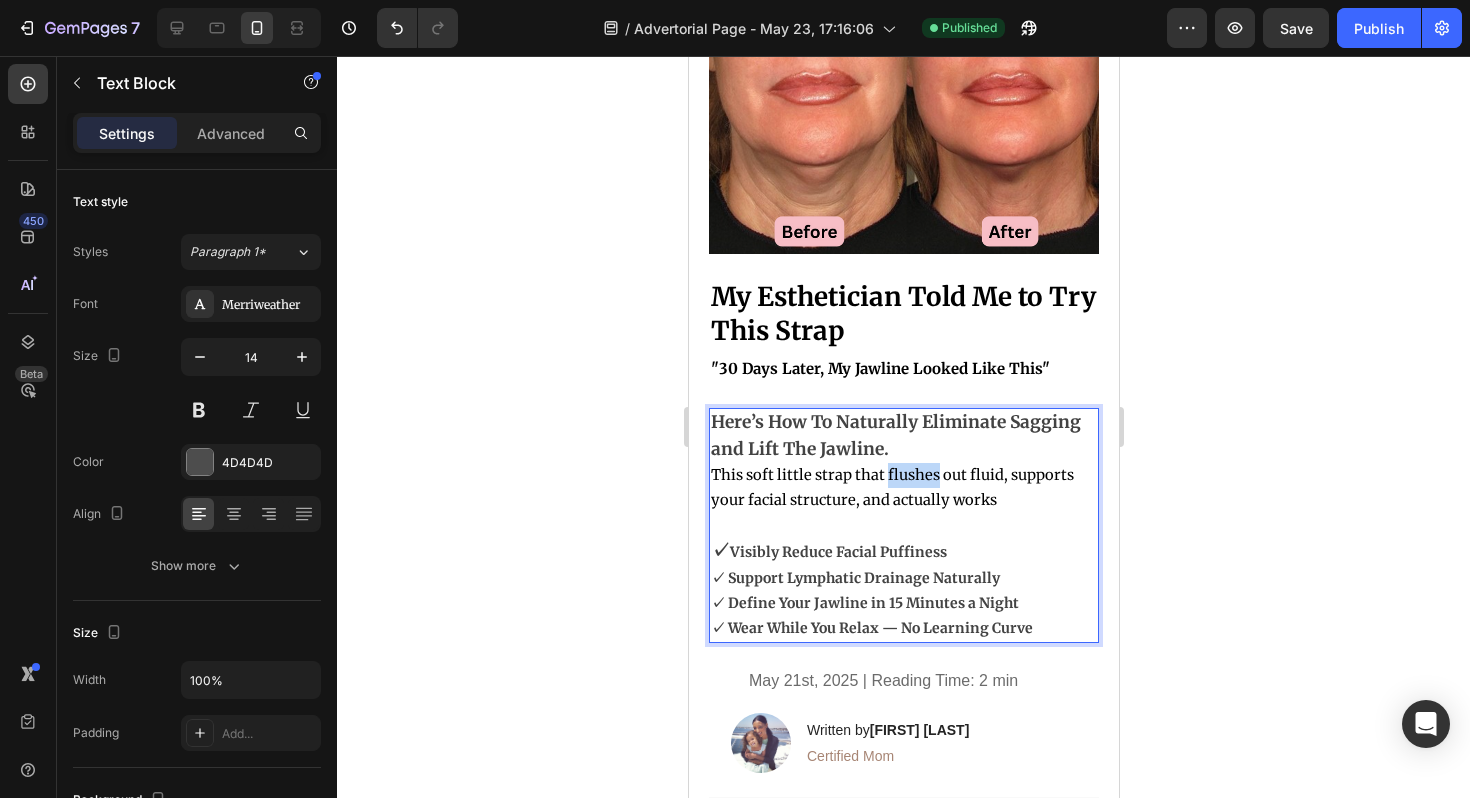 click on "This soft little strap that flushes out fluid, supports your facial structure, and actually works" at bounding box center (891, 487) 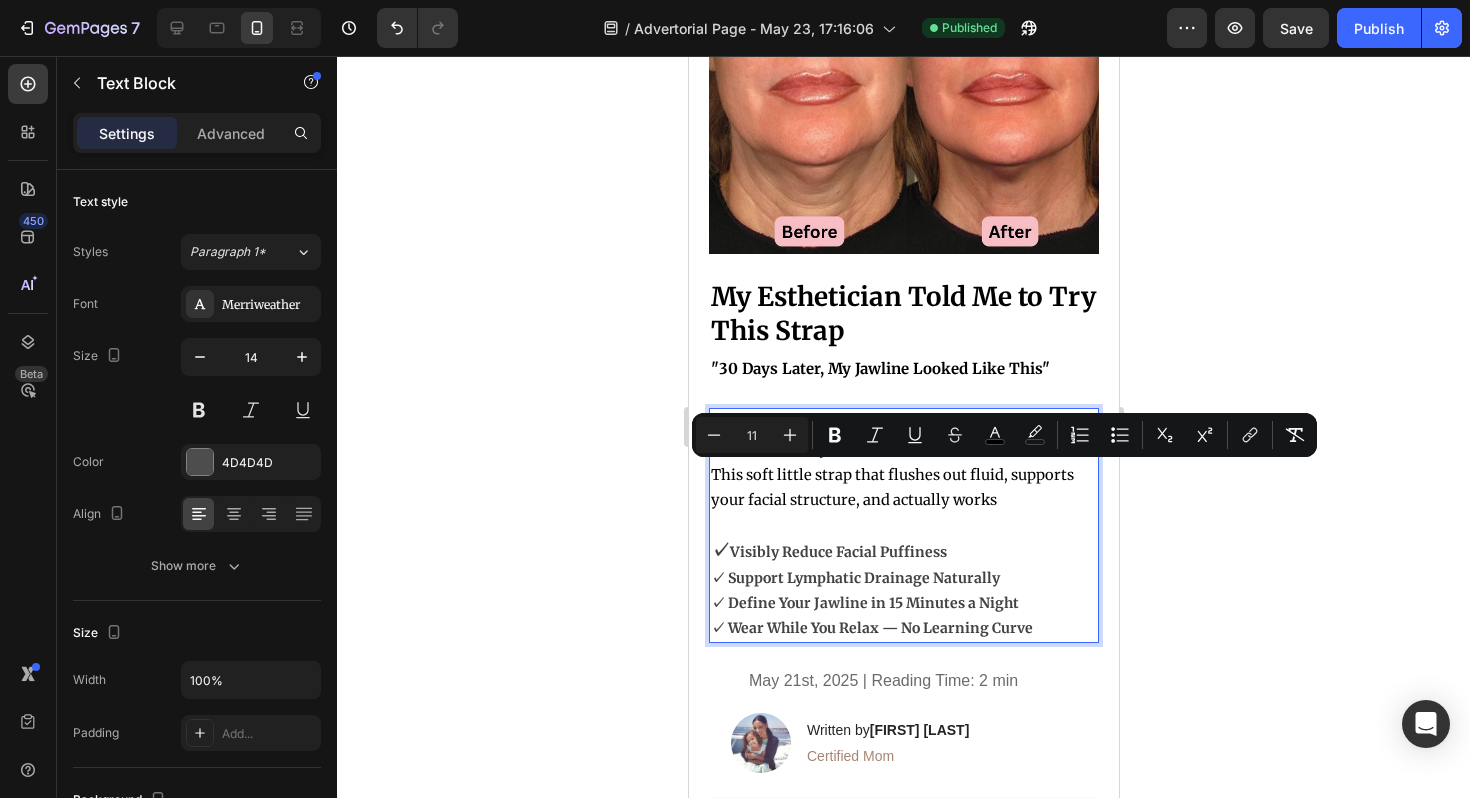 click on "This soft little strap that flushes out fluid, supports your facial structure, and actually works" at bounding box center (891, 487) 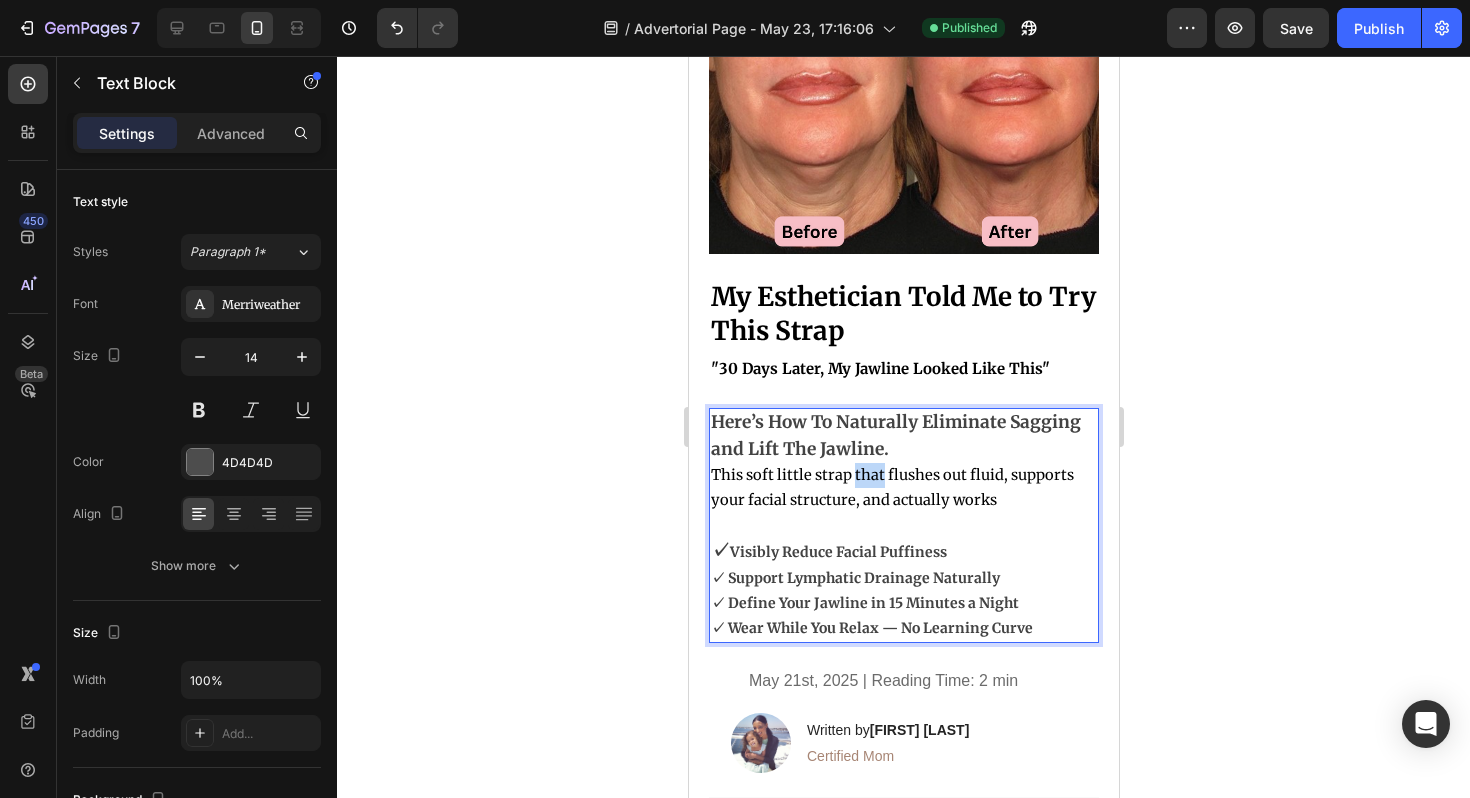 click on "This soft little strap that flushes out fluid, supports your facial structure, and actually works" at bounding box center [891, 487] 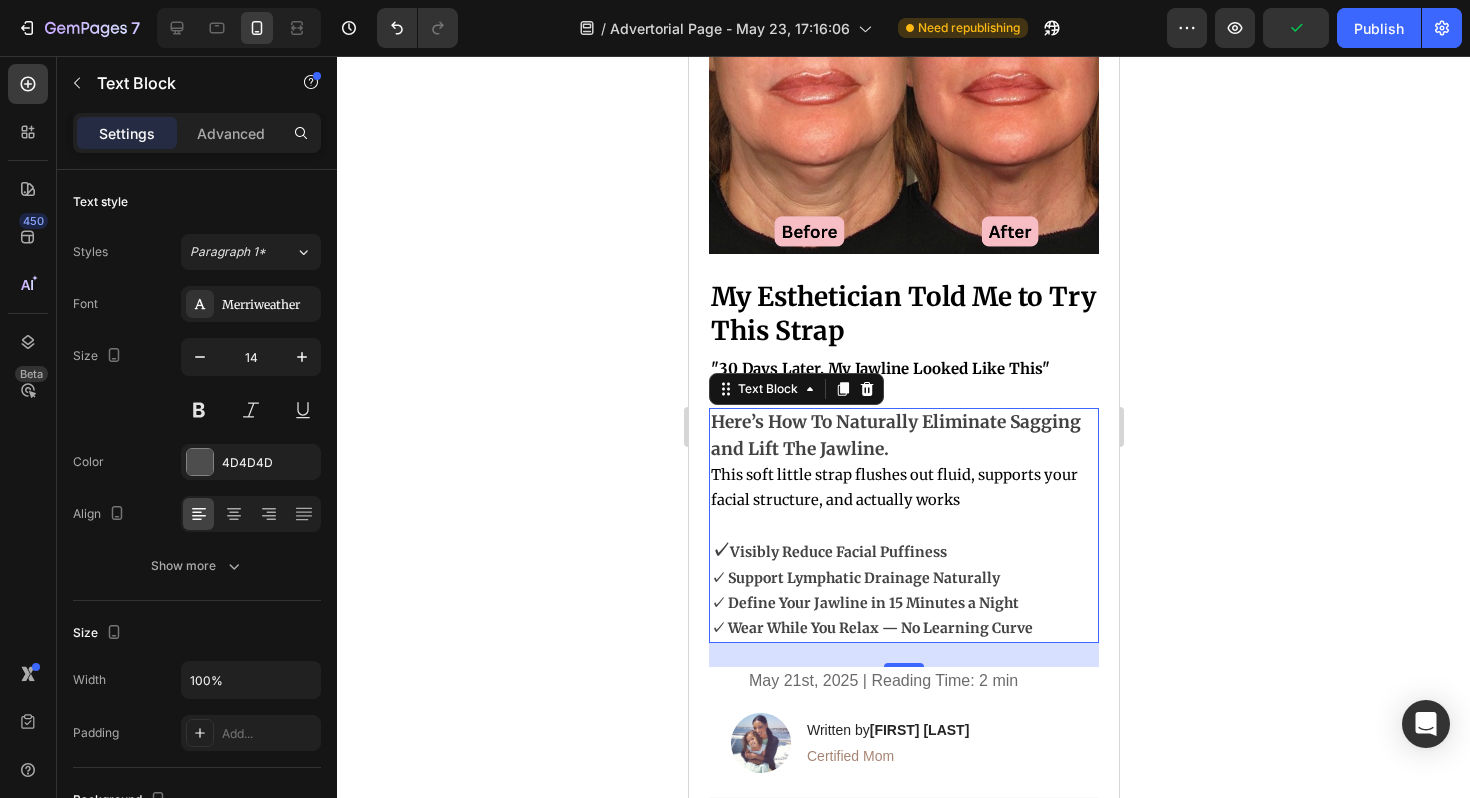 click 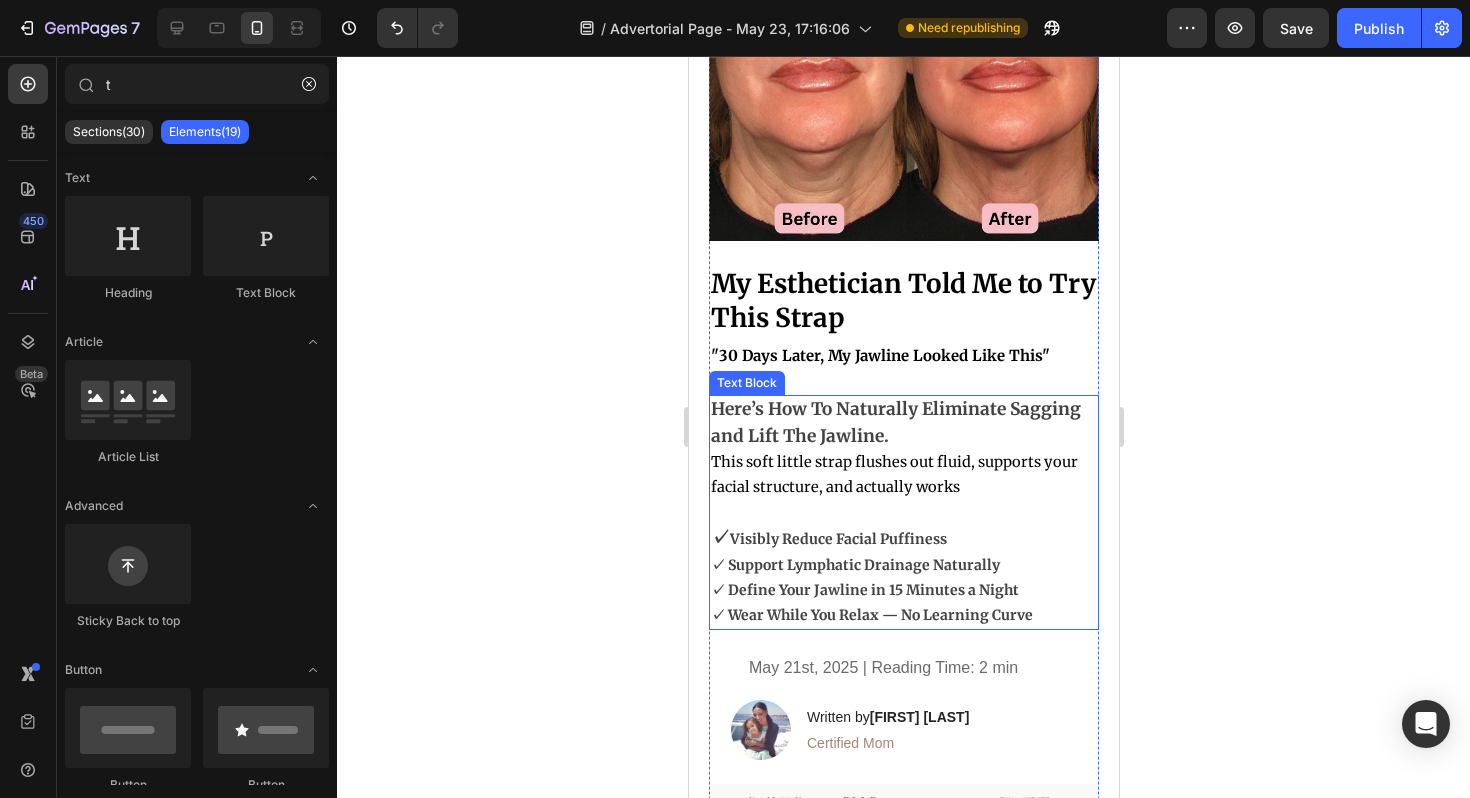 scroll, scrollTop: 227, scrollLeft: 0, axis: vertical 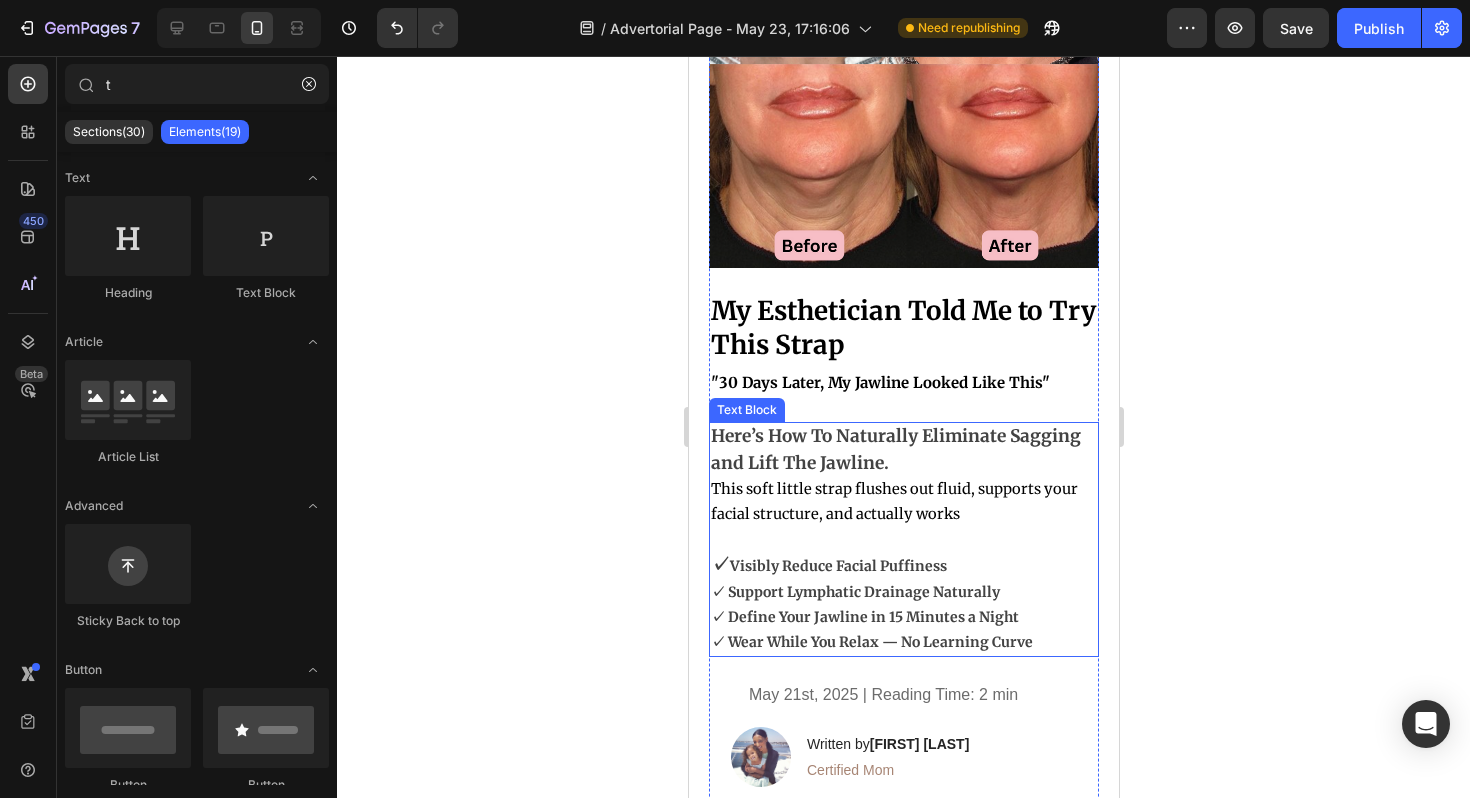 click on "Here’s How To Naturally Eliminate Sagging and Lift The Jawline." at bounding box center [895, 449] 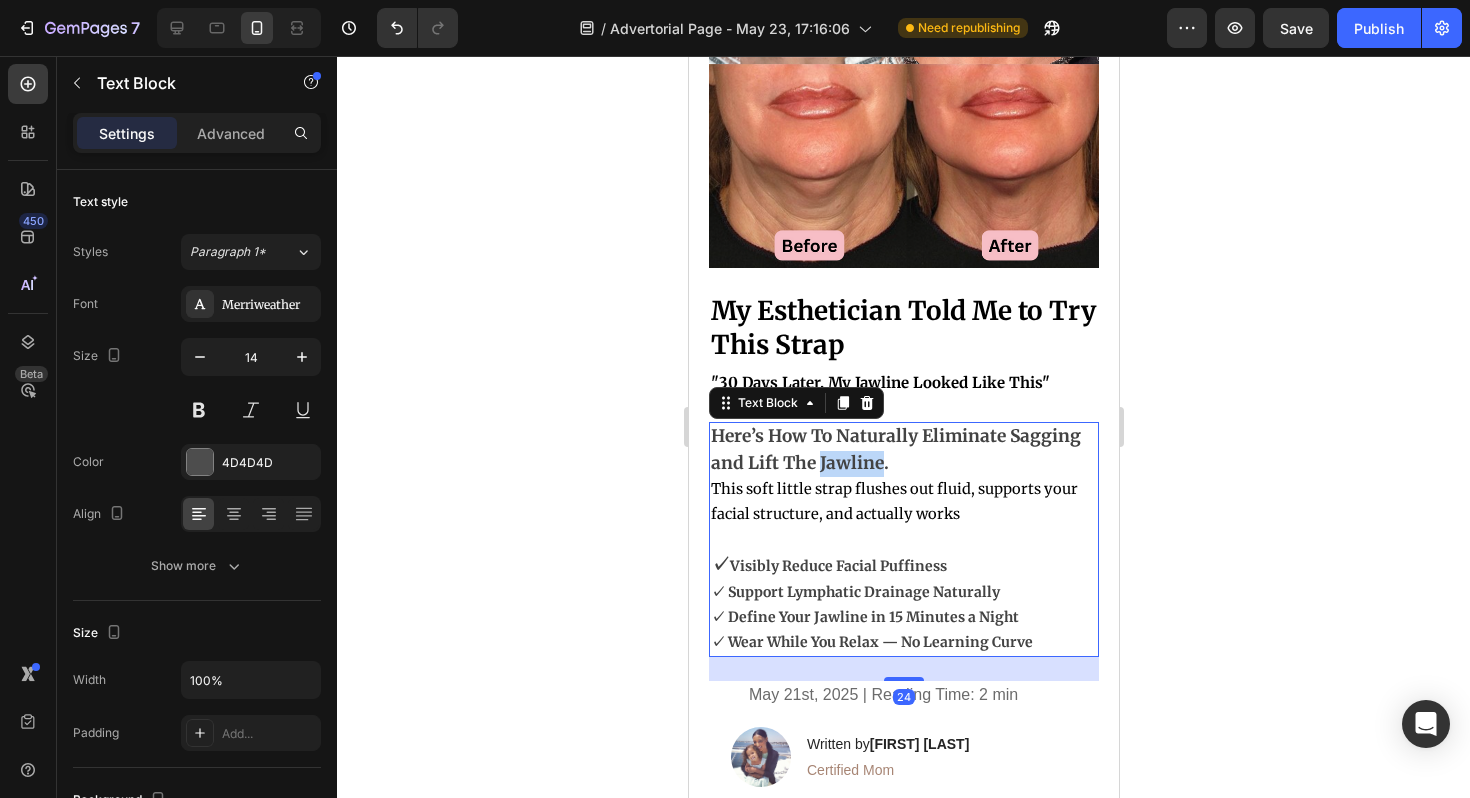 click on "Here’s How To Naturally Eliminate Sagging and Lift The Jawline." at bounding box center [895, 449] 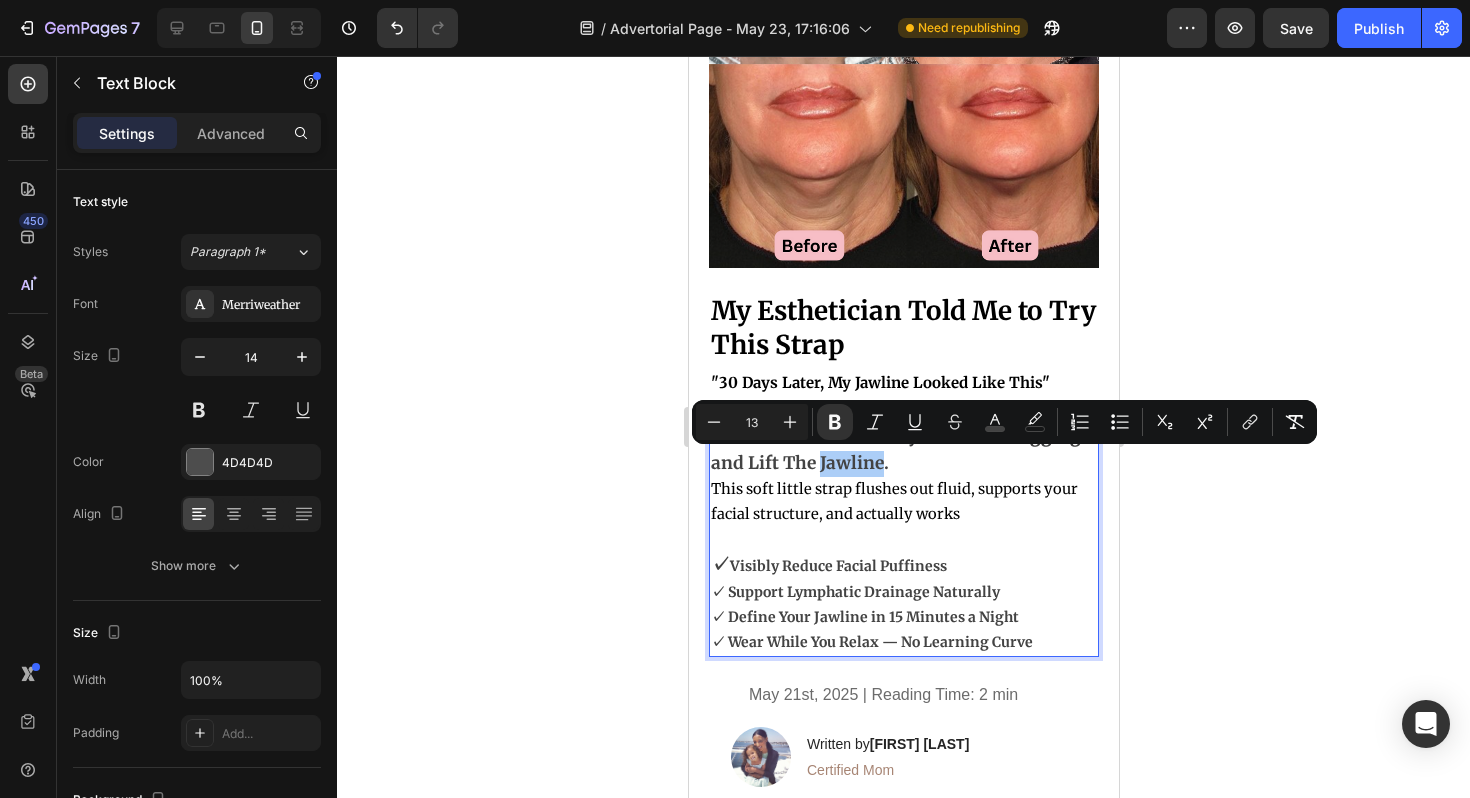 click 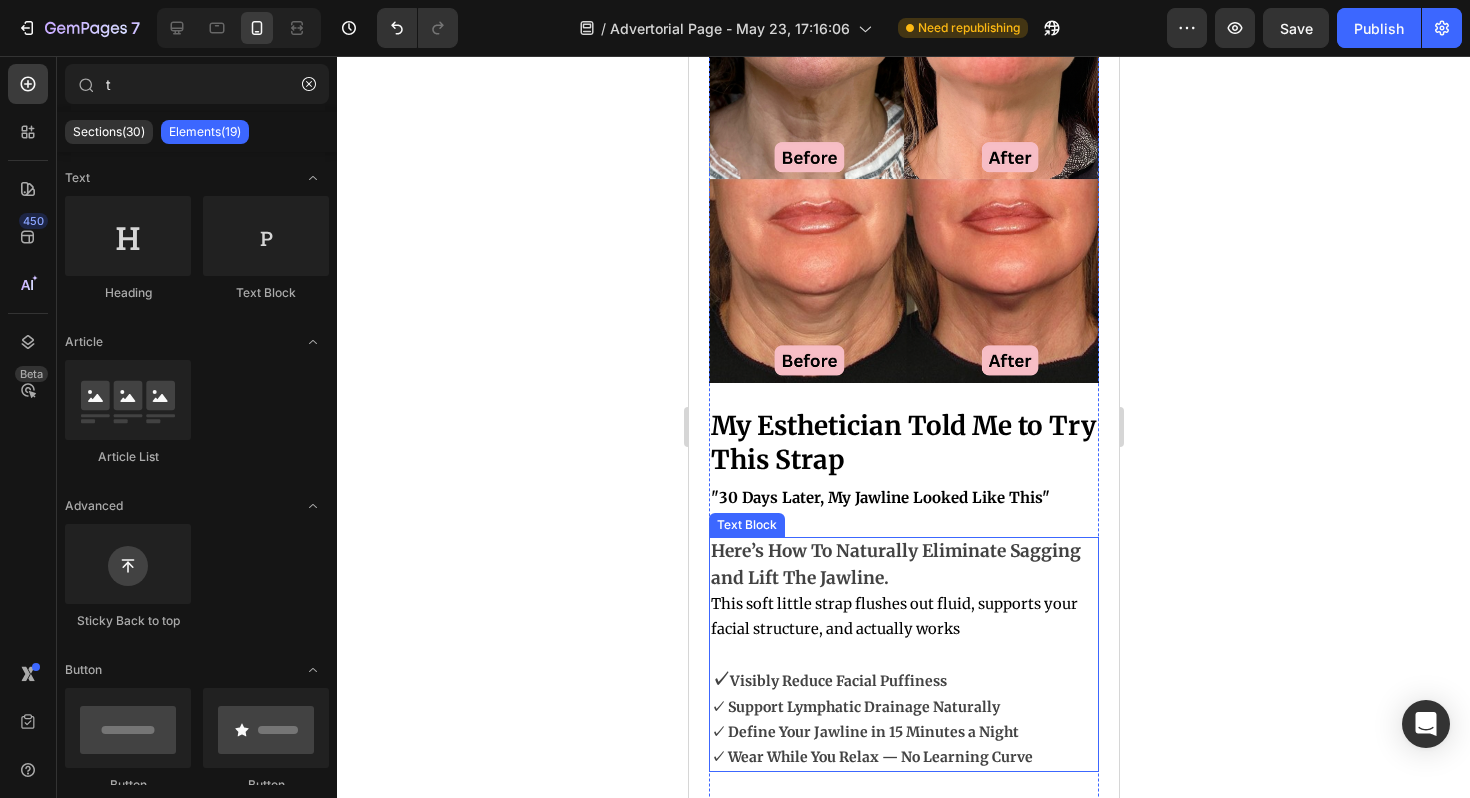 scroll, scrollTop: 22, scrollLeft: 0, axis: vertical 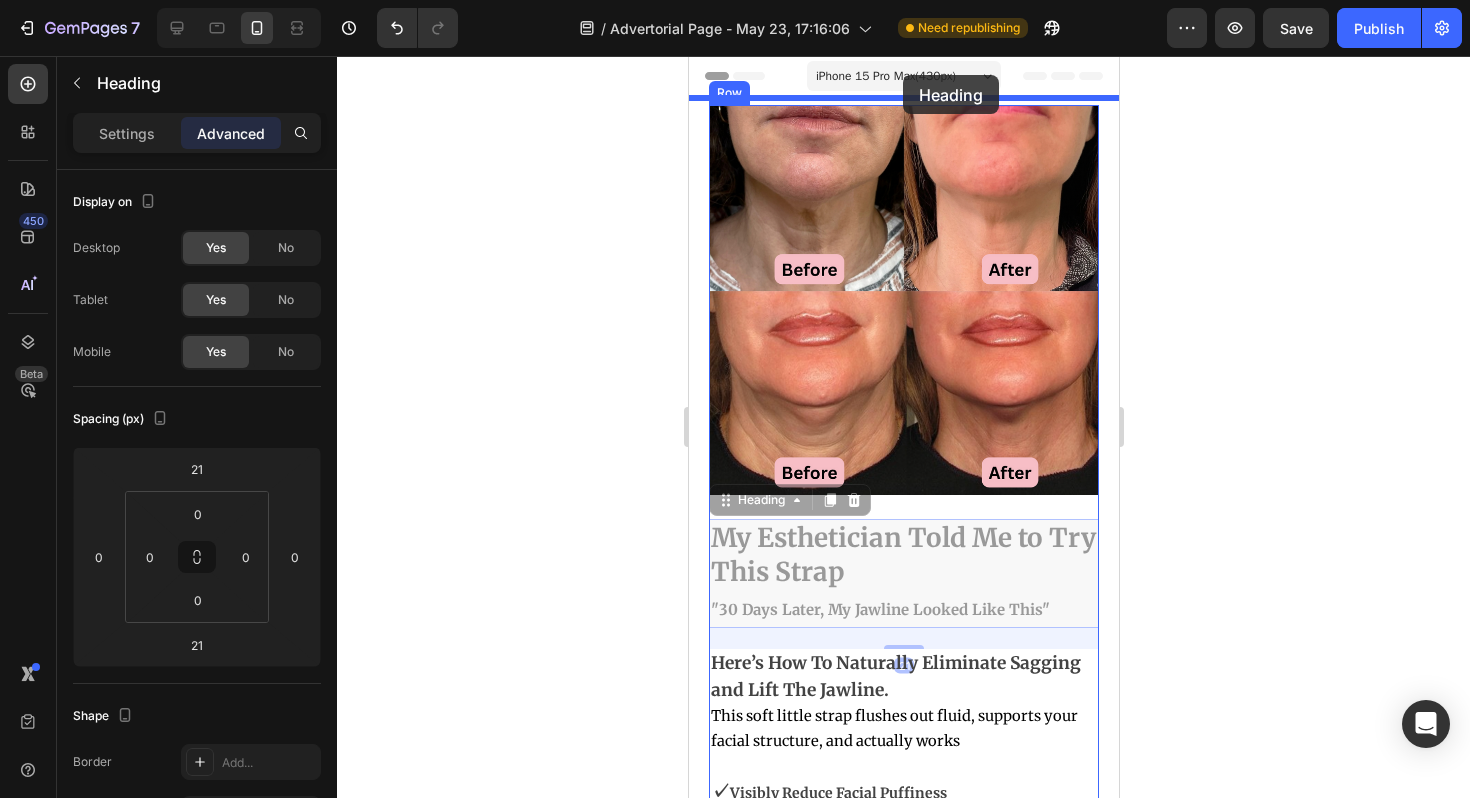 drag, startPoint x: 928, startPoint y: 535, endPoint x: 902, endPoint y: 75, distance: 460.7342 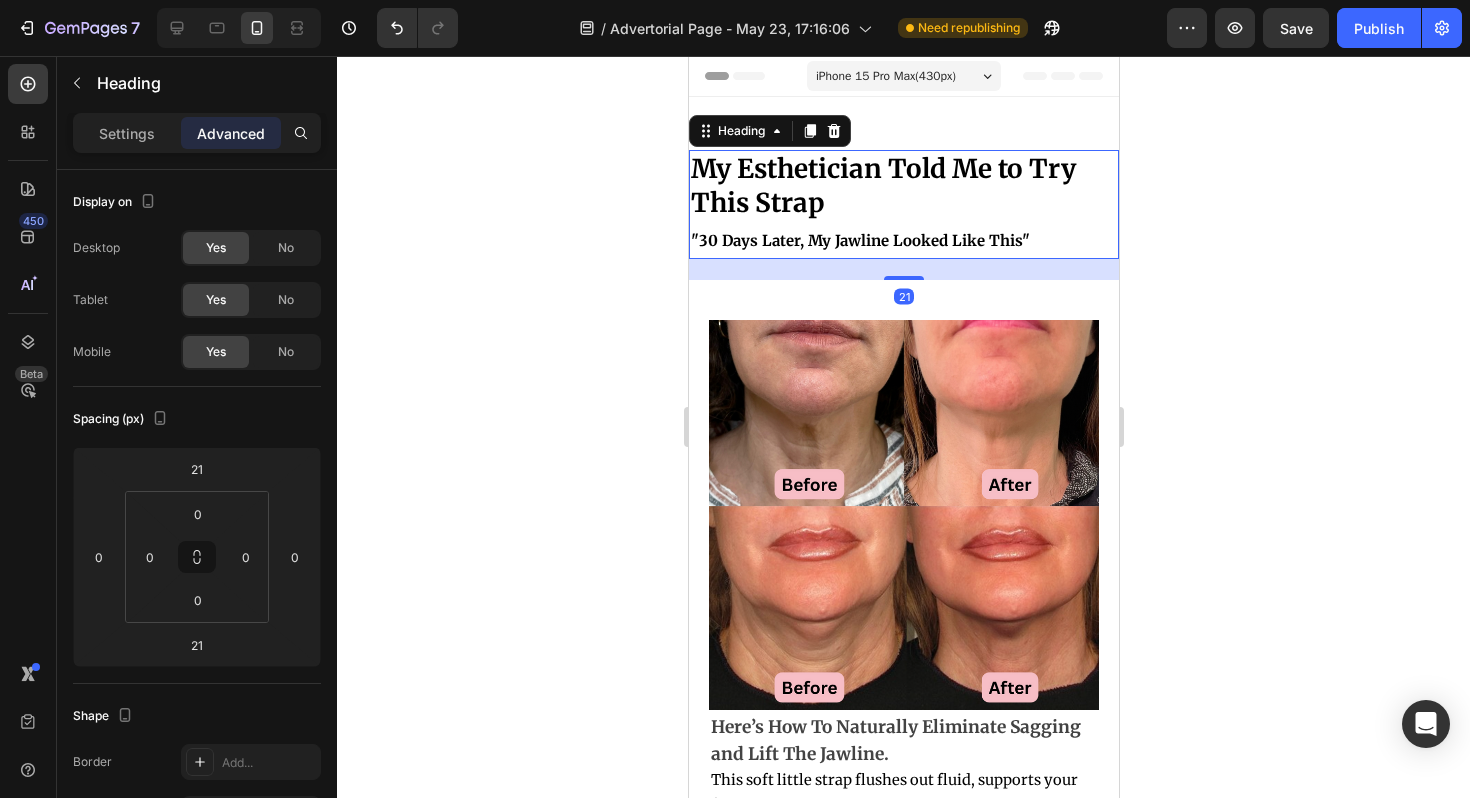 click 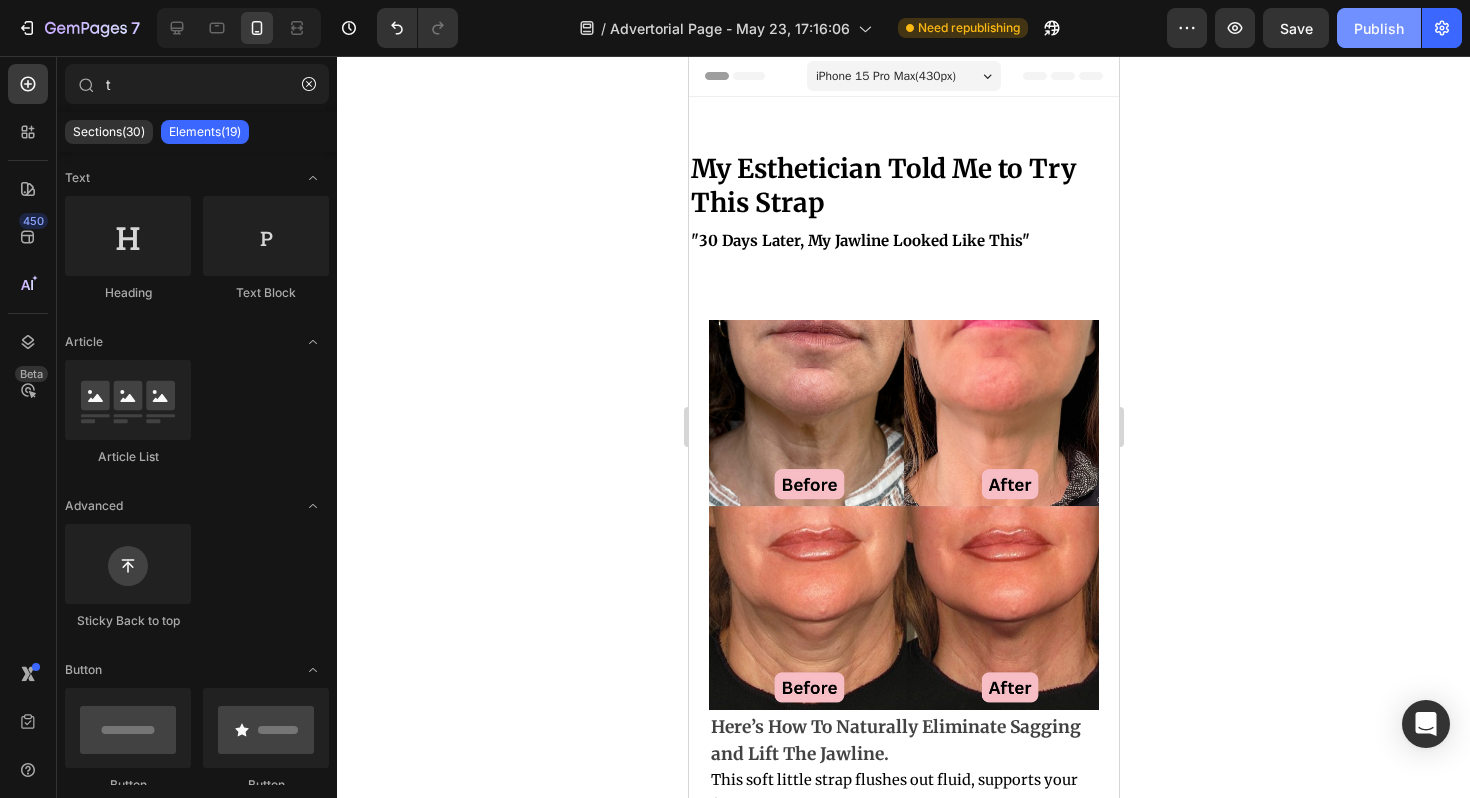 click on "Publish" 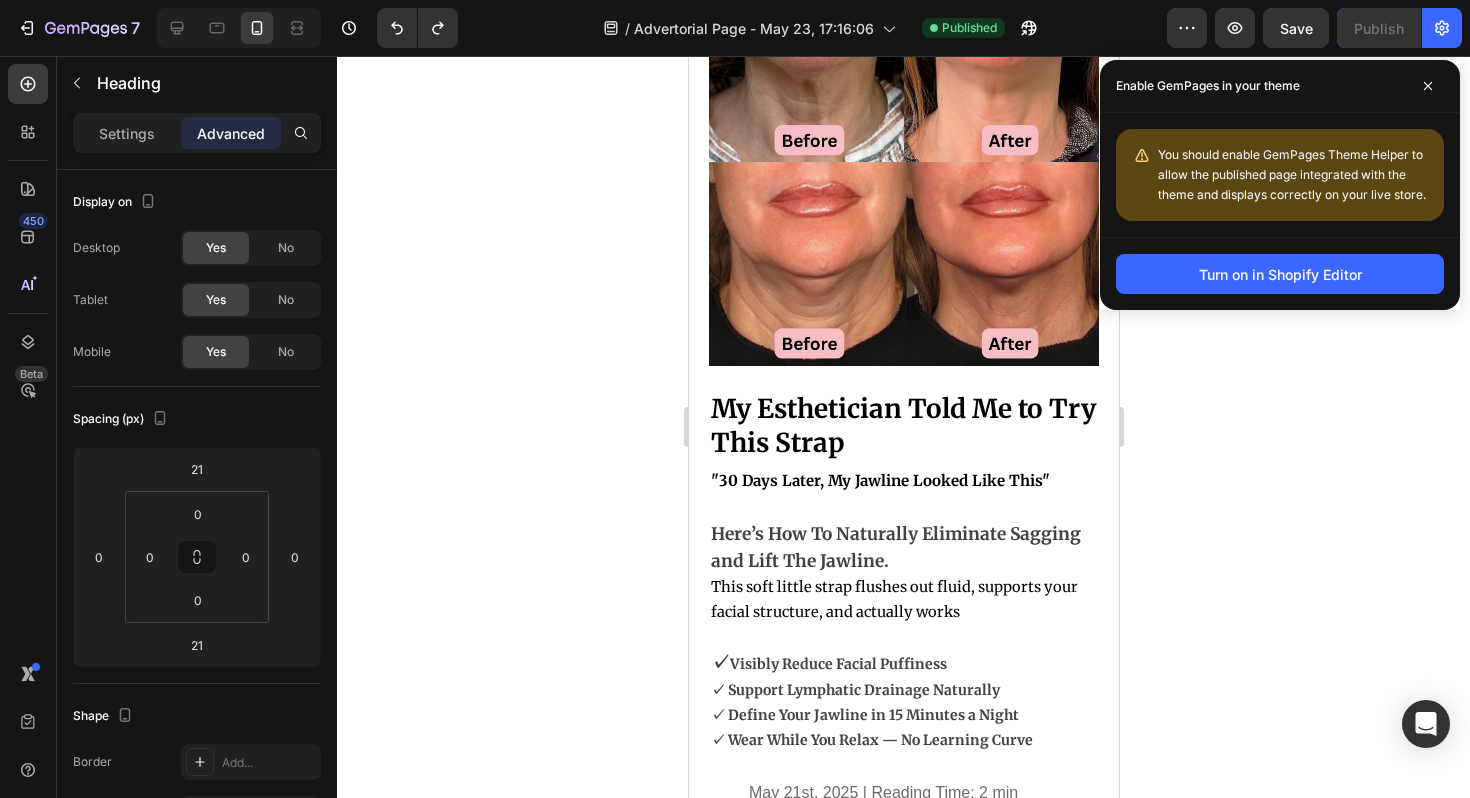 scroll, scrollTop: 148, scrollLeft: 0, axis: vertical 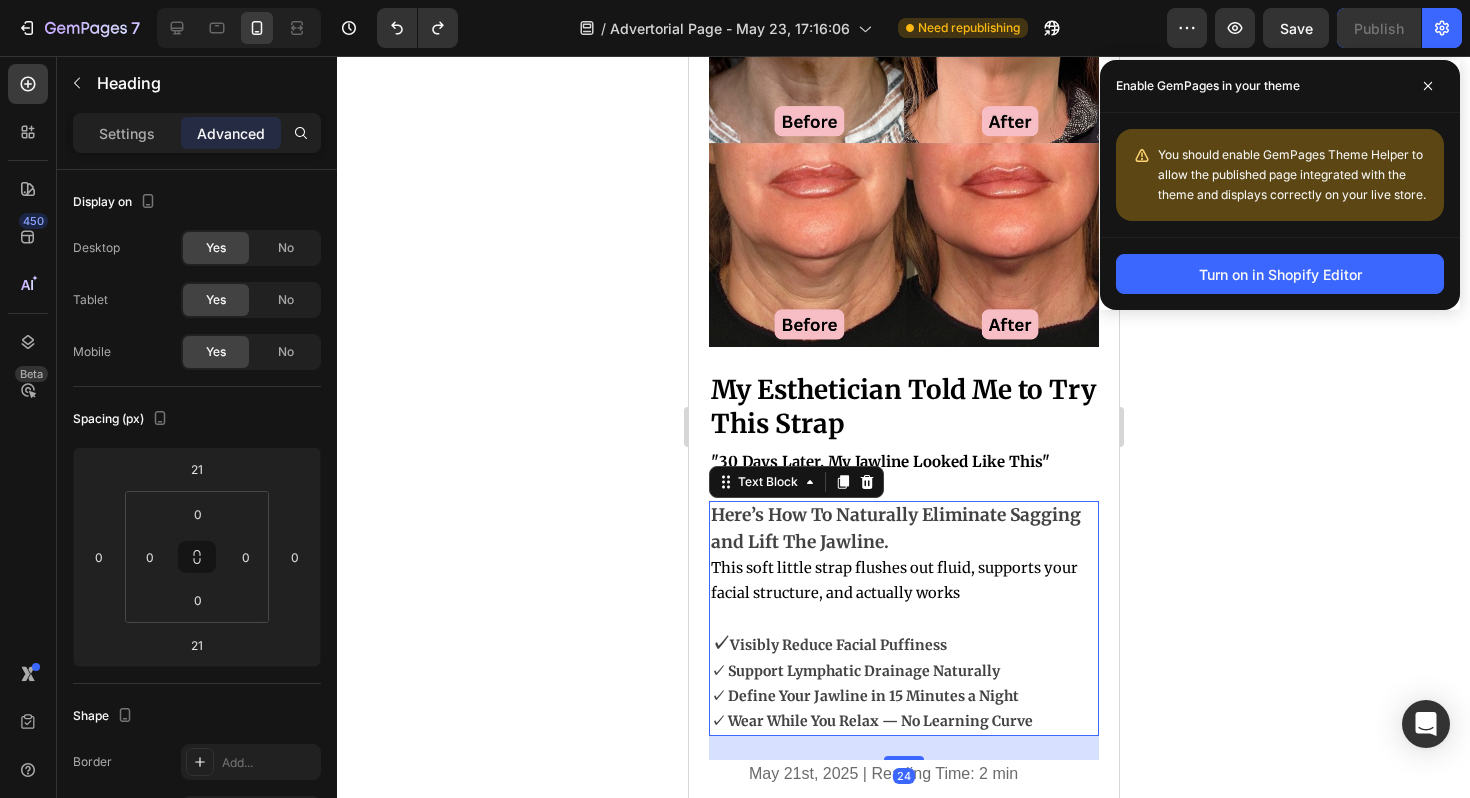 click on "Here’s How To Naturally Eliminate Sagging and Lift The Jawline." at bounding box center [895, 528] 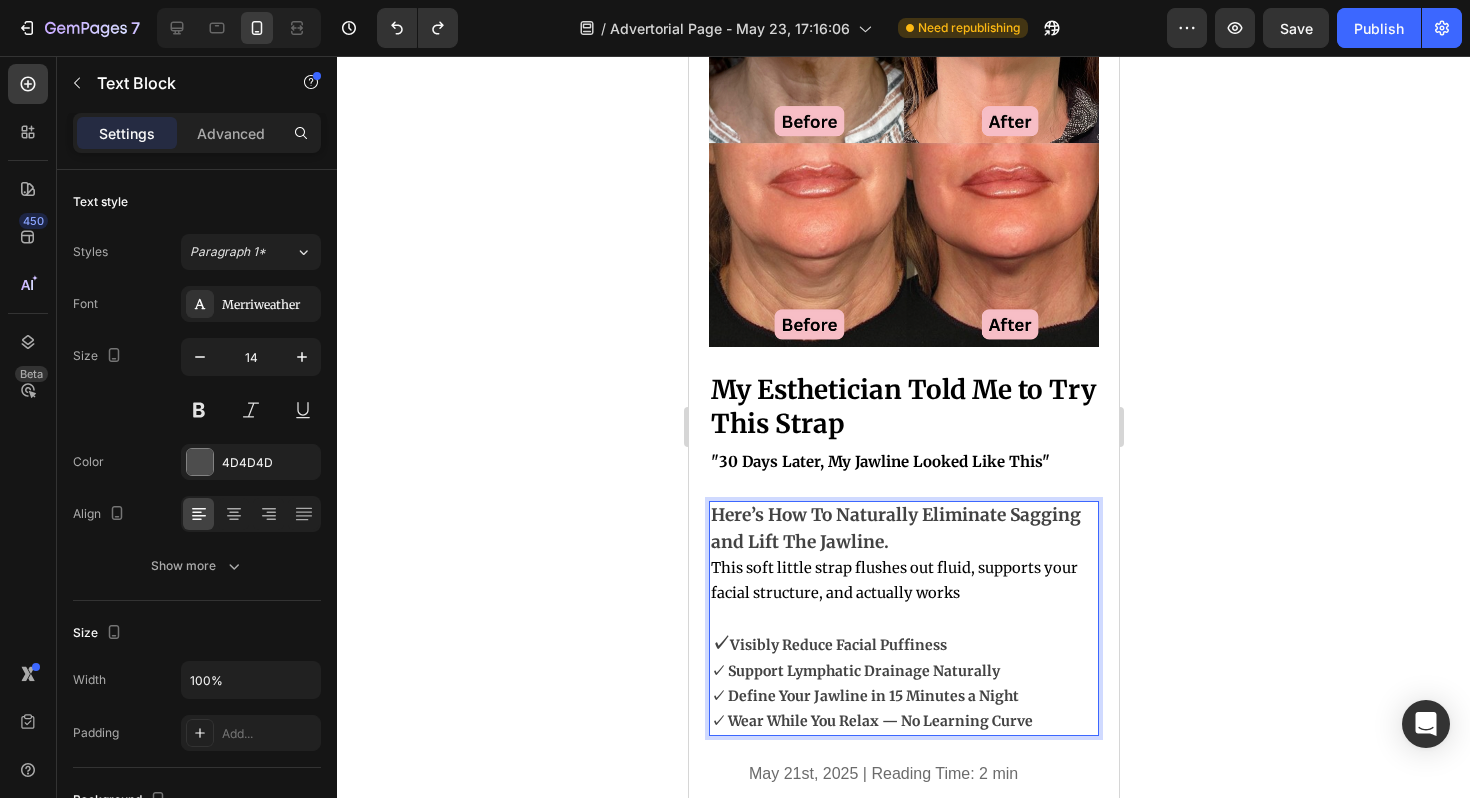 click on "Here’s How To Naturally Eliminate Sagging and Lift The Jawline." at bounding box center [903, 529] 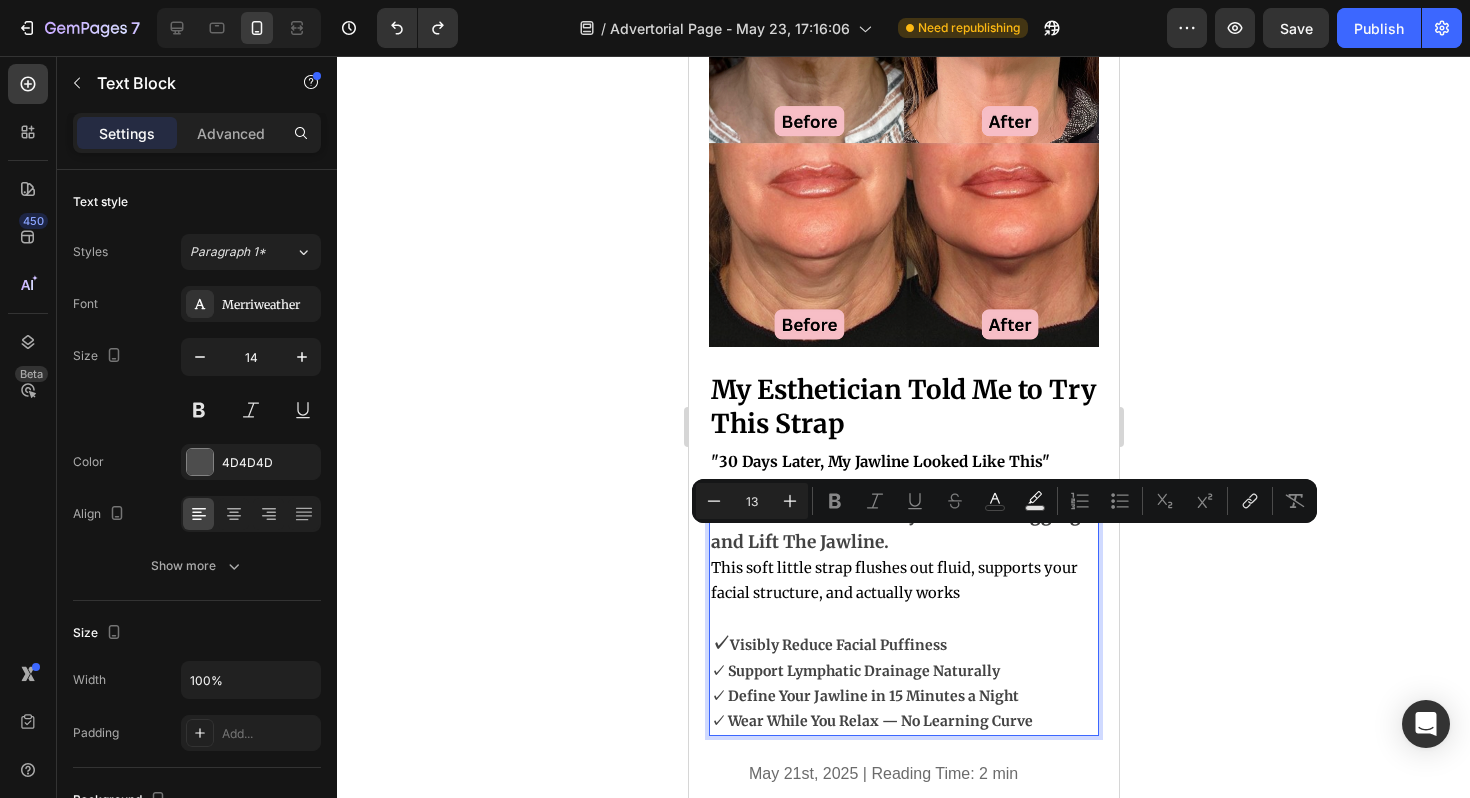 click on "Here’s How To Naturally Eliminate Sagging and Lift The Jawline." at bounding box center (895, 528) 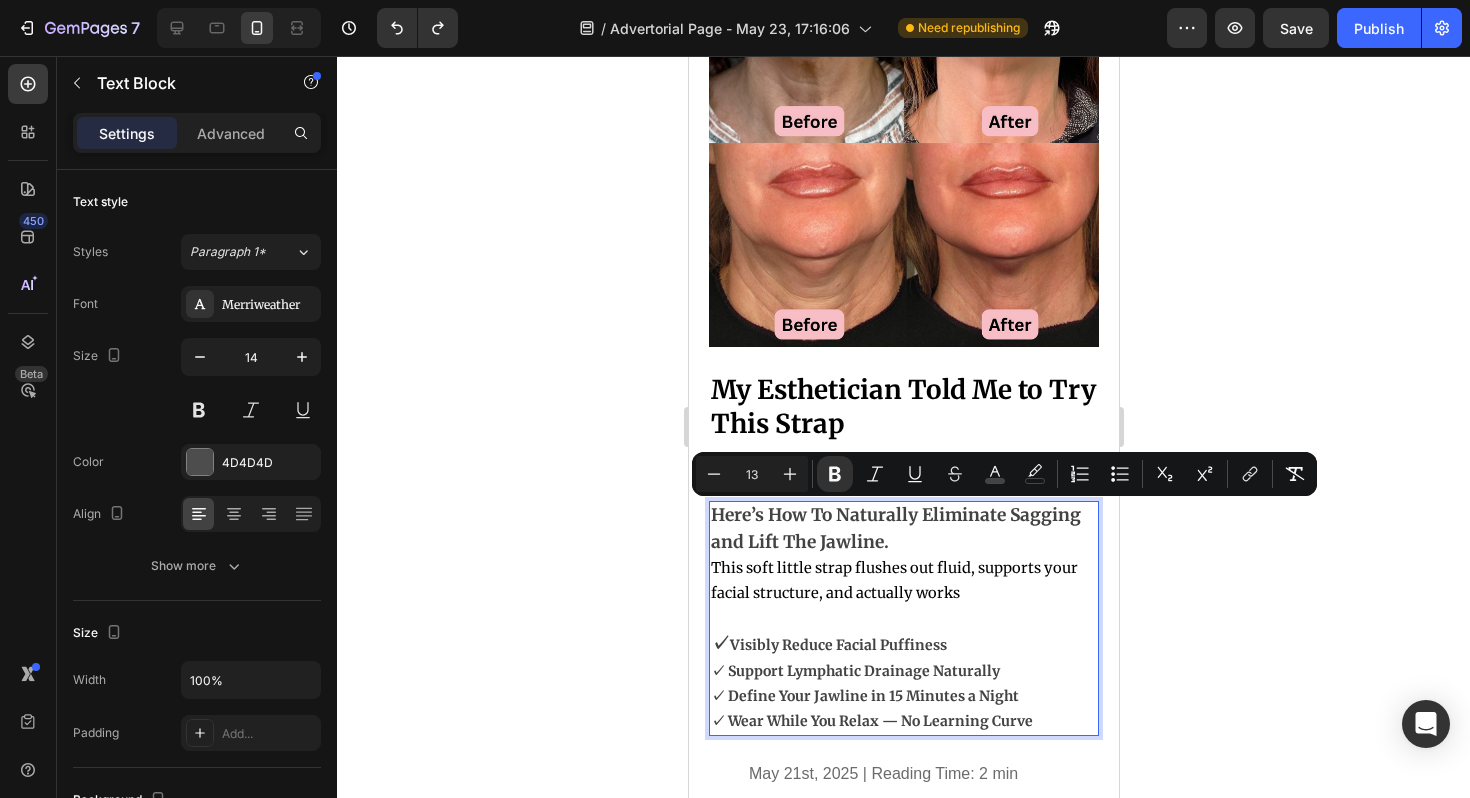 drag, startPoint x: 890, startPoint y: 543, endPoint x: 716, endPoint y: 520, distance: 175.51353 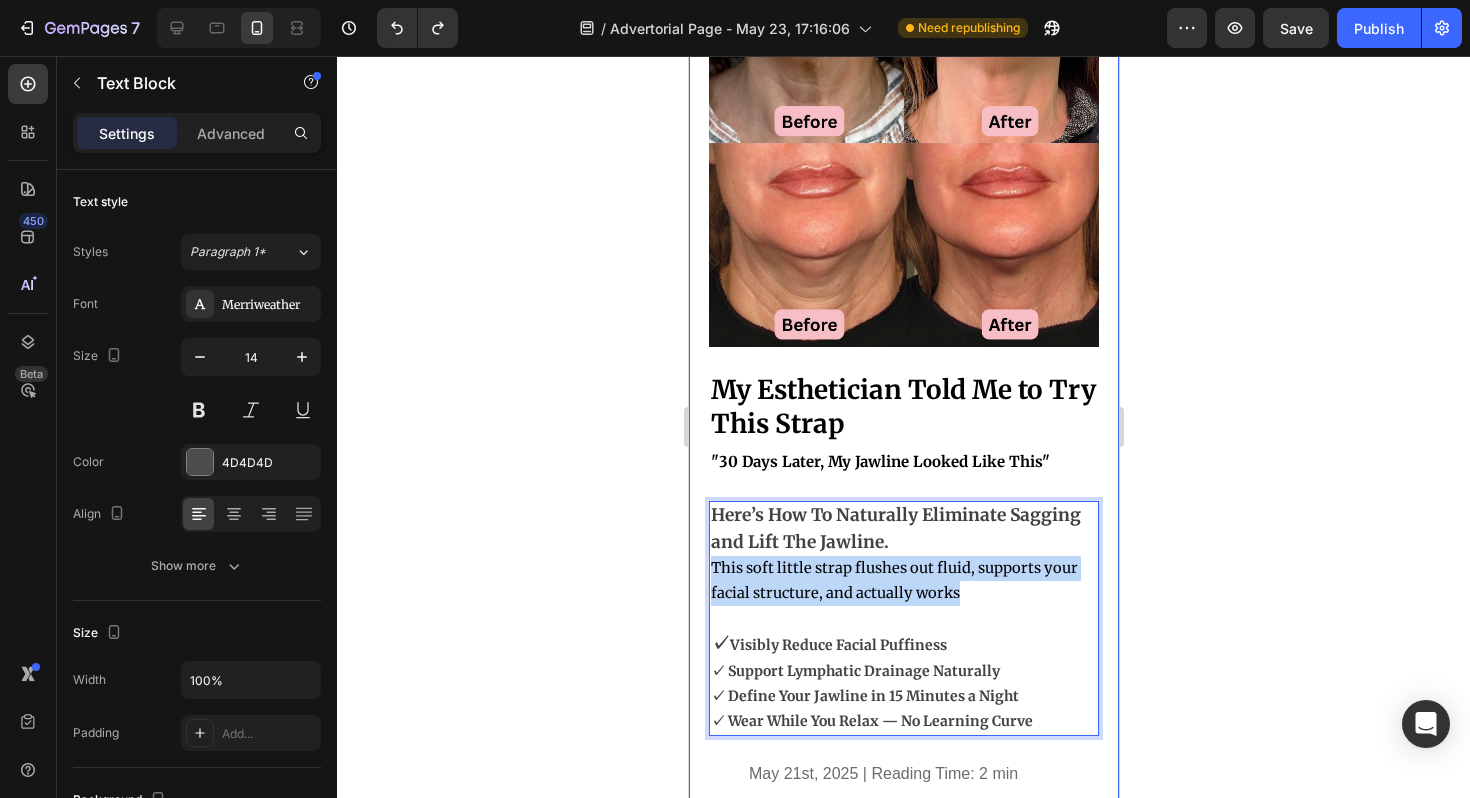 drag, startPoint x: 967, startPoint y: 581, endPoint x: 695, endPoint y: 571, distance: 272.18375 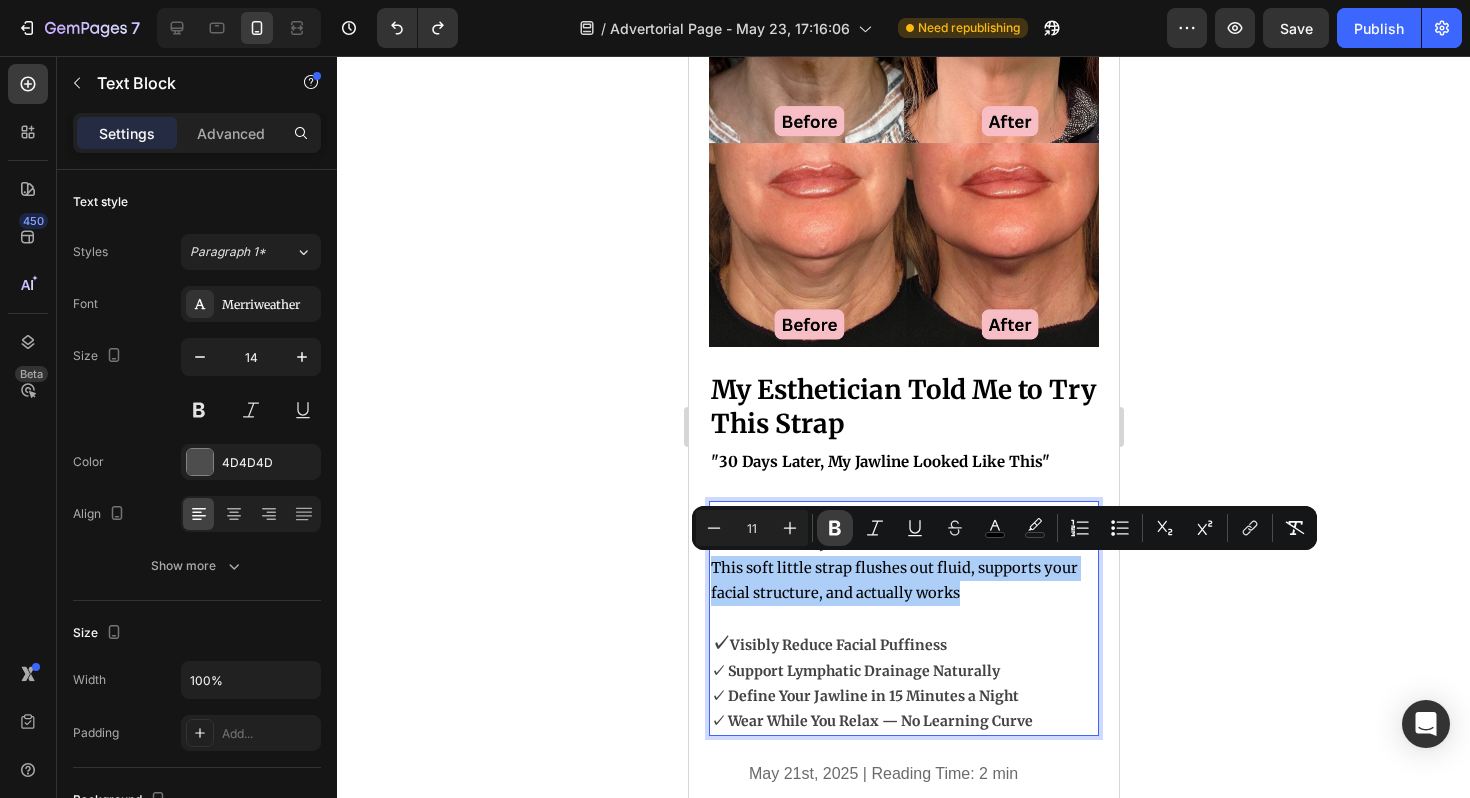 click 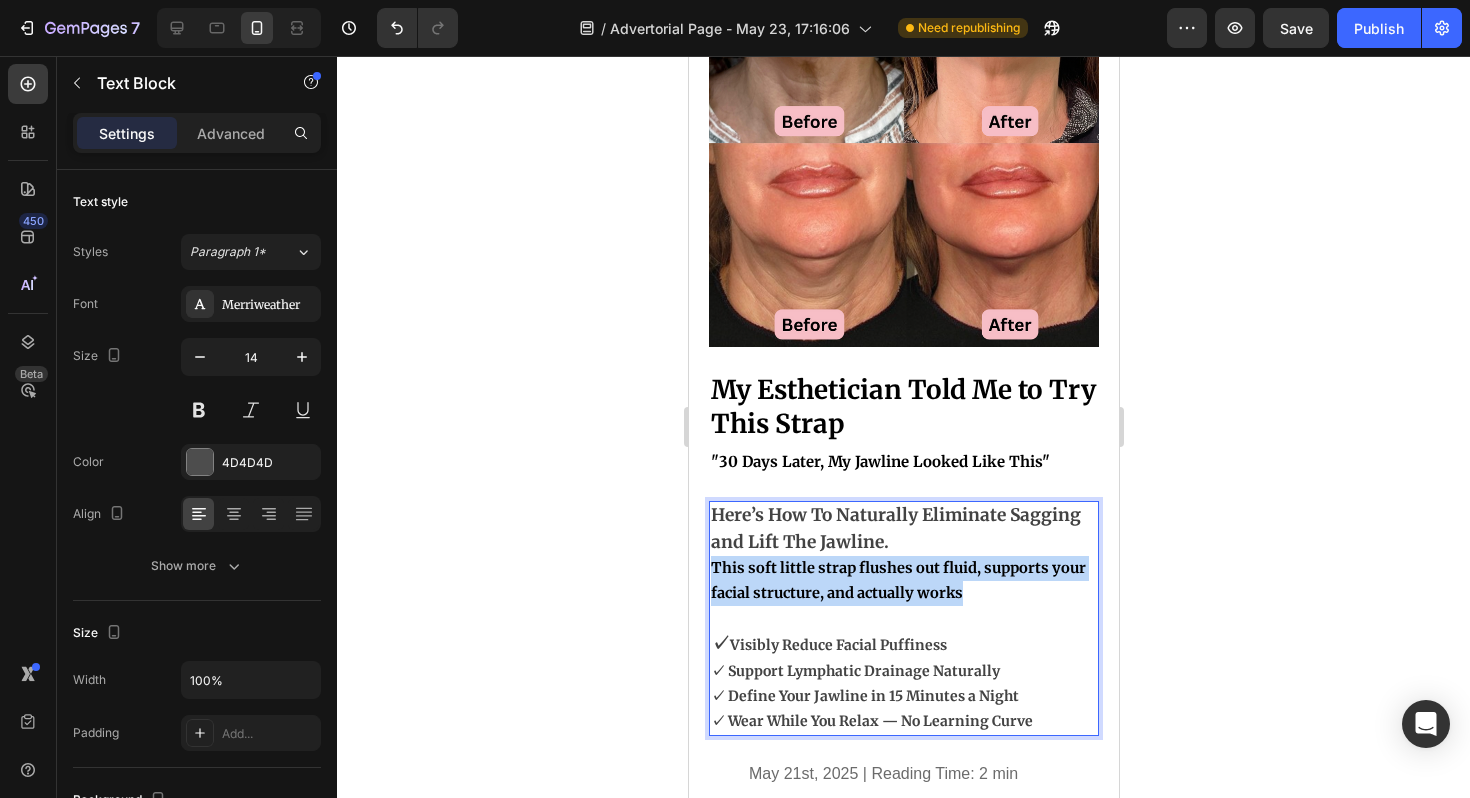 drag, startPoint x: 977, startPoint y: 603, endPoint x: 709, endPoint y: 579, distance: 269.07248 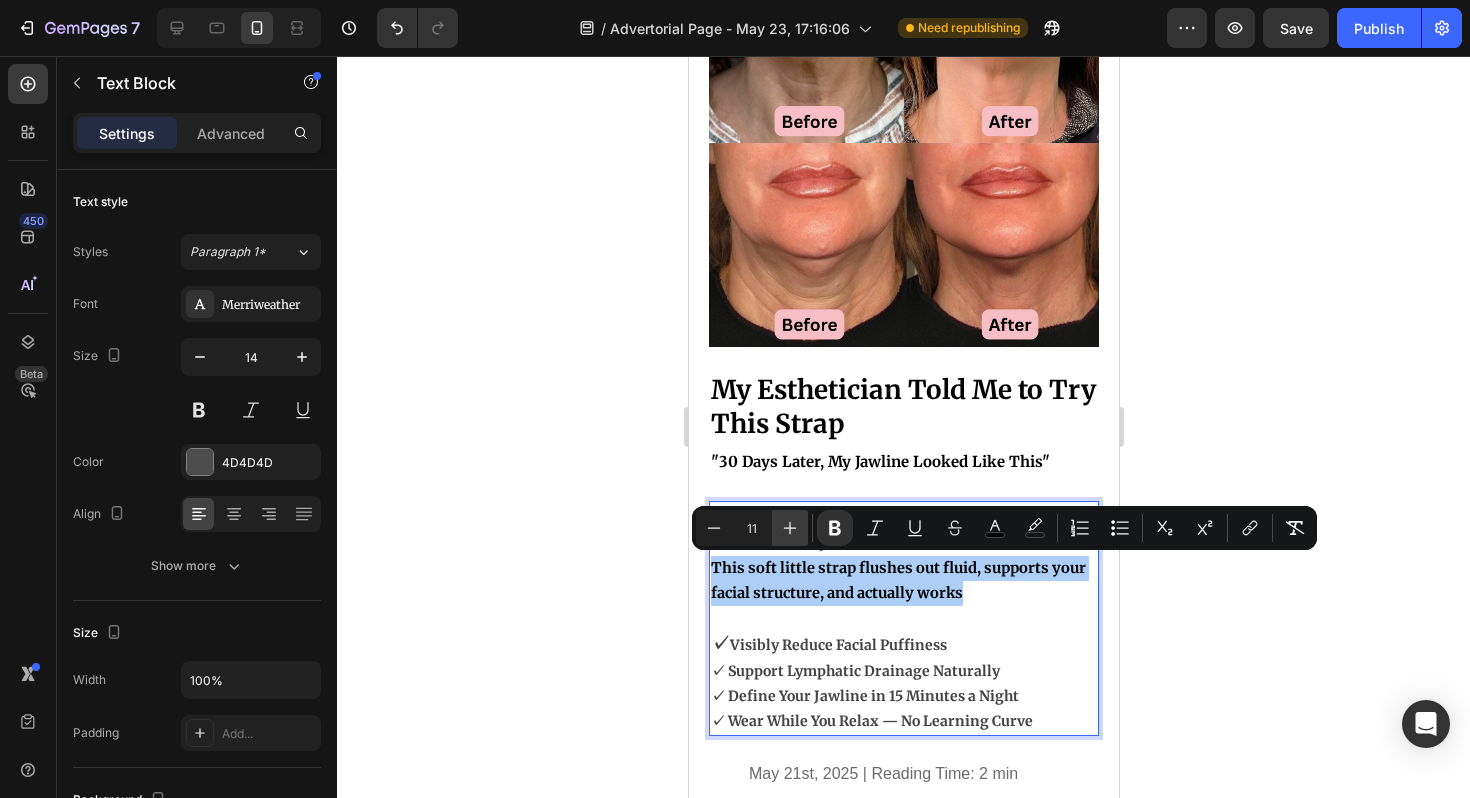 click 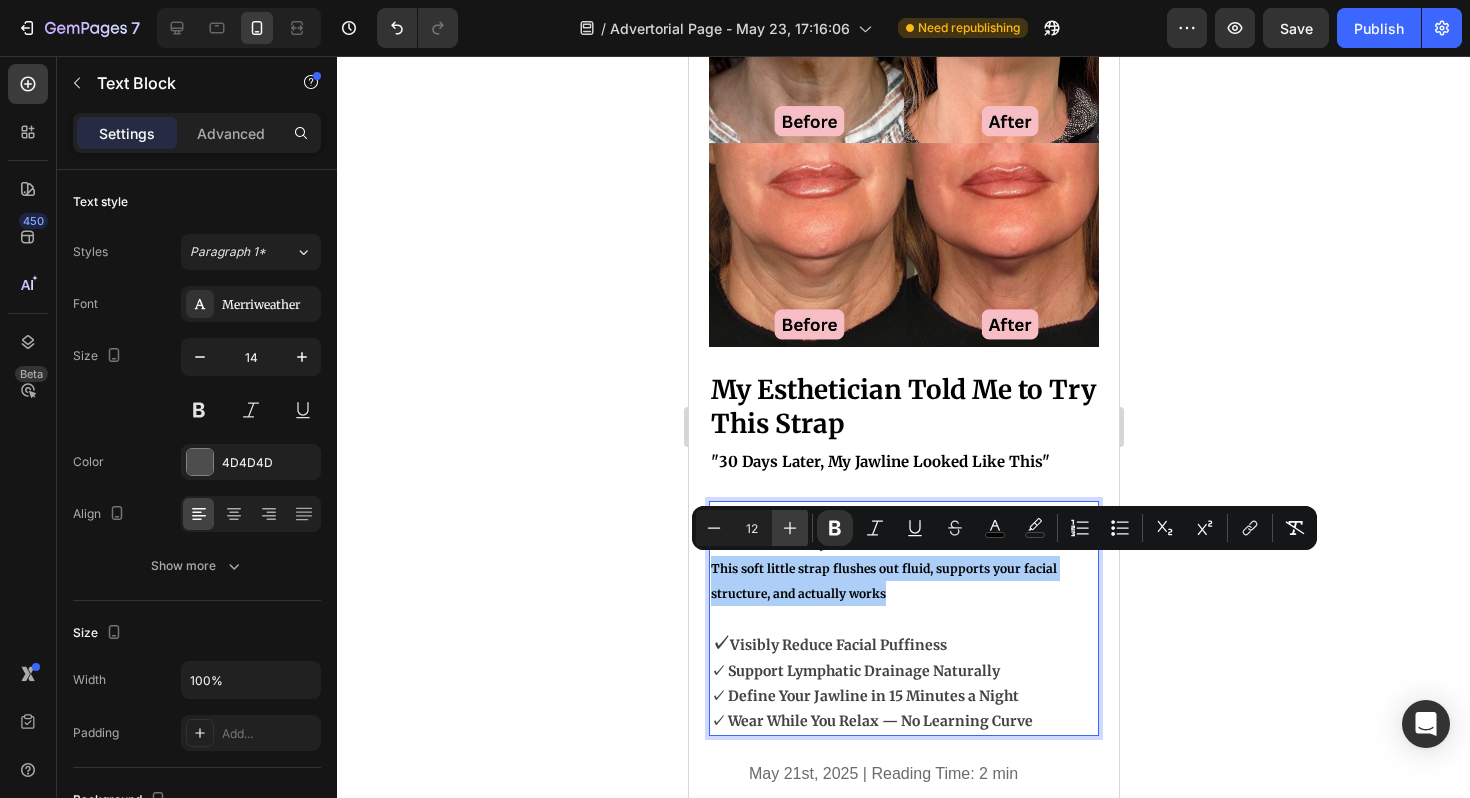 click 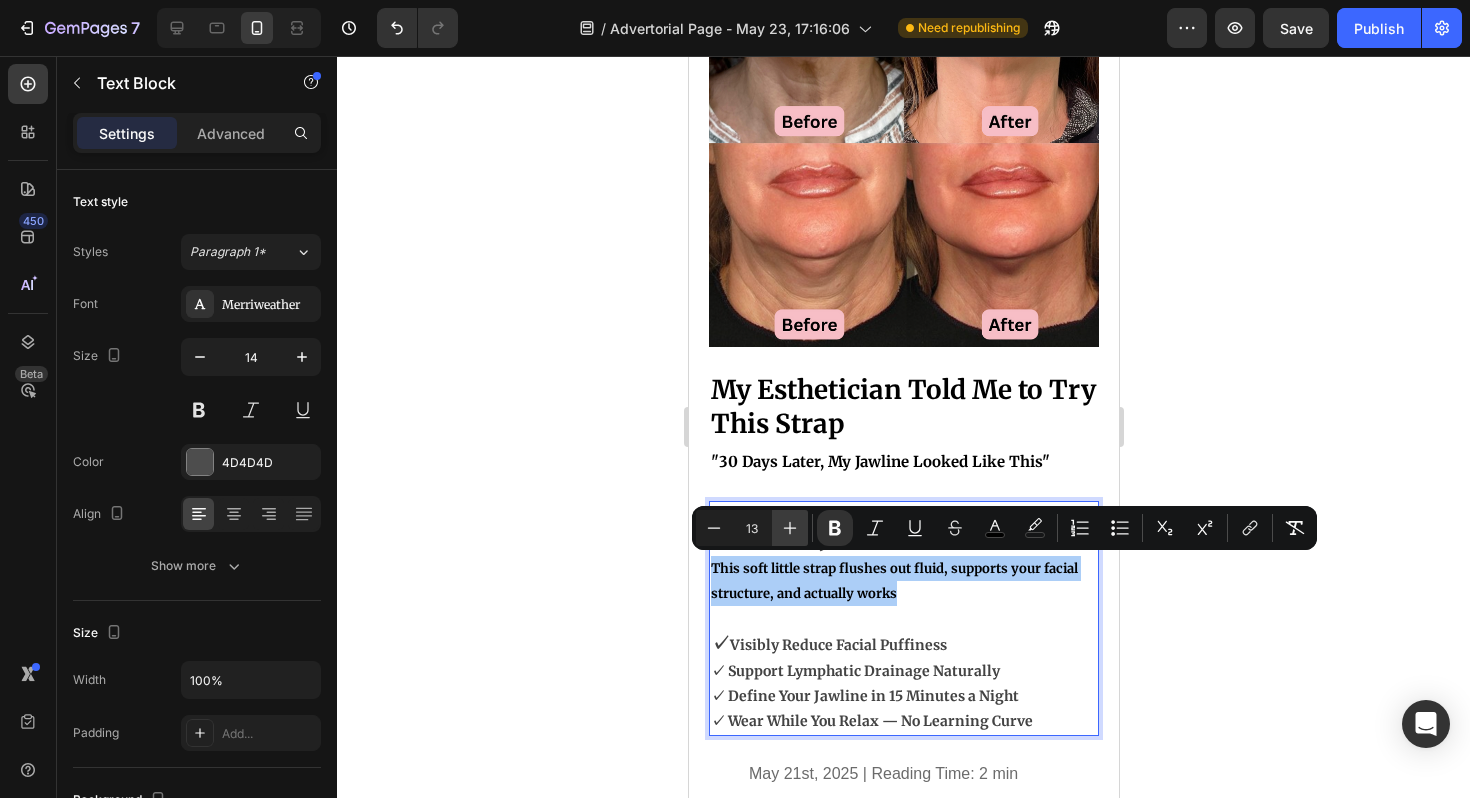 click 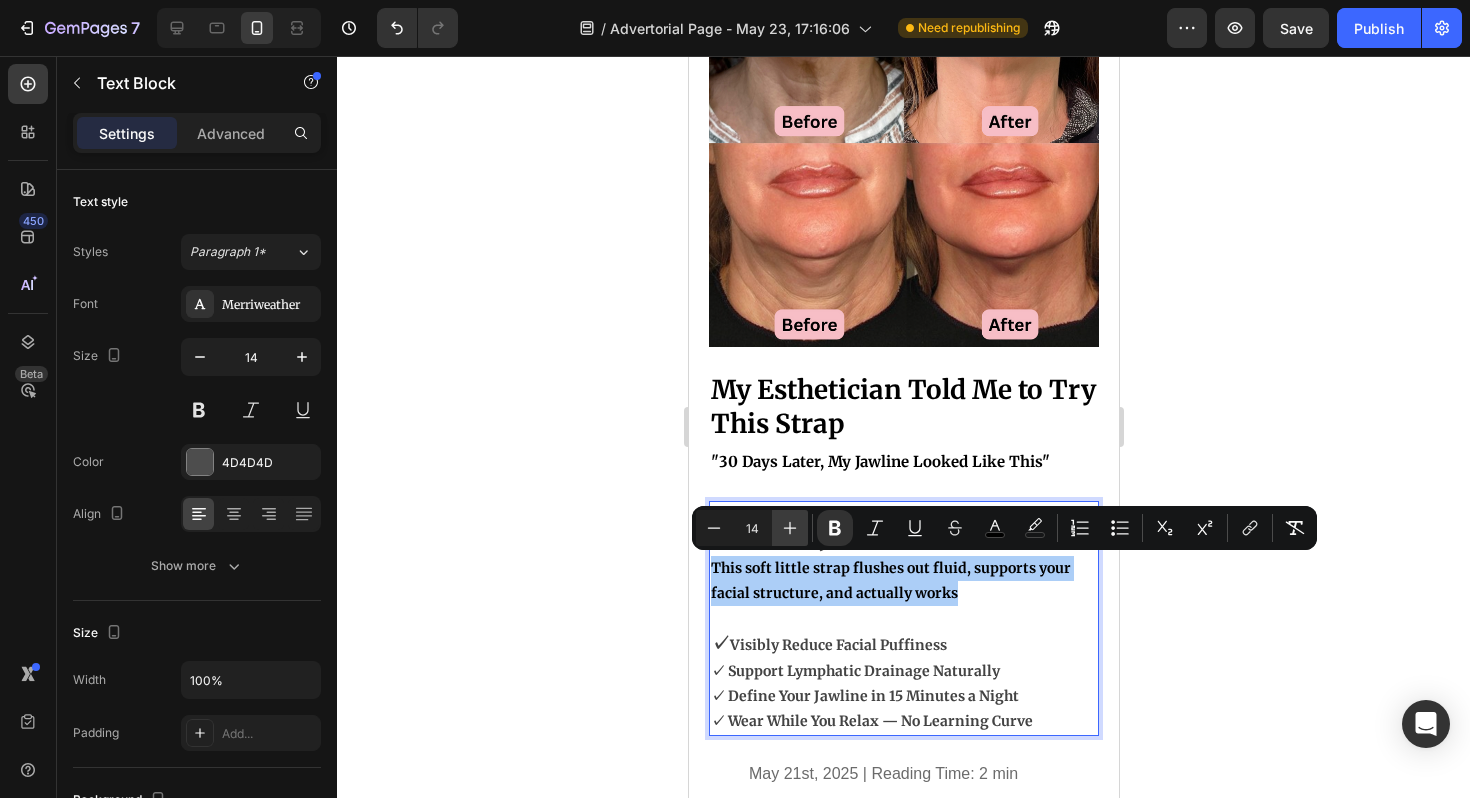click 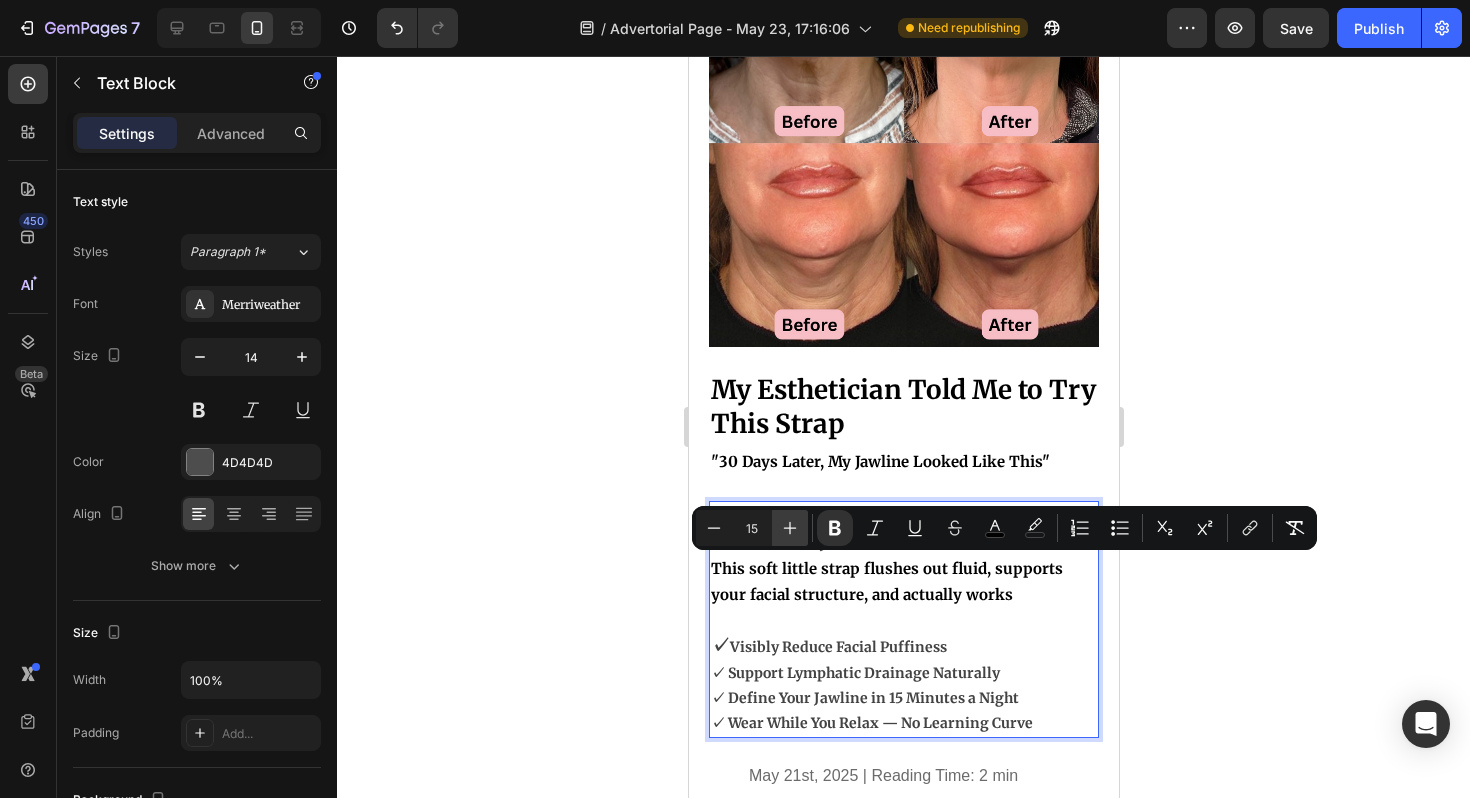 click 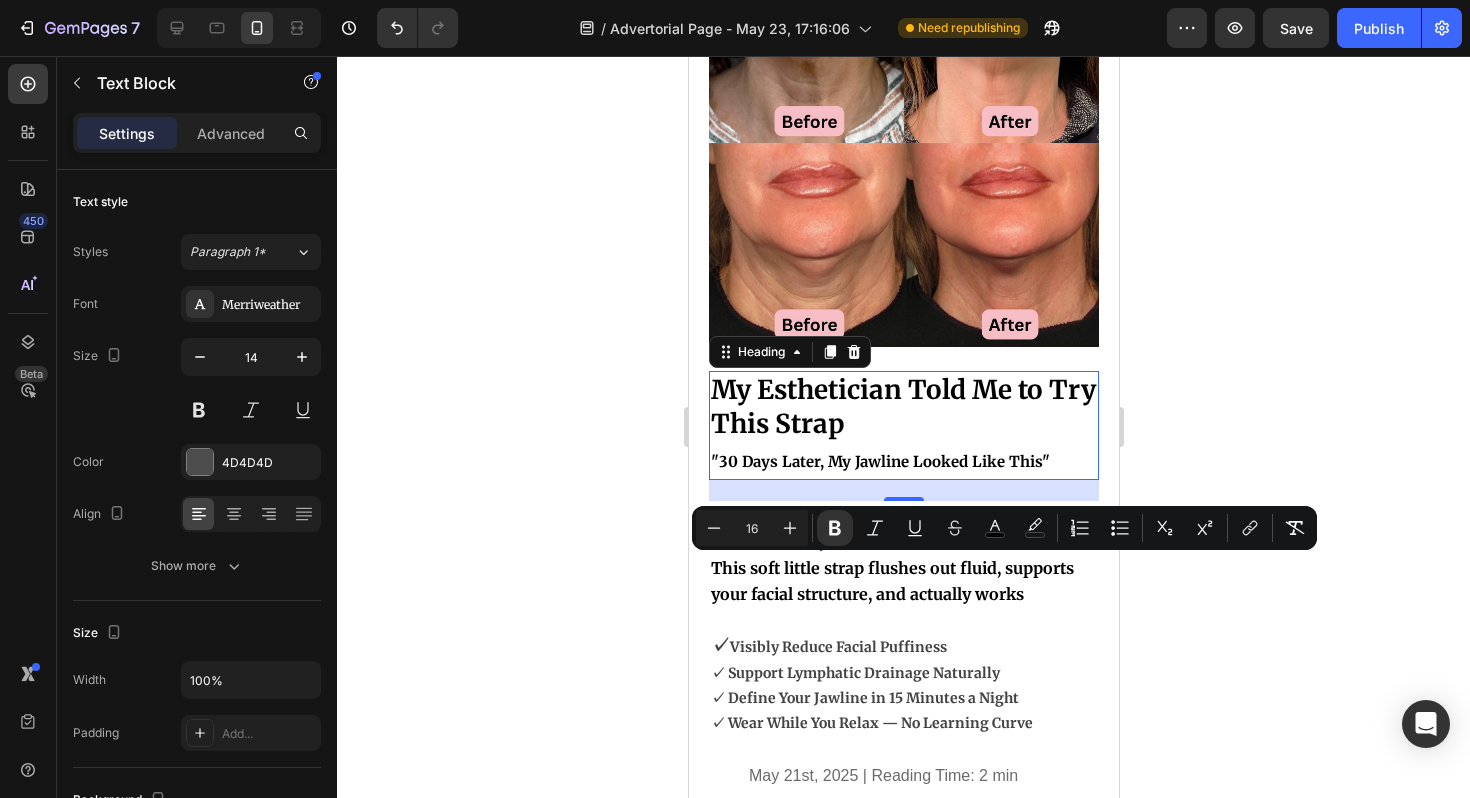 click on "My Esthetician Told Me to Try This Strap  "30 Days Later, My Jawline Looked Like This"" at bounding box center [903, 425] 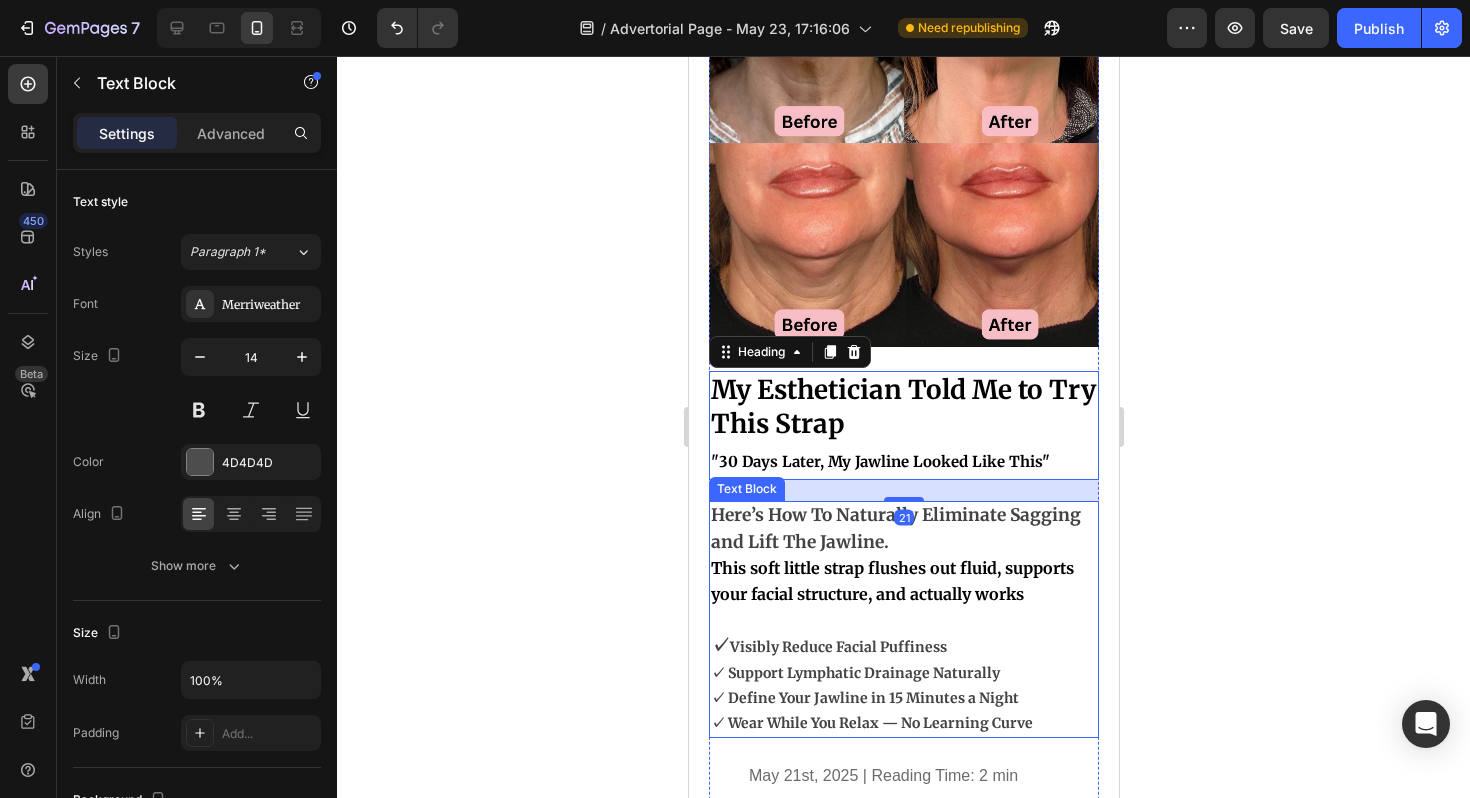 click on "Here’s How To Naturally Eliminate Sagging and Lift The Jawline." at bounding box center (895, 528) 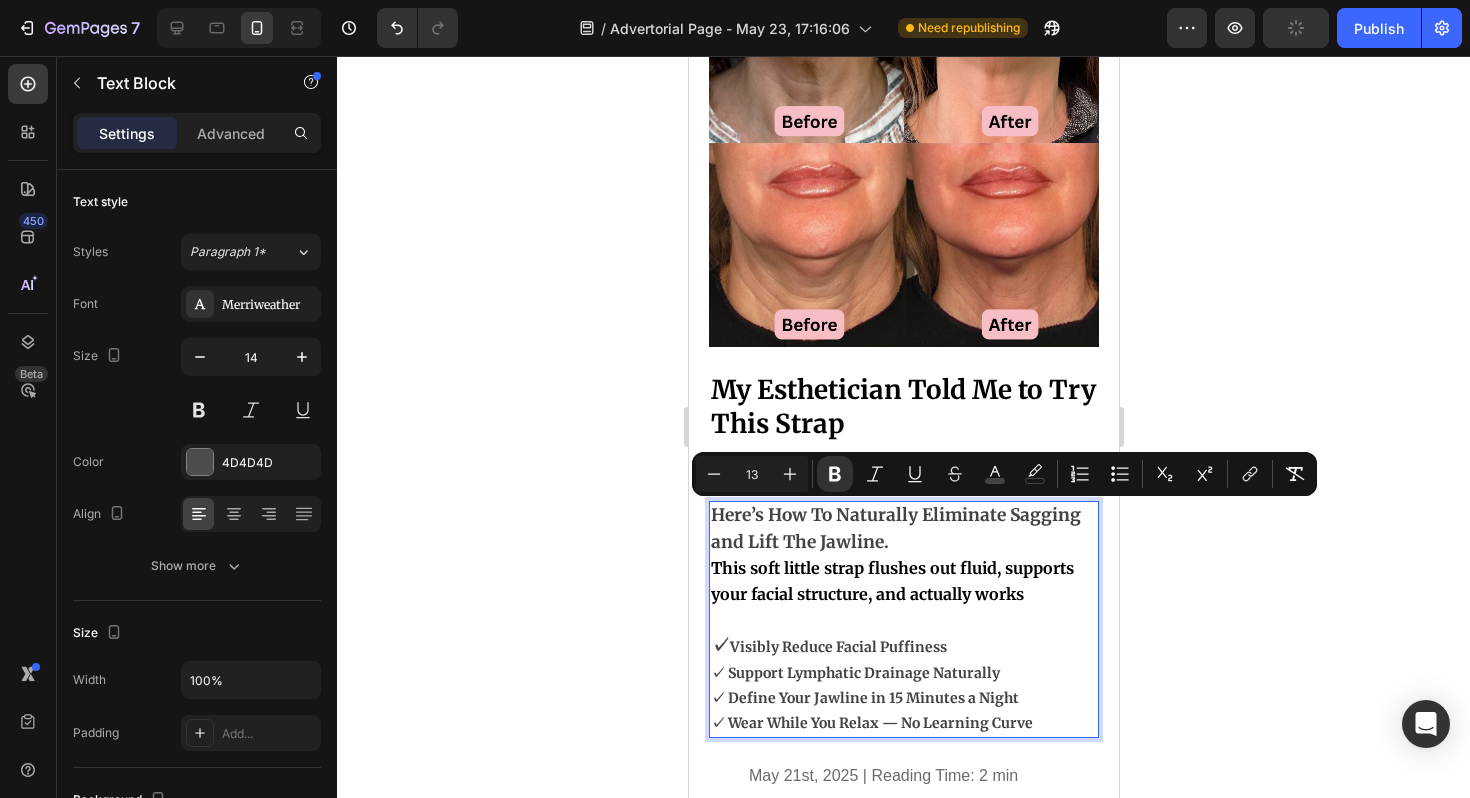 drag, startPoint x: 911, startPoint y: 543, endPoint x: 709, endPoint y: 522, distance: 203.08865 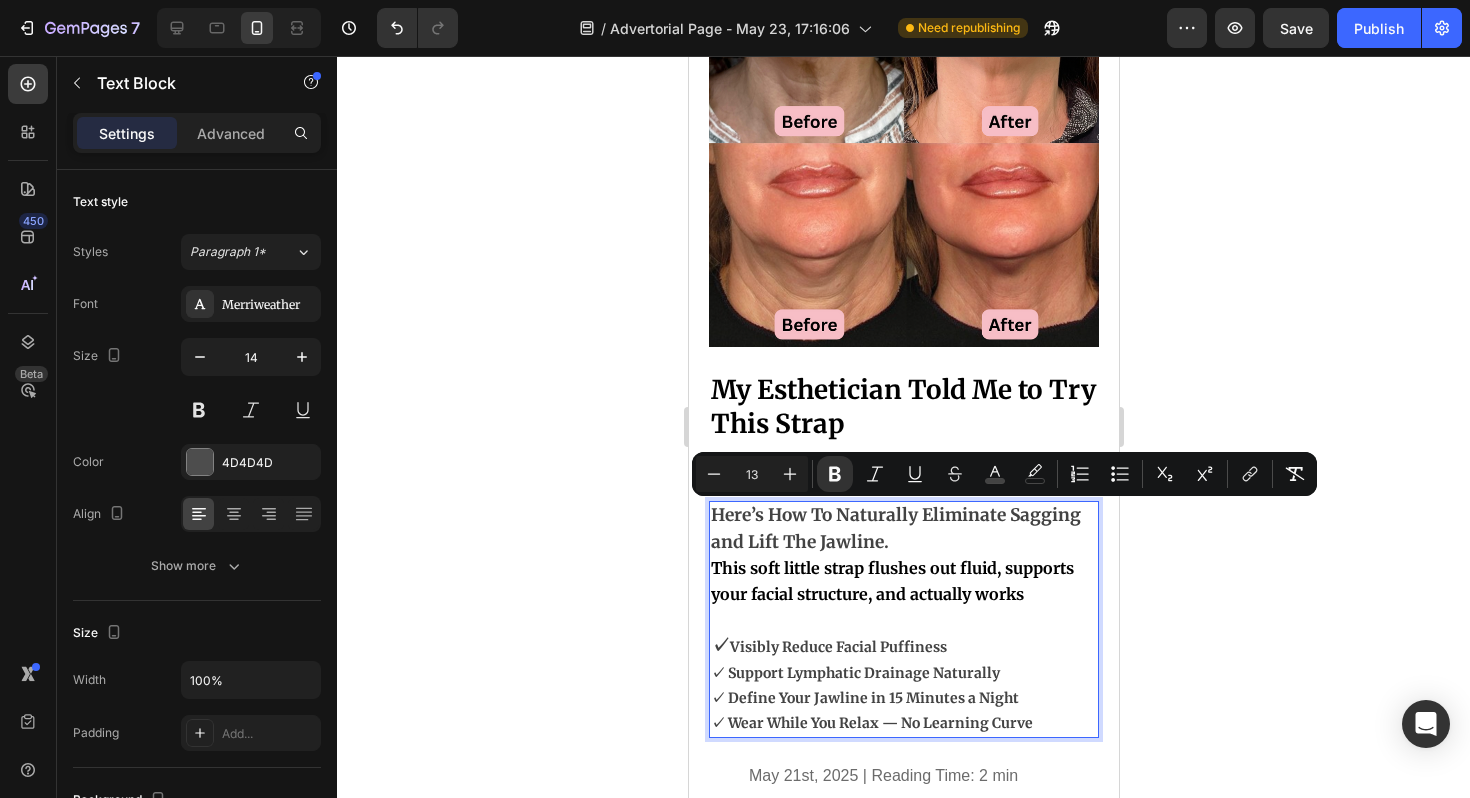 type on "14" 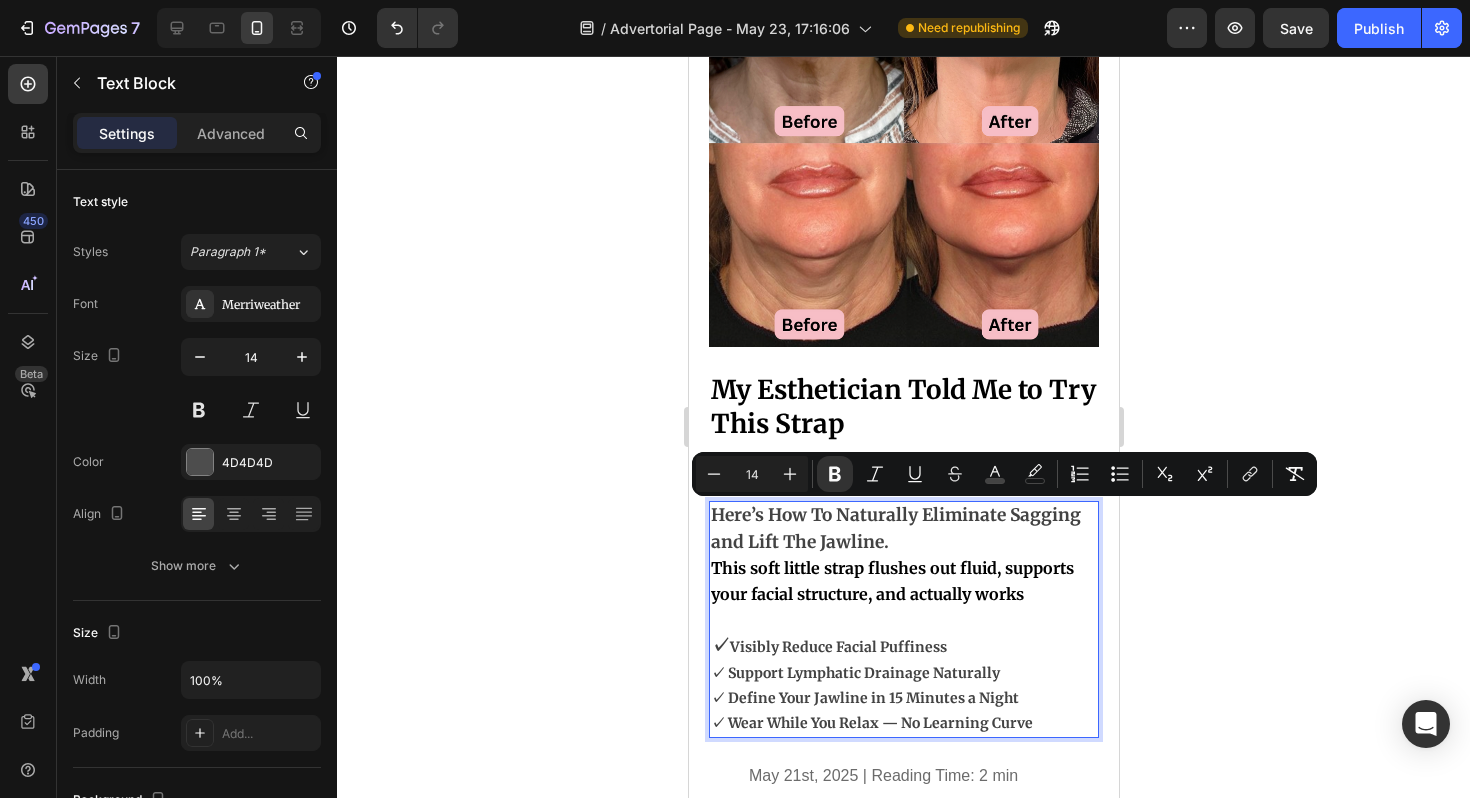 click on "✓ Define Your Jawline in 15 Minutes a Night" at bounding box center [864, 698] 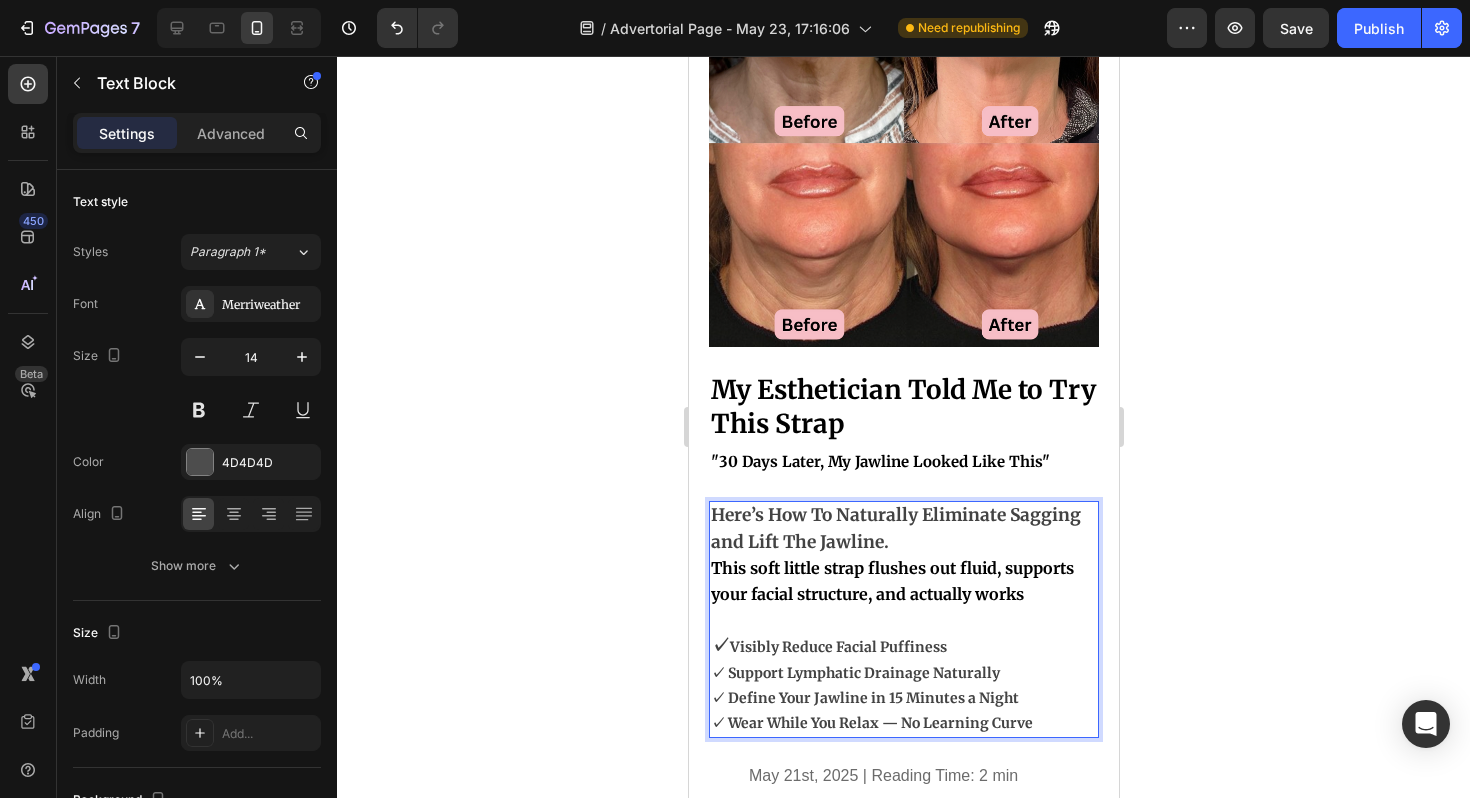 click on "✓ Define Your Jawline in 15 Minutes a Night" at bounding box center [864, 698] 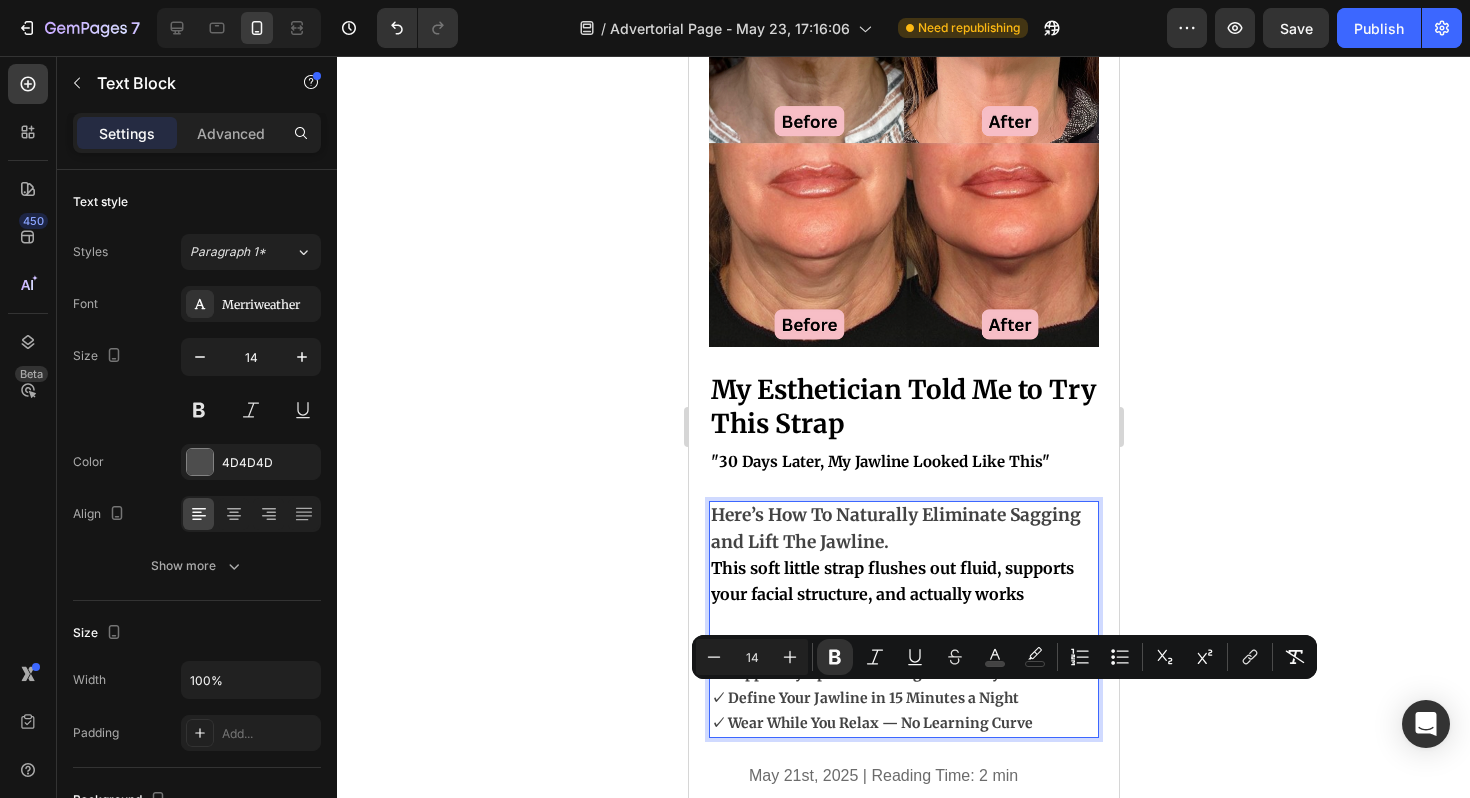 click on "✓ Define Your Jawline in 15 Minutes a Night" at bounding box center (864, 698) 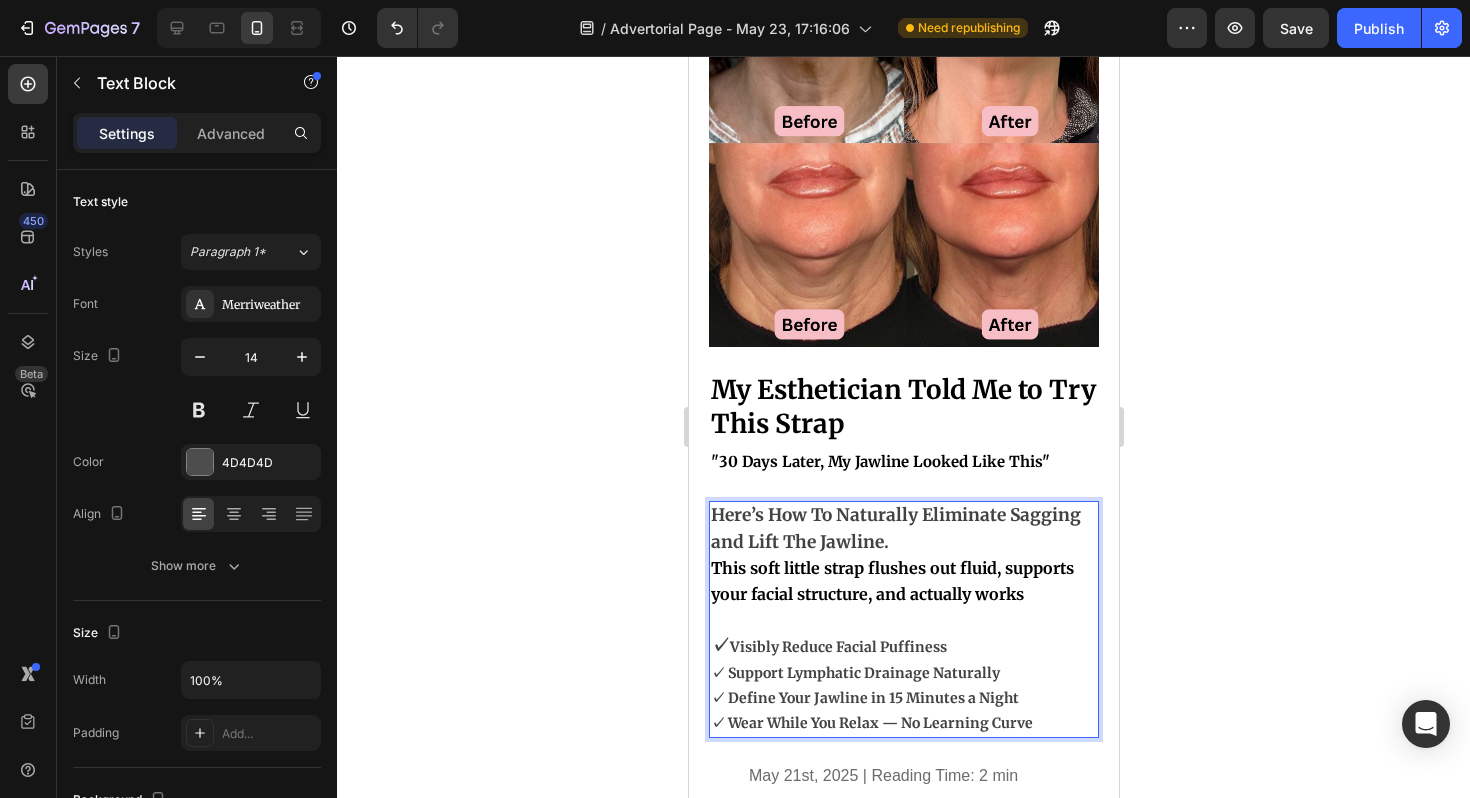 click on "✓ Define Your Jawline in 15 Minutes a Night" at bounding box center [864, 698] 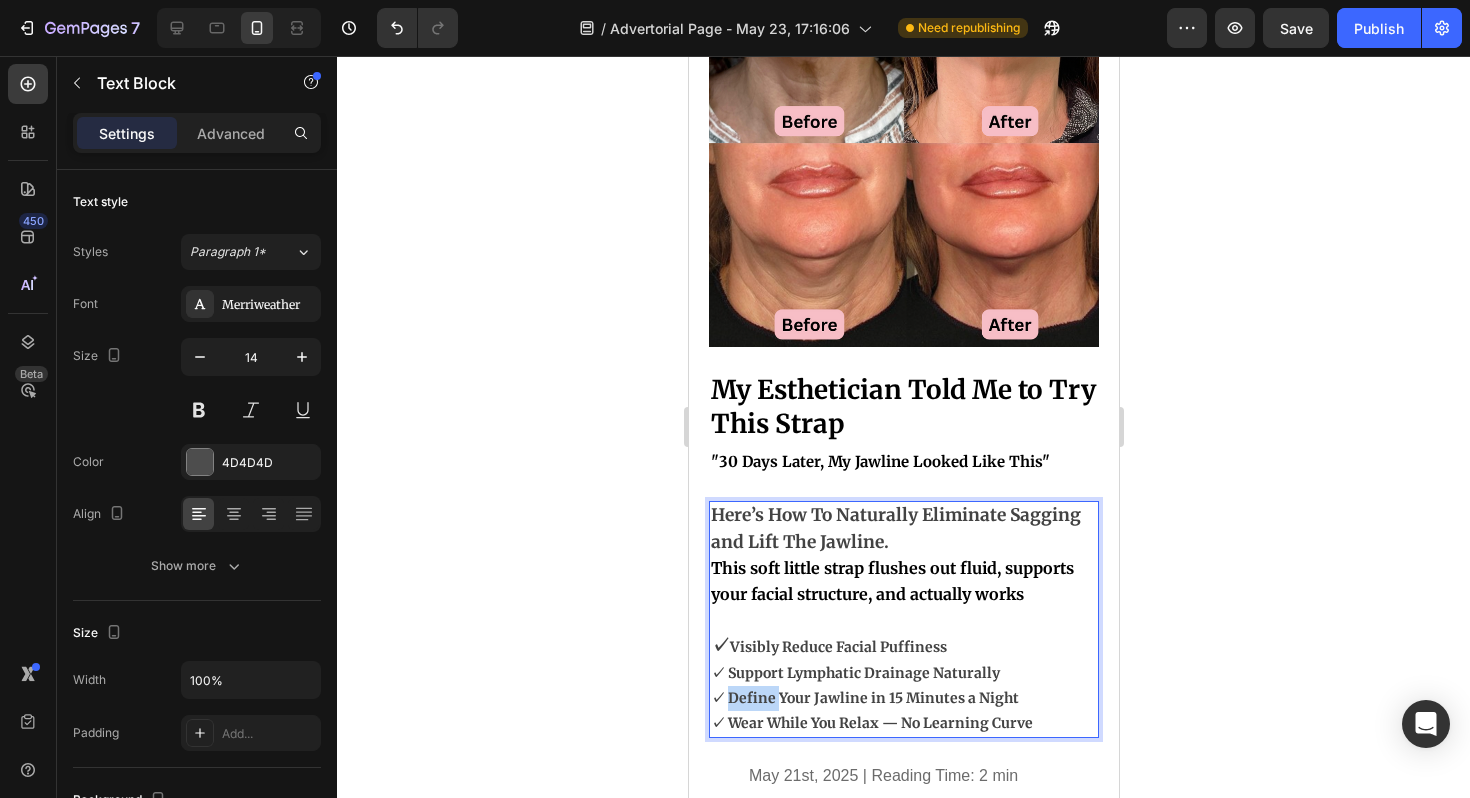 drag, startPoint x: 772, startPoint y: 692, endPoint x: 726, endPoint y: 691, distance: 46.010868 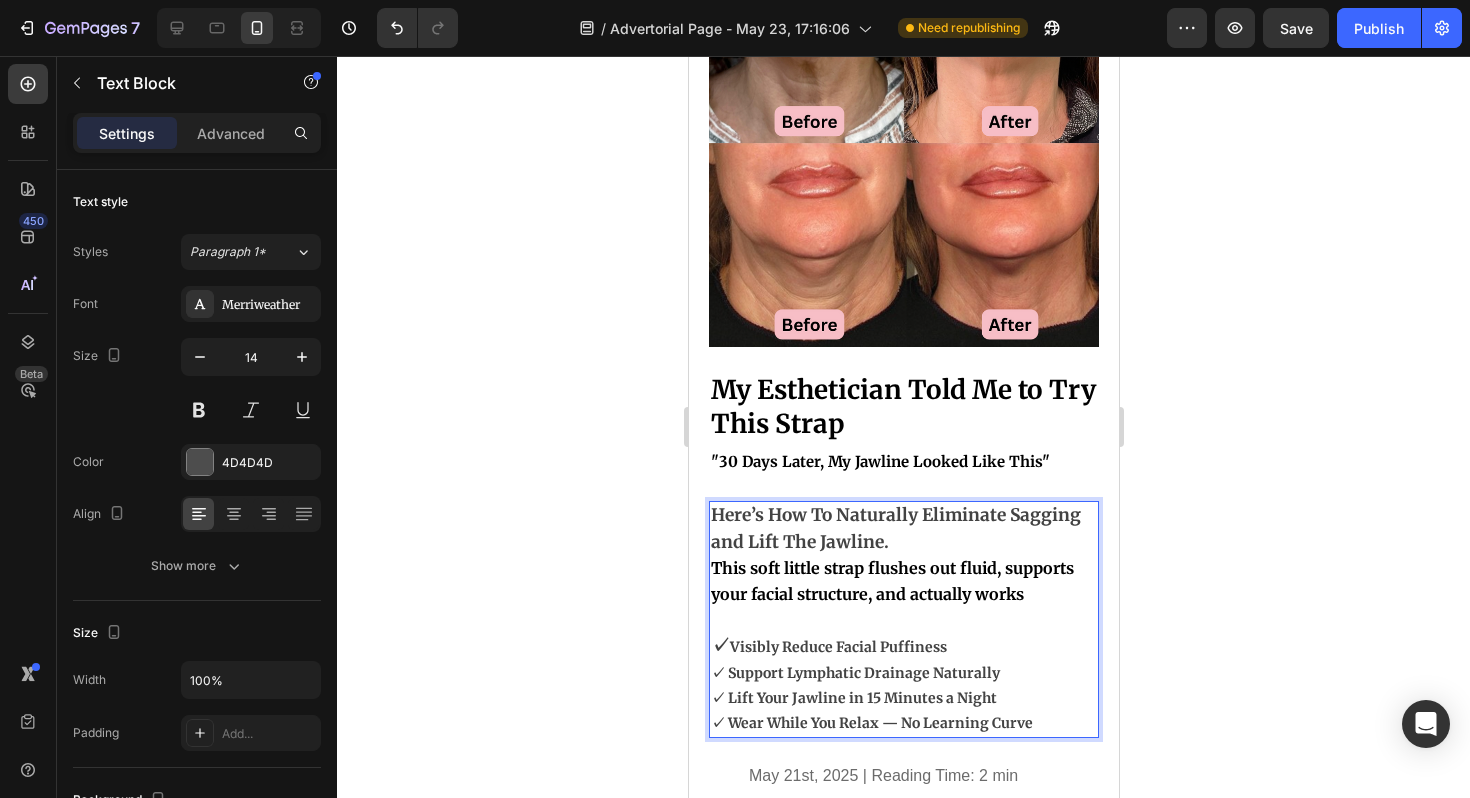 click on "Visibly Reduce Facial Puffiness" at bounding box center (837, 647) 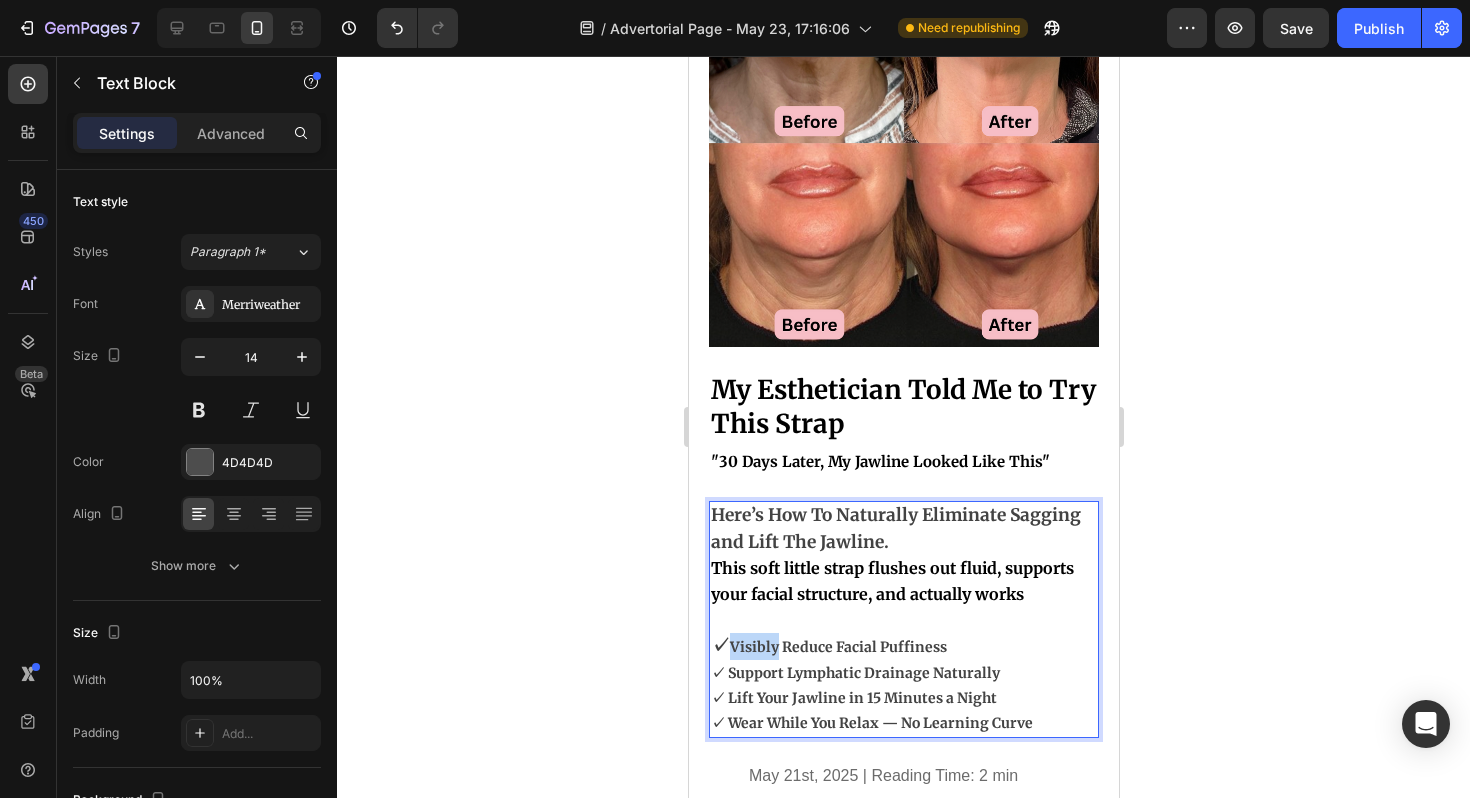 click on "Visibly Reduce Facial Puffiness" at bounding box center (837, 647) 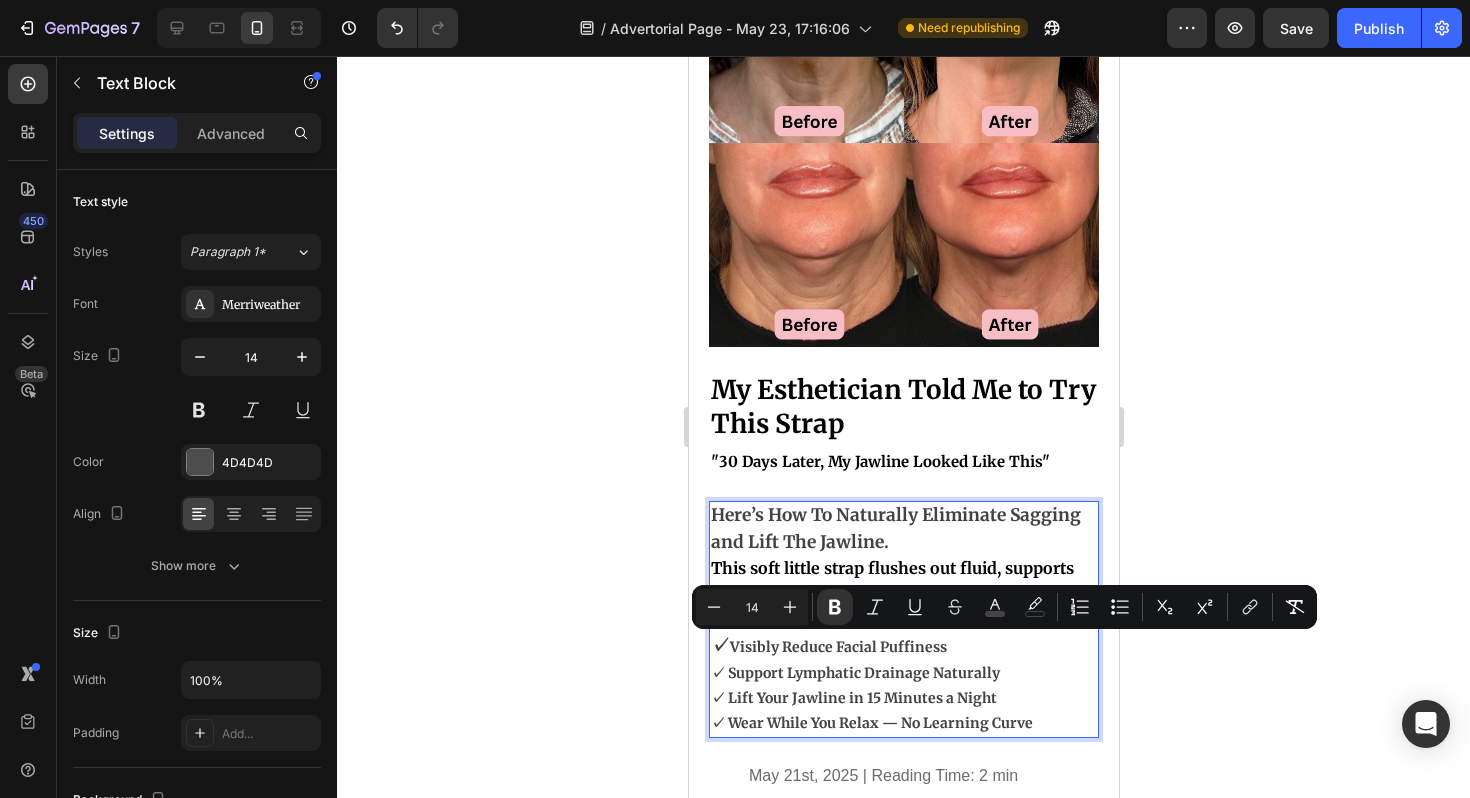 click on "Visibly Reduce Facial Puffiness" at bounding box center (837, 647) 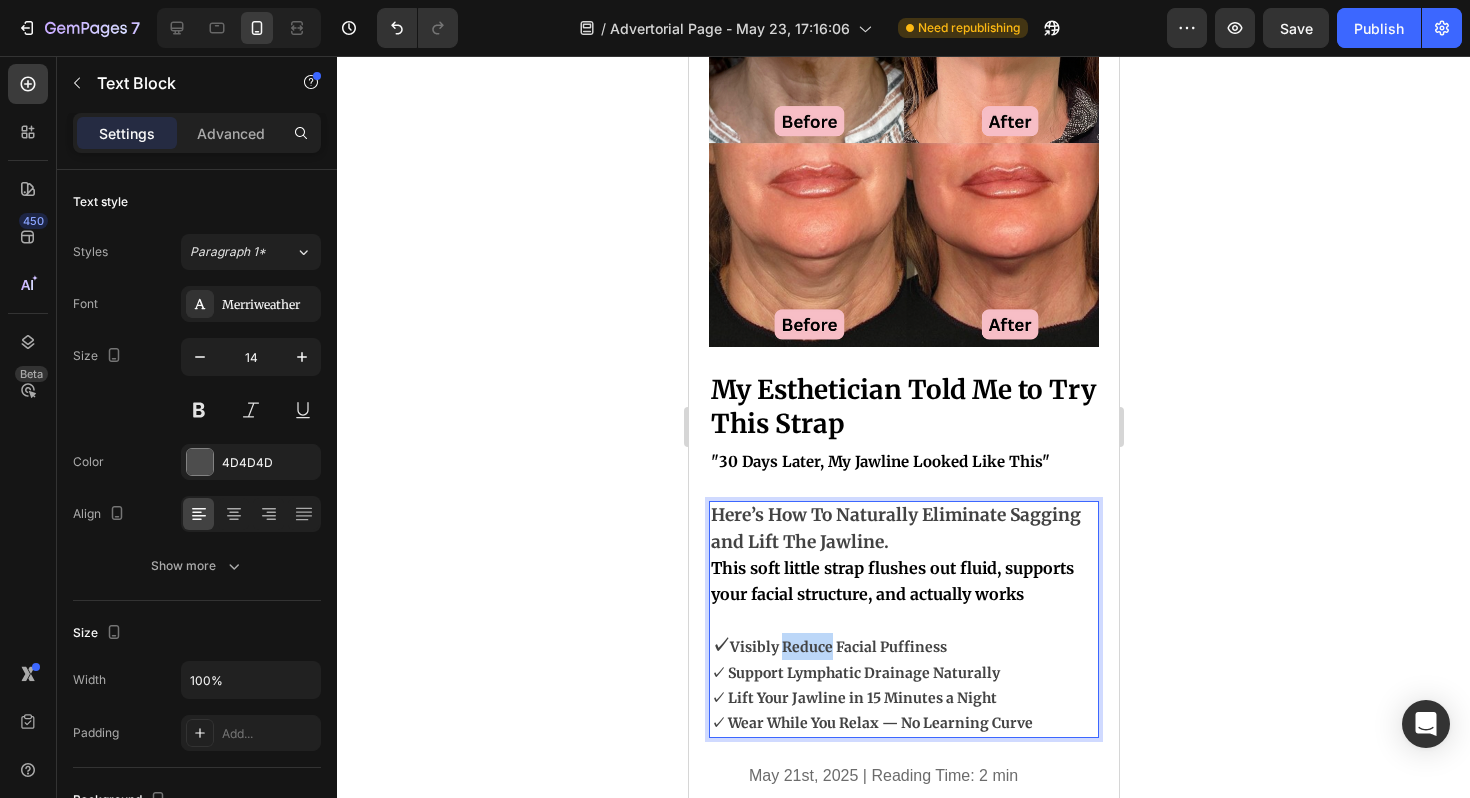click on "Visibly Reduce Facial Puffiness" at bounding box center (837, 647) 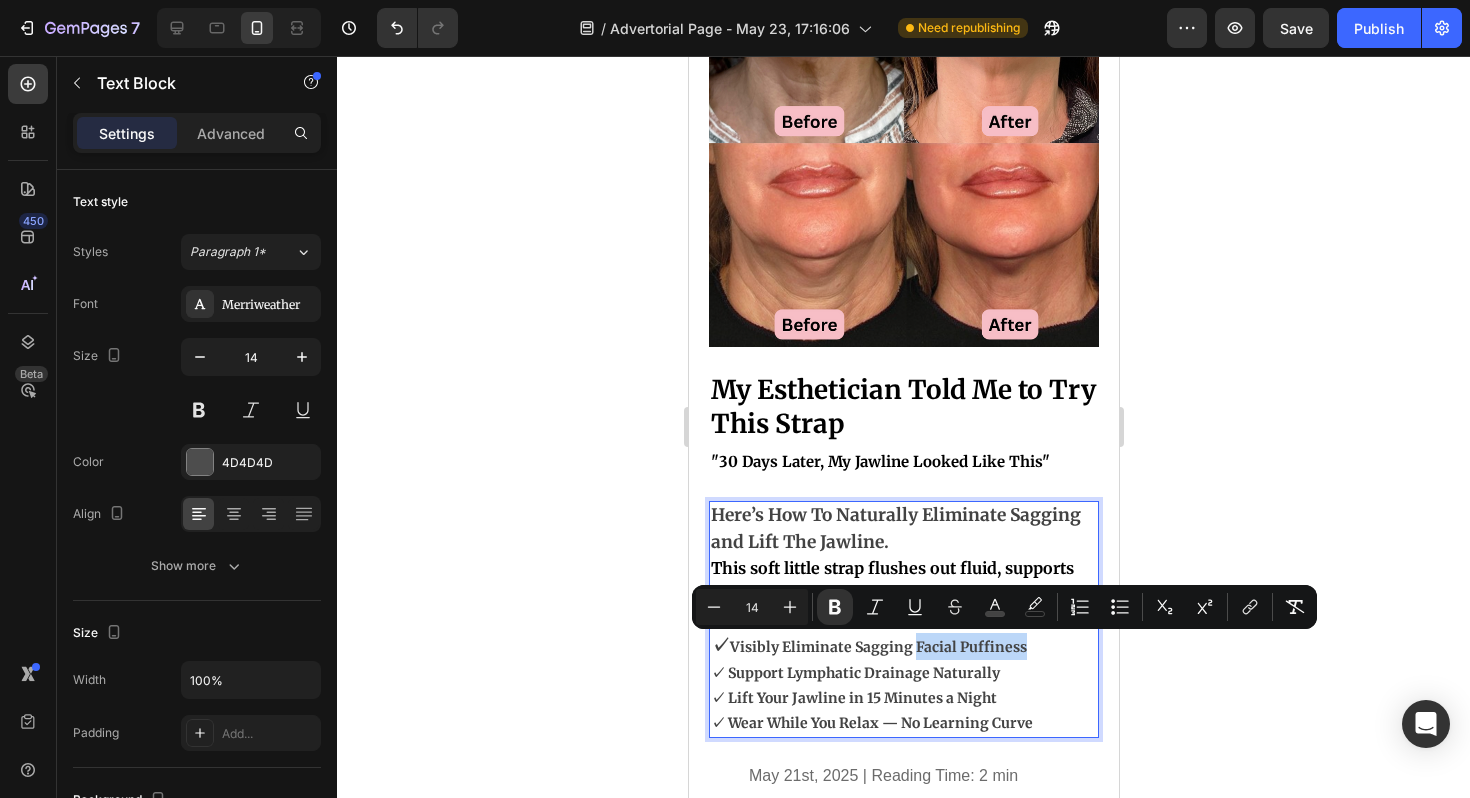 drag, startPoint x: 990, startPoint y: 642, endPoint x: 913, endPoint y: 642, distance: 77 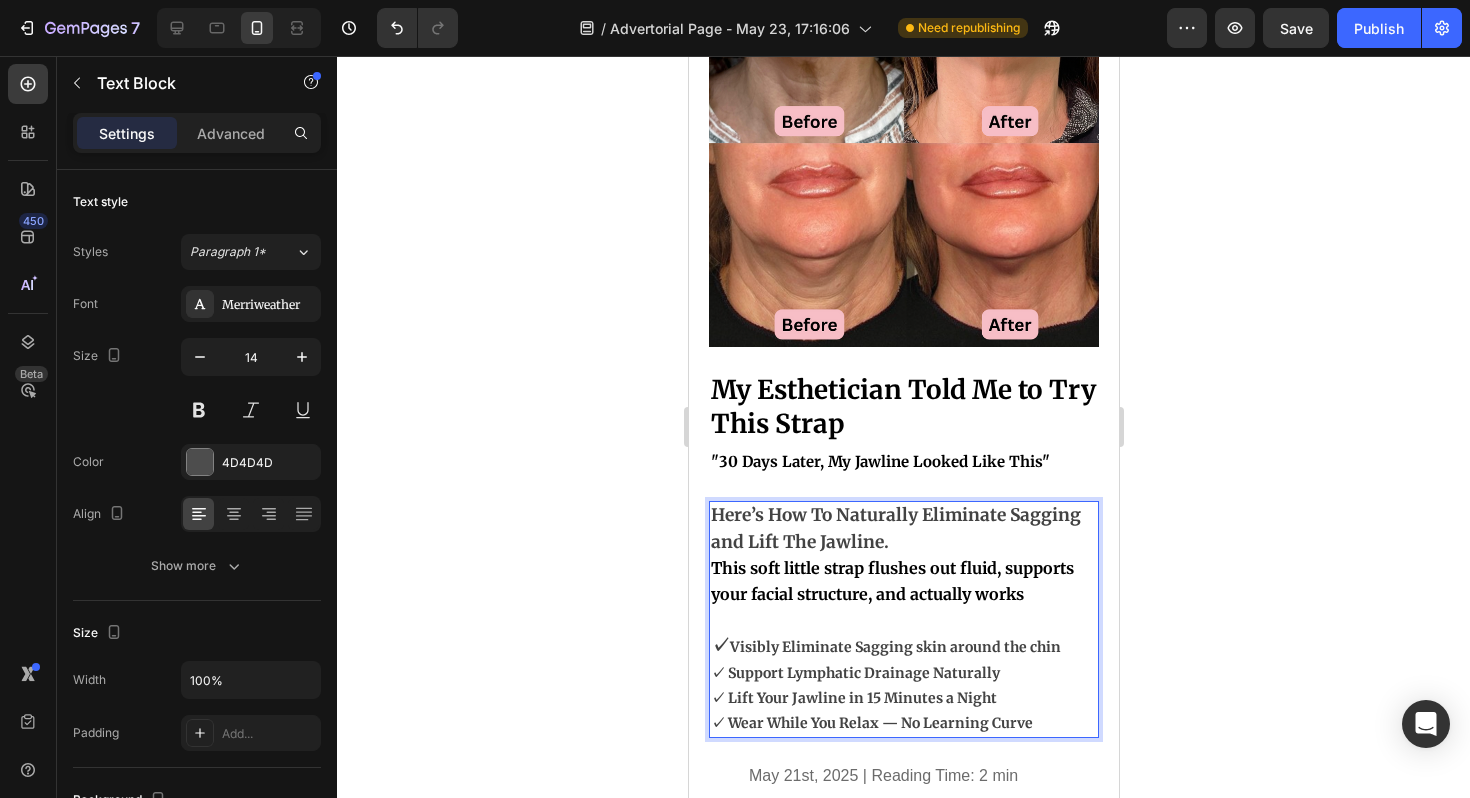 click on "Visibly Eliminate Sagging skin around the chin" at bounding box center (894, 647) 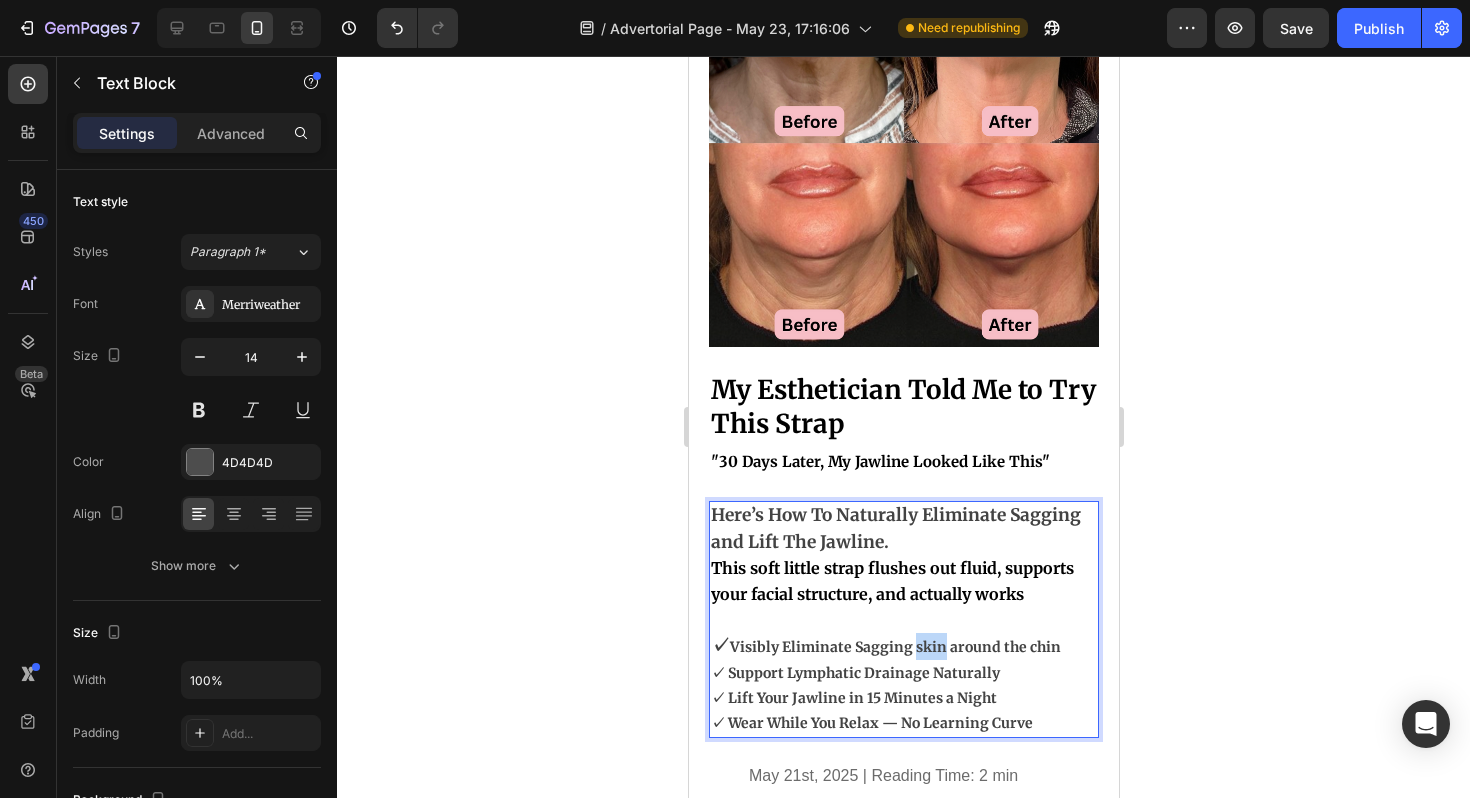 click on "Visibly Eliminate Sagging skin around the chin" at bounding box center (894, 647) 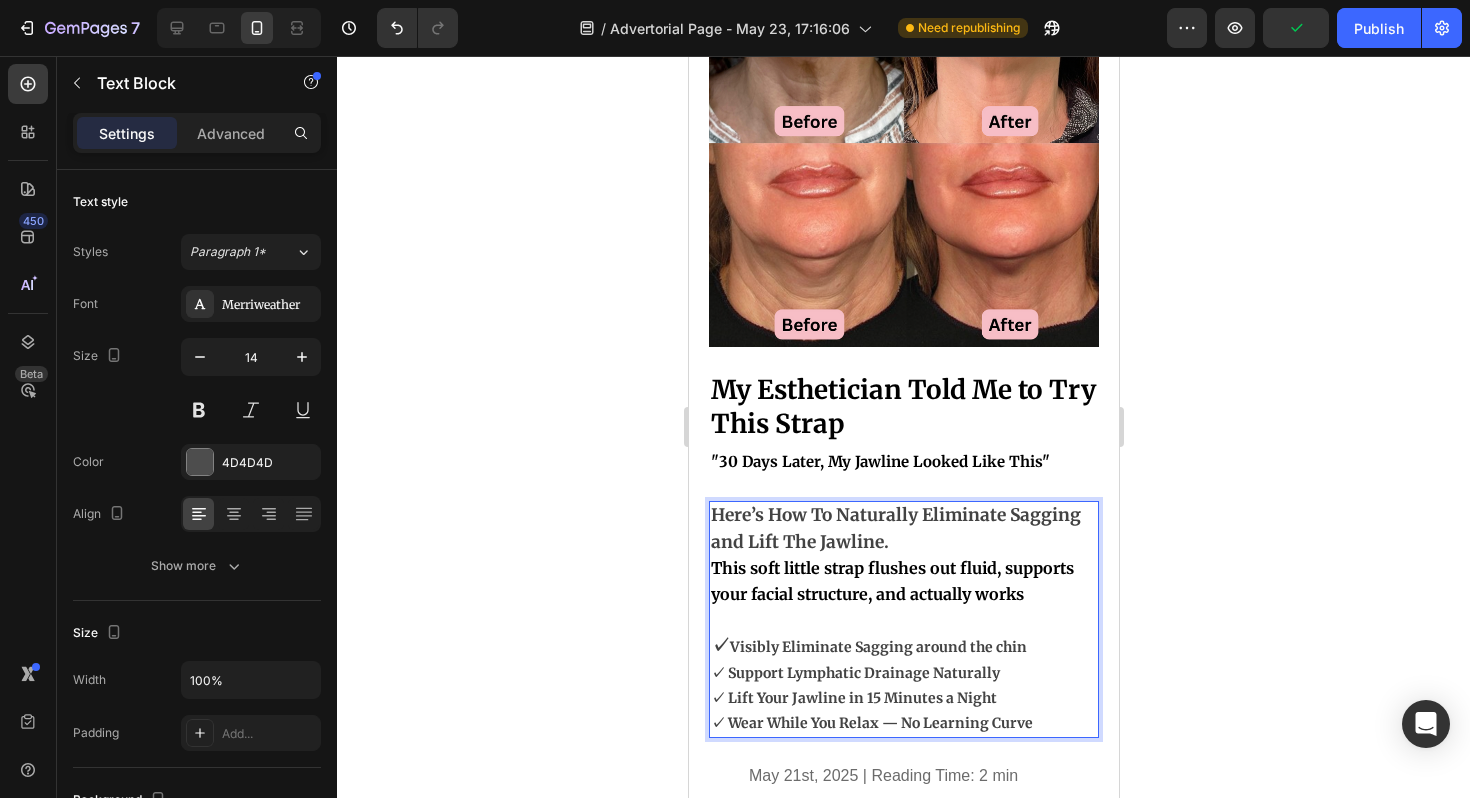 click on "Visibly Eliminate Sagging around the chin" at bounding box center (877, 647) 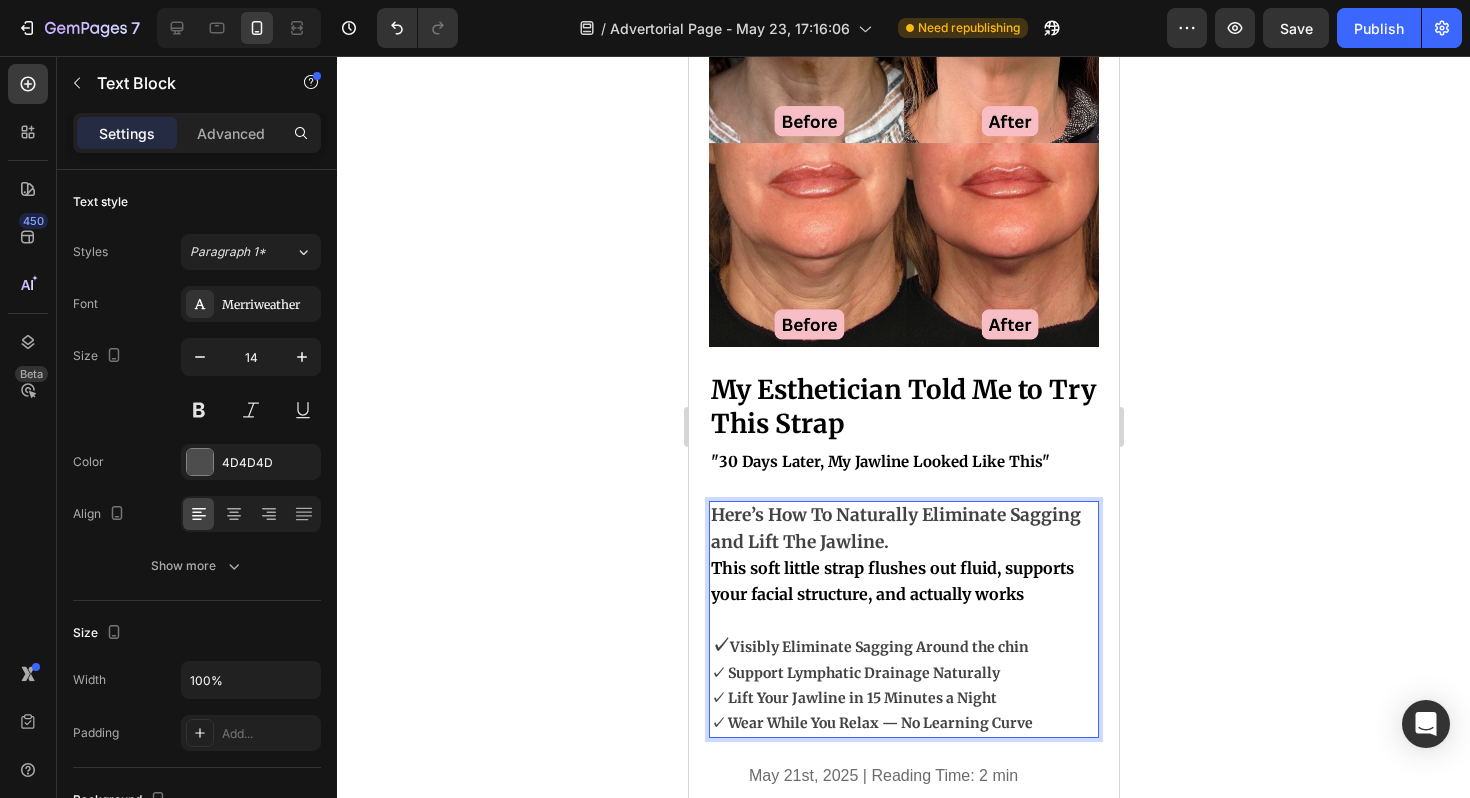 click on "Visibly Eliminate Sagging Around the chin" at bounding box center (878, 647) 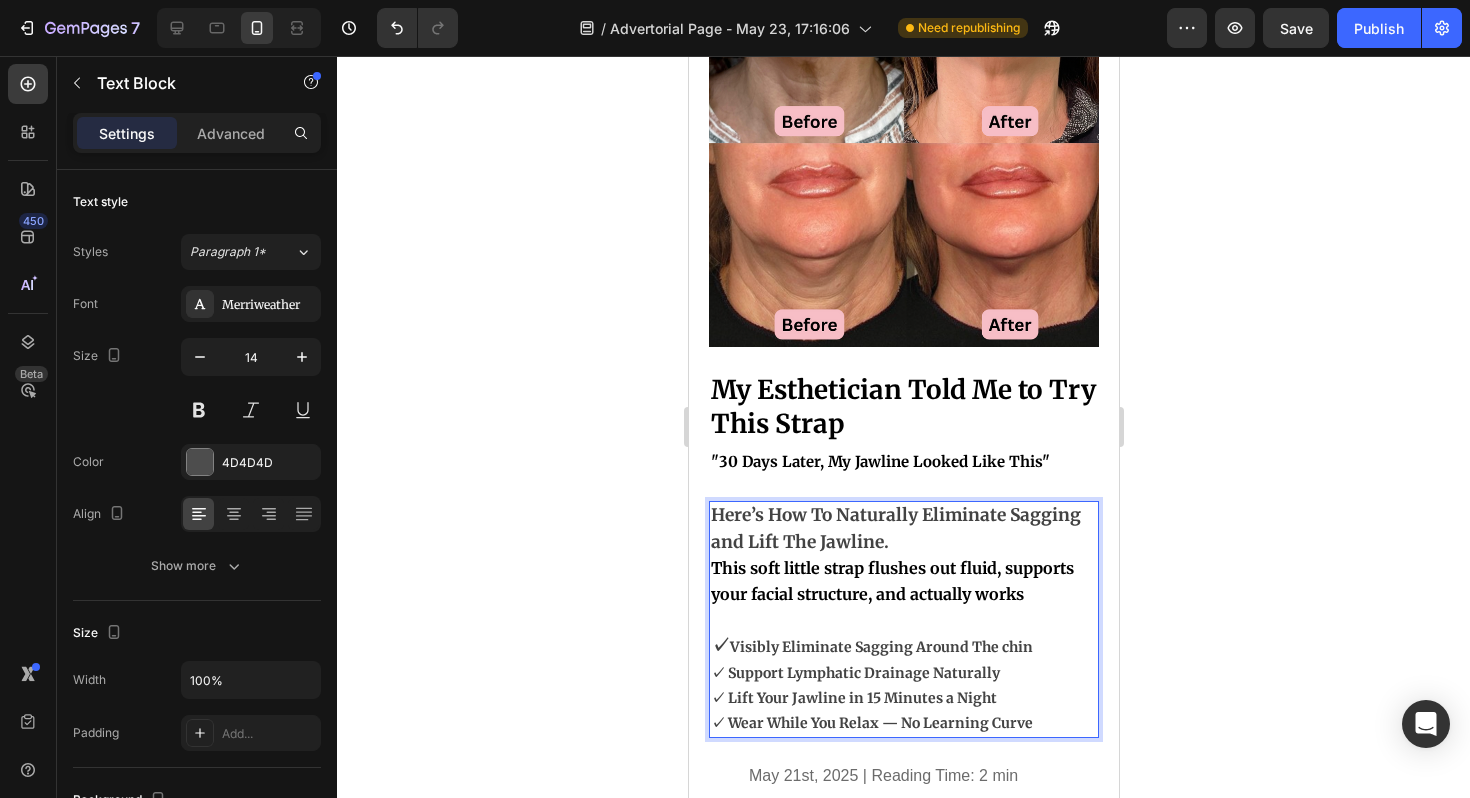 click on "Visibly Eliminate Sagging Around The chin" at bounding box center (880, 647) 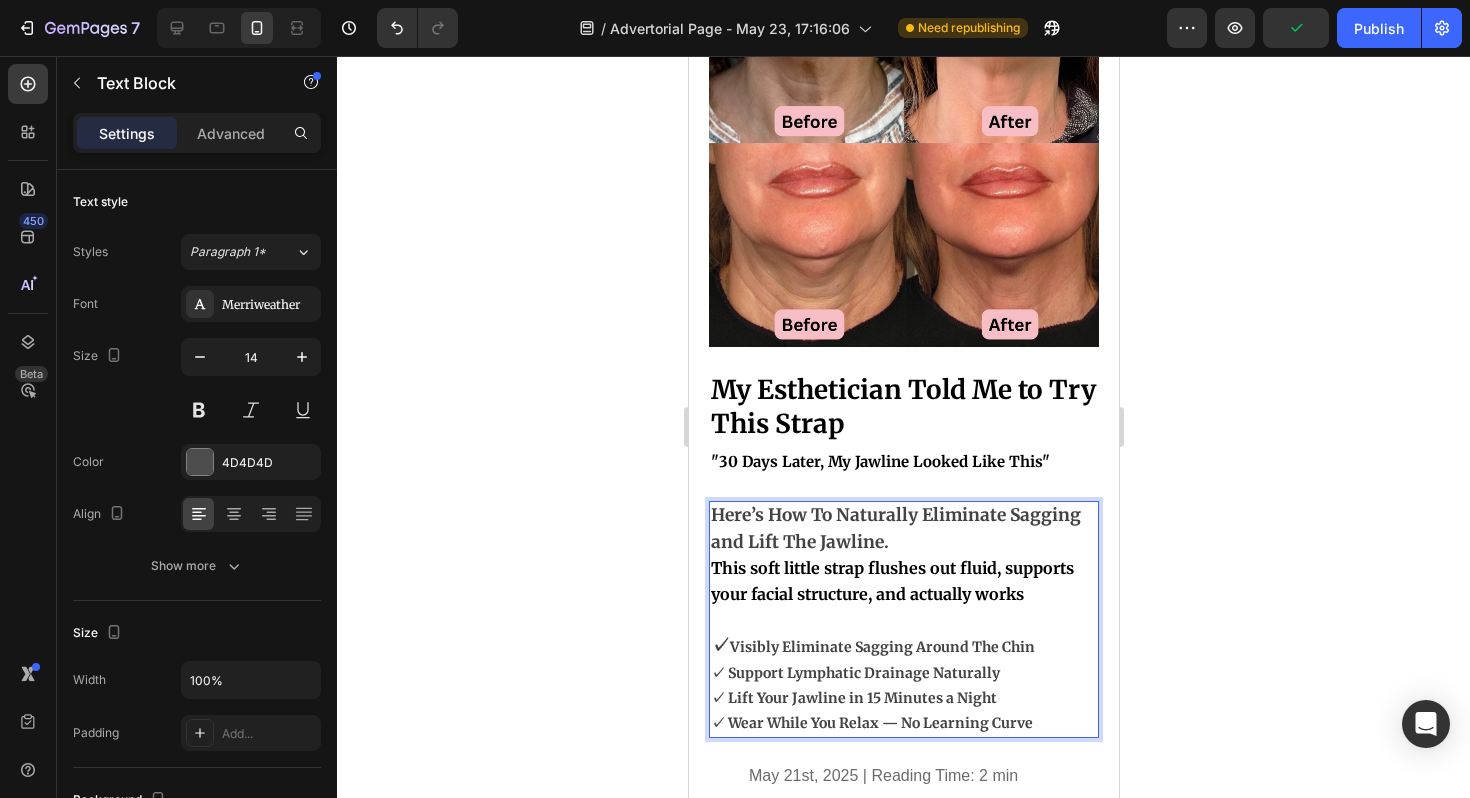 click on "Here’s How To Naturally Eliminate Sagging and Lift The Jawline." at bounding box center [895, 528] 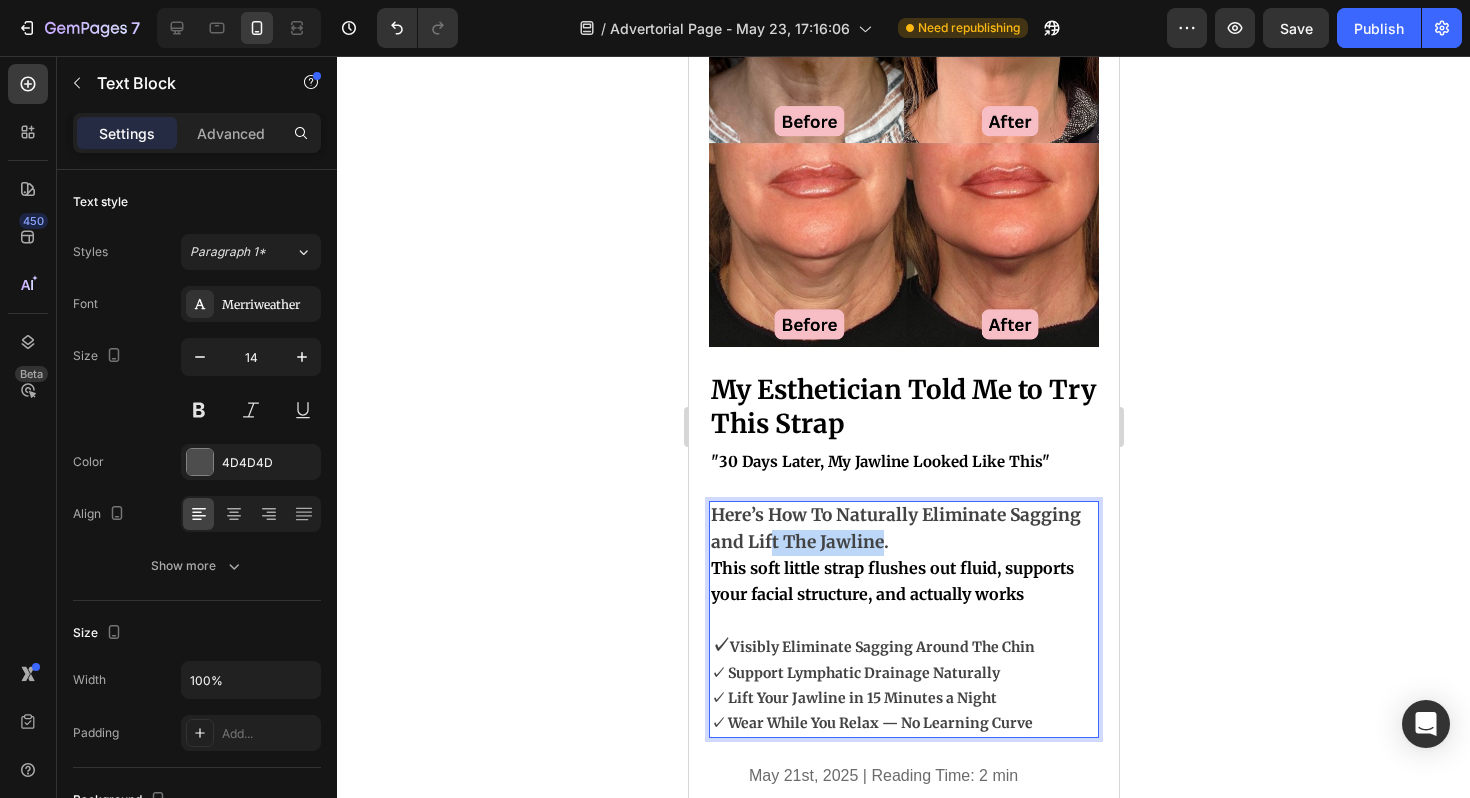 drag, startPoint x: 882, startPoint y: 540, endPoint x: 768, endPoint y: 537, distance: 114.03947 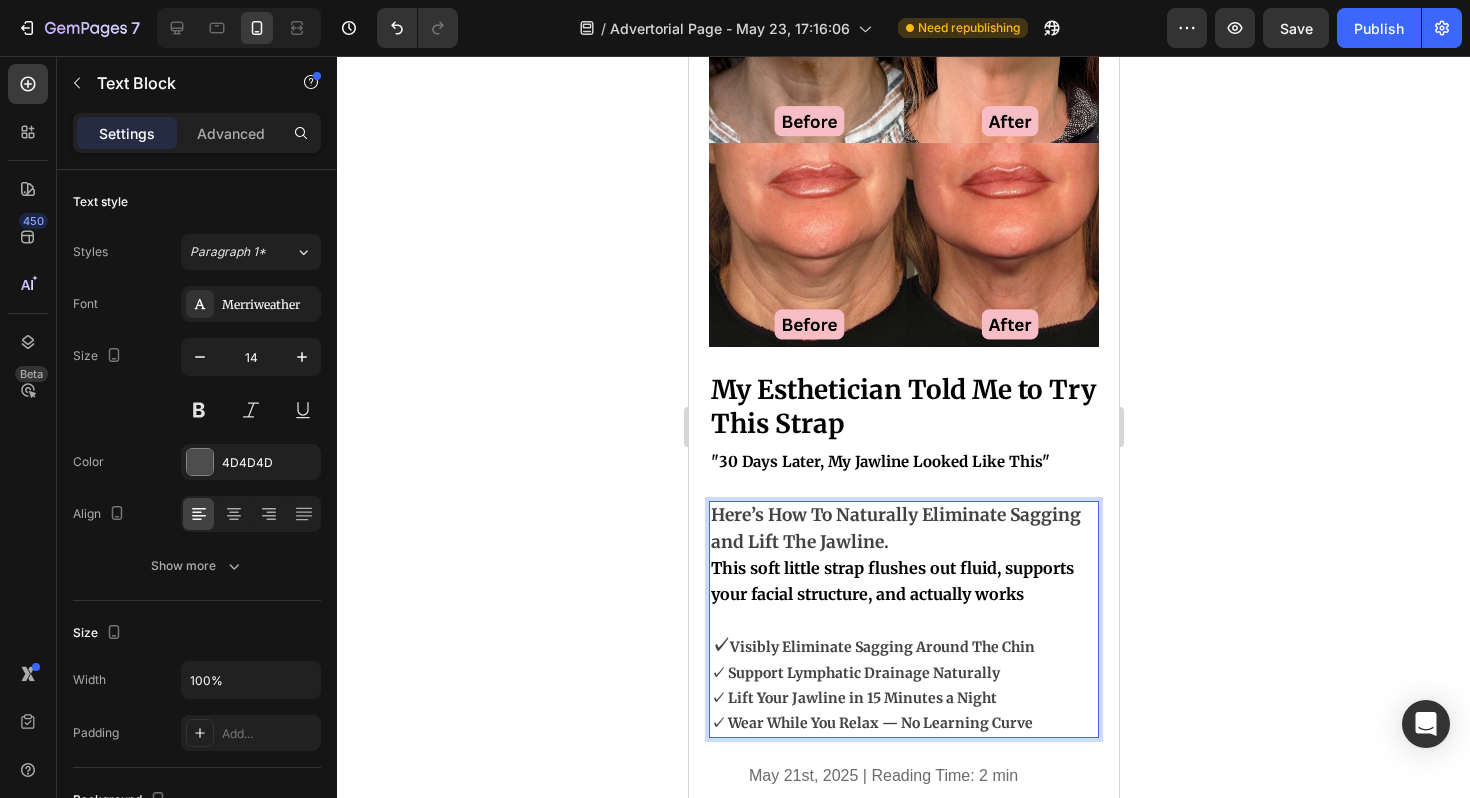 click on "Here’s How To Naturally Eliminate Sagging and Lift The Jawline." at bounding box center (895, 528) 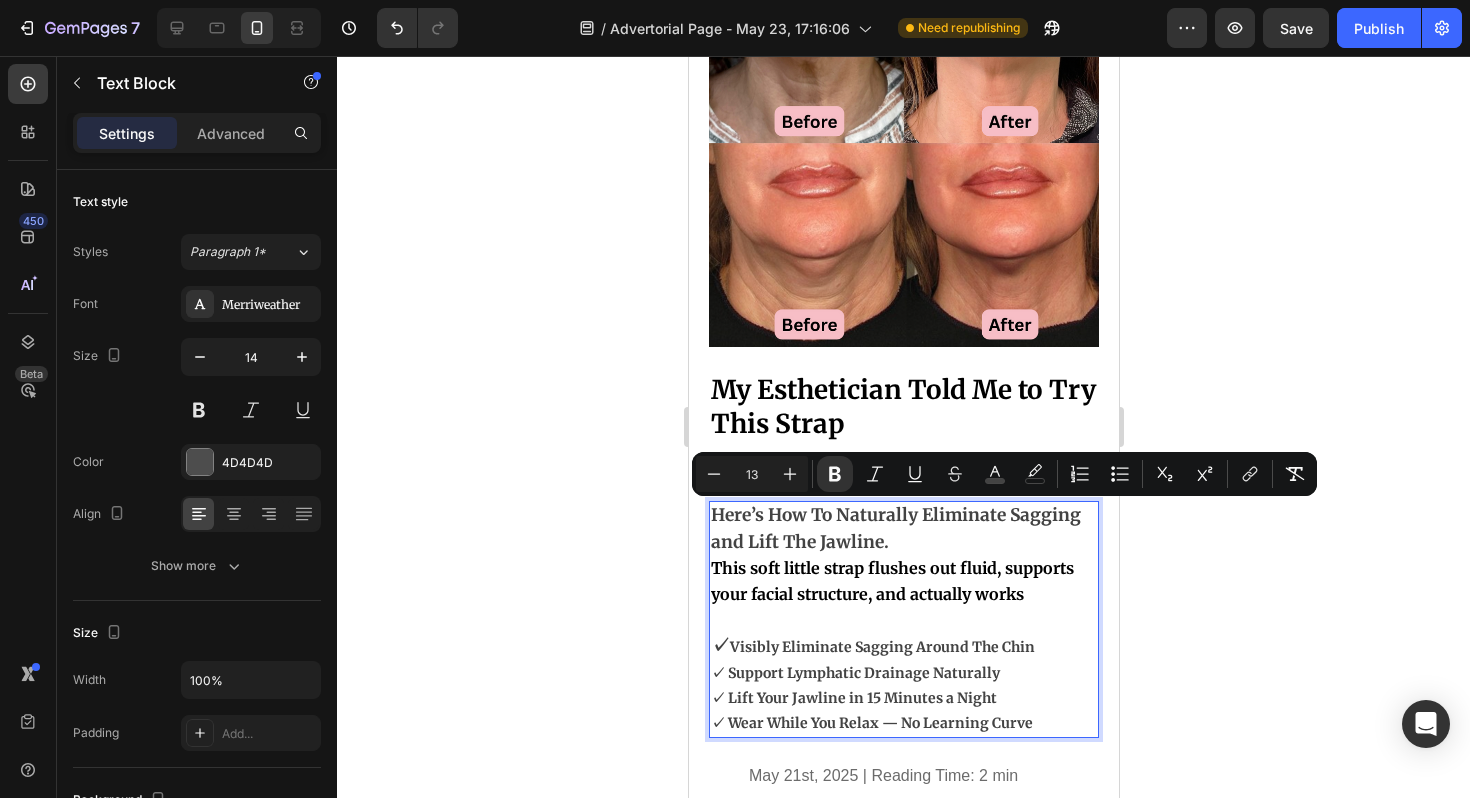 drag, startPoint x: 898, startPoint y: 542, endPoint x: 711, endPoint y: 505, distance: 190.62529 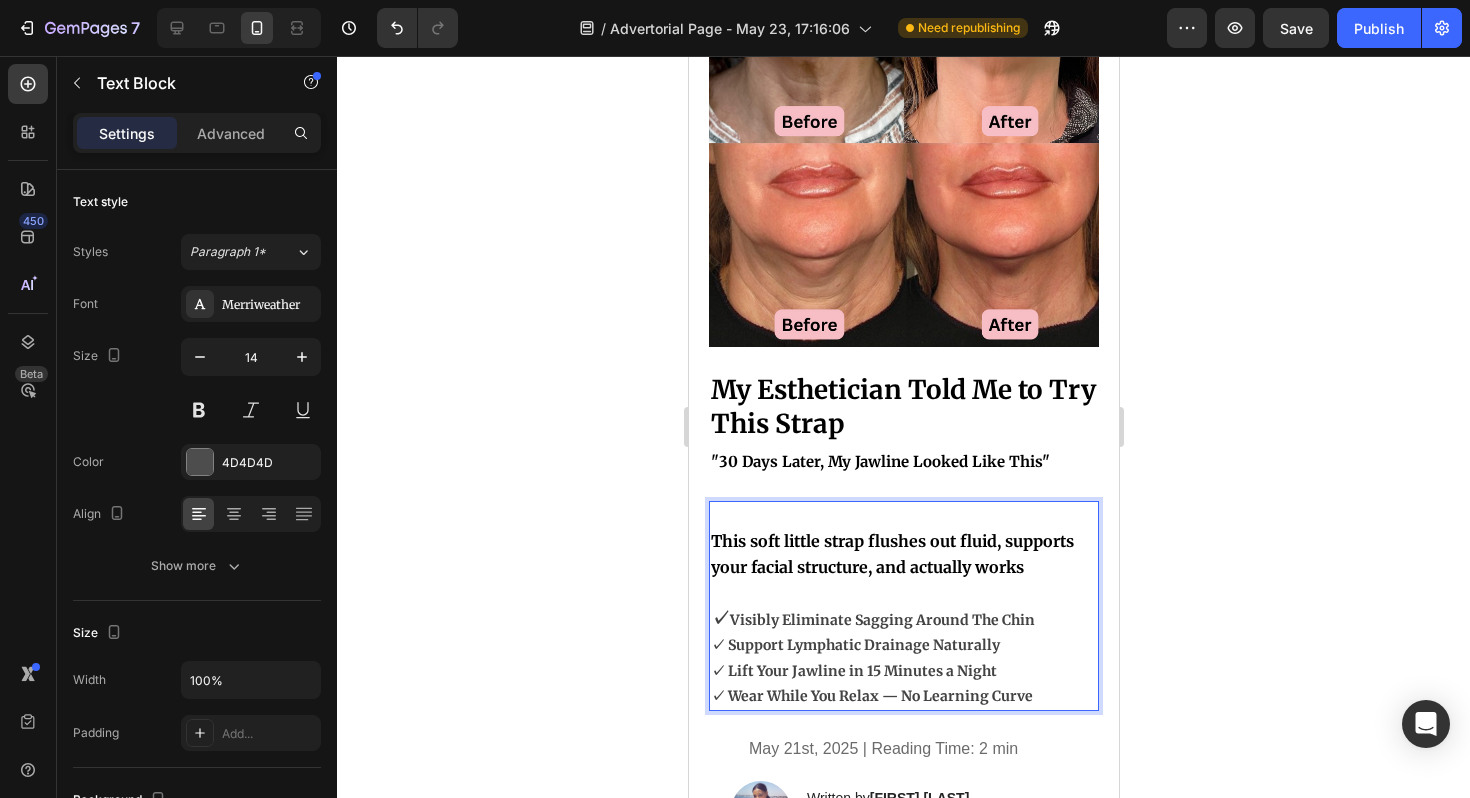 click on "This soft little strap flushes out fluid, supports your facial structure, and actually works ✓  Visibly Eliminate Sagging Around The Chin ✓ Support Lymphatic Drainage Naturally ✓ Lift Your Jawline in 15 Minutes a Night ✓ Wear While You Relax — No Learning Curve" at bounding box center [903, 606] 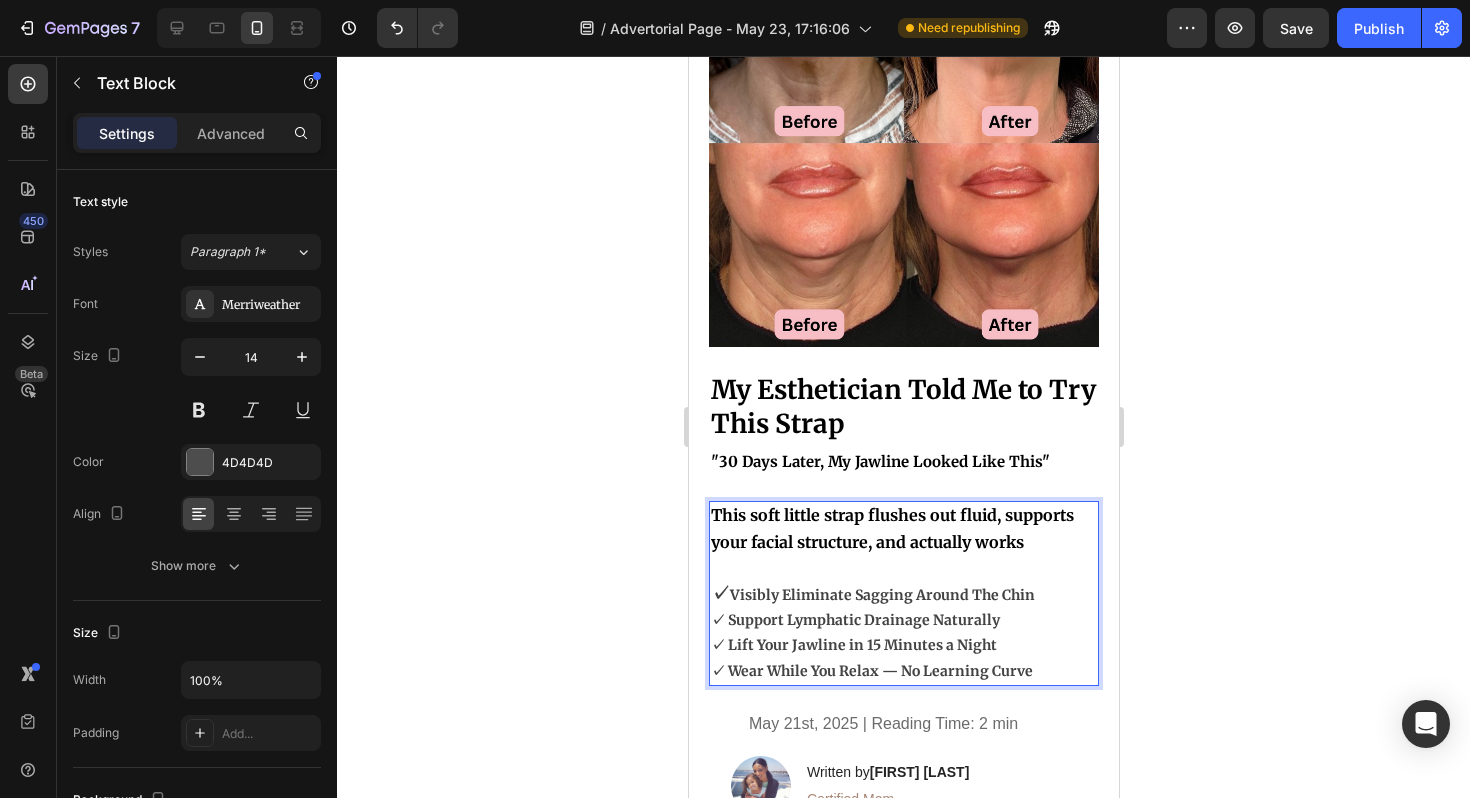 click 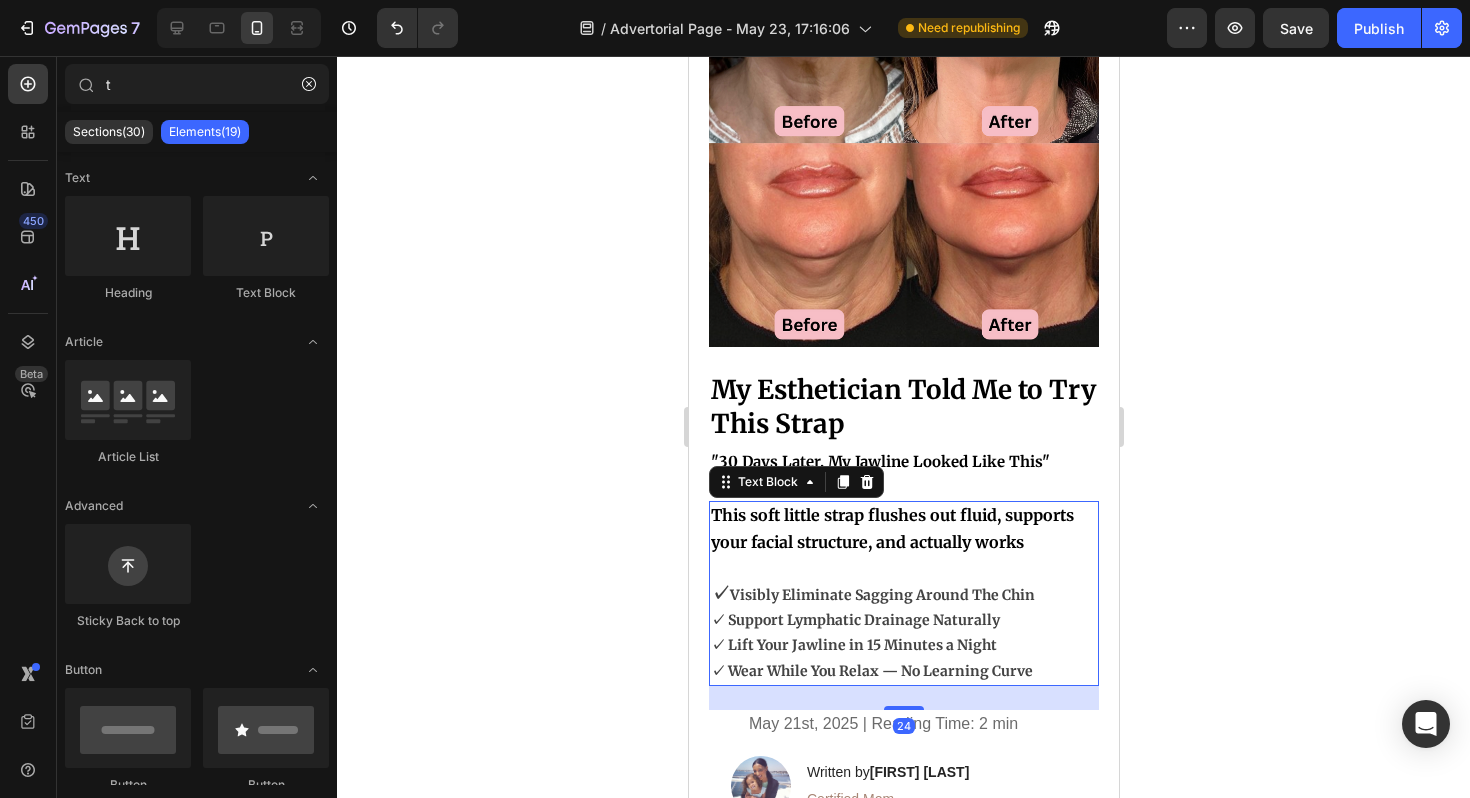 click on "This soft little strap flushes out fluid, supports your facial structure, and actually works" at bounding box center [903, 529] 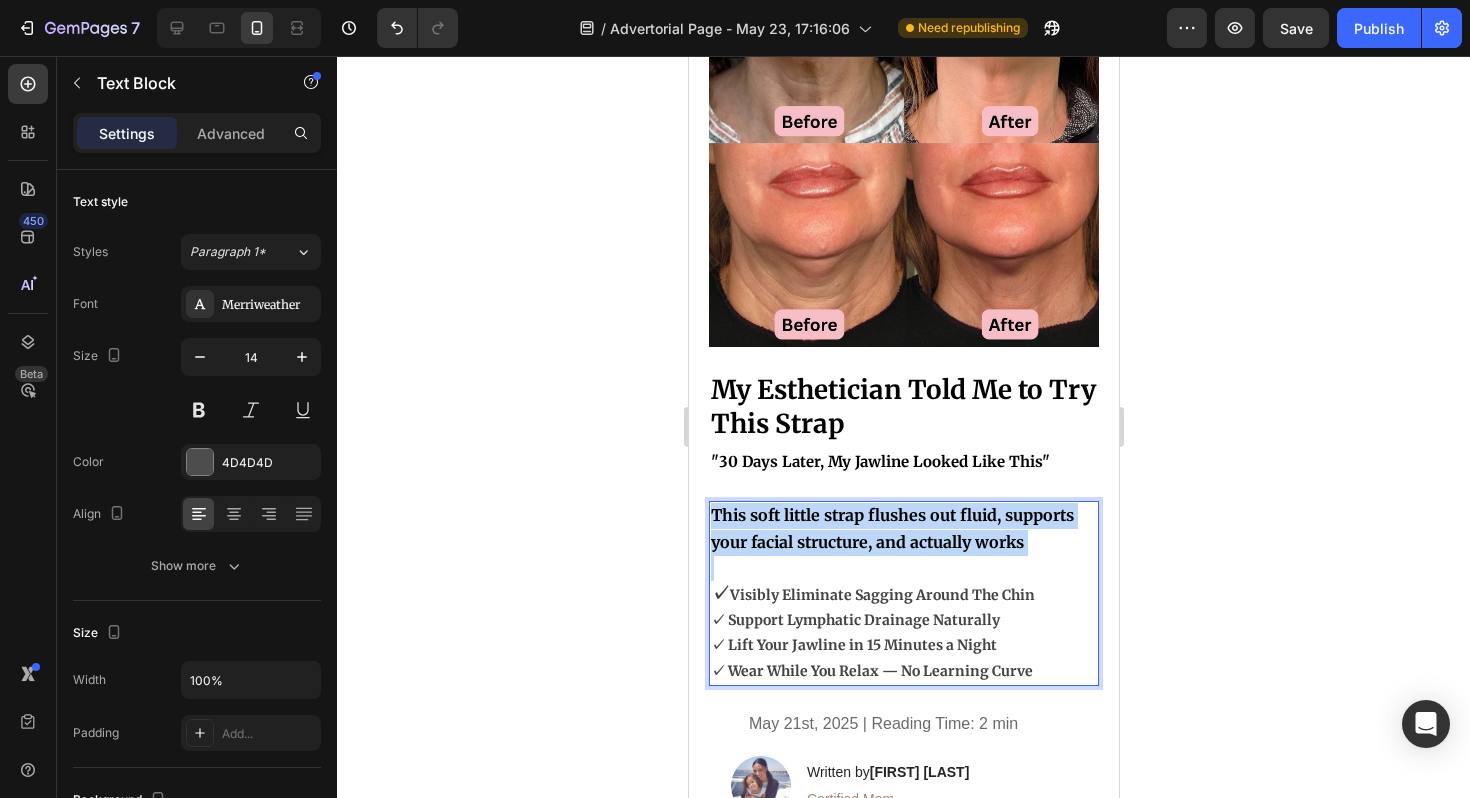 click on "This soft little strap flushes out fluid, supports your facial structure, and actually works" at bounding box center [903, 529] 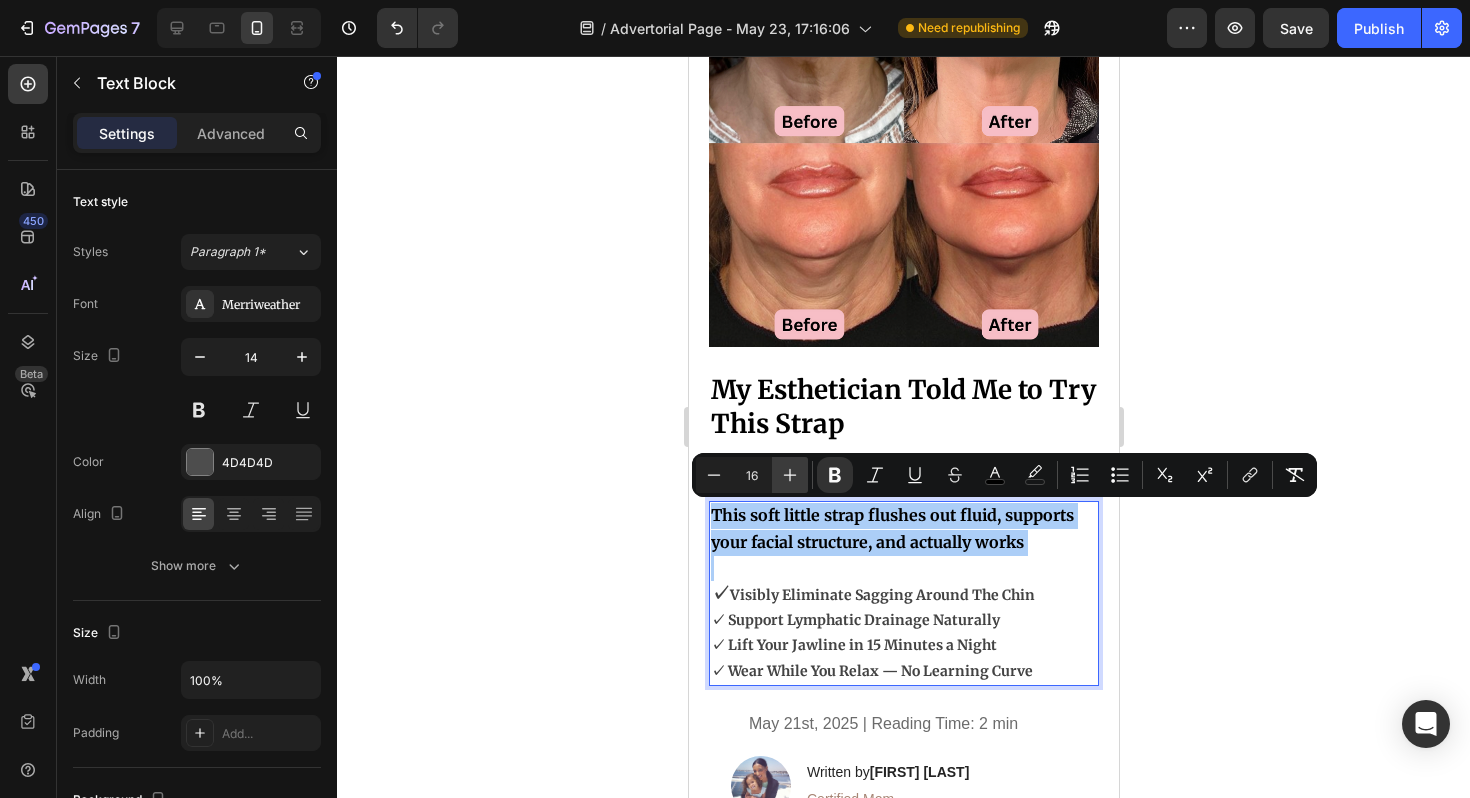 click 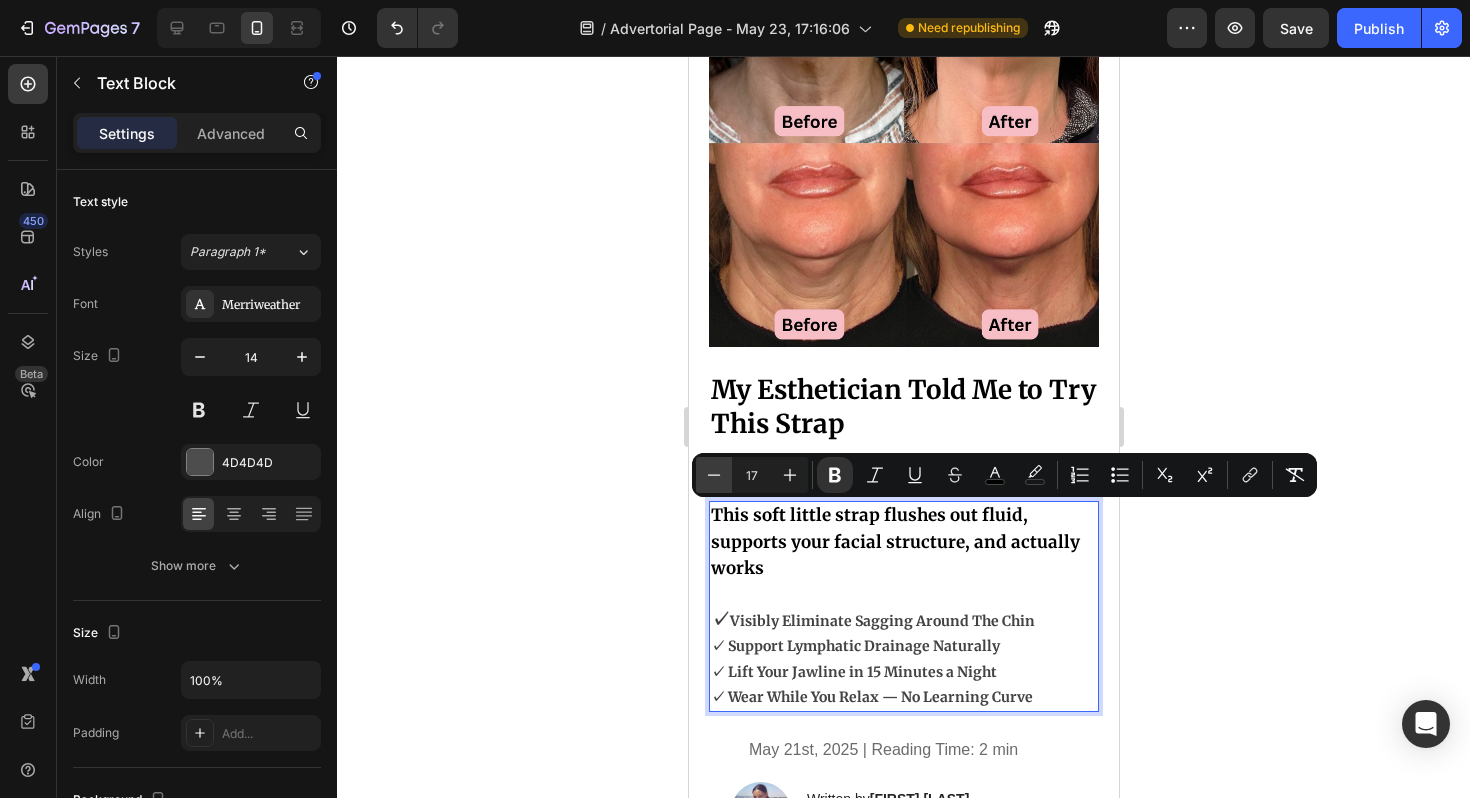 click 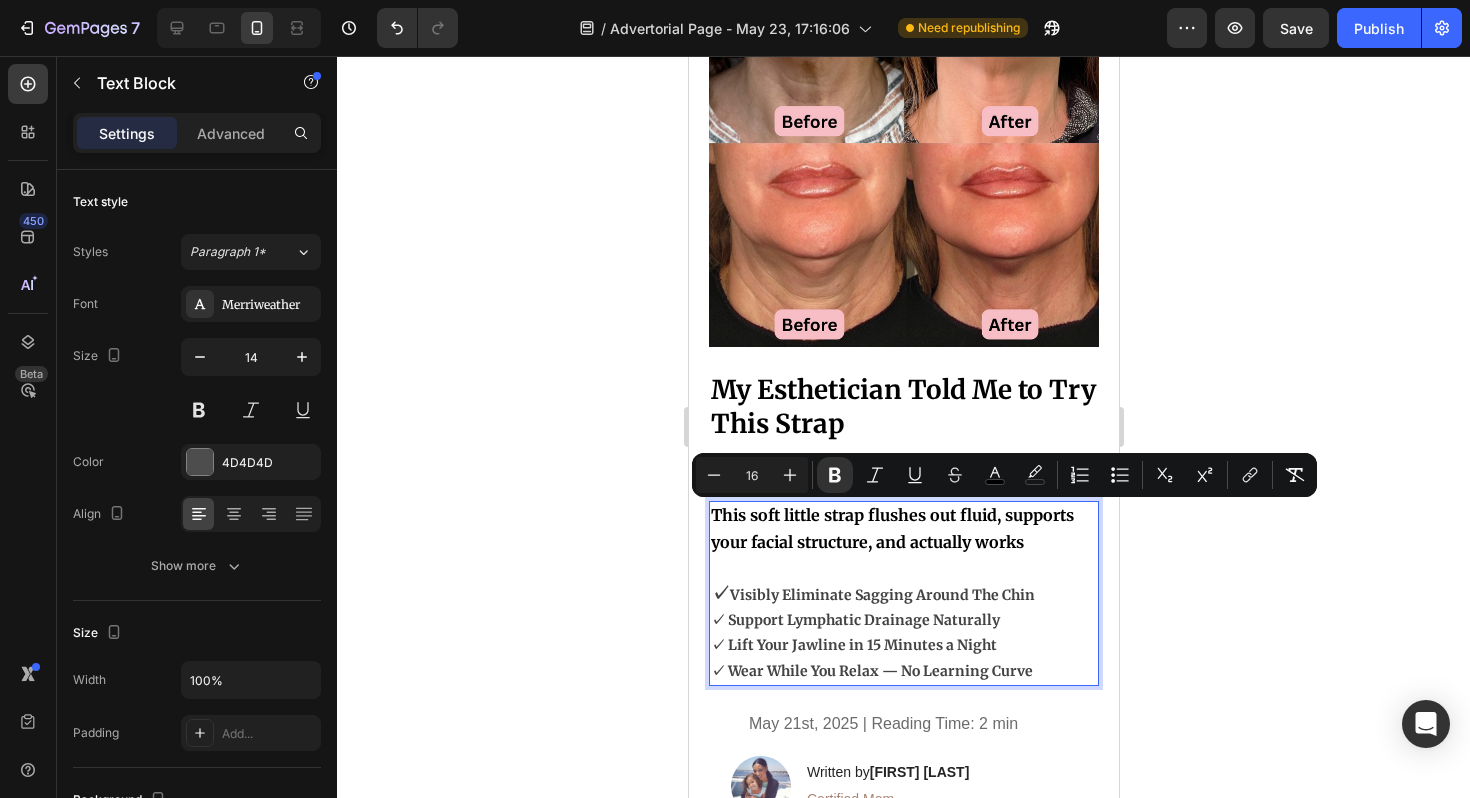click 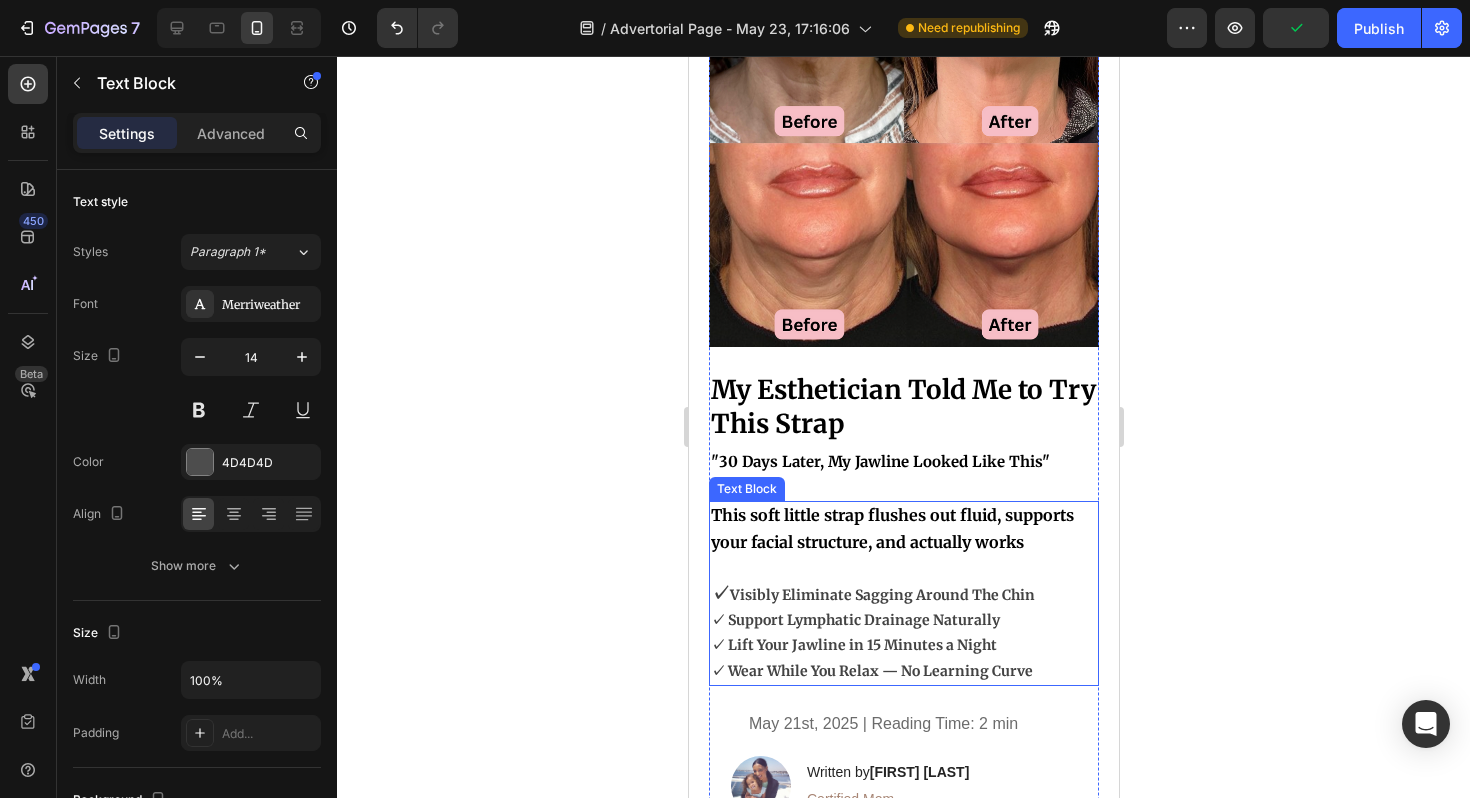 click on "This soft little strap flushes out fluid, supports your facial structure, and actually works" at bounding box center [891, 528] 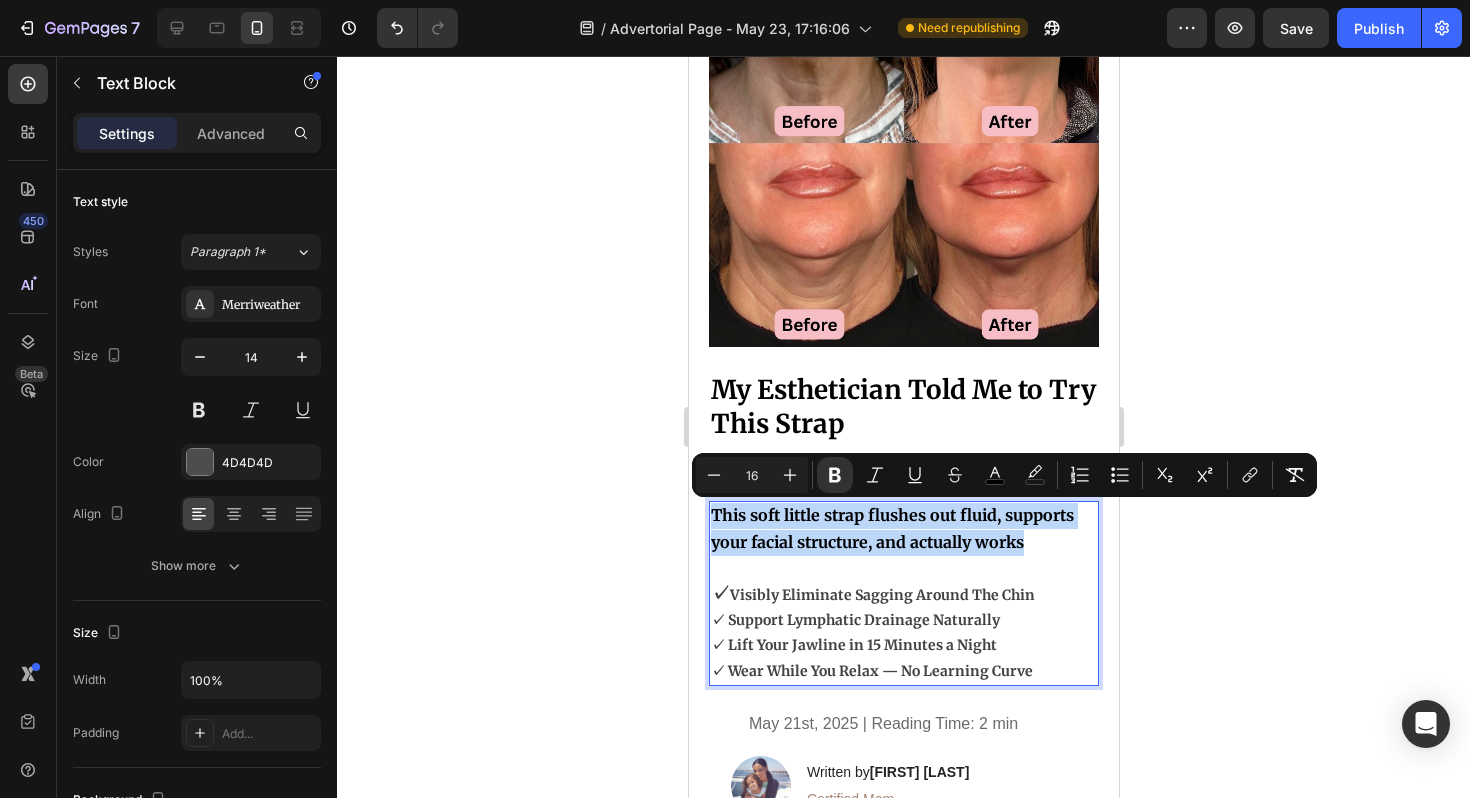drag, startPoint x: 994, startPoint y: 541, endPoint x: 646, endPoint y: 498, distance: 350.64655 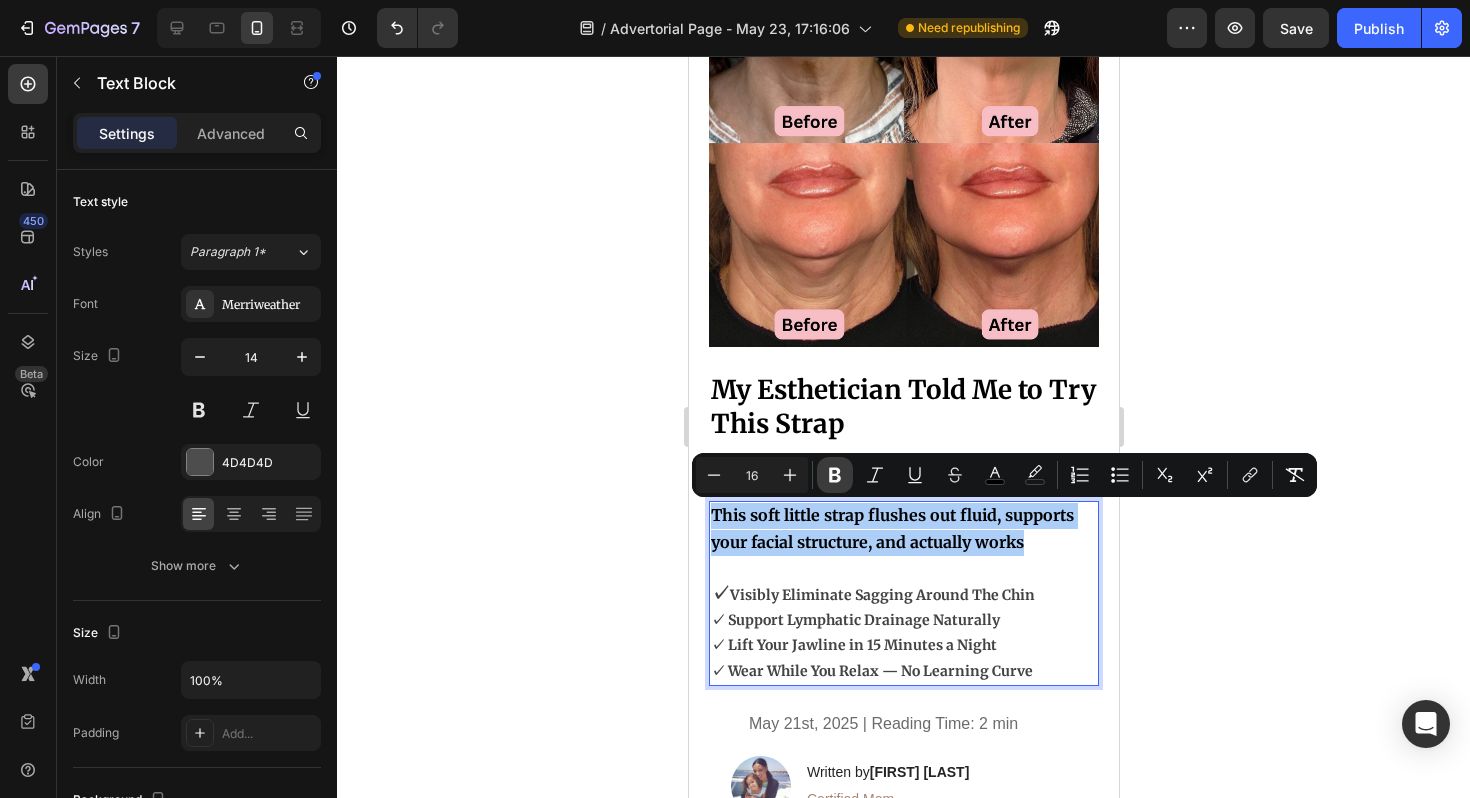 click 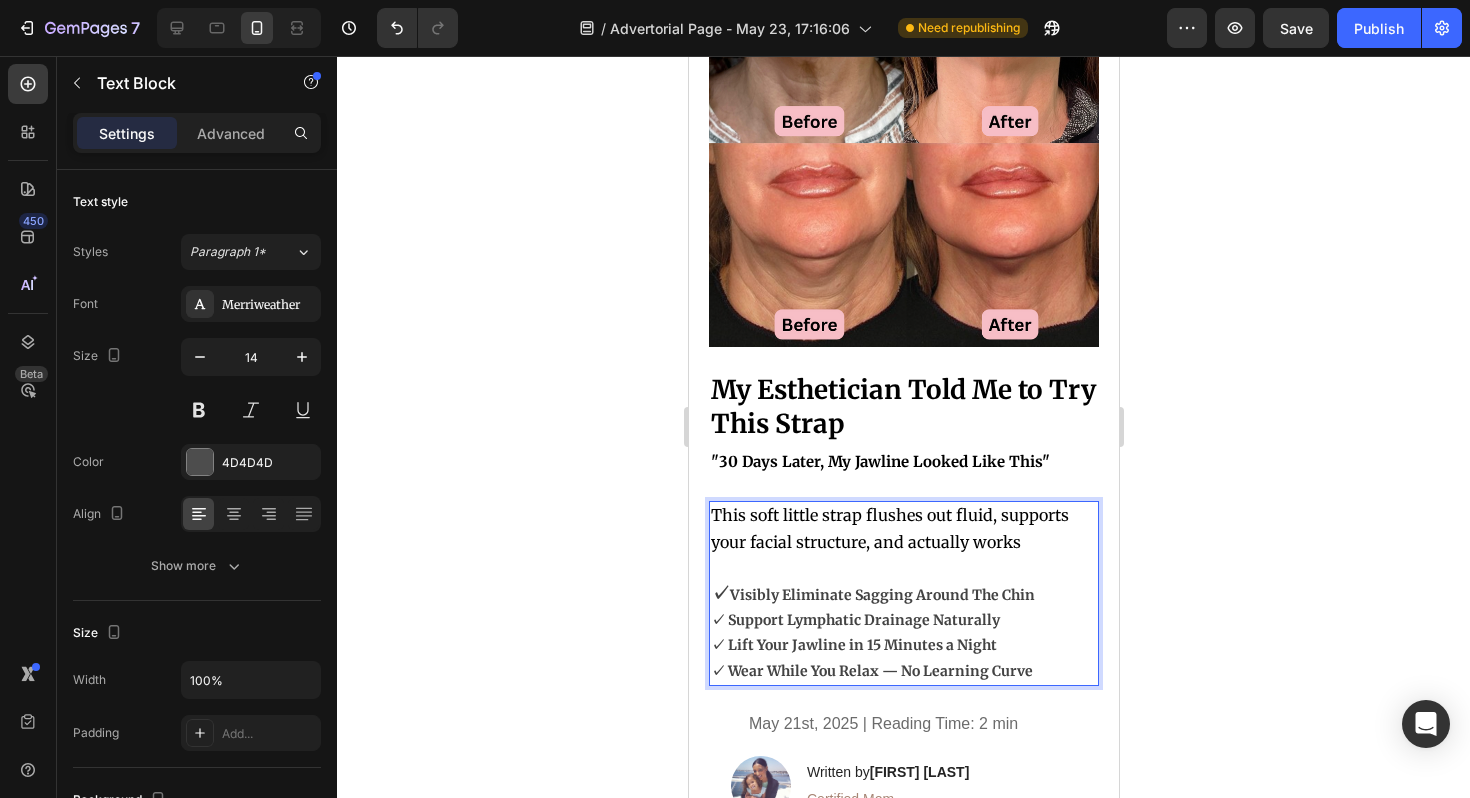 click 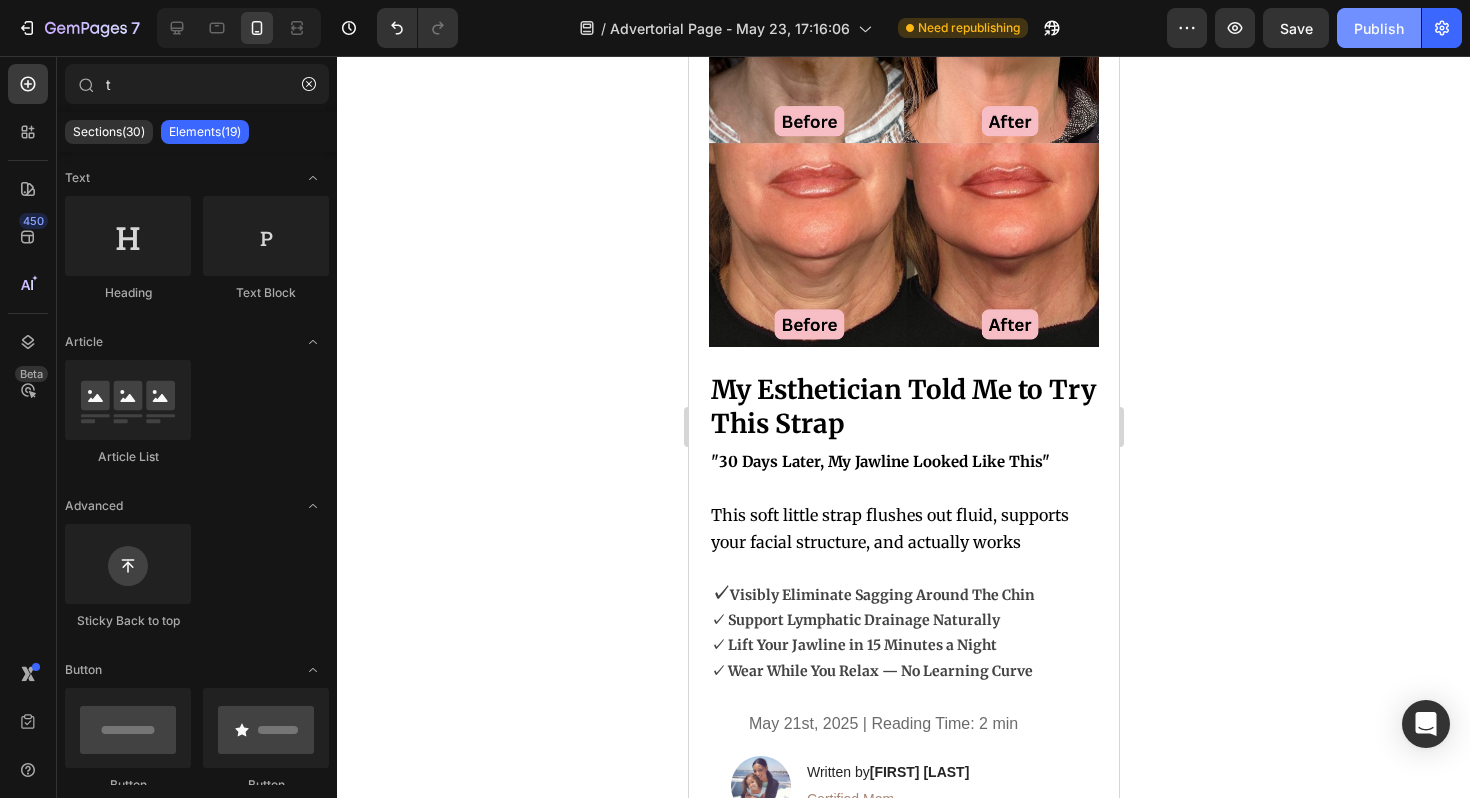 click on "Publish" at bounding box center (1379, 28) 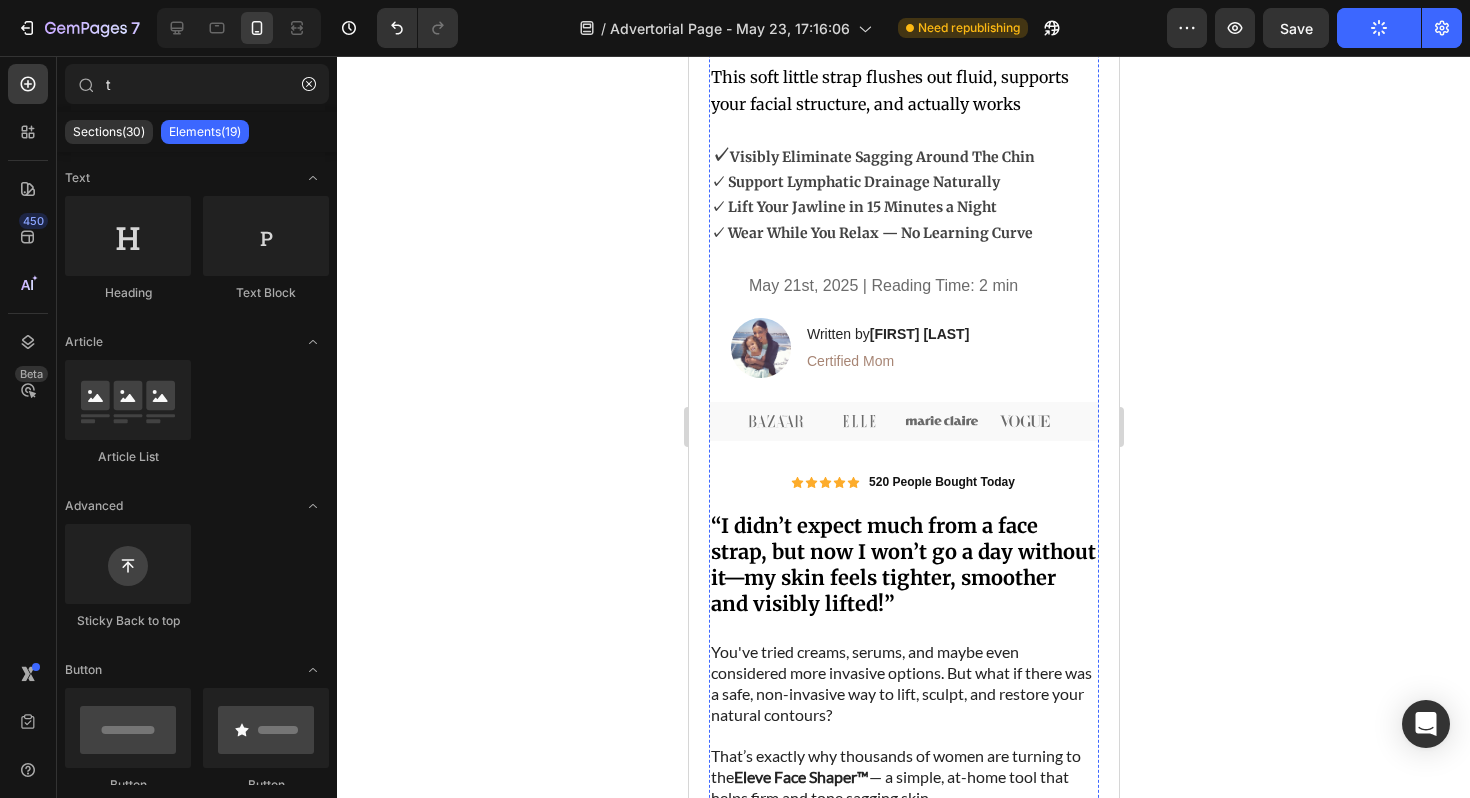 scroll, scrollTop: 615, scrollLeft: 0, axis: vertical 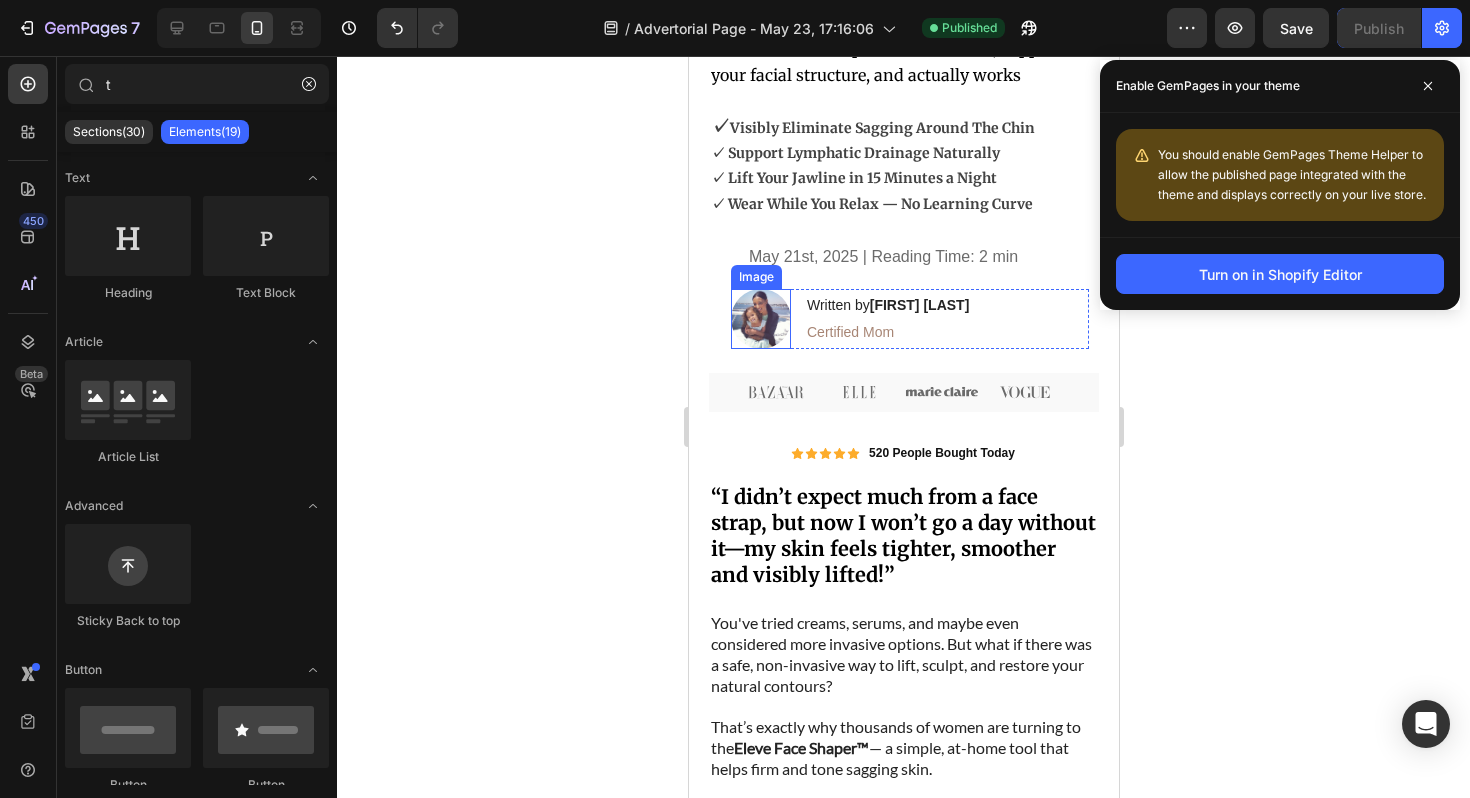 click at bounding box center (760, 319) 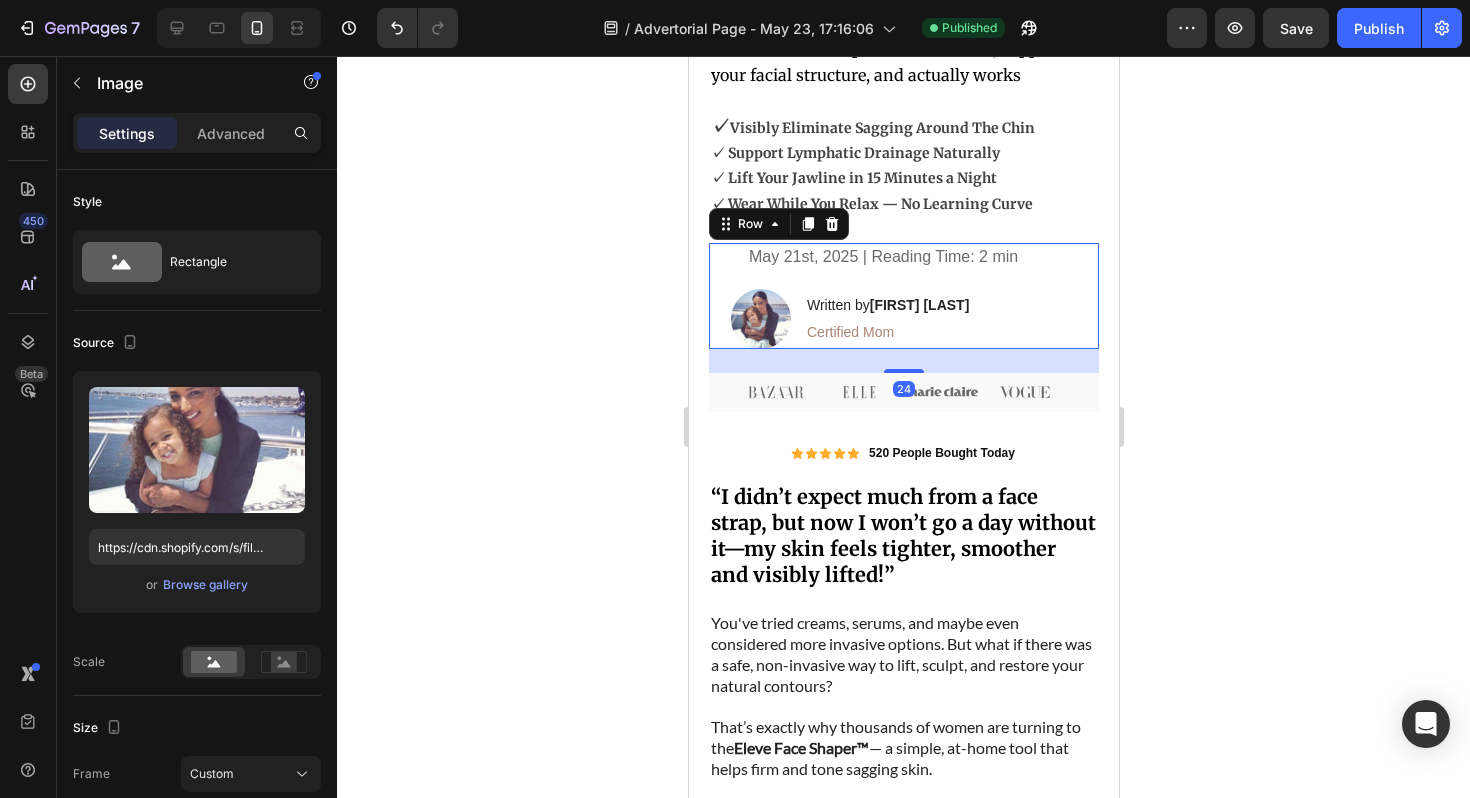click on "[DATE] | Reading Time: 2 min Text Block Image Written by  [FIRST] [LAST] Heading Certified Mom Text Block Row Row   24" at bounding box center (903, 296) 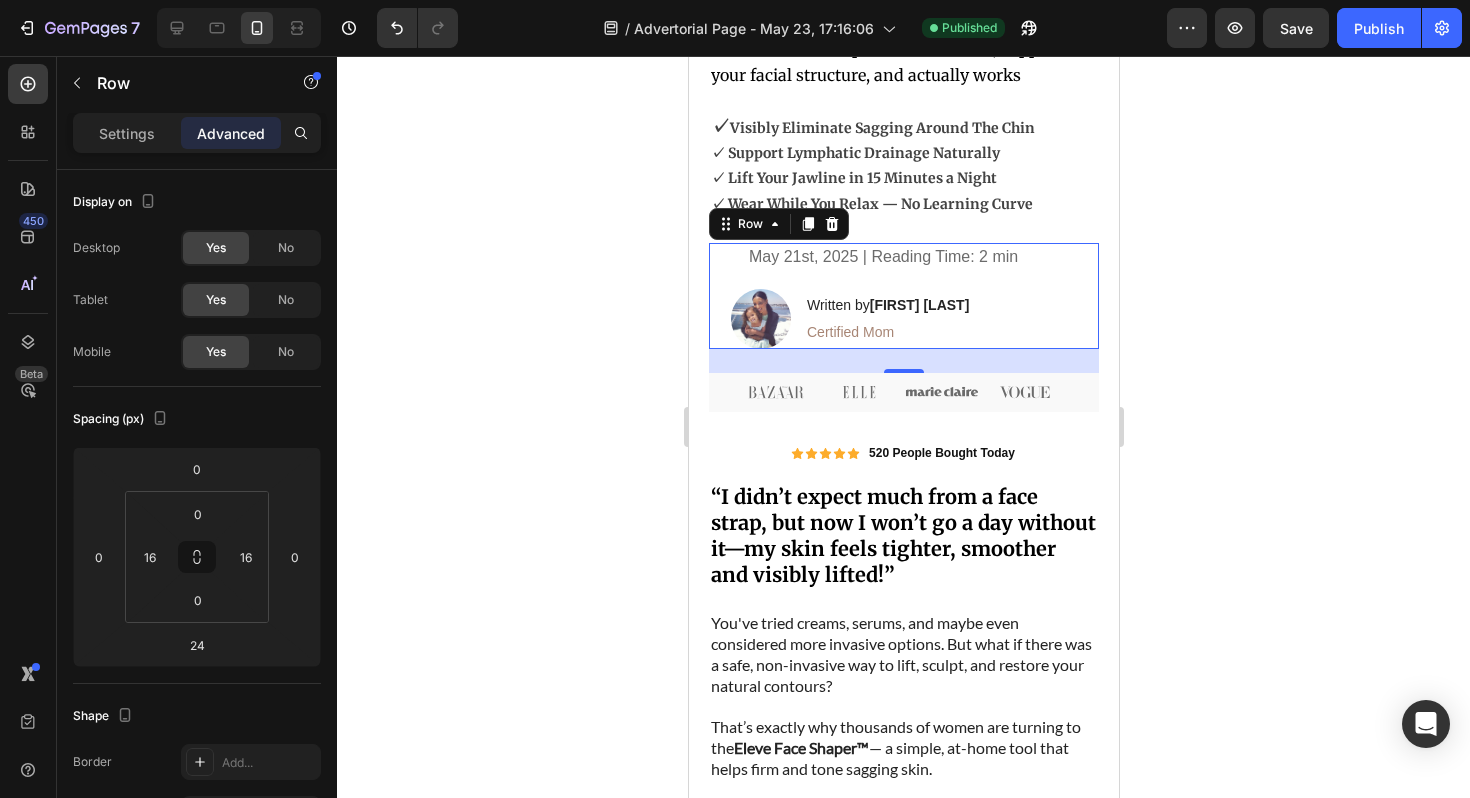 click on "Row" at bounding box center [778, 224] 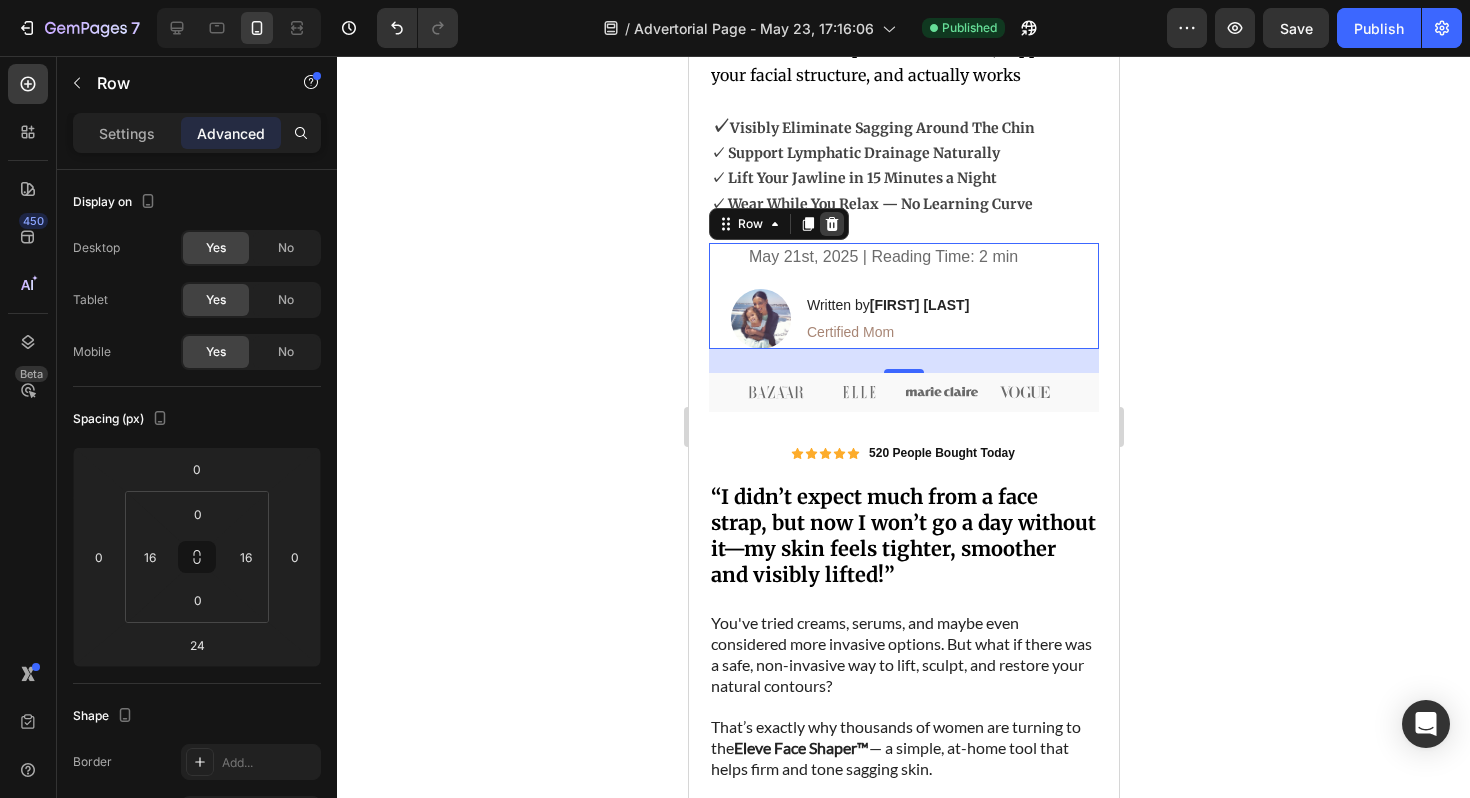 click 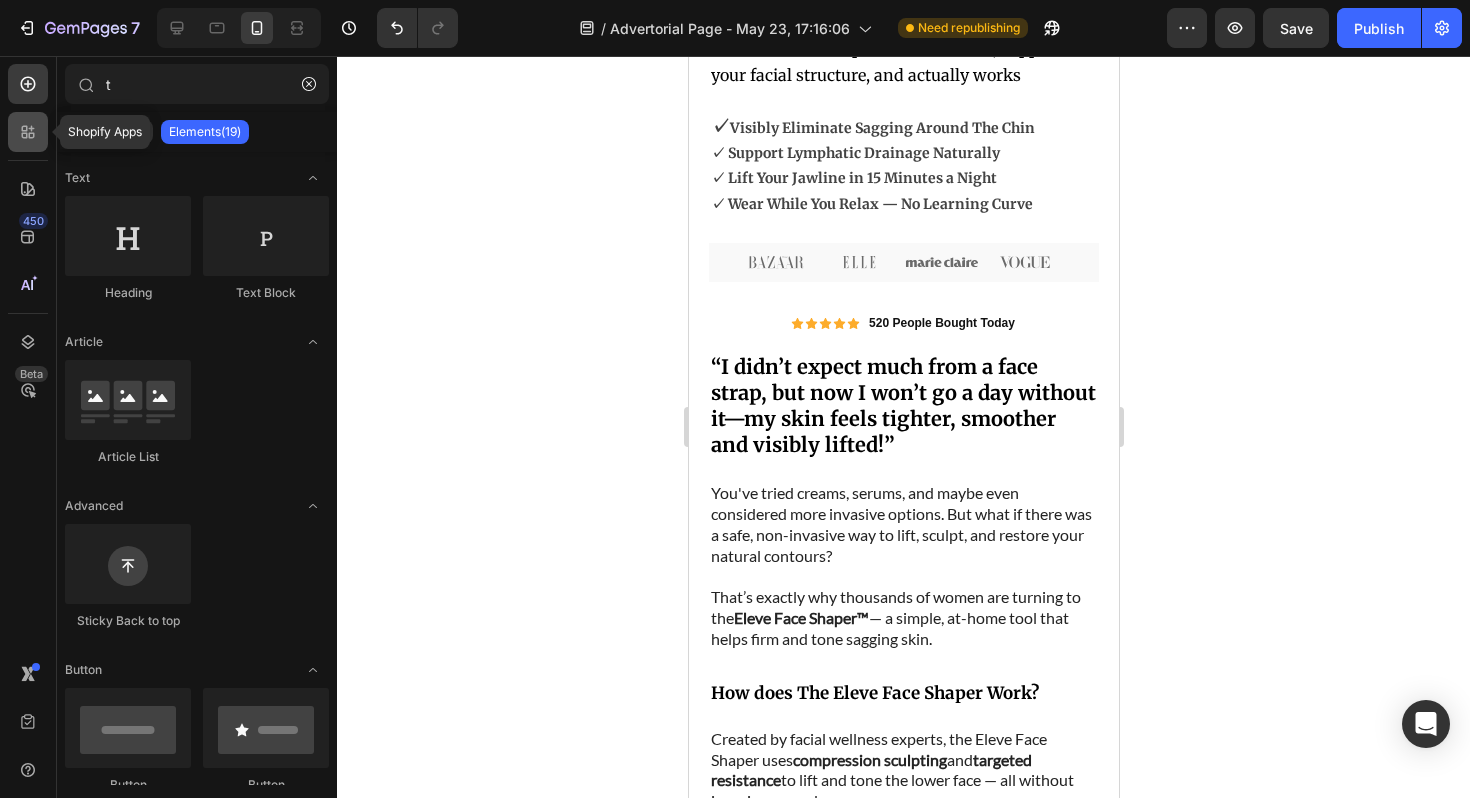 click 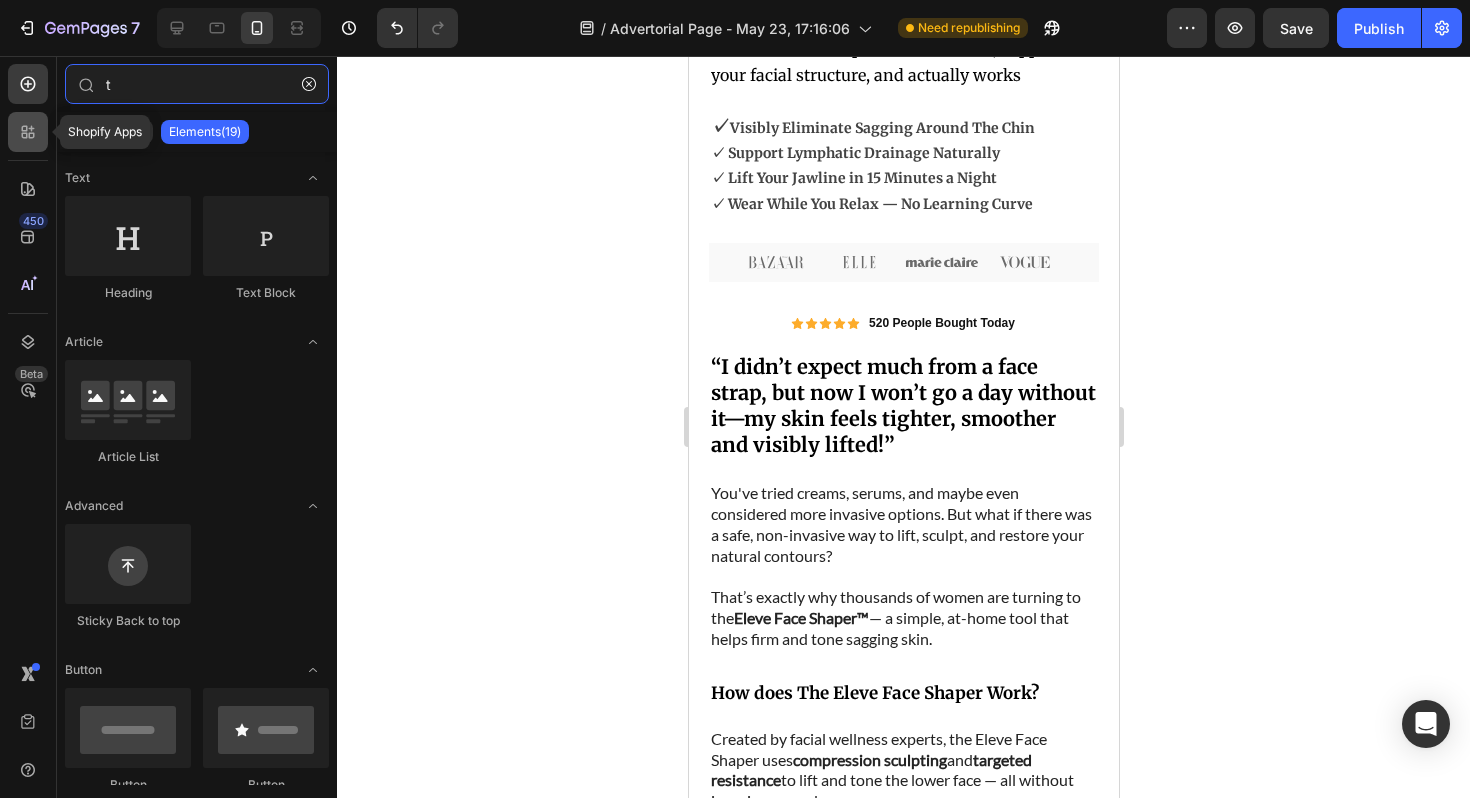 type 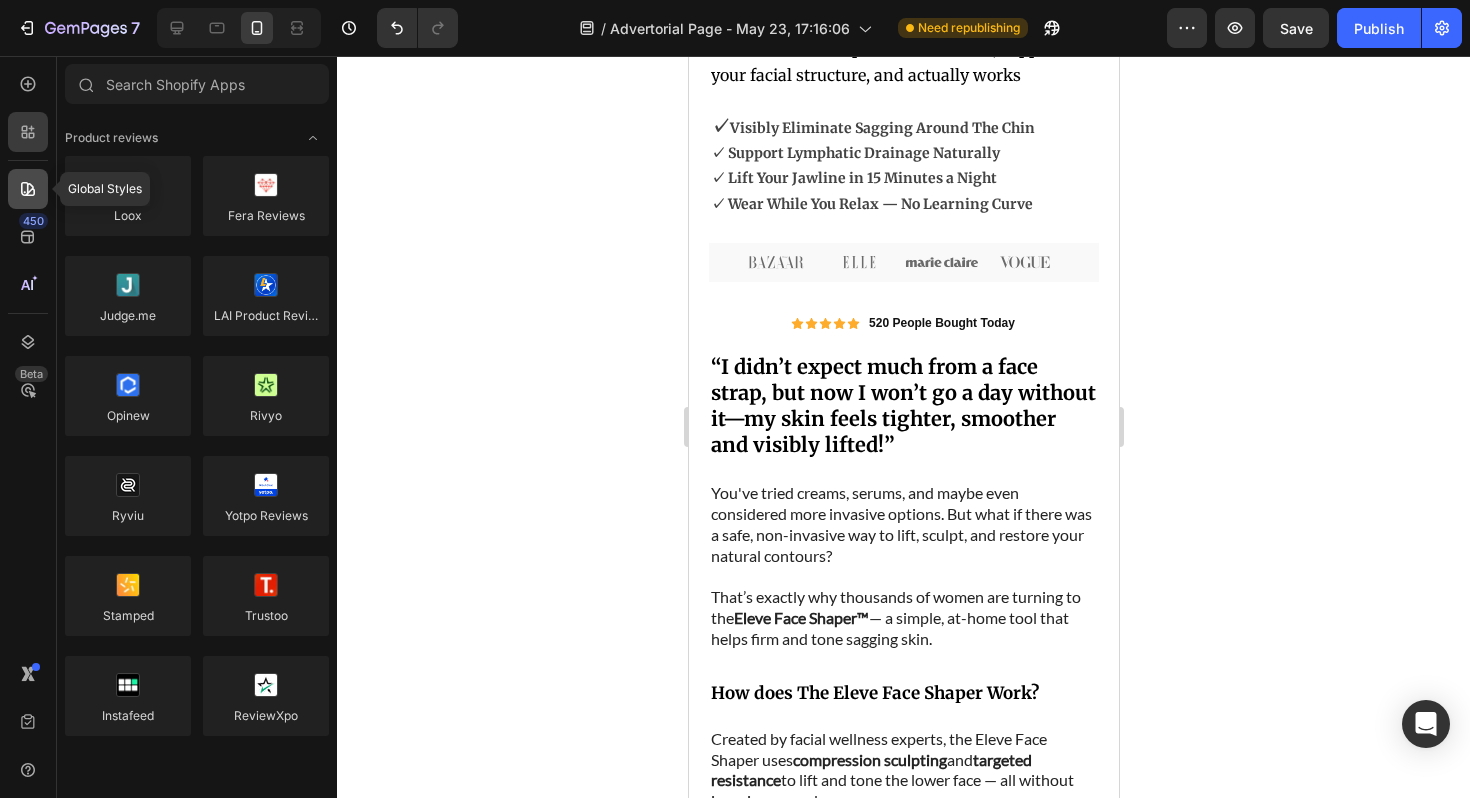 click 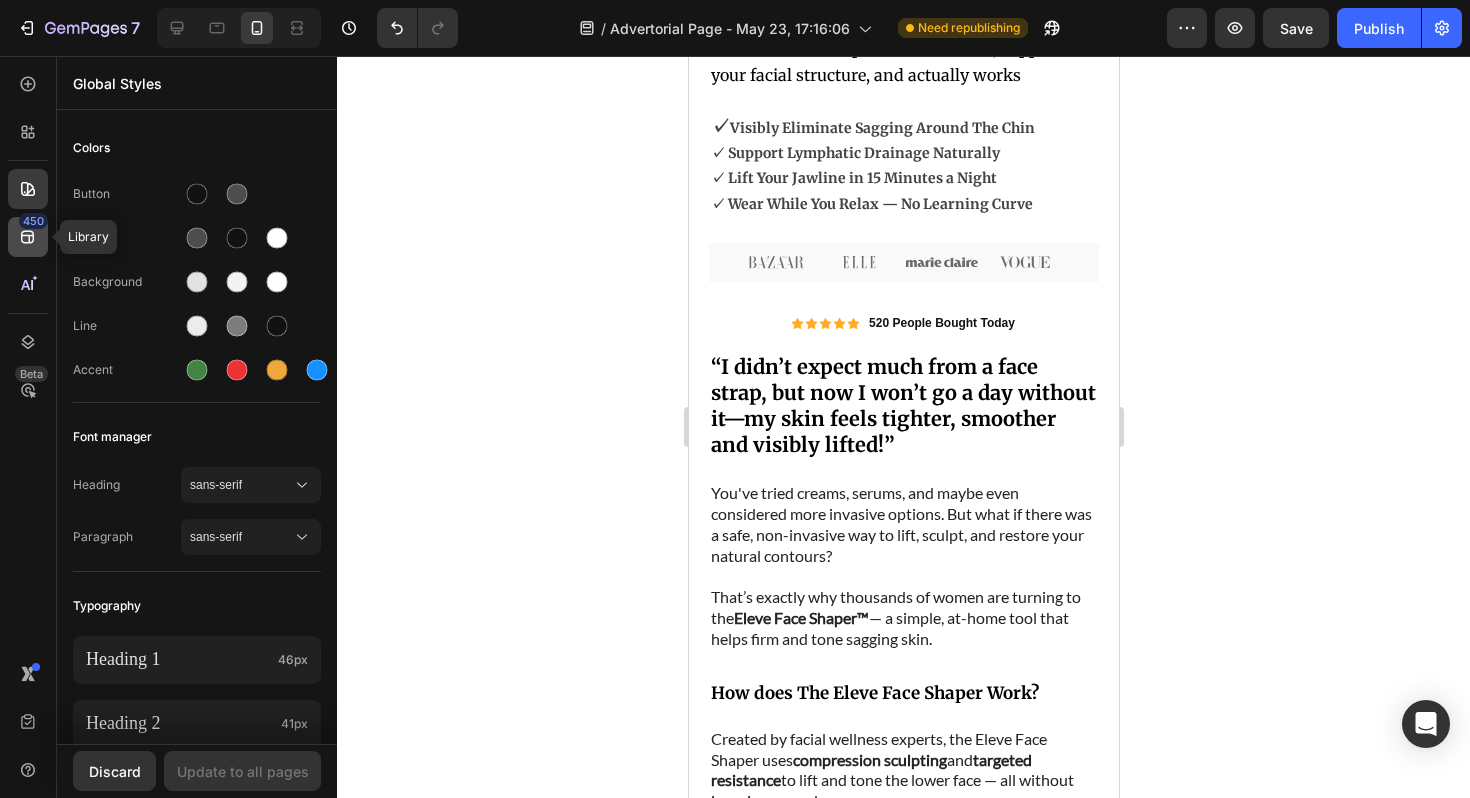 click on "450" 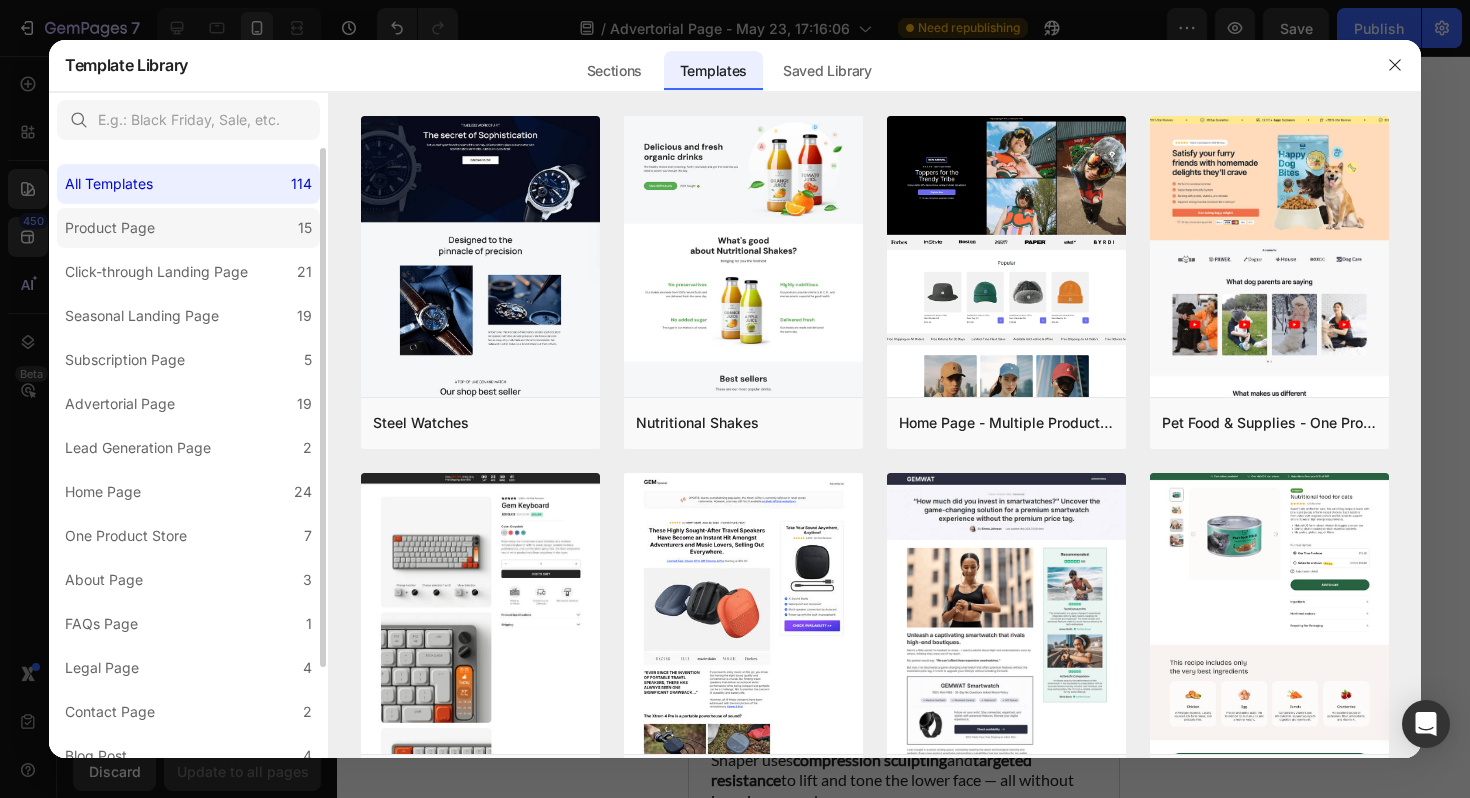 click on "Product Page 15" 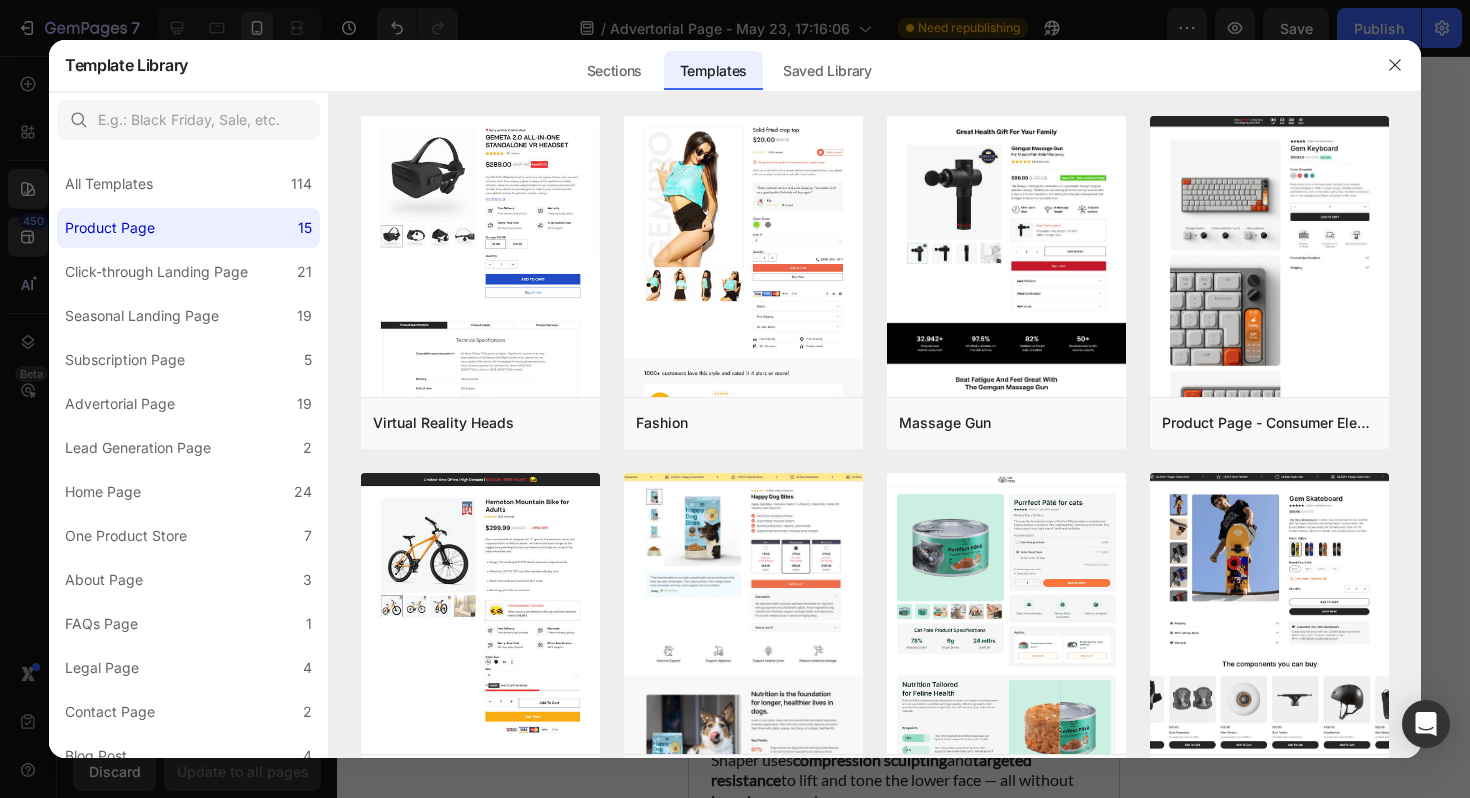 click at bounding box center [735, 399] 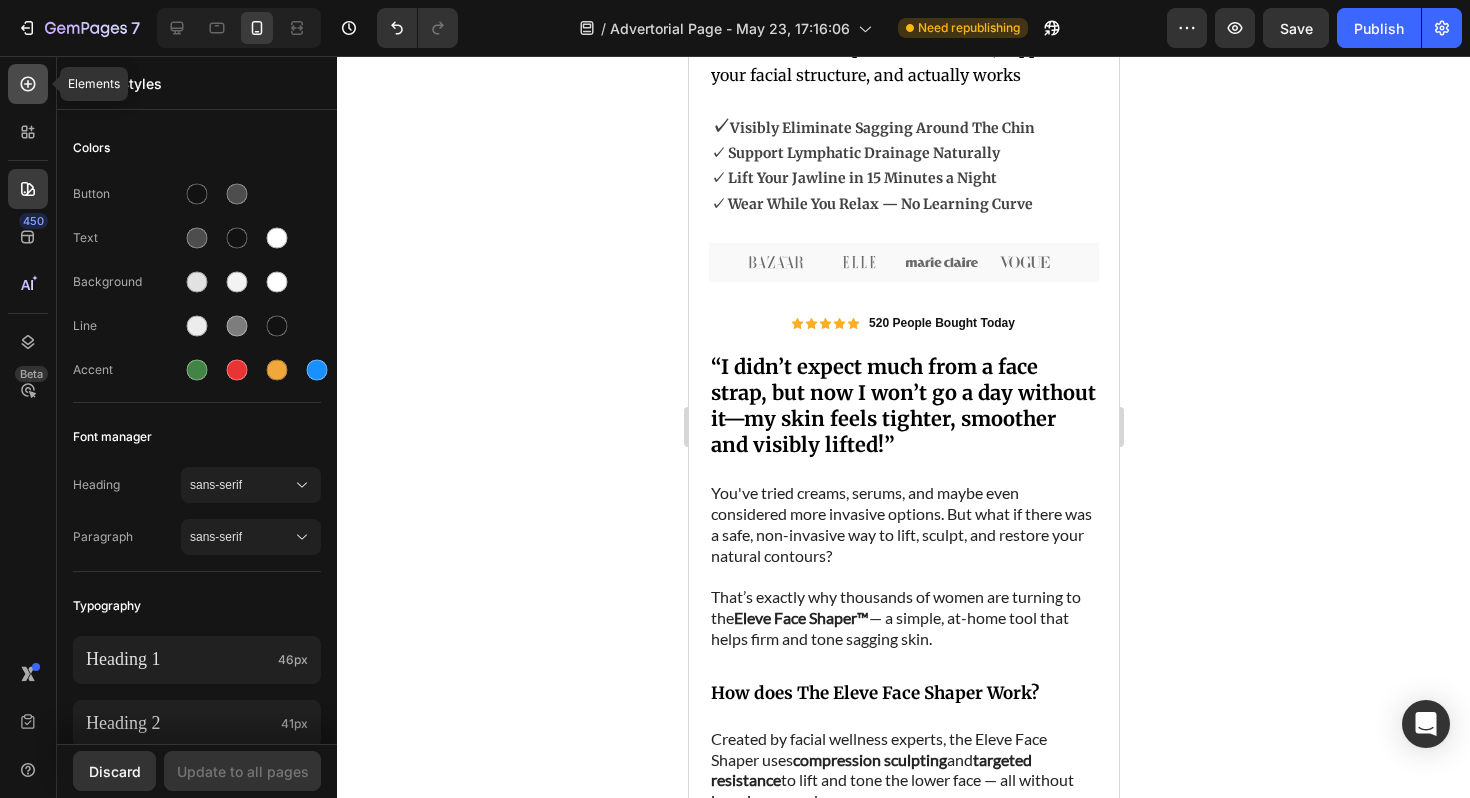 click 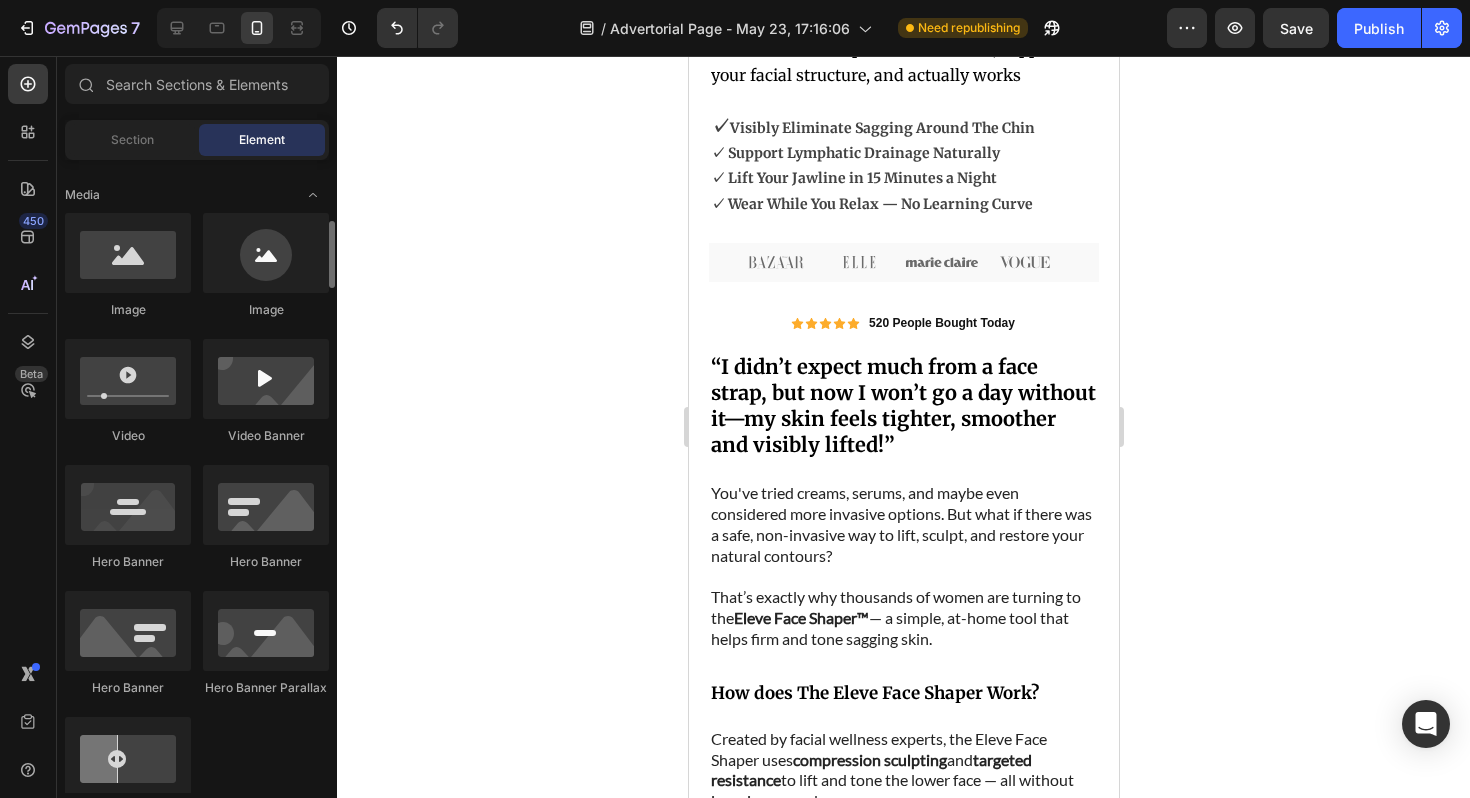 scroll, scrollTop: 599, scrollLeft: 0, axis: vertical 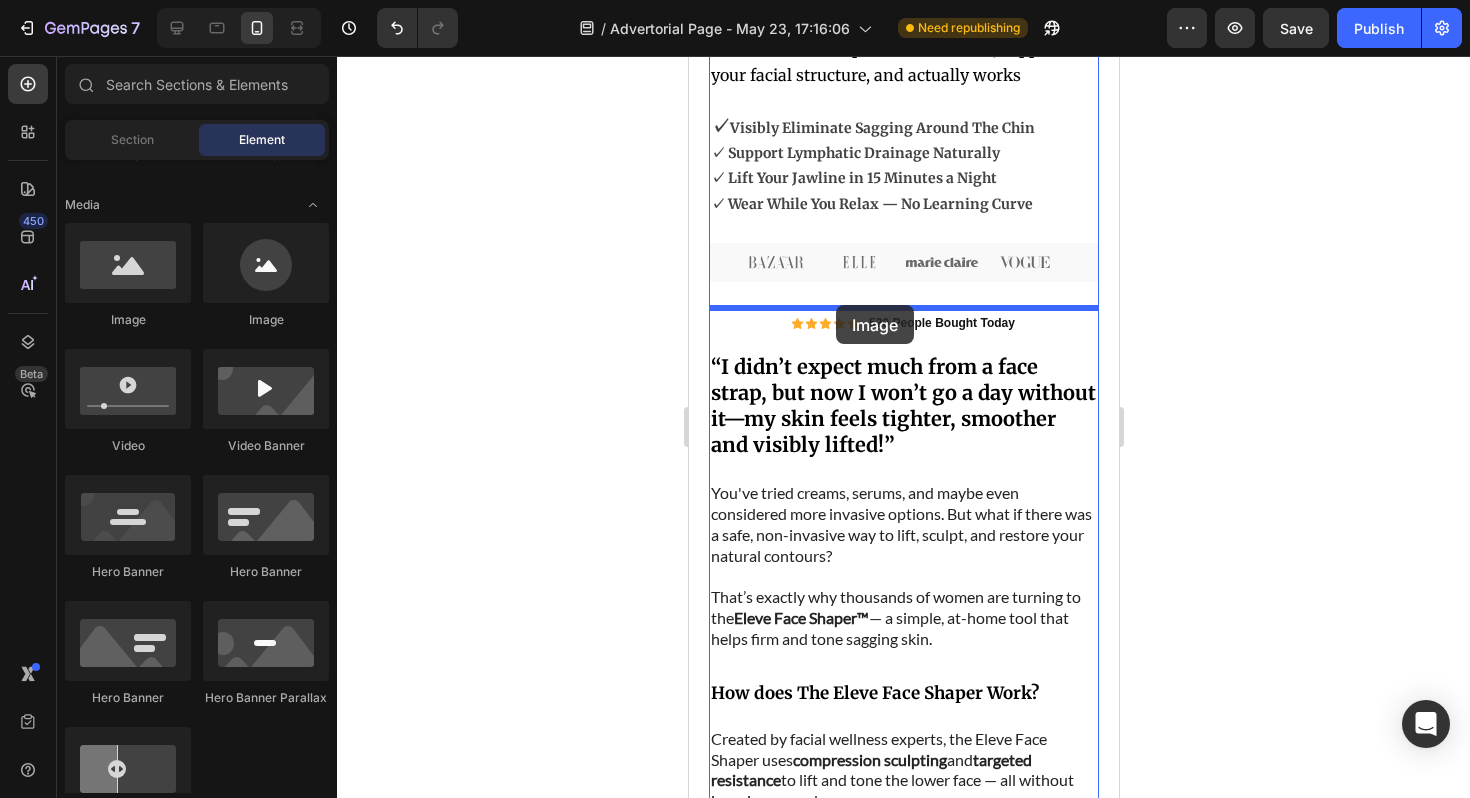 drag, startPoint x: 818, startPoint y: 336, endPoint x: 835, endPoint y: 305, distance: 35.35534 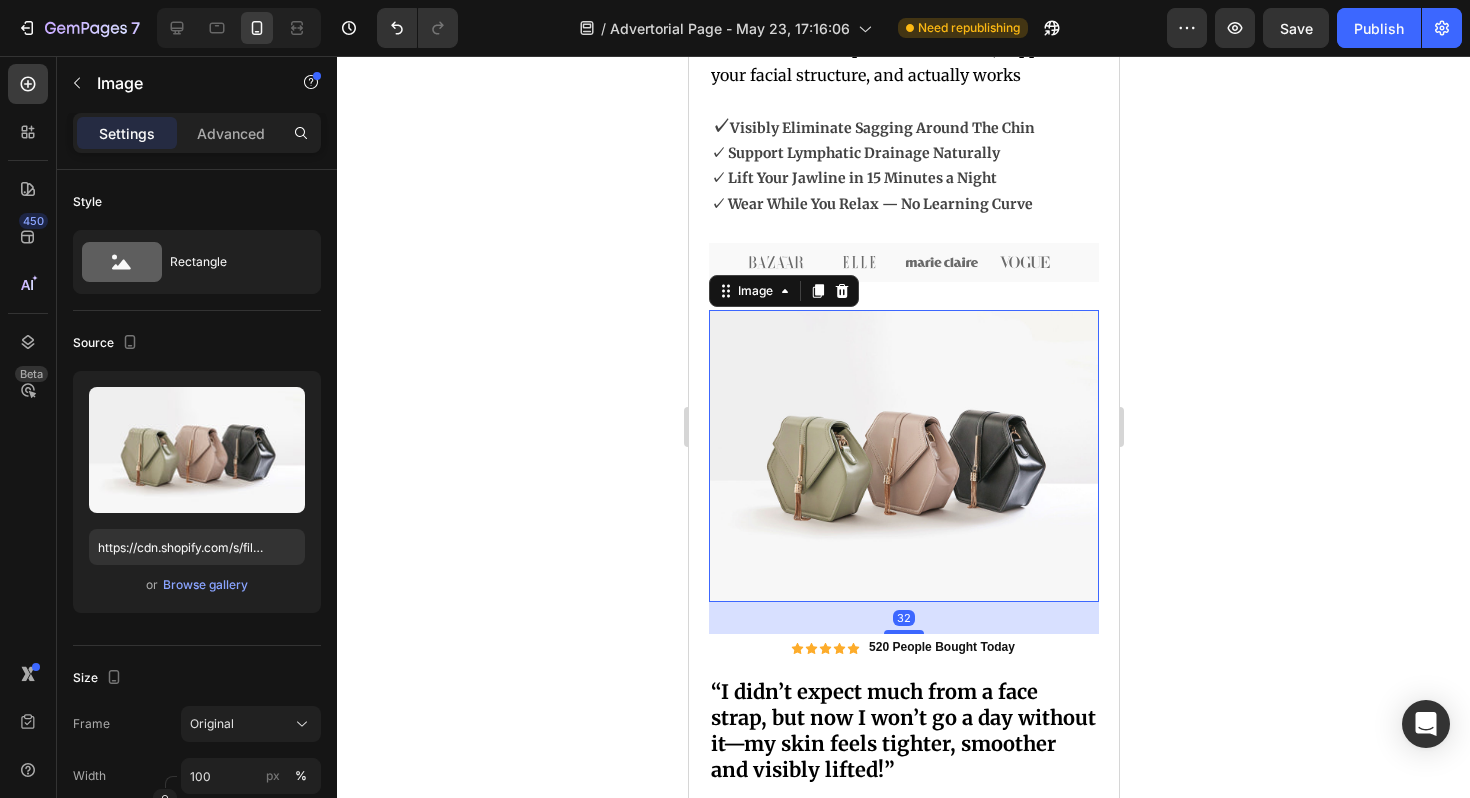 click 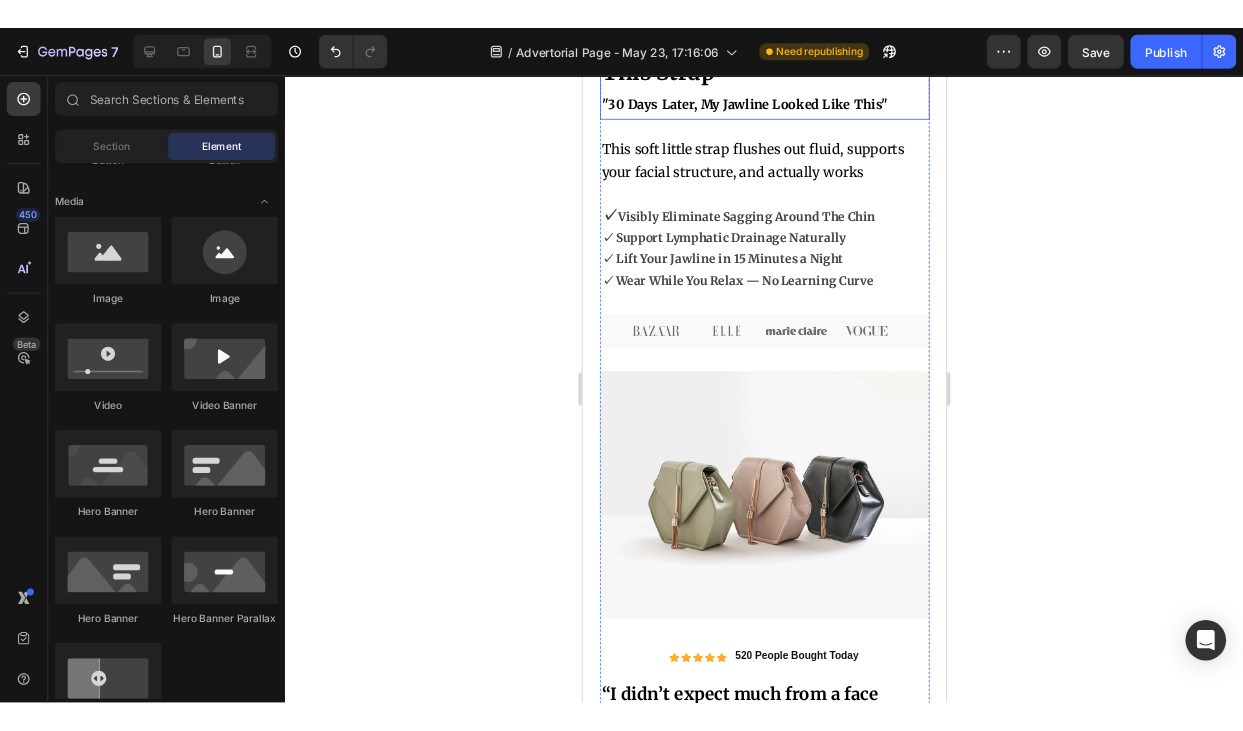 scroll, scrollTop: 537, scrollLeft: 0, axis: vertical 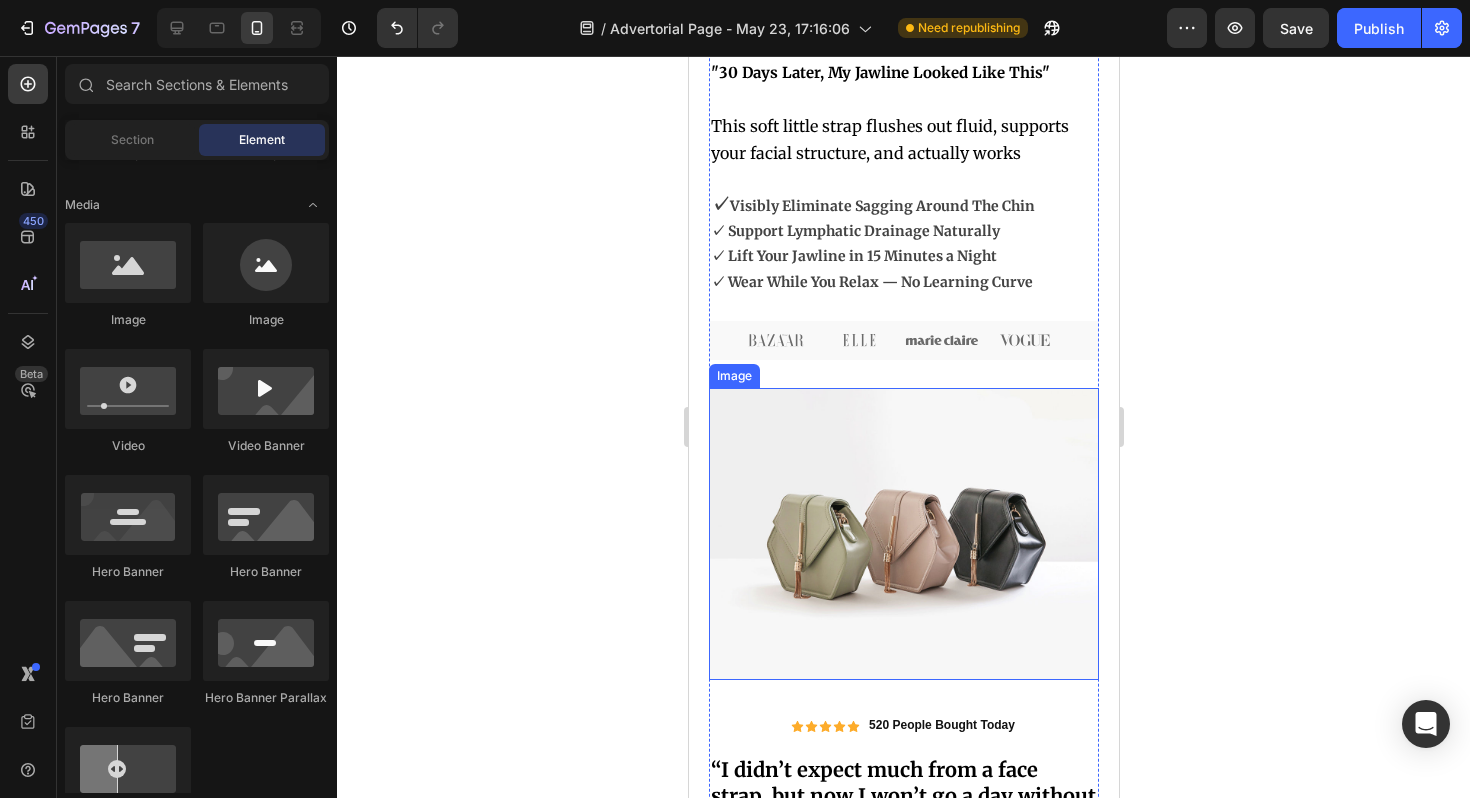 click at bounding box center [903, 534] 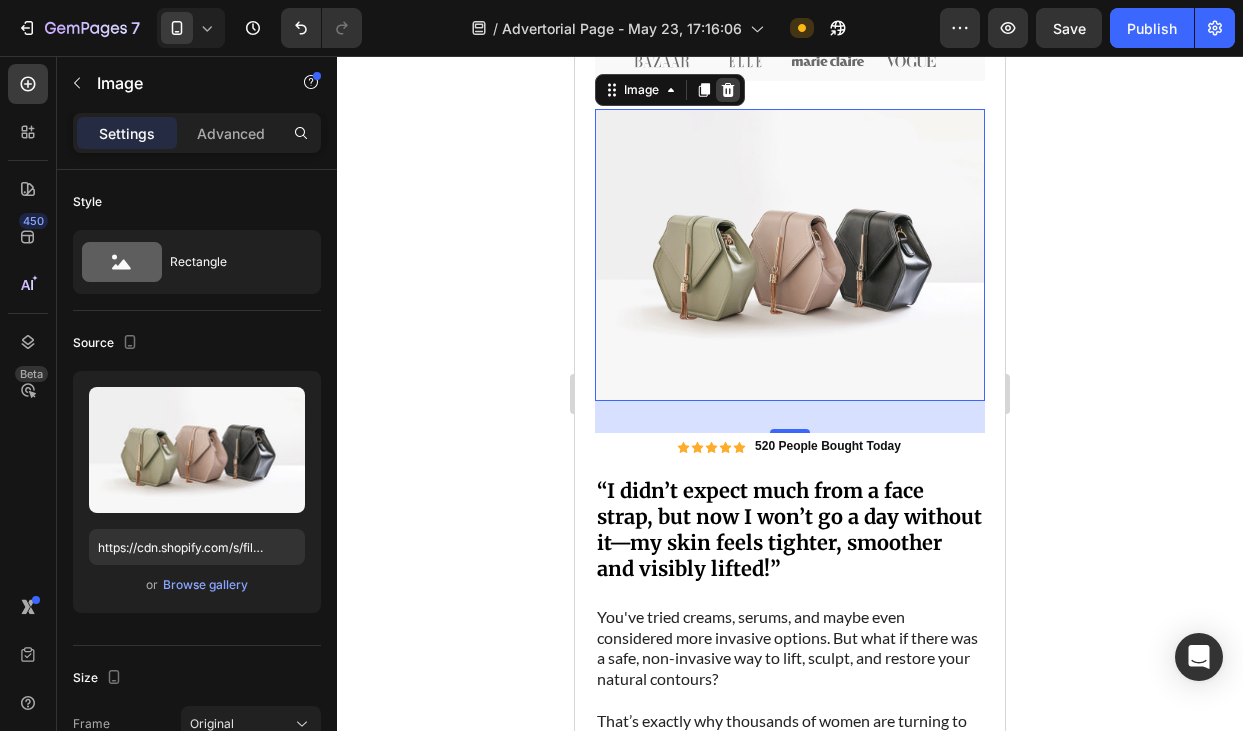 scroll, scrollTop: 939, scrollLeft: 0, axis: vertical 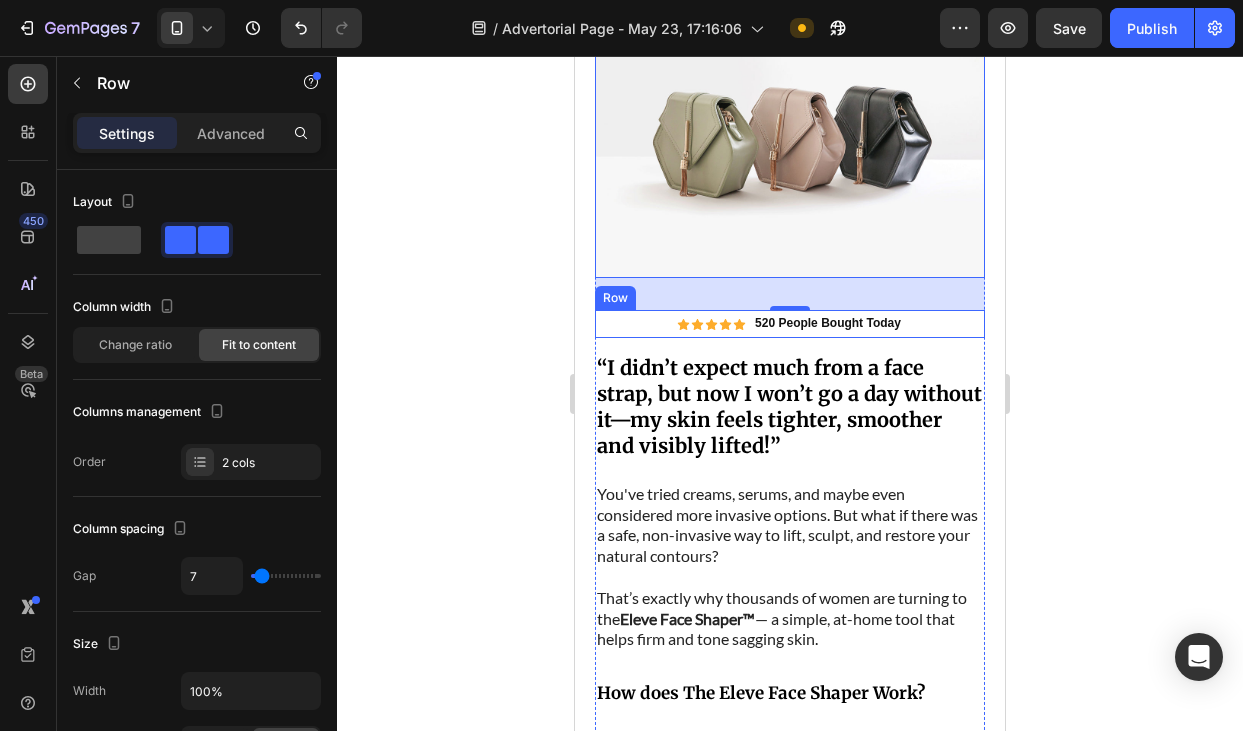 click on "Icon
Icon
Icon
Icon
Icon Icon List 520 People Bought Today Heading Row" at bounding box center [790, 324] 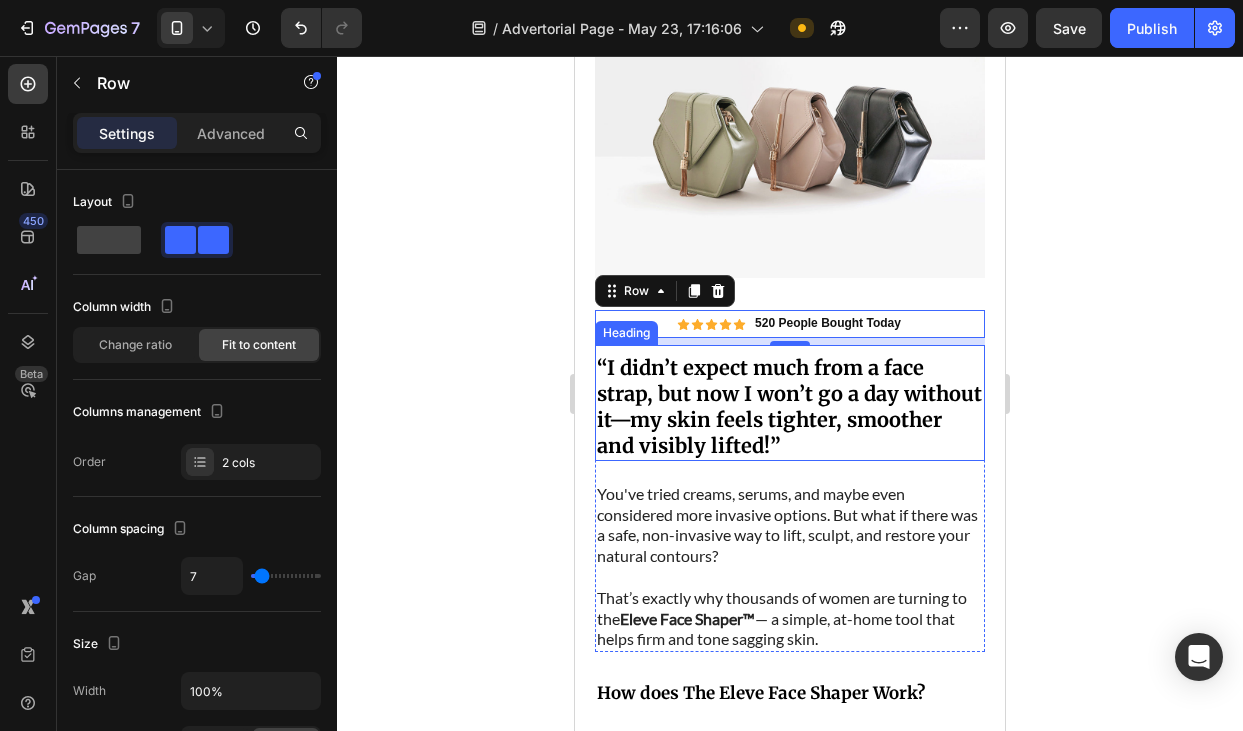 click on "“I didn’t expect much from a face strap, but now I won’t go a day without it—my skin feels tighter, smoother and visibly lifted!”" at bounding box center (790, 407) 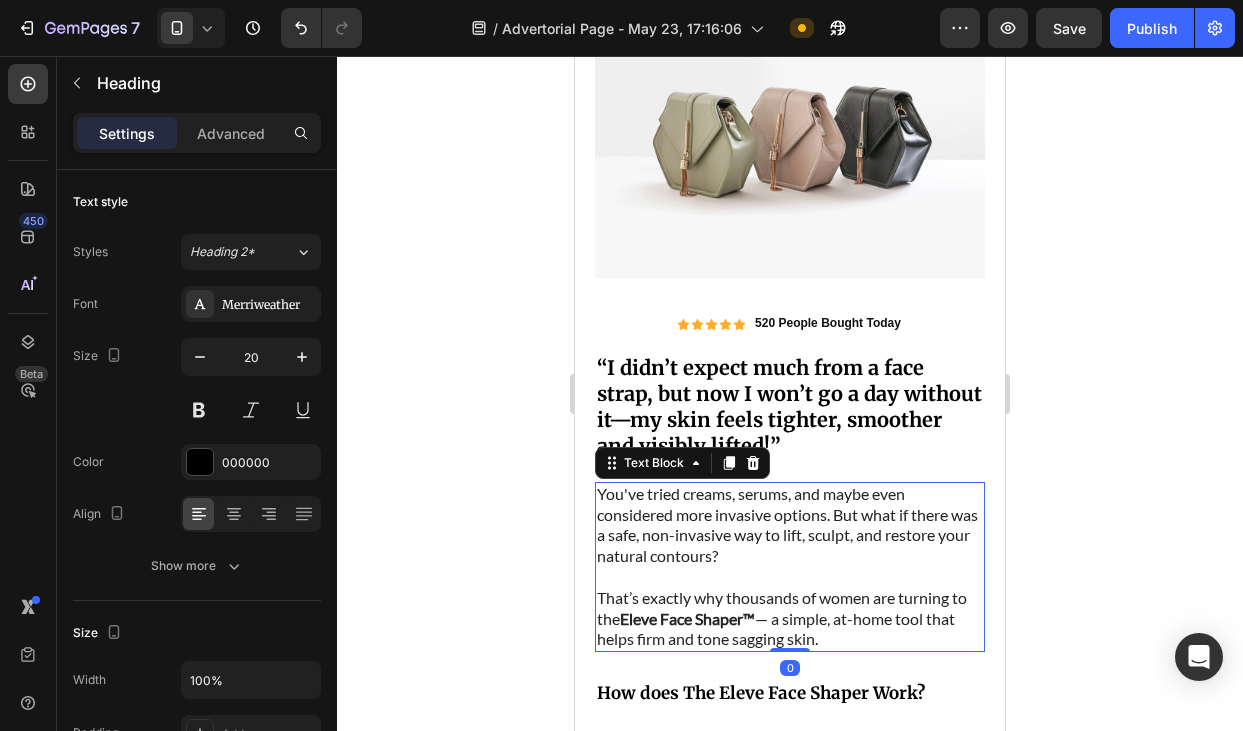 click on "You've tried creams, serums, and maybe even considered more invasive options. But what if there was a safe, non-invasive way to lift, sculpt, and restore your natural contours?" at bounding box center (790, 525) 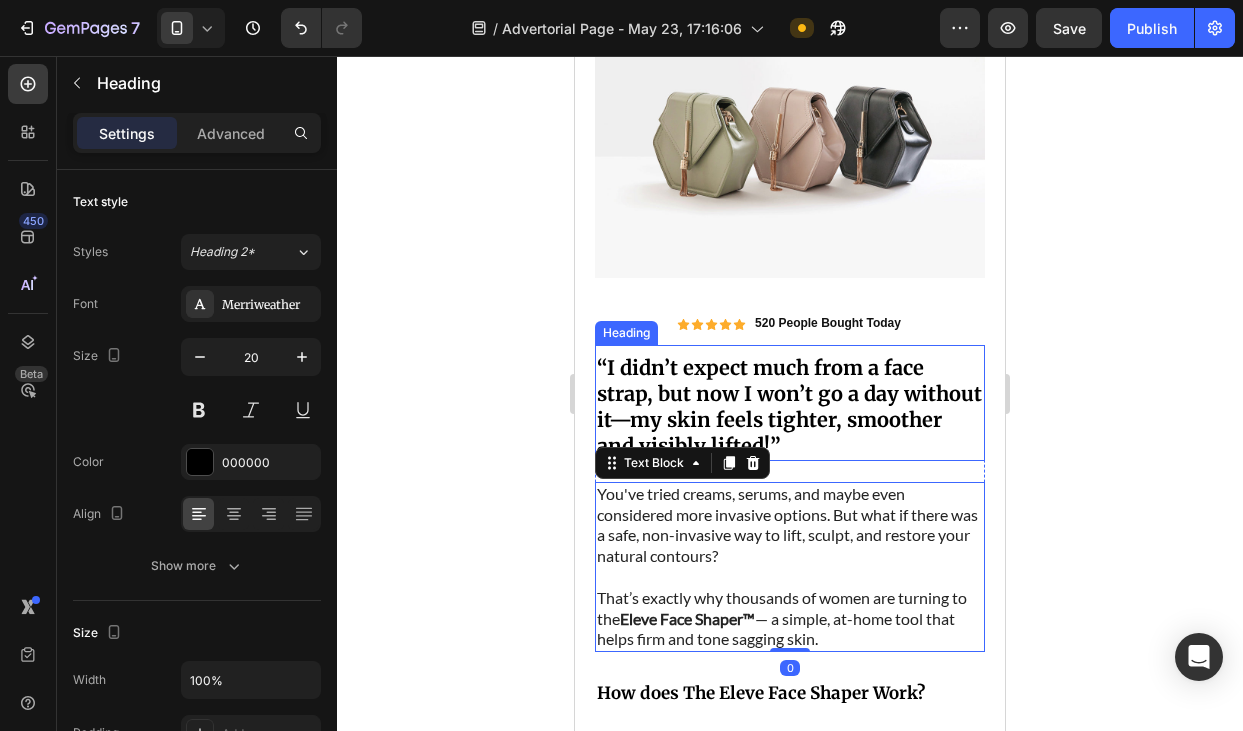 click on "“I didn’t expect much from a face strap, but now I won’t go a day without it—my skin feels tighter, smoother and visibly lifted!”" at bounding box center (790, 407) 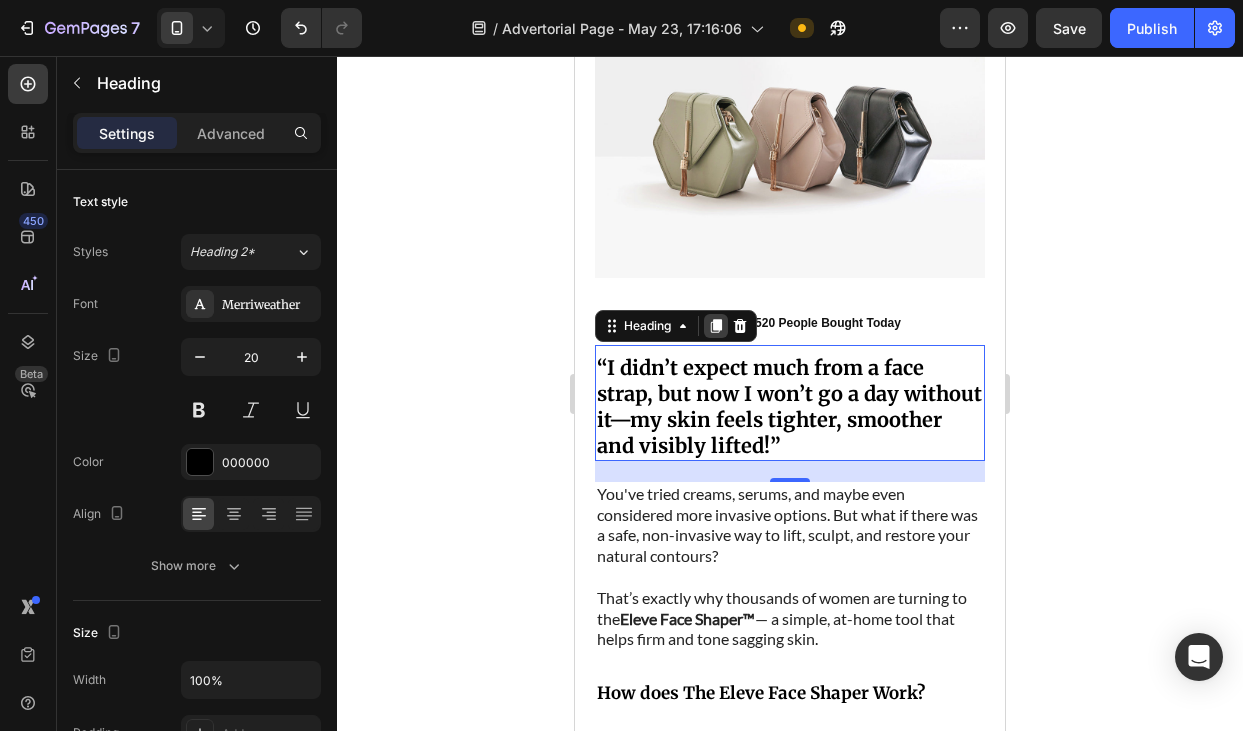 click 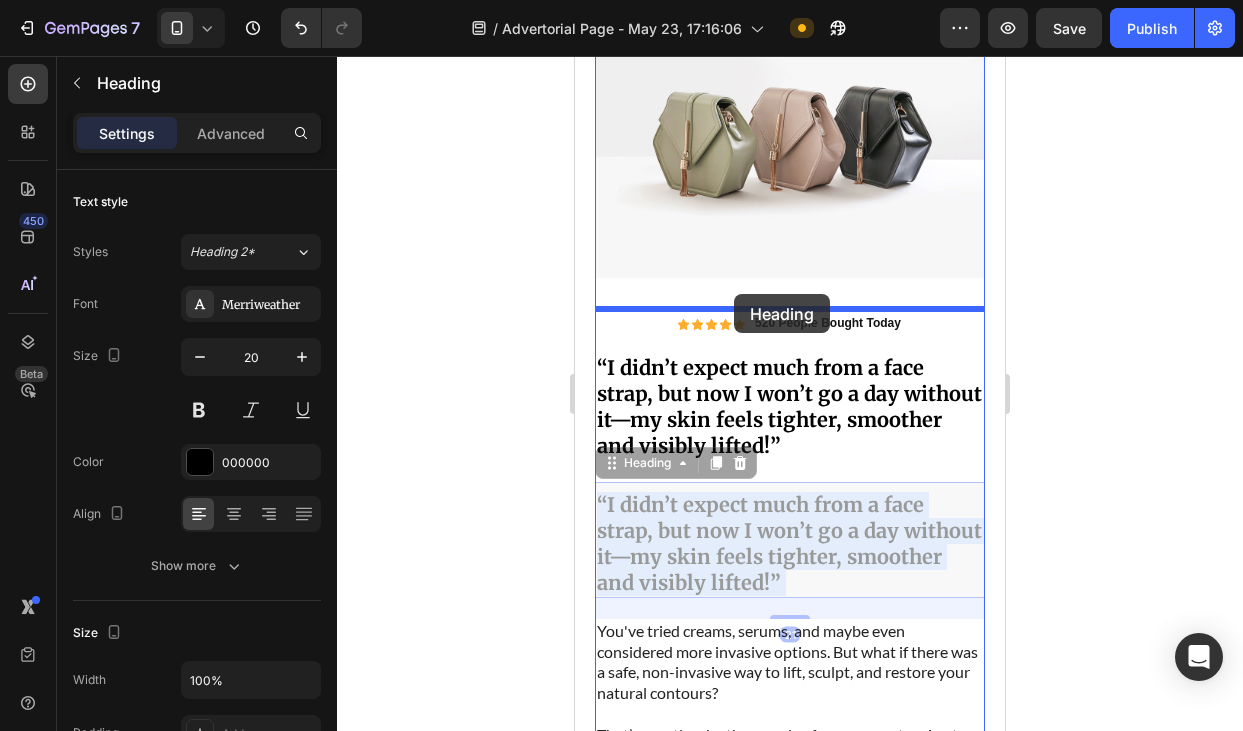 drag, startPoint x: 759, startPoint y: 518, endPoint x: 735, endPoint y: 293, distance: 226.27638 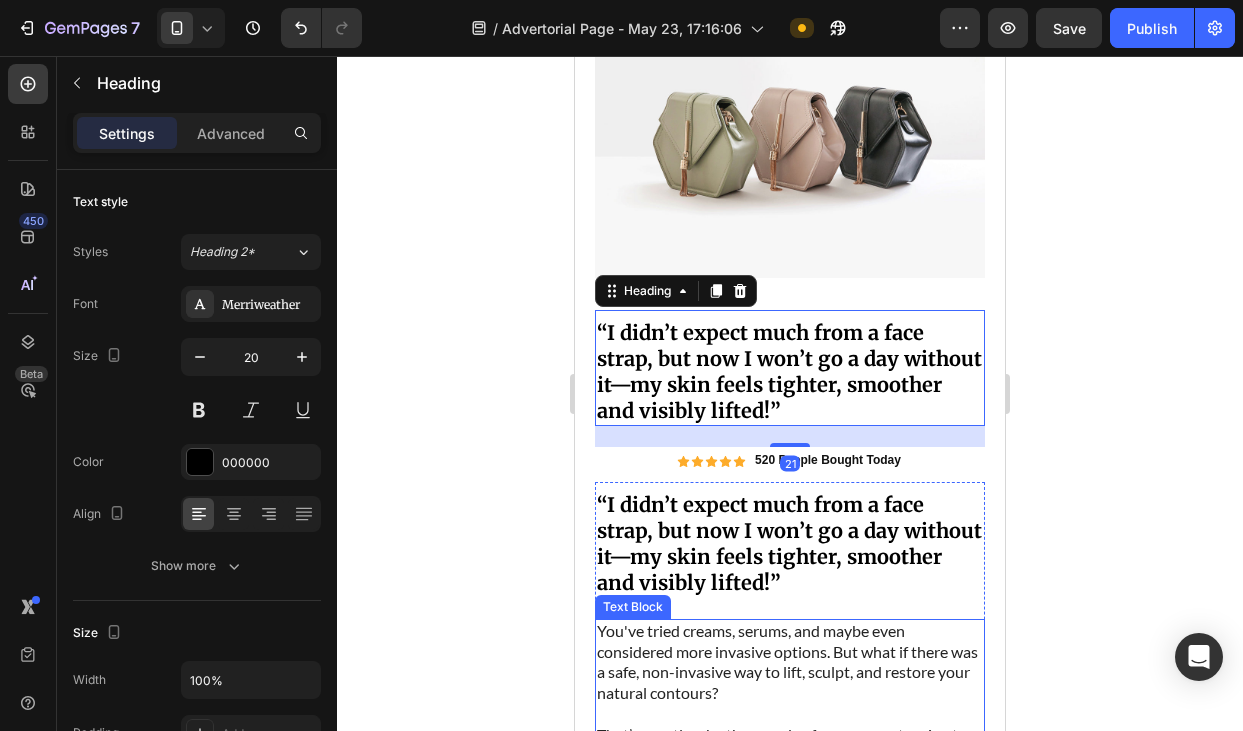 click on "You've tried creams, serums, and maybe even considered more invasive options. But what if there was a safe, non-invasive way to lift, sculpt, and restore your natural contours?" at bounding box center (790, 662) 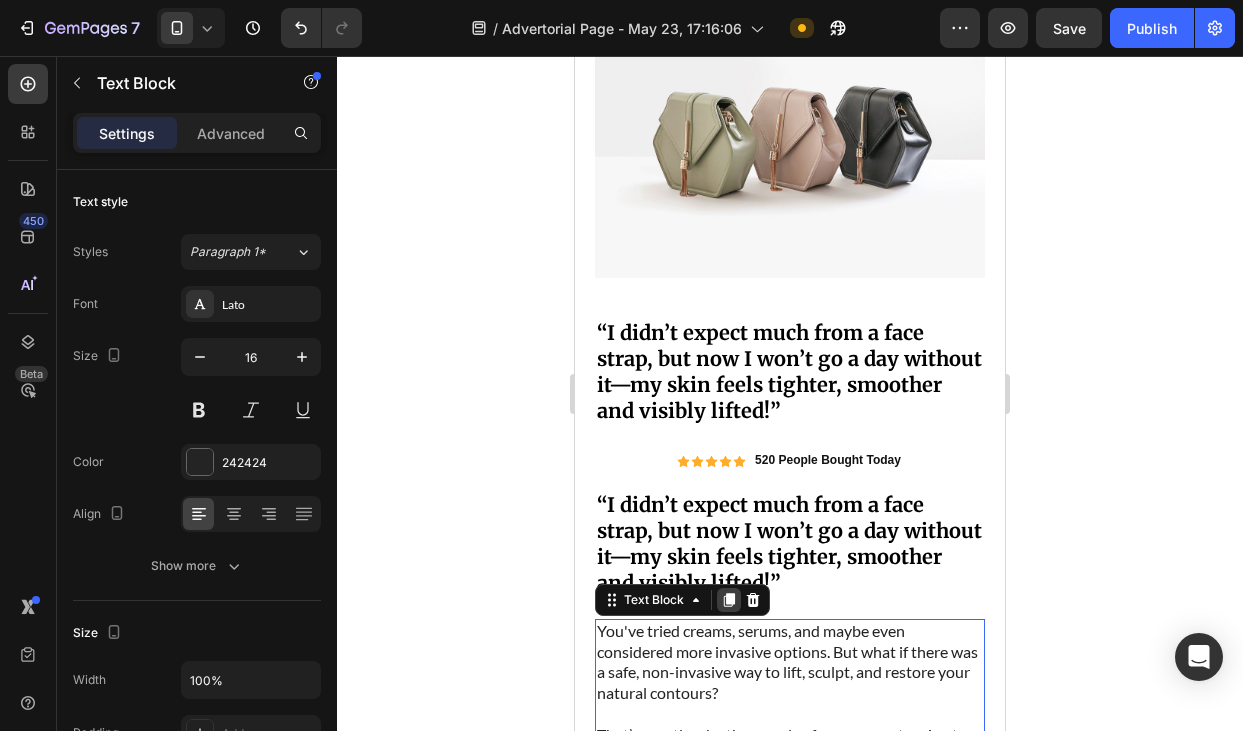 click at bounding box center [729, 600] 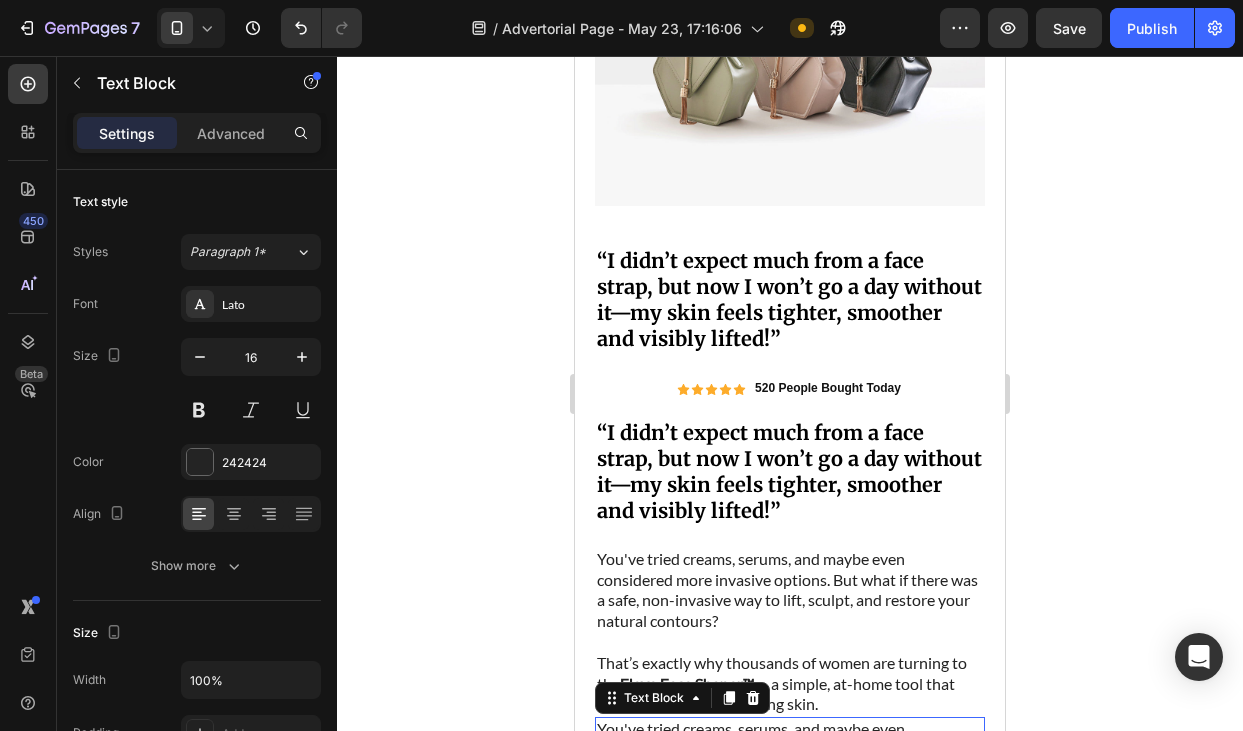 scroll, scrollTop: 1010, scrollLeft: 0, axis: vertical 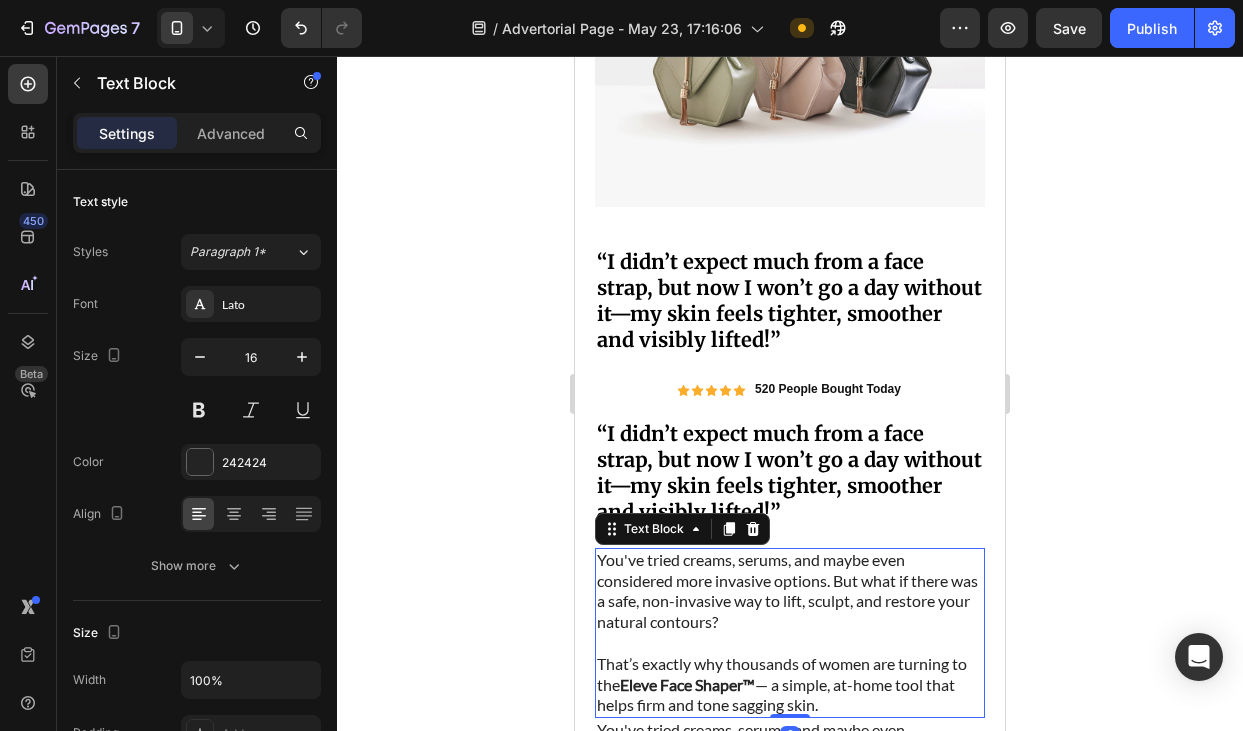 click on "You've tried creams, serums, and maybe even considered more invasive options. But what if there was a safe, non-invasive way to lift, sculpt, and restore your natural contours?" at bounding box center (790, 591) 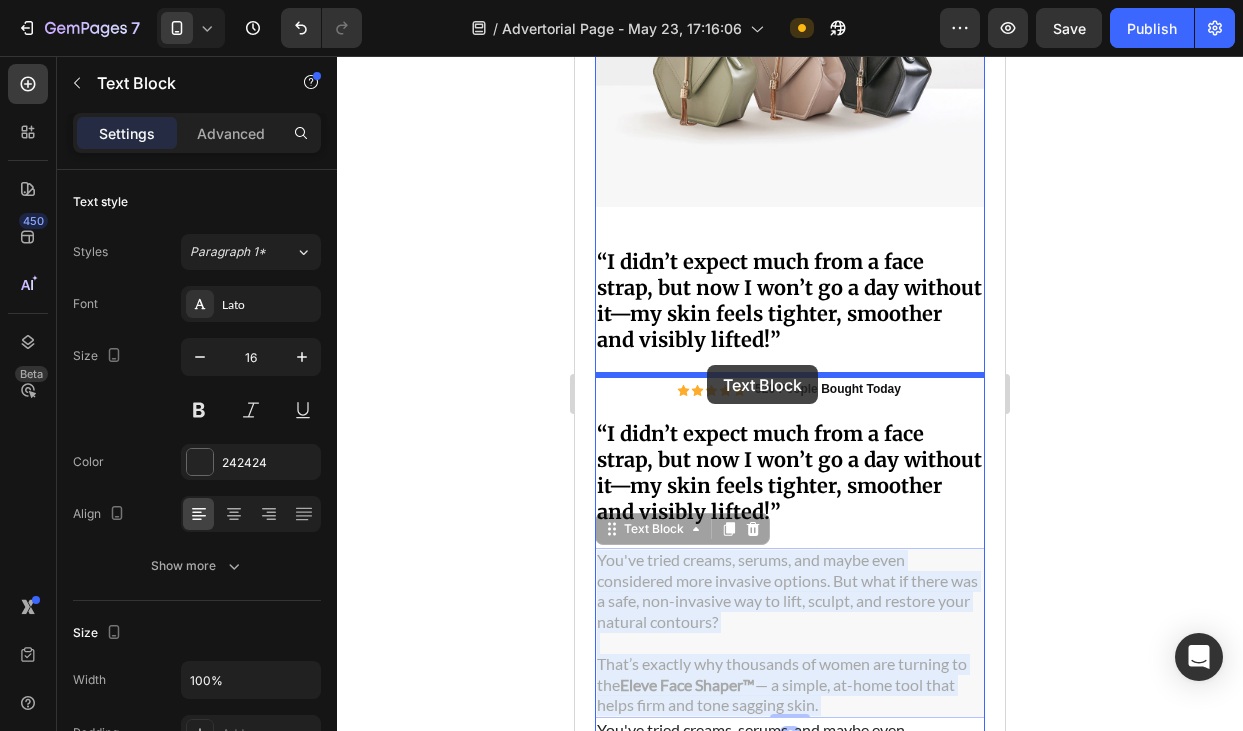 drag, startPoint x: 703, startPoint y: 607, endPoint x: 707, endPoint y: 365, distance: 242.03305 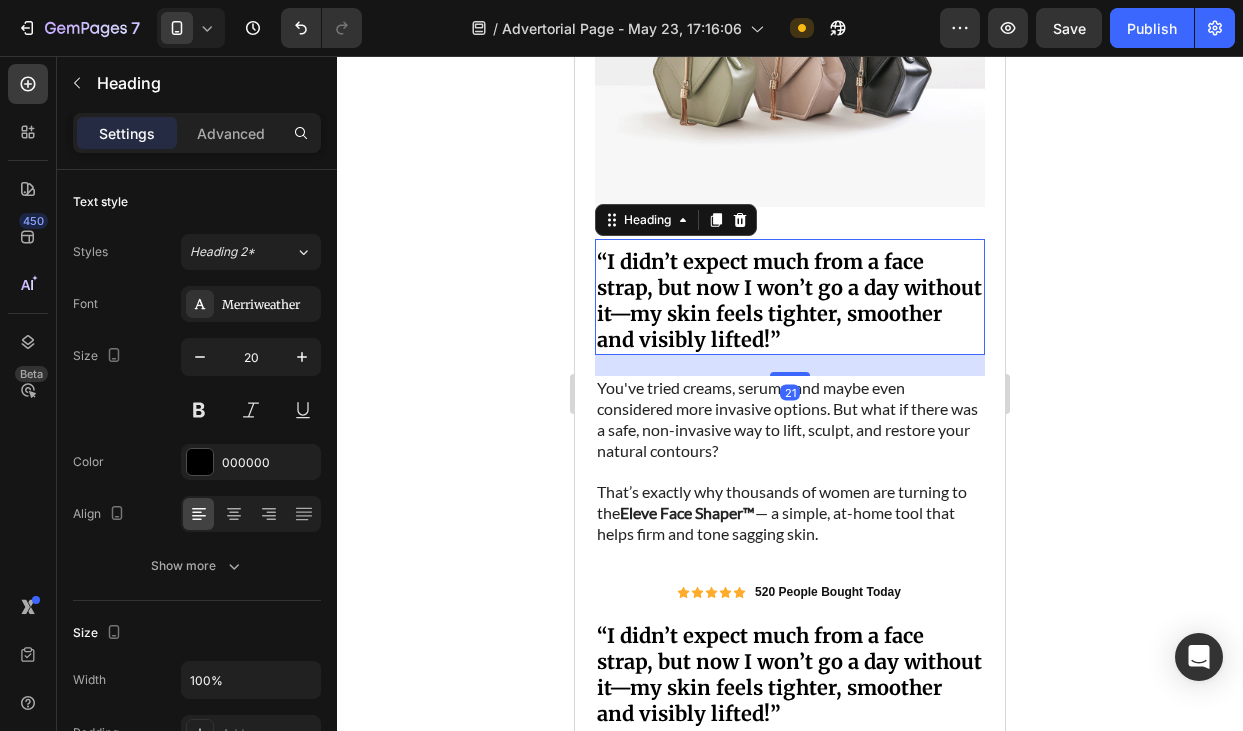 click on "“I didn’t expect much from a face strap, but now I won’t go a day without it—my skin feels tighter, smoother and visibly lifted!”" at bounding box center (790, 301) 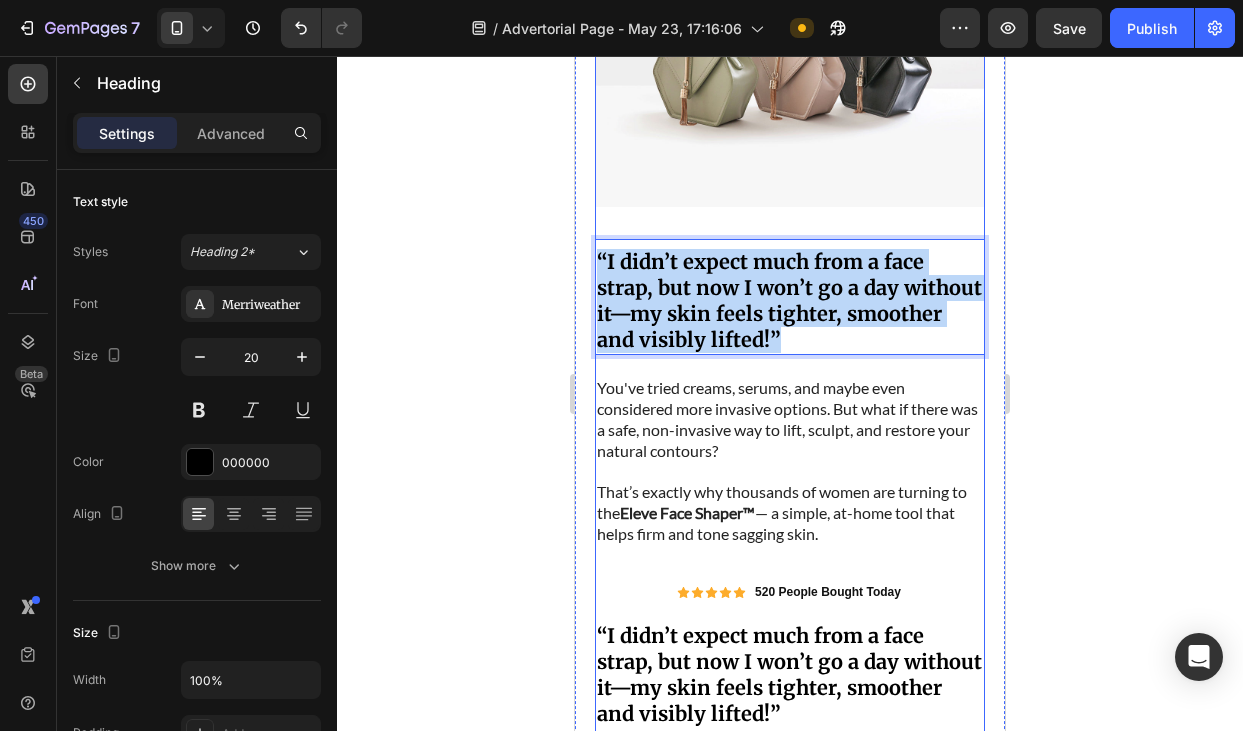 drag, startPoint x: 743, startPoint y: 337, endPoint x: 600, endPoint y: 221, distance: 184.1331 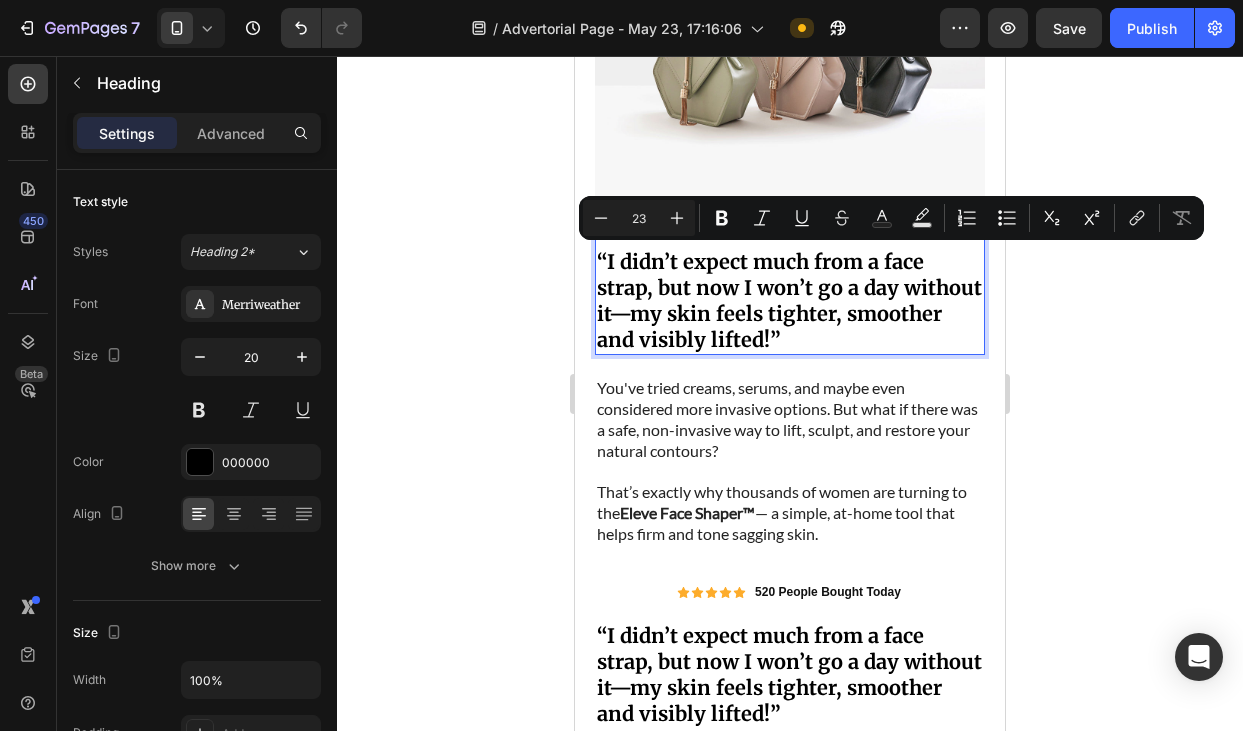 scroll, scrollTop: 0, scrollLeft: 0, axis: both 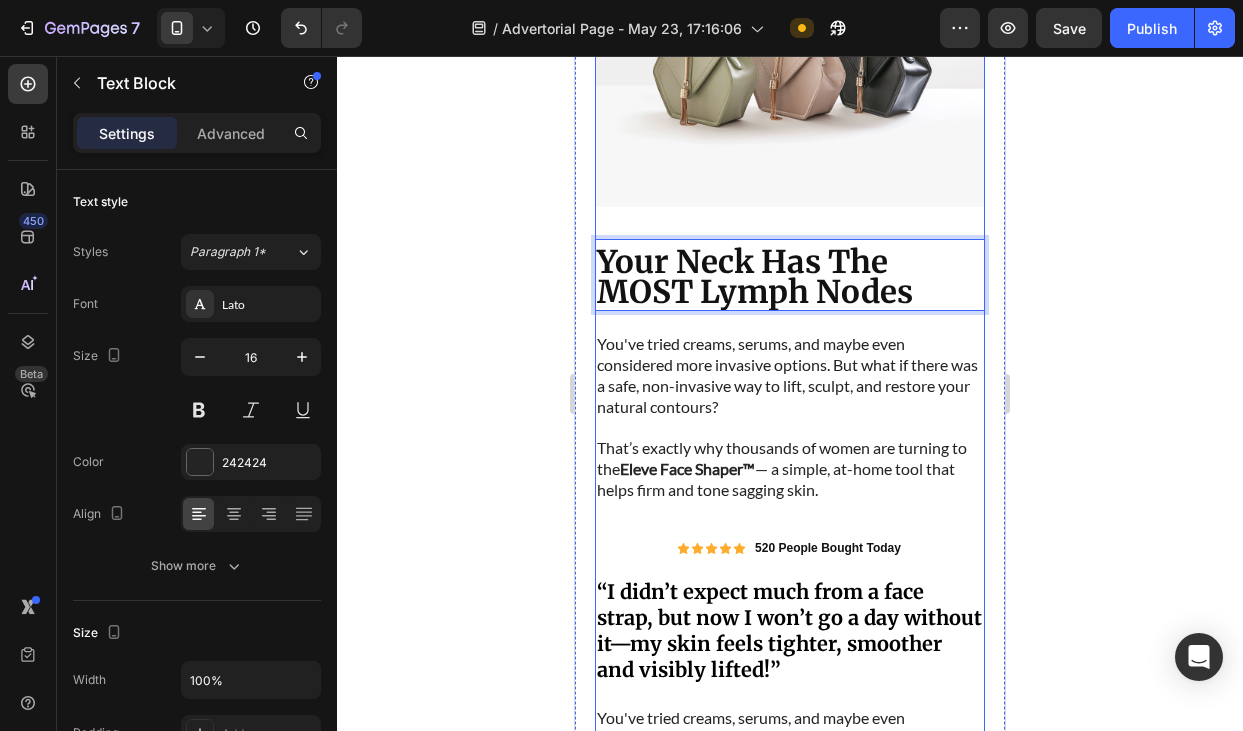 click on "You've tried creams, serums, and maybe even considered more invasive options. But what if there was a safe, non-invasive way to lift, sculpt, and restore your natural contours?" at bounding box center (790, 375) 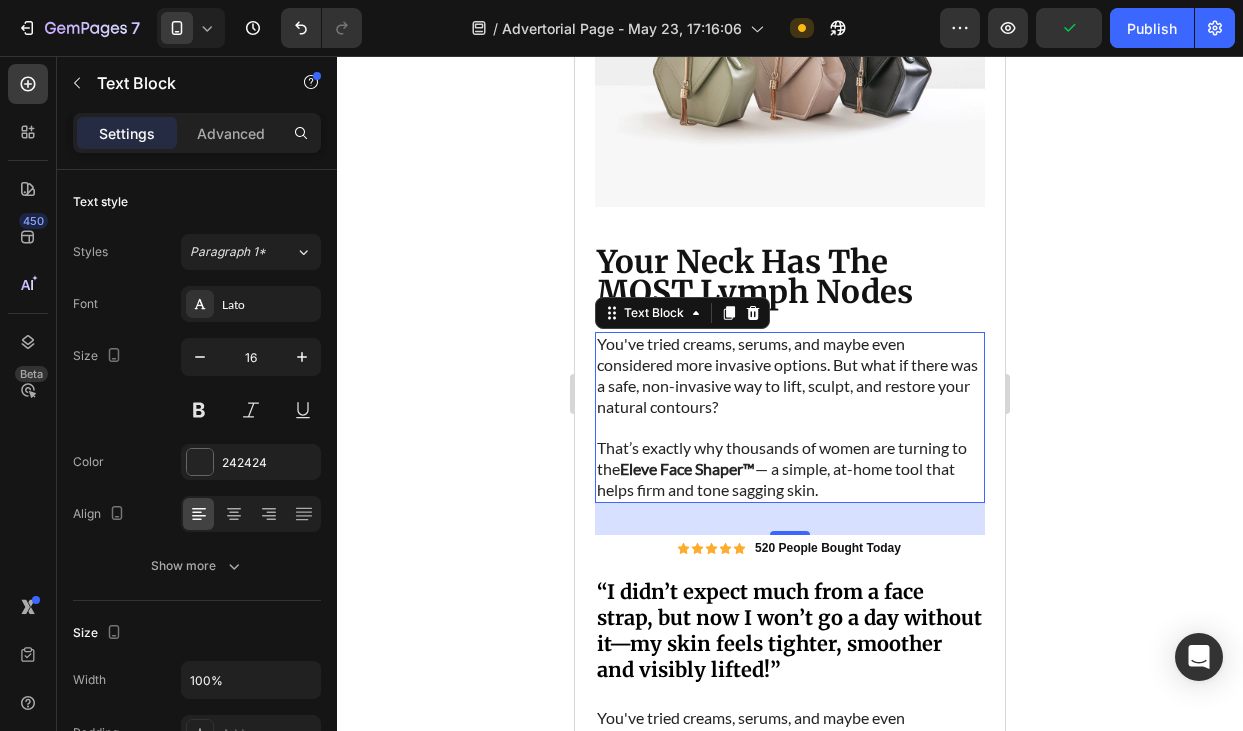 click at bounding box center [790, 427] 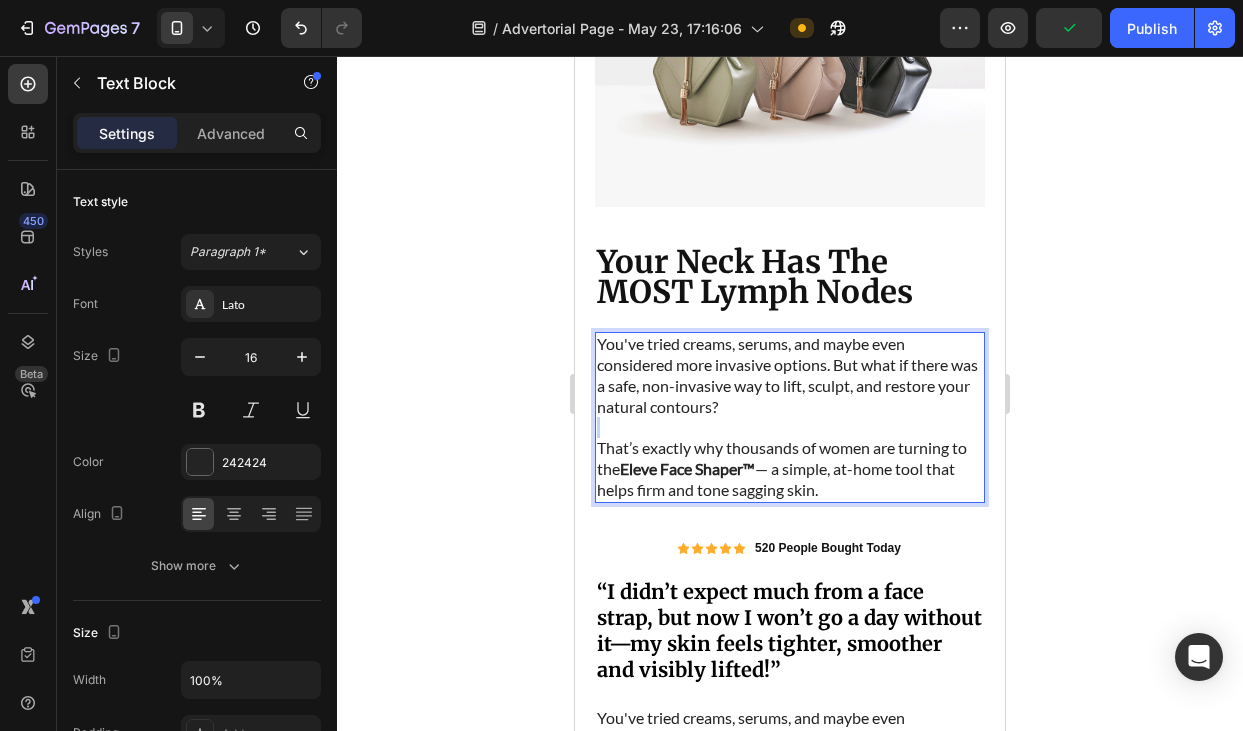 click at bounding box center [790, 427] 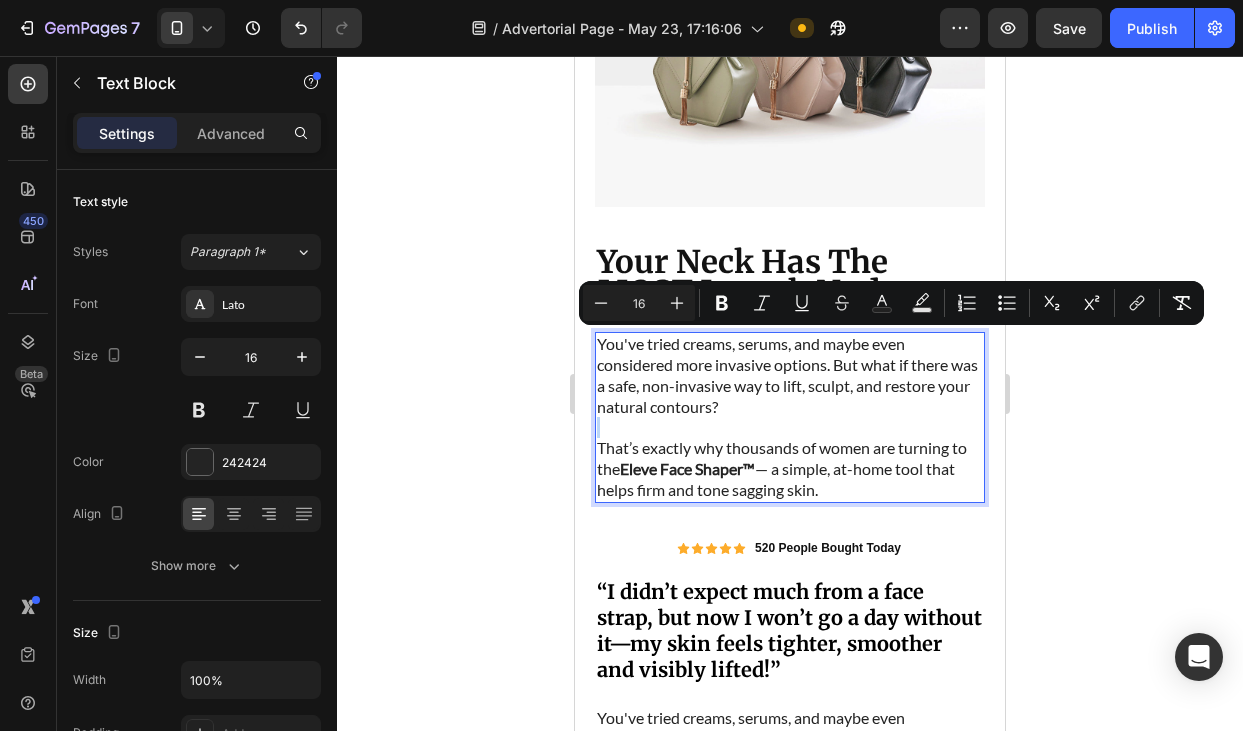 drag, startPoint x: 825, startPoint y: 483, endPoint x: 546, endPoint y: 315, distance: 325.6762 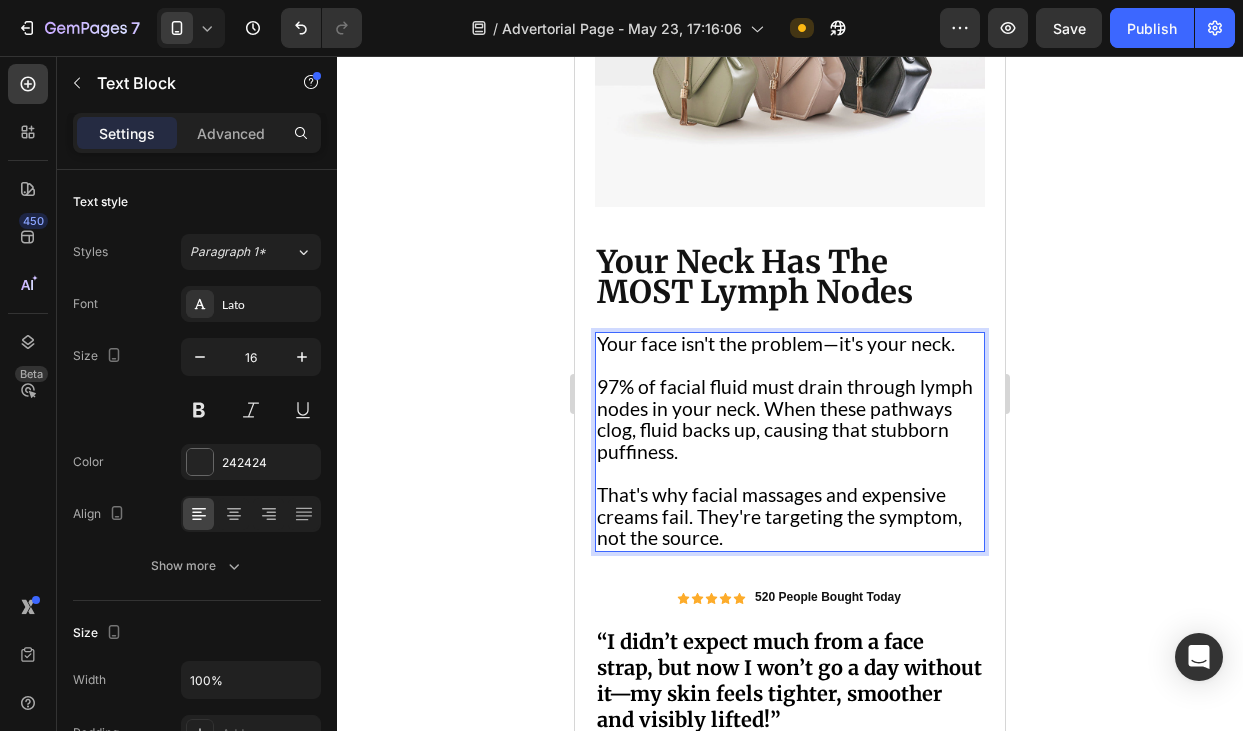 click 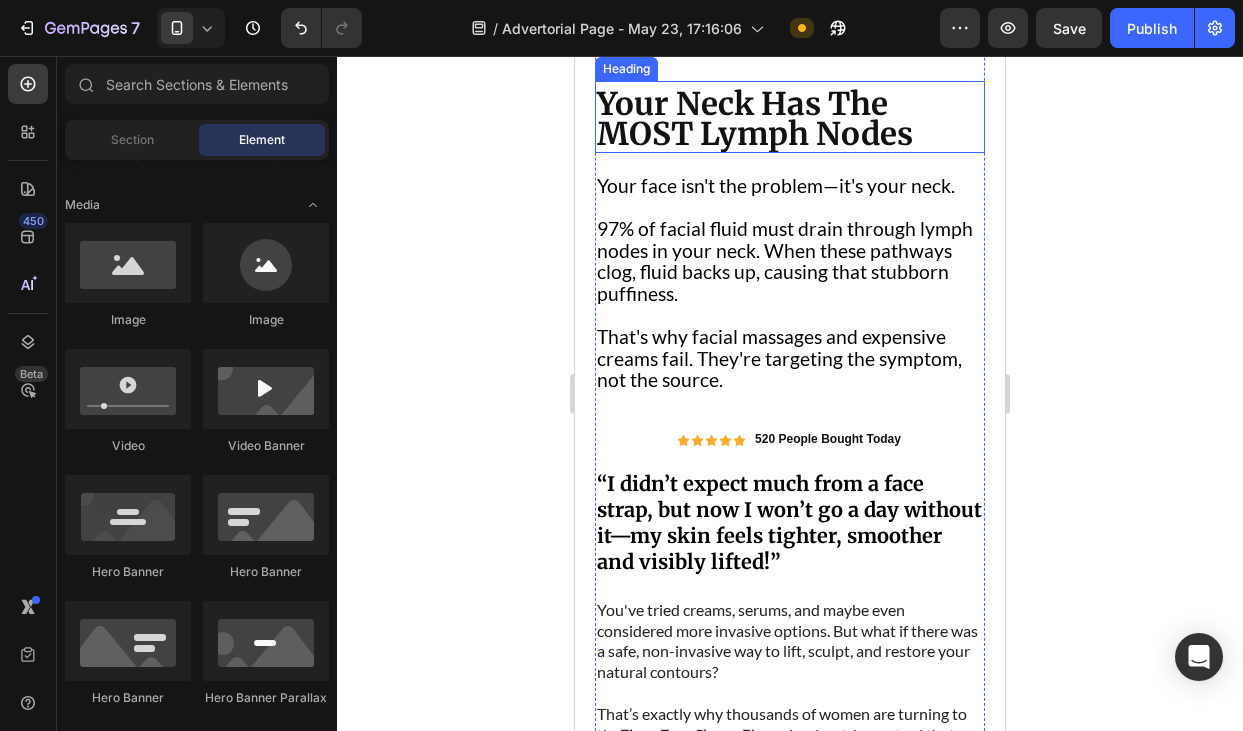 scroll, scrollTop: 1171, scrollLeft: 0, axis: vertical 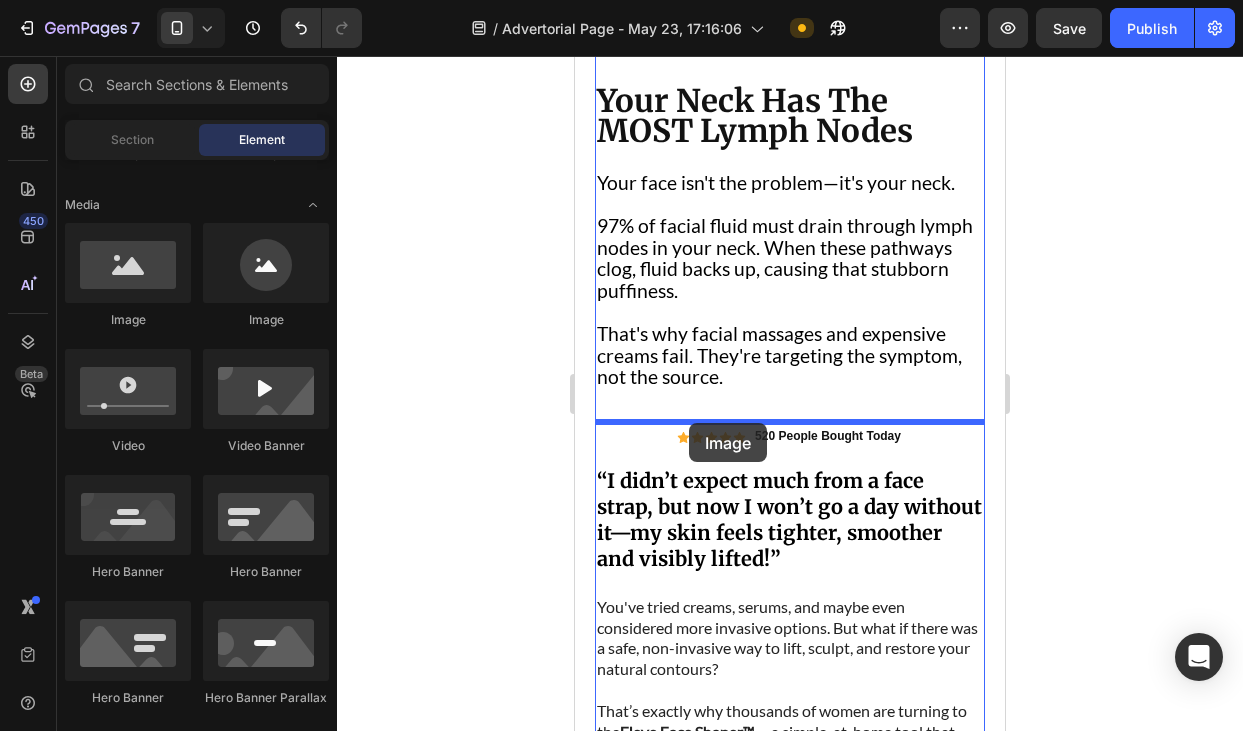 drag, startPoint x: 729, startPoint y: 330, endPoint x: 689, endPoint y: 423, distance: 101.23734 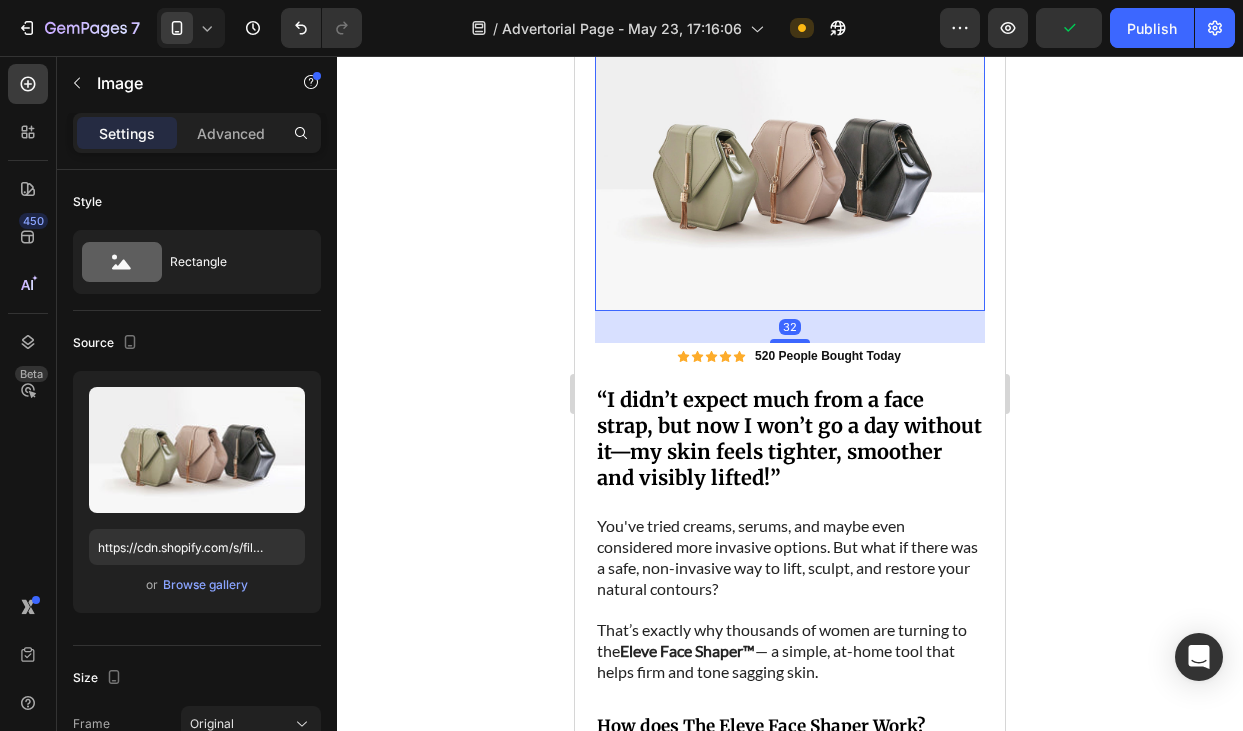 scroll, scrollTop: 1732, scrollLeft: 0, axis: vertical 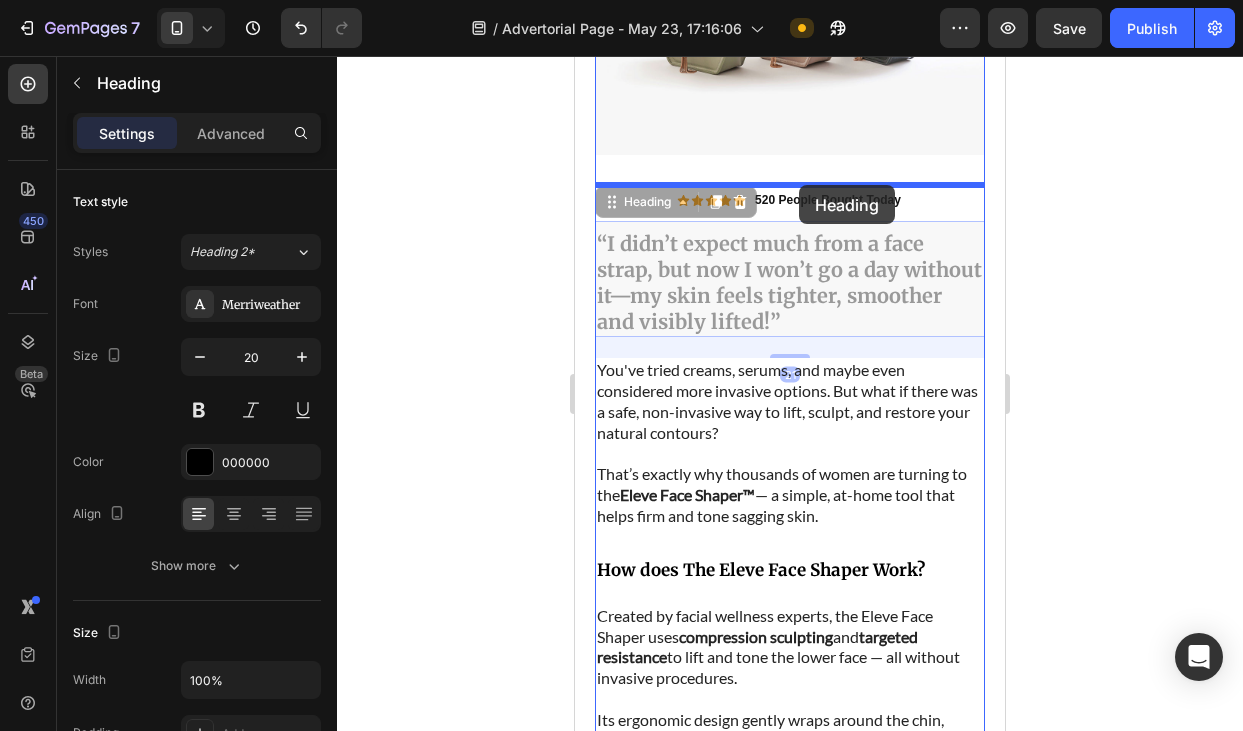 drag, startPoint x: 802, startPoint y: 275, endPoint x: 798, endPoint y: 185, distance: 90.088844 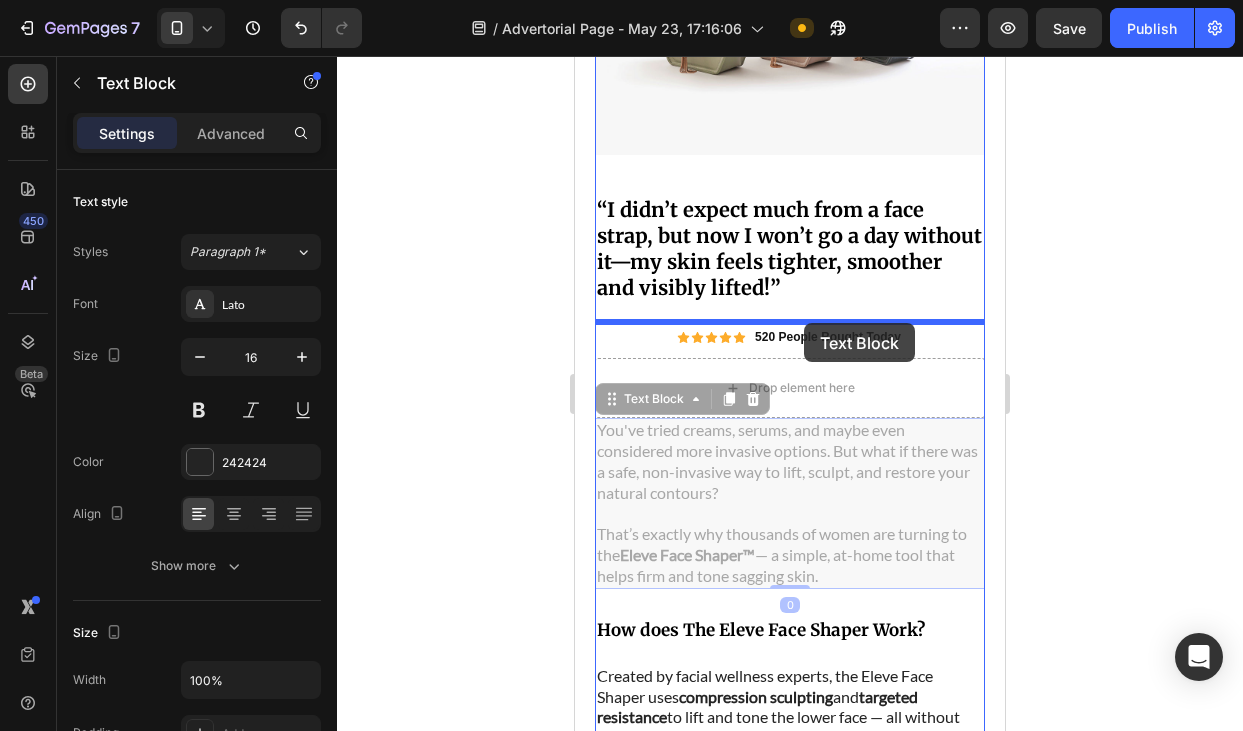 drag, startPoint x: 782, startPoint y: 496, endPoint x: 804, endPoint y: 324, distance: 173.40128 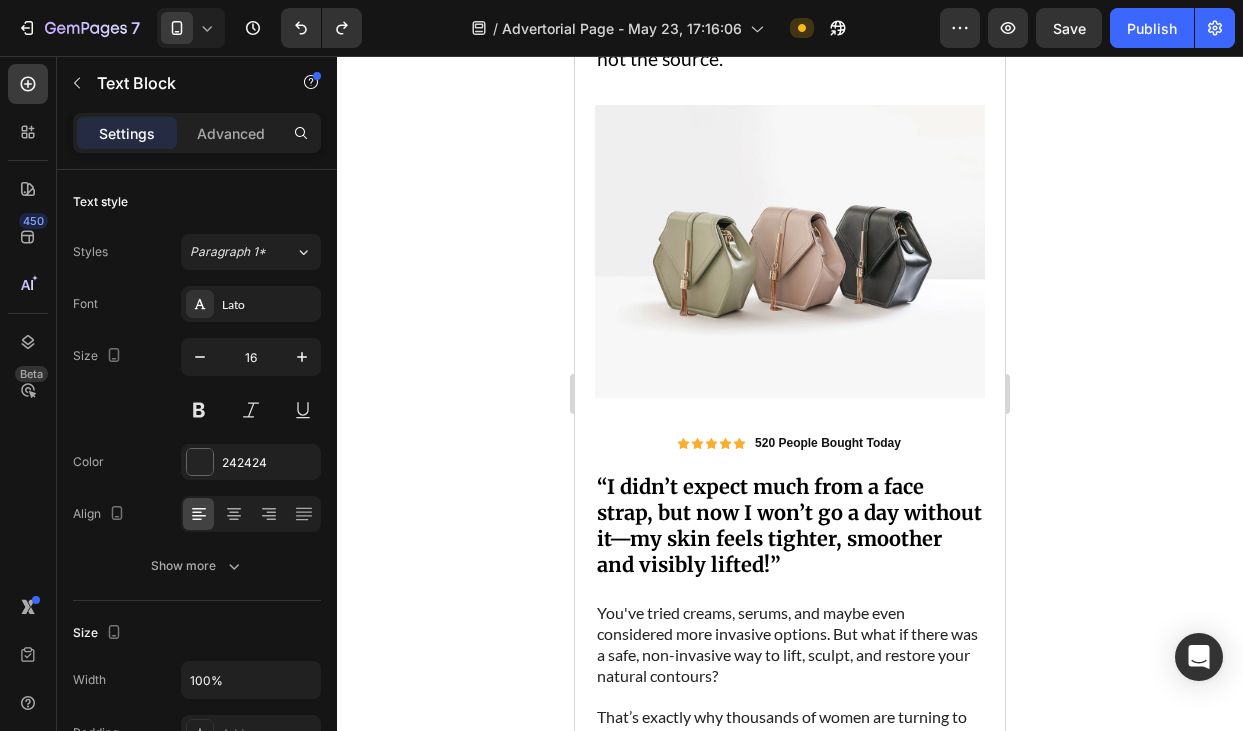 scroll, scrollTop: 1468, scrollLeft: 0, axis: vertical 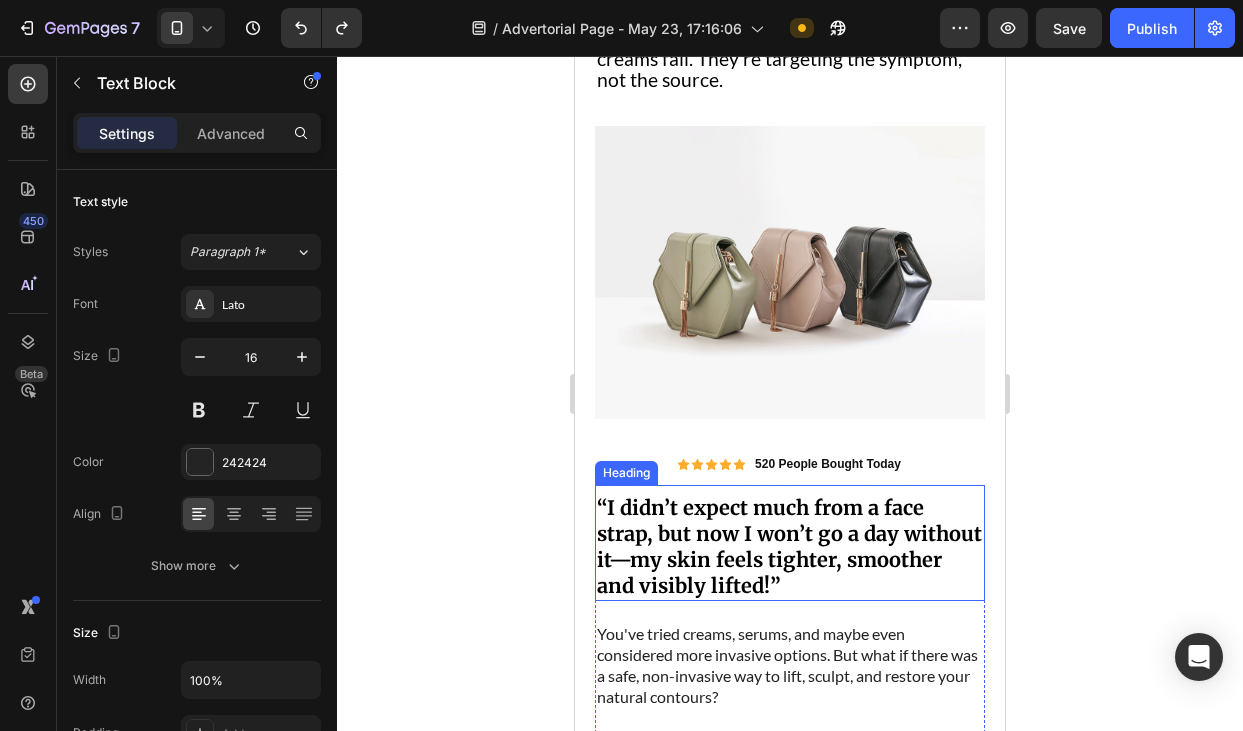 click on "“I didn’t expect much from a face strap, but now I won’t go a day without it—my skin feels tighter, smoother and visibly lifted!”" at bounding box center (790, 547) 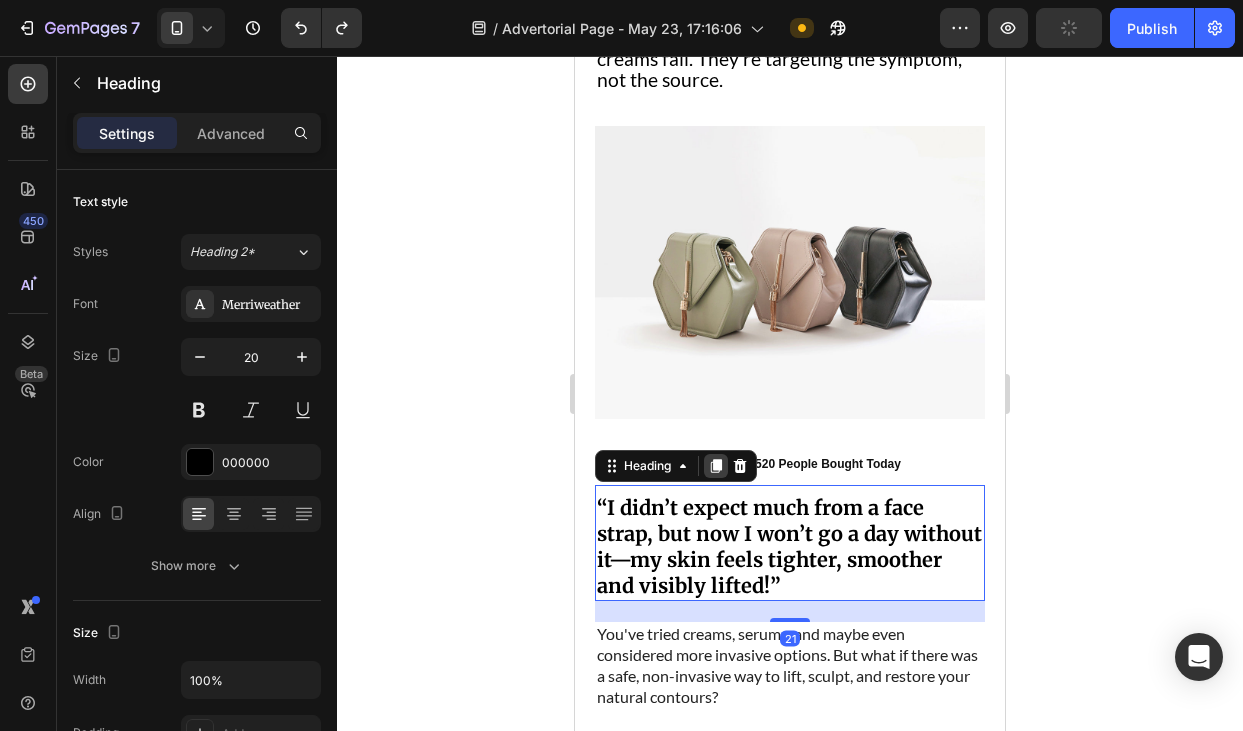 click 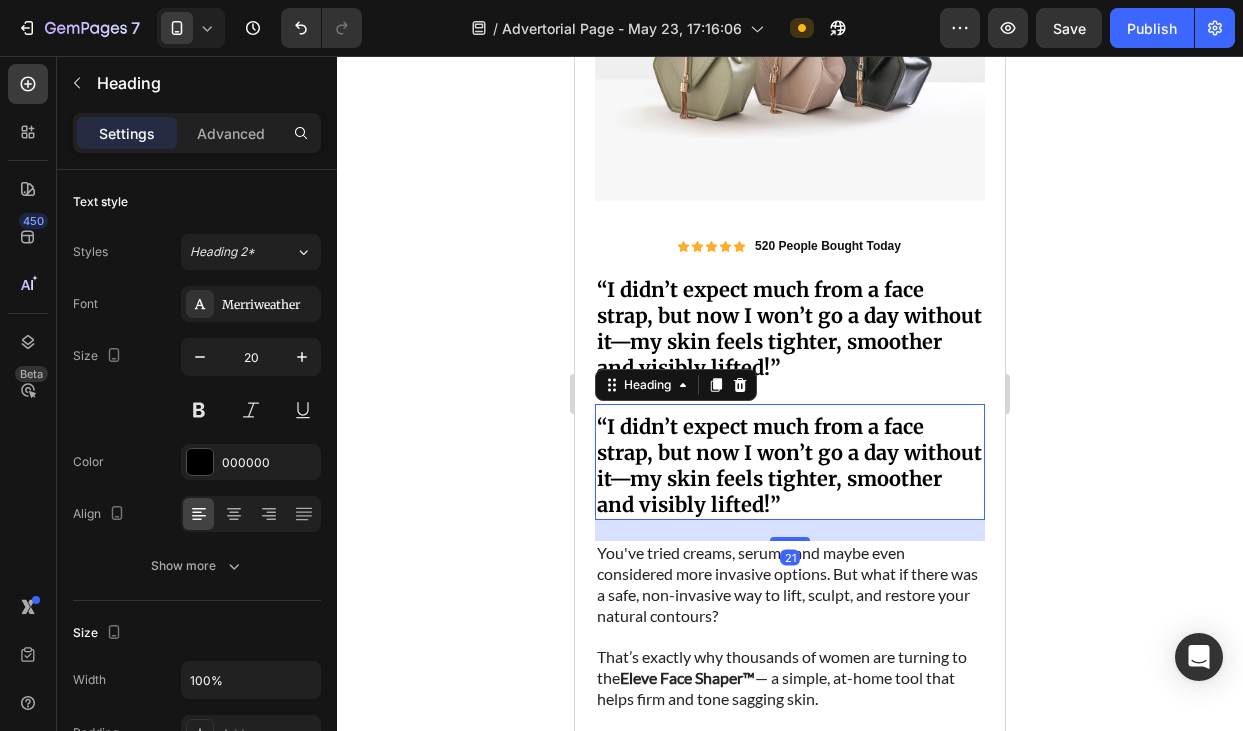 scroll, scrollTop: 1693, scrollLeft: 0, axis: vertical 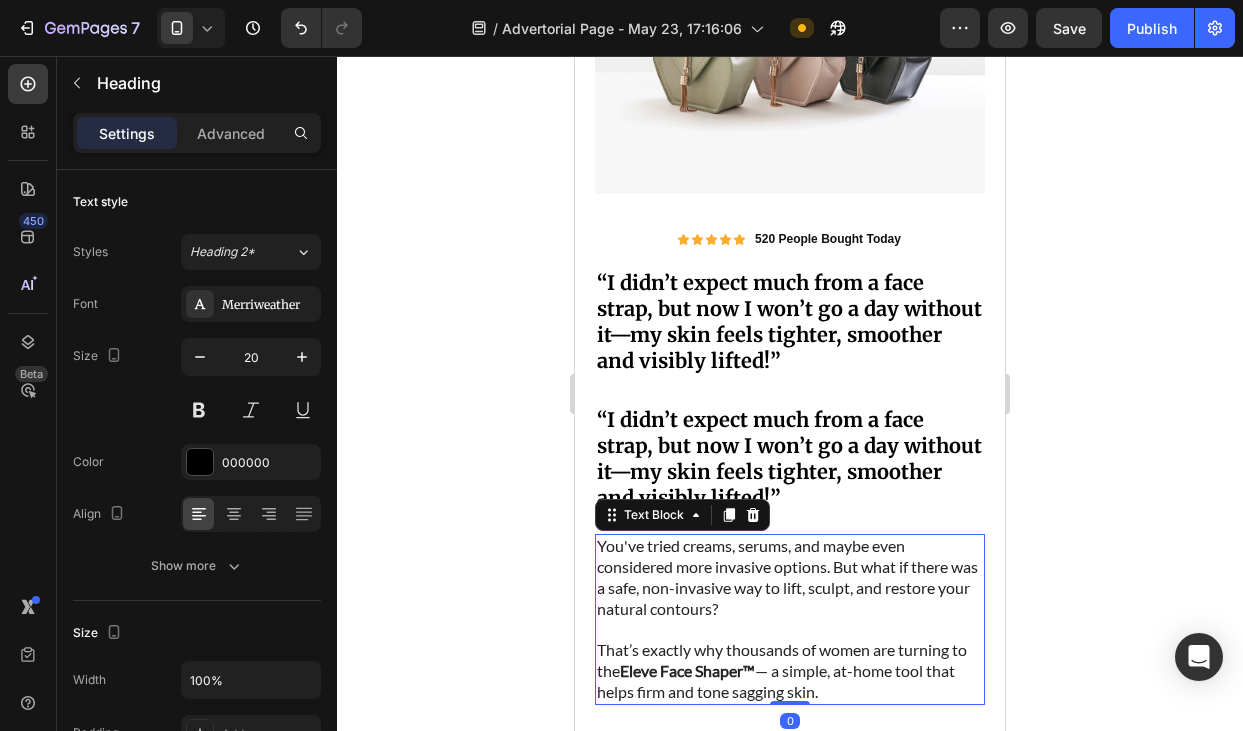 click on "You've tried creams, serums, and maybe even considered more invasive options. But what if there was a safe, non-invasive way to lift, sculpt, and restore your natural contours?" at bounding box center [790, 577] 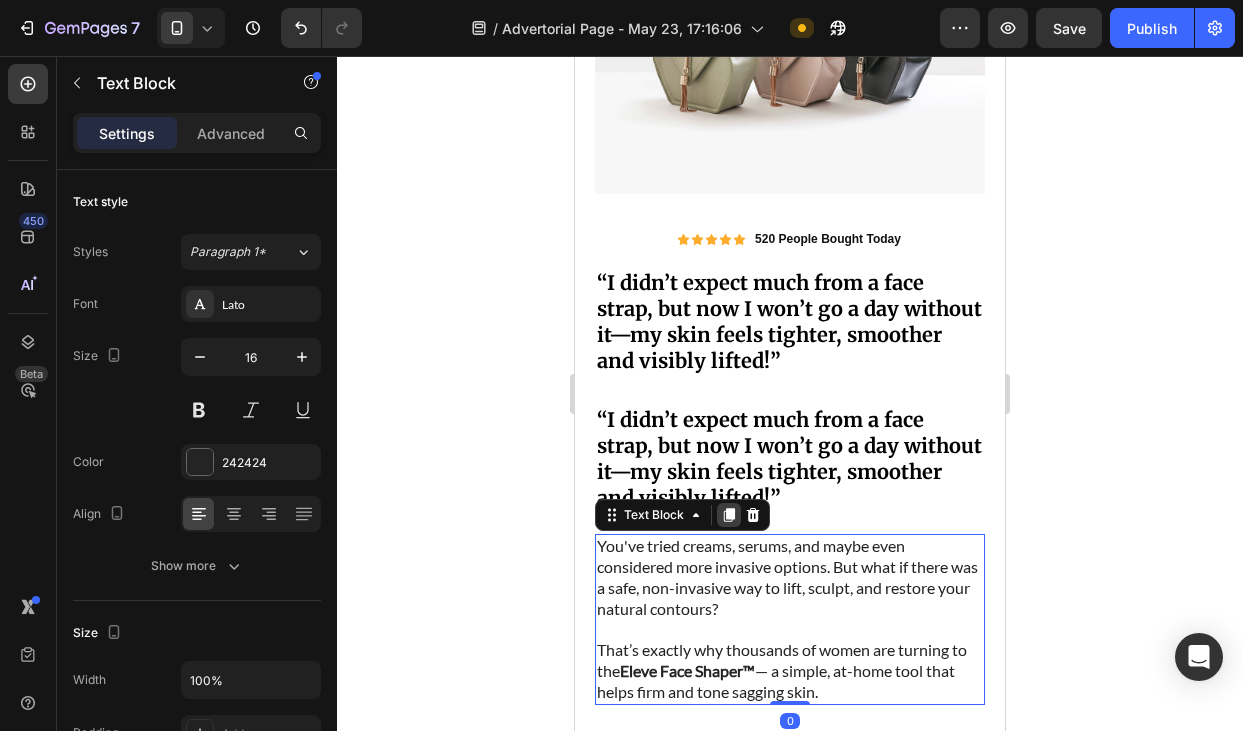 click 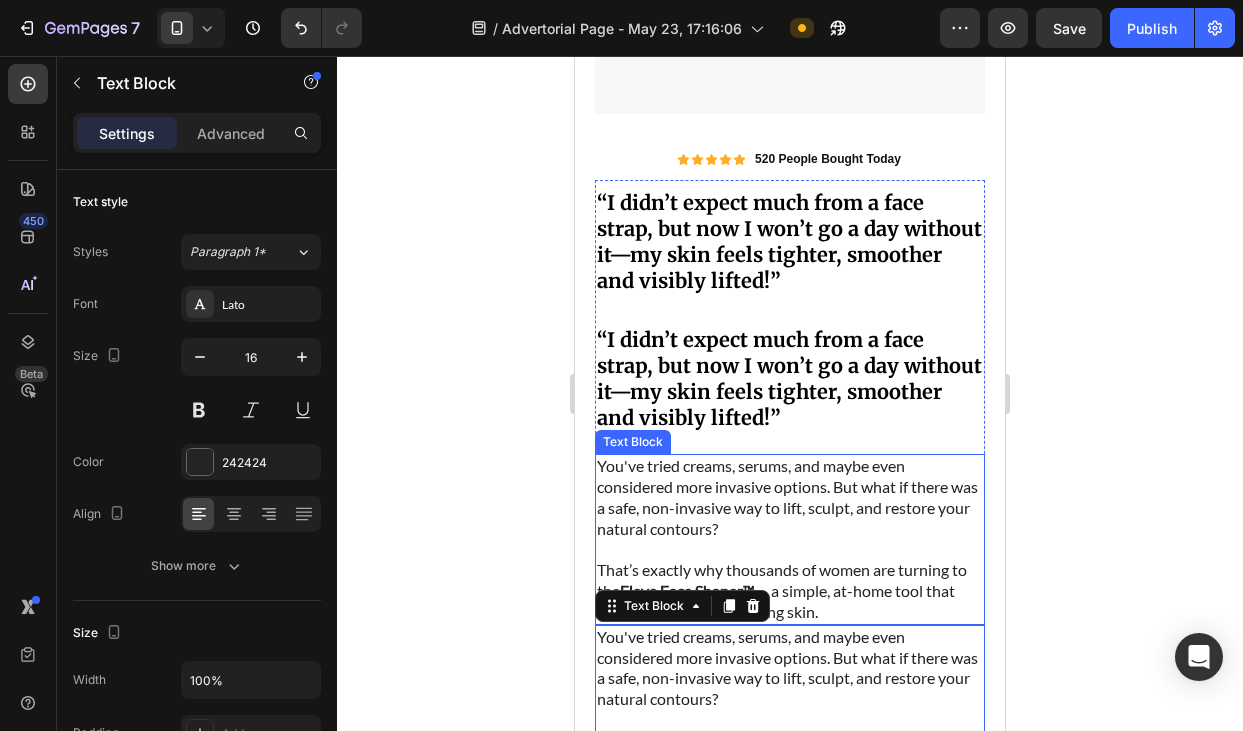 scroll, scrollTop: 1769, scrollLeft: 0, axis: vertical 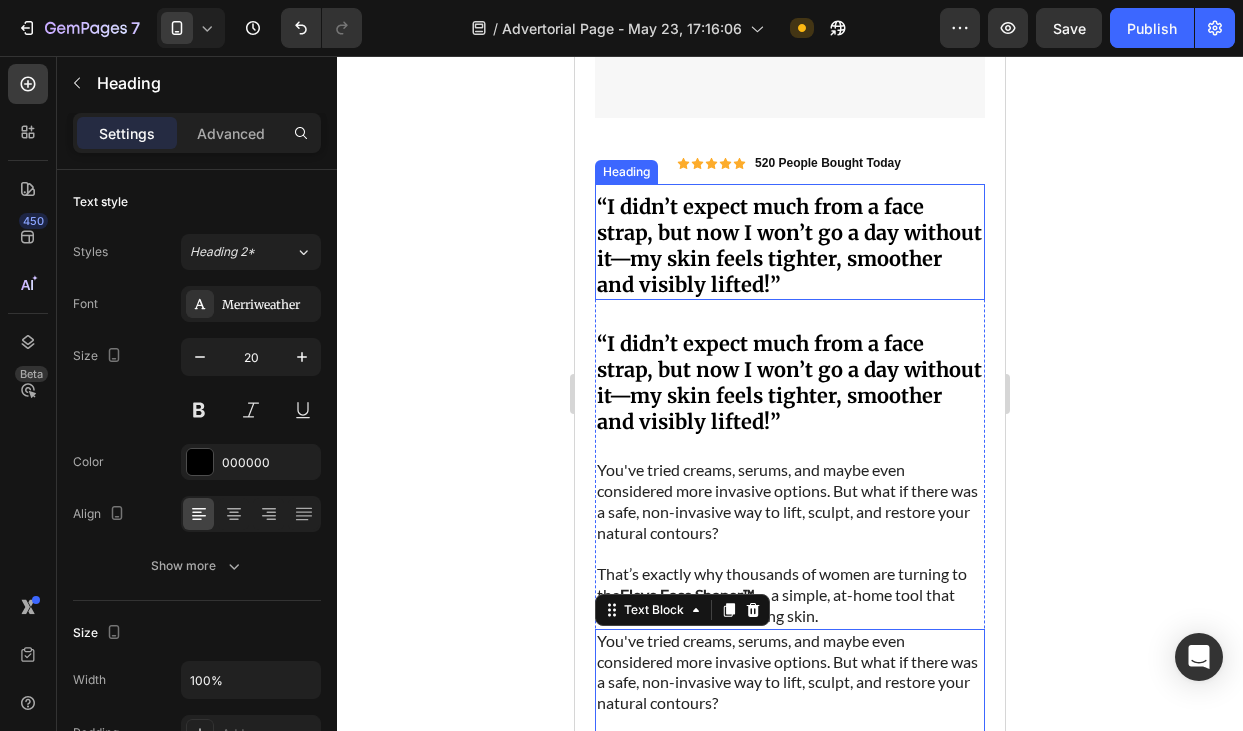 click on "“I didn’t expect much from a face strap, but now I won’t go a day without it—my skin feels tighter, smoother and visibly lifted!”" at bounding box center [790, 246] 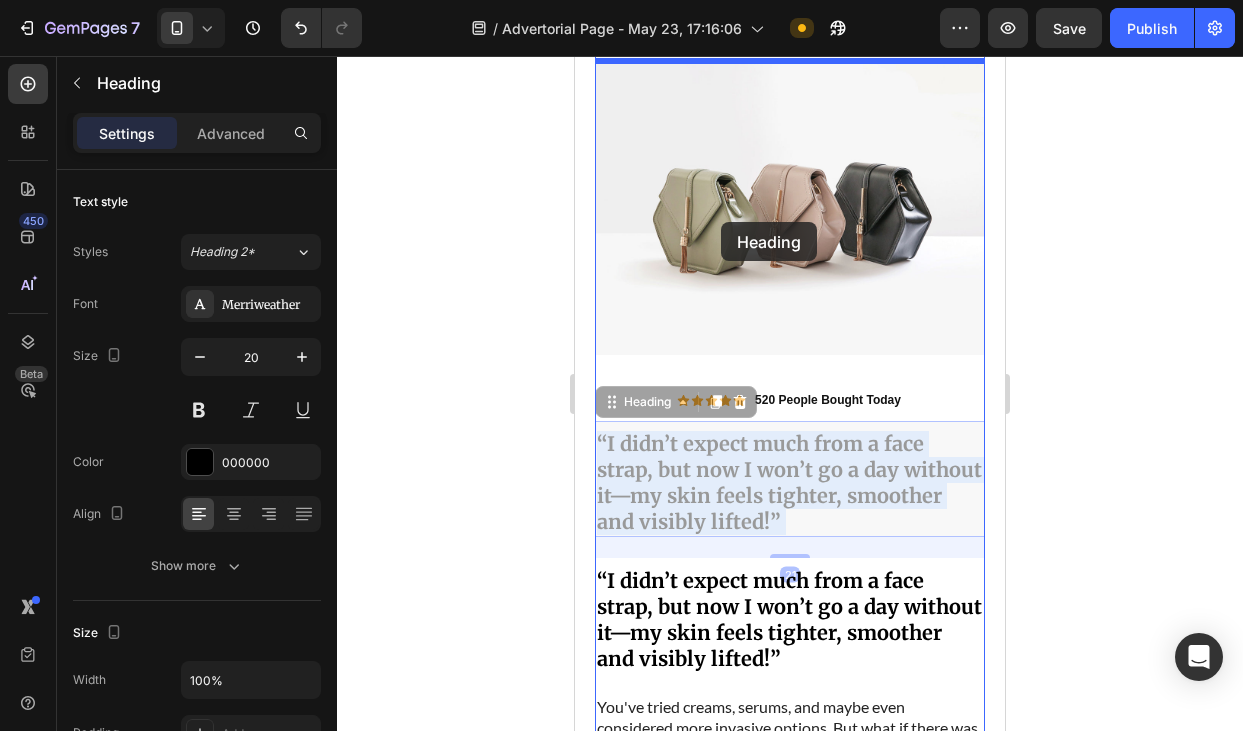 scroll, scrollTop: 1523, scrollLeft: 0, axis: vertical 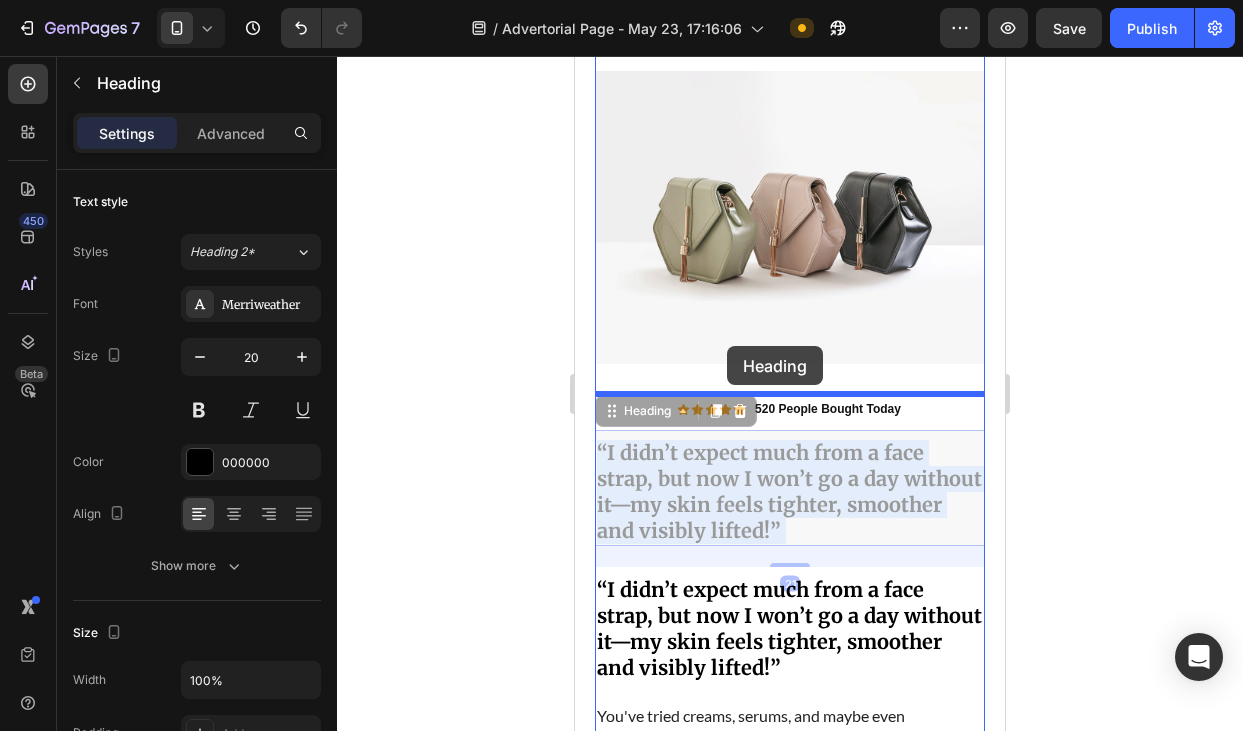 drag, startPoint x: 713, startPoint y: 232, endPoint x: 727, endPoint y: 346, distance: 114.85643 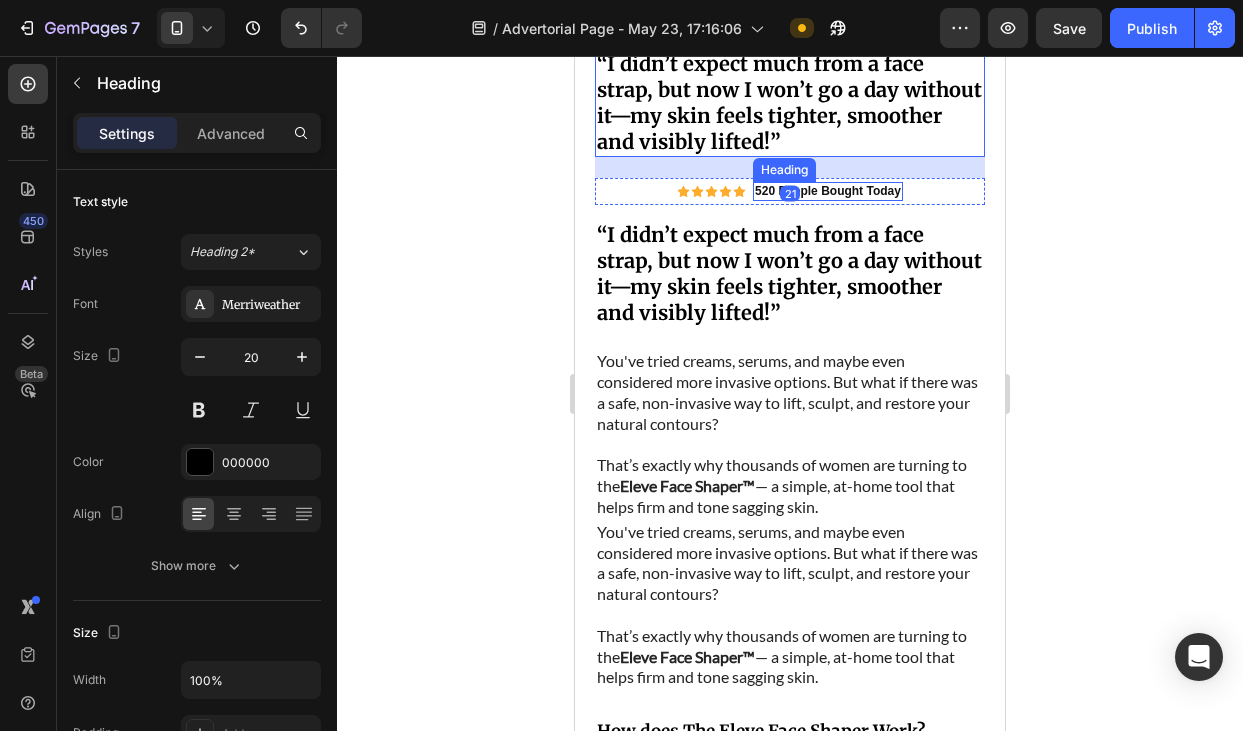 scroll, scrollTop: 1877, scrollLeft: 0, axis: vertical 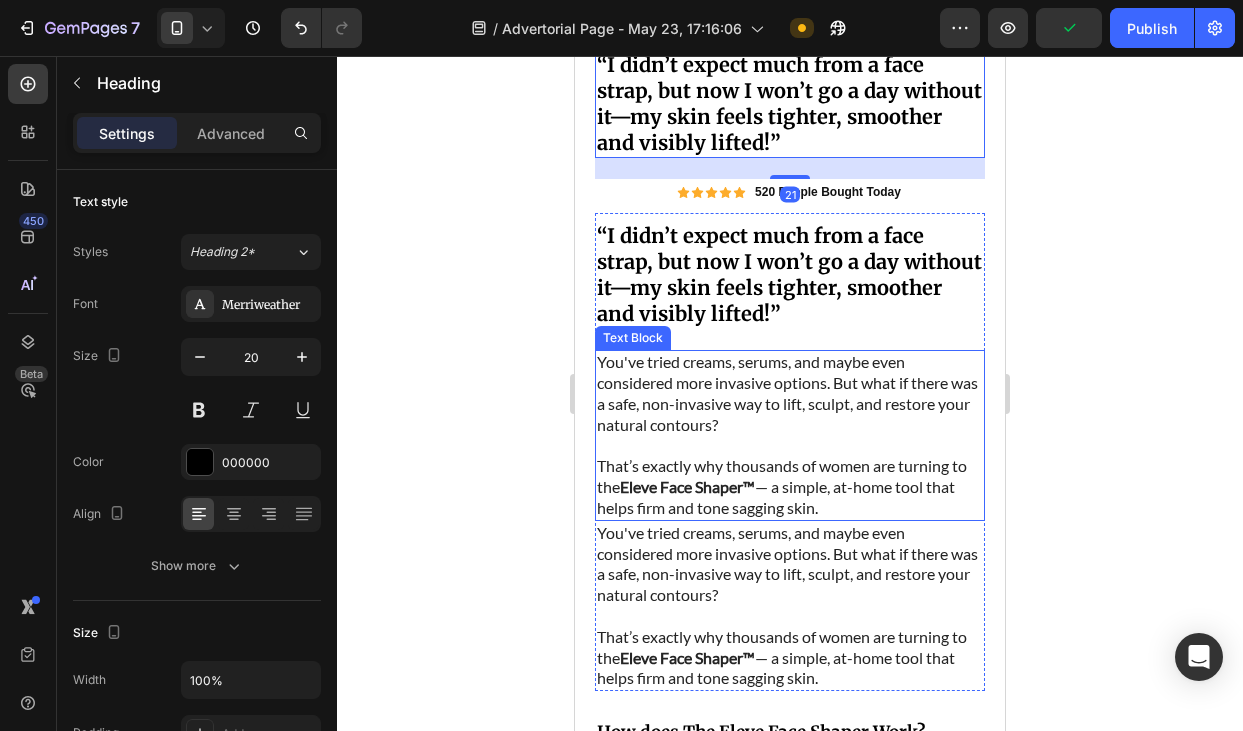 click on "You've tried creams, serums, and maybe even considered more invasive options. But what if there was a safe, non-invasive way to lift, sculpt, and restore your natural contours?" at bounding box center (790, 393) 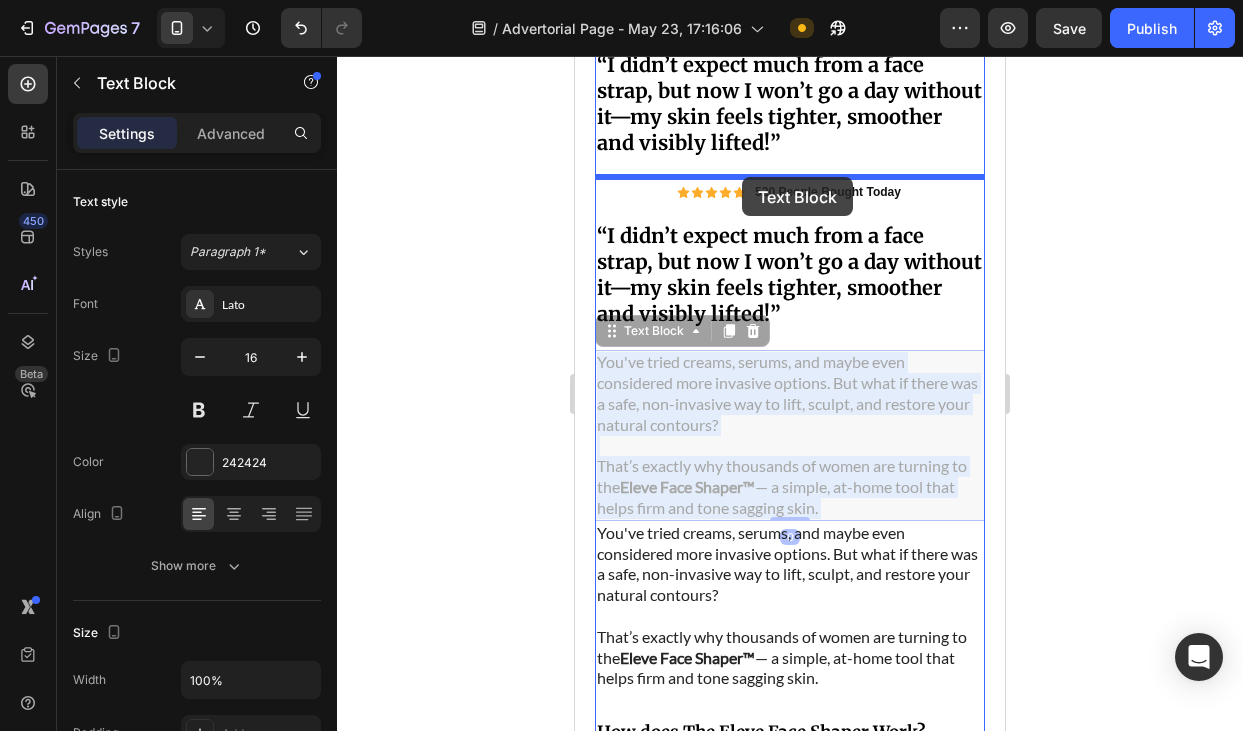 drag, startPoint x: 730, startPoint y: 411, endPoint x: 742, endPoint y: 177, distance: 234.3075 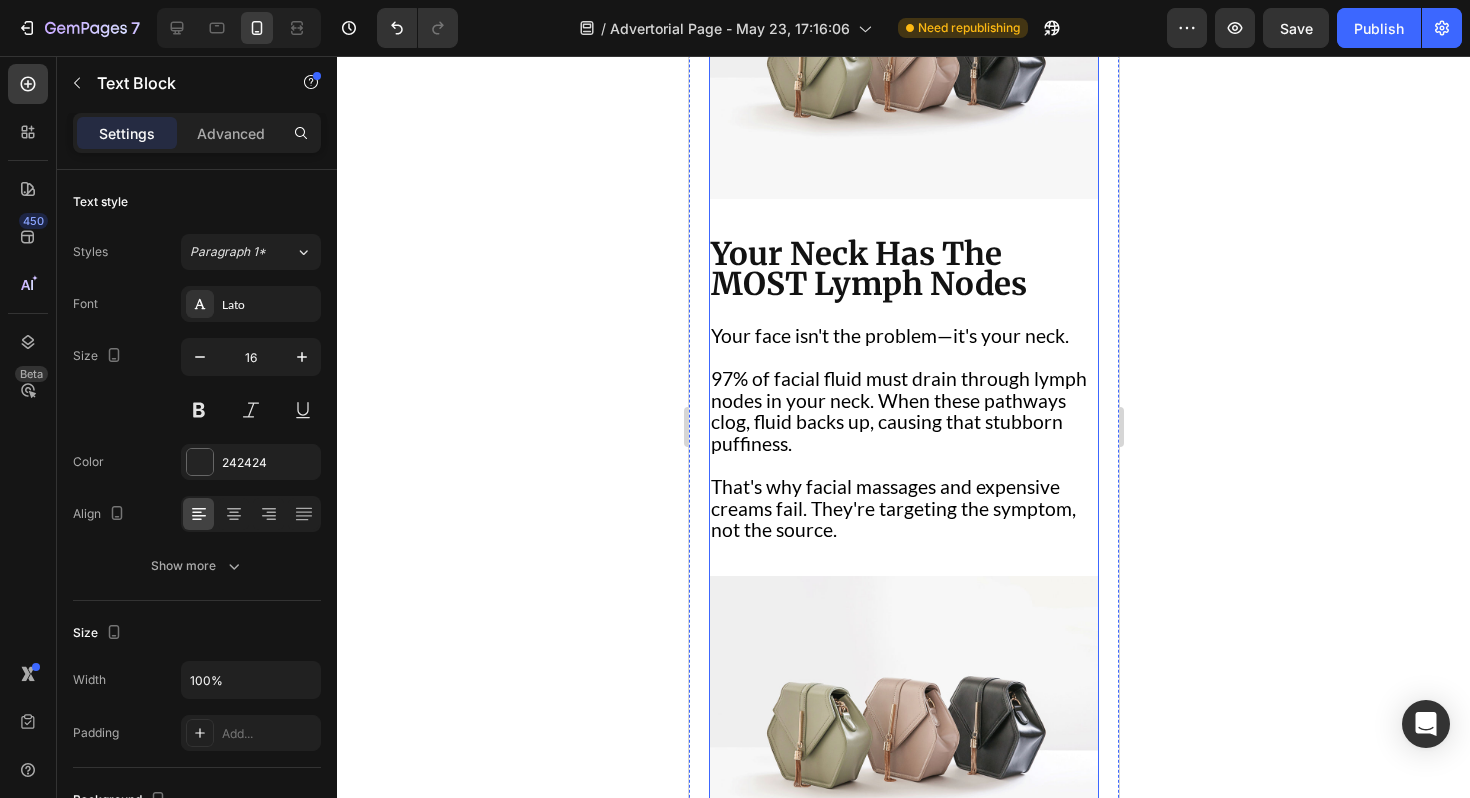 scroll, scrollTop: 1014, scrollLeft: 0, axis: vertical 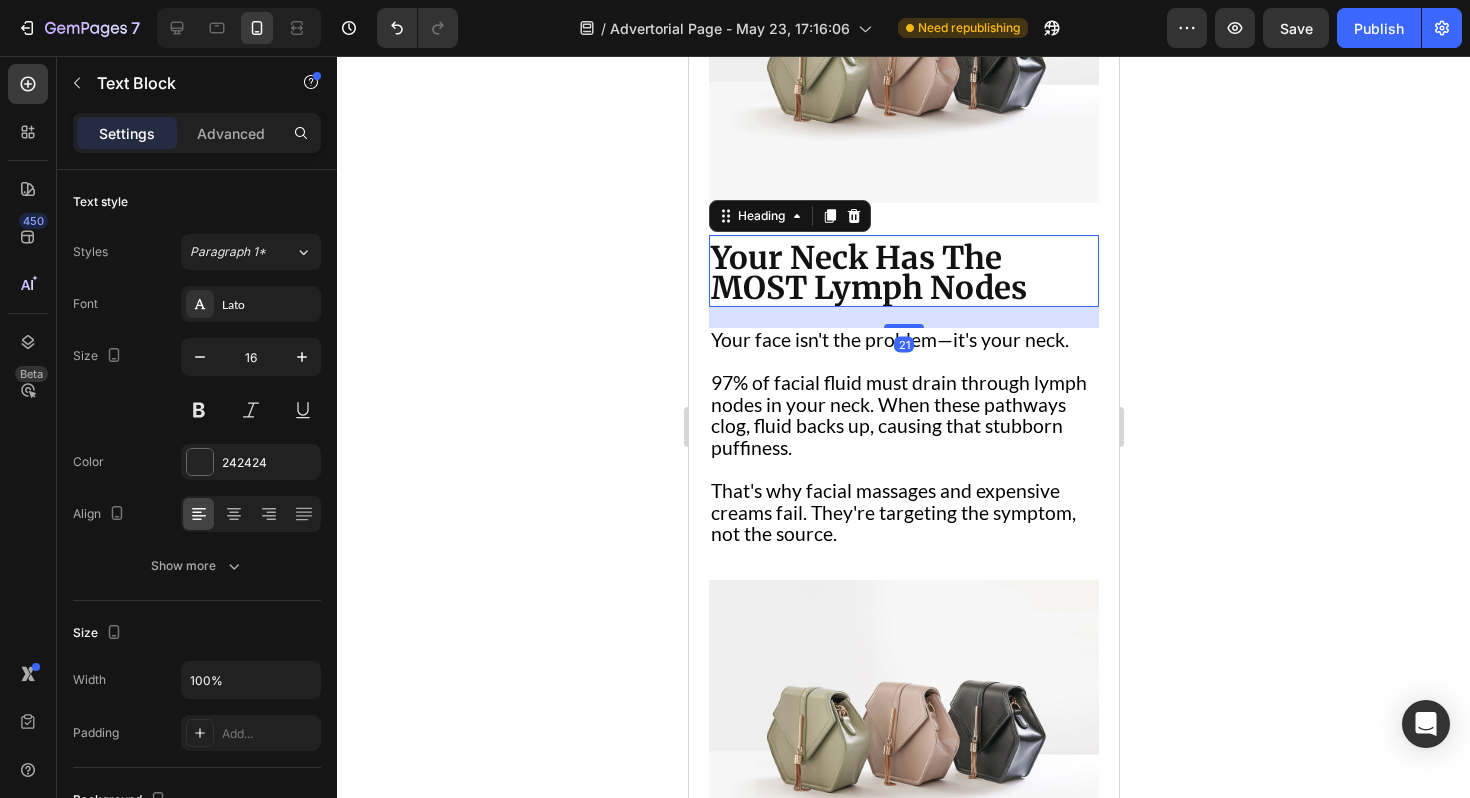 click on "Your Neck Has The MOST Lymph Nodes" at bounding box center (868, 273) 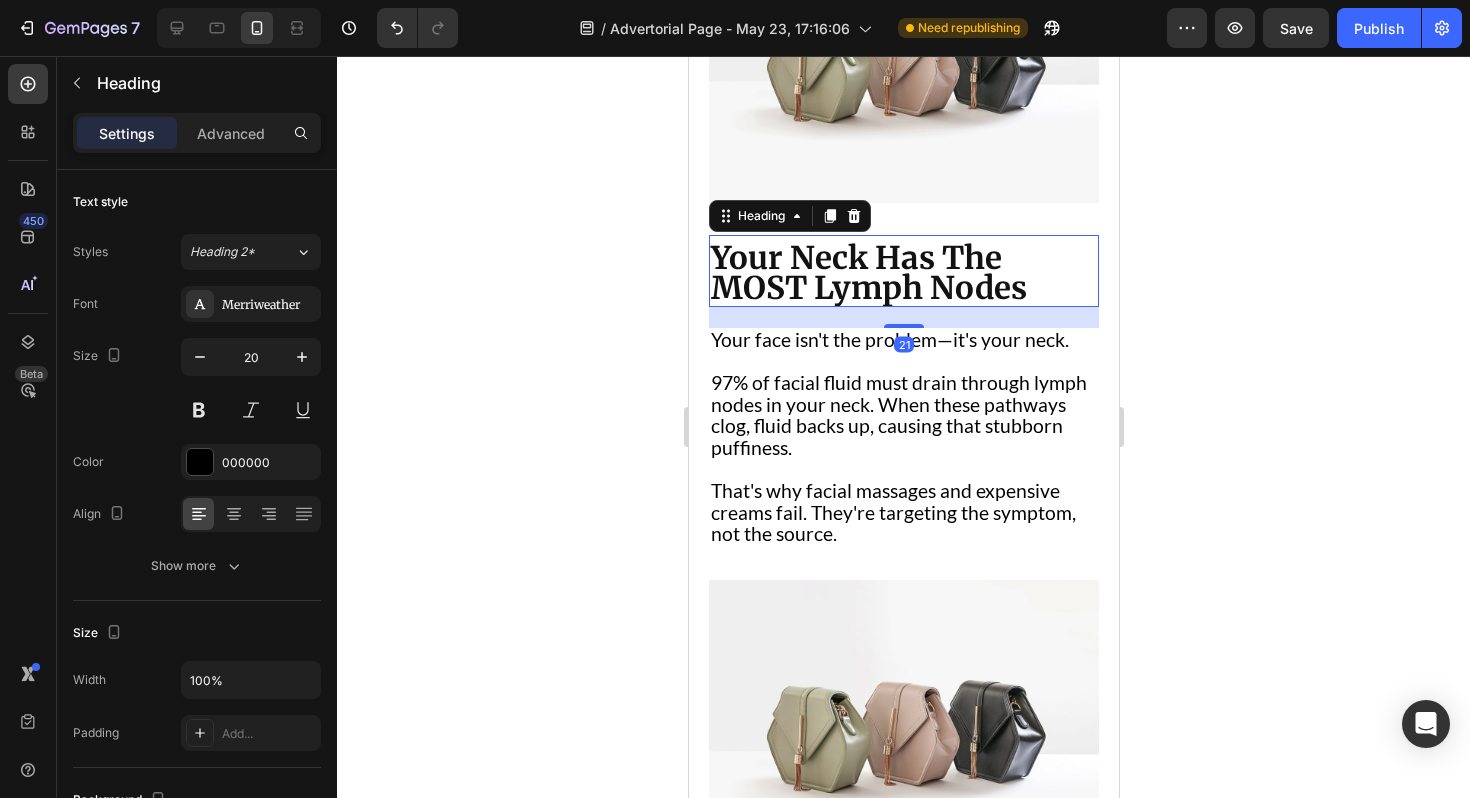 scroll, scrollTop: 0, scrollLeft: 0, axis: both 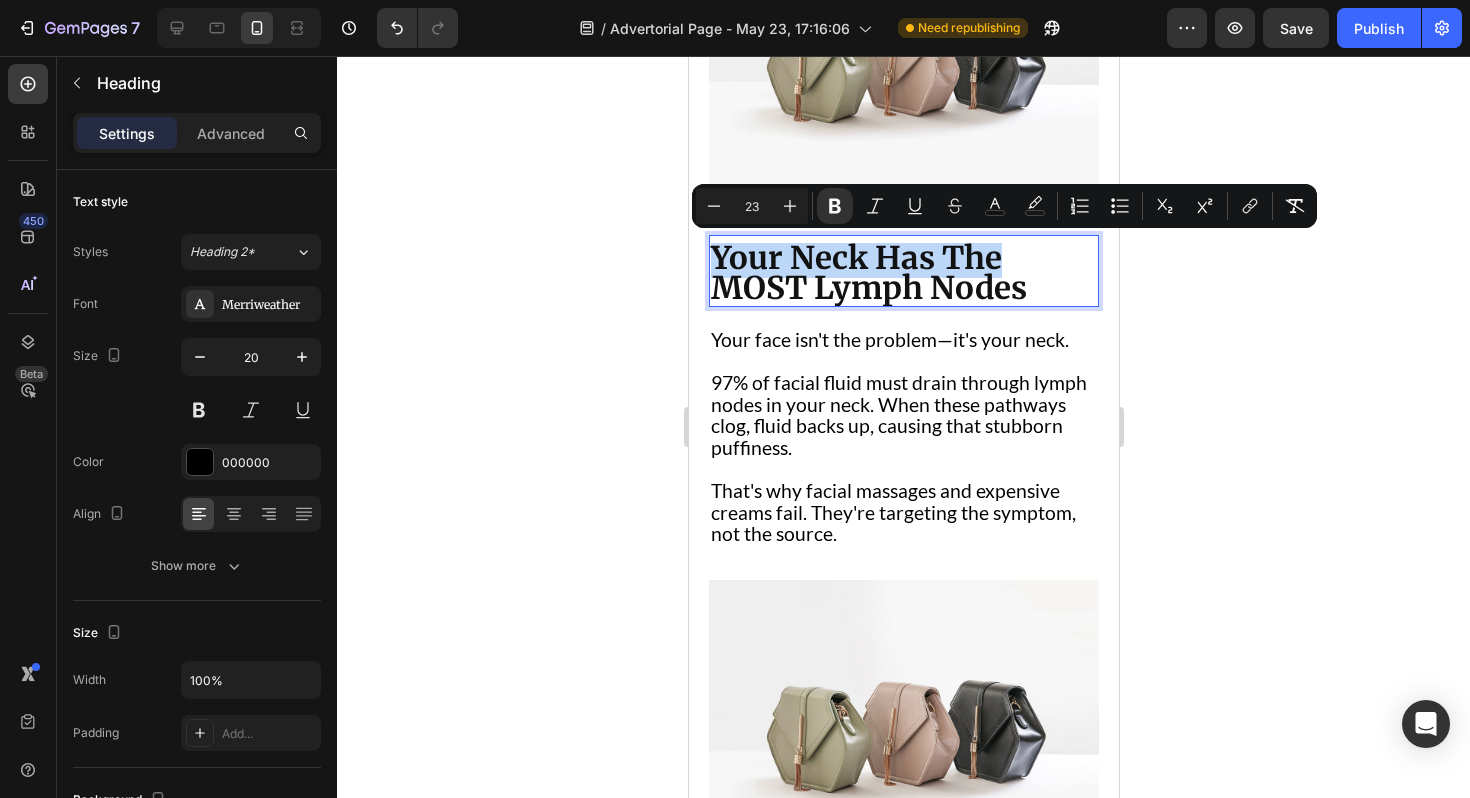 drag, startPoint x: 1007, startPoint y: 247, endPoint x: 714, endPoint y: 247, distance: 293 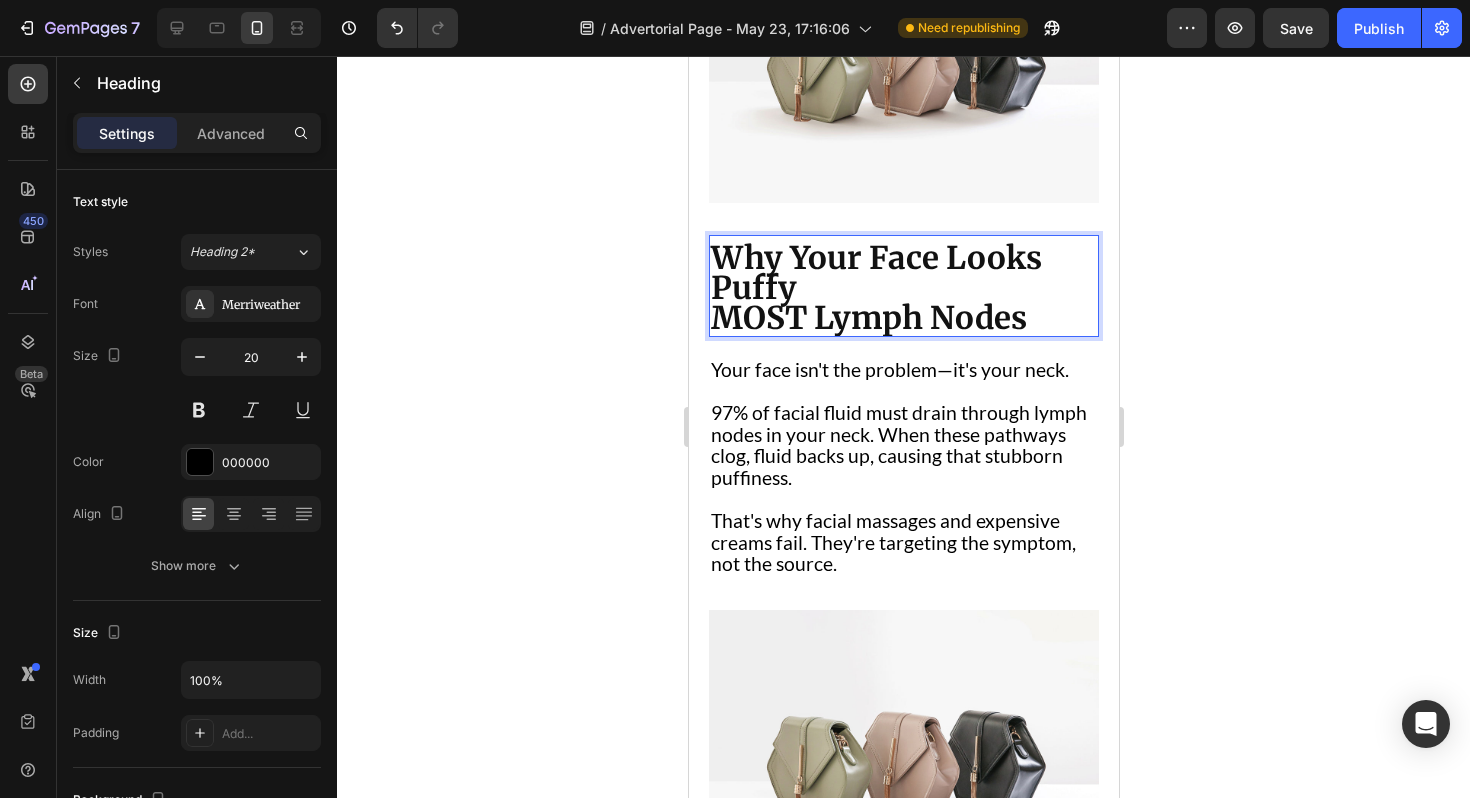 click on "Why Your Face Looks Puffy   MOST Lymph Nodes" at bounding box center [903, 290] 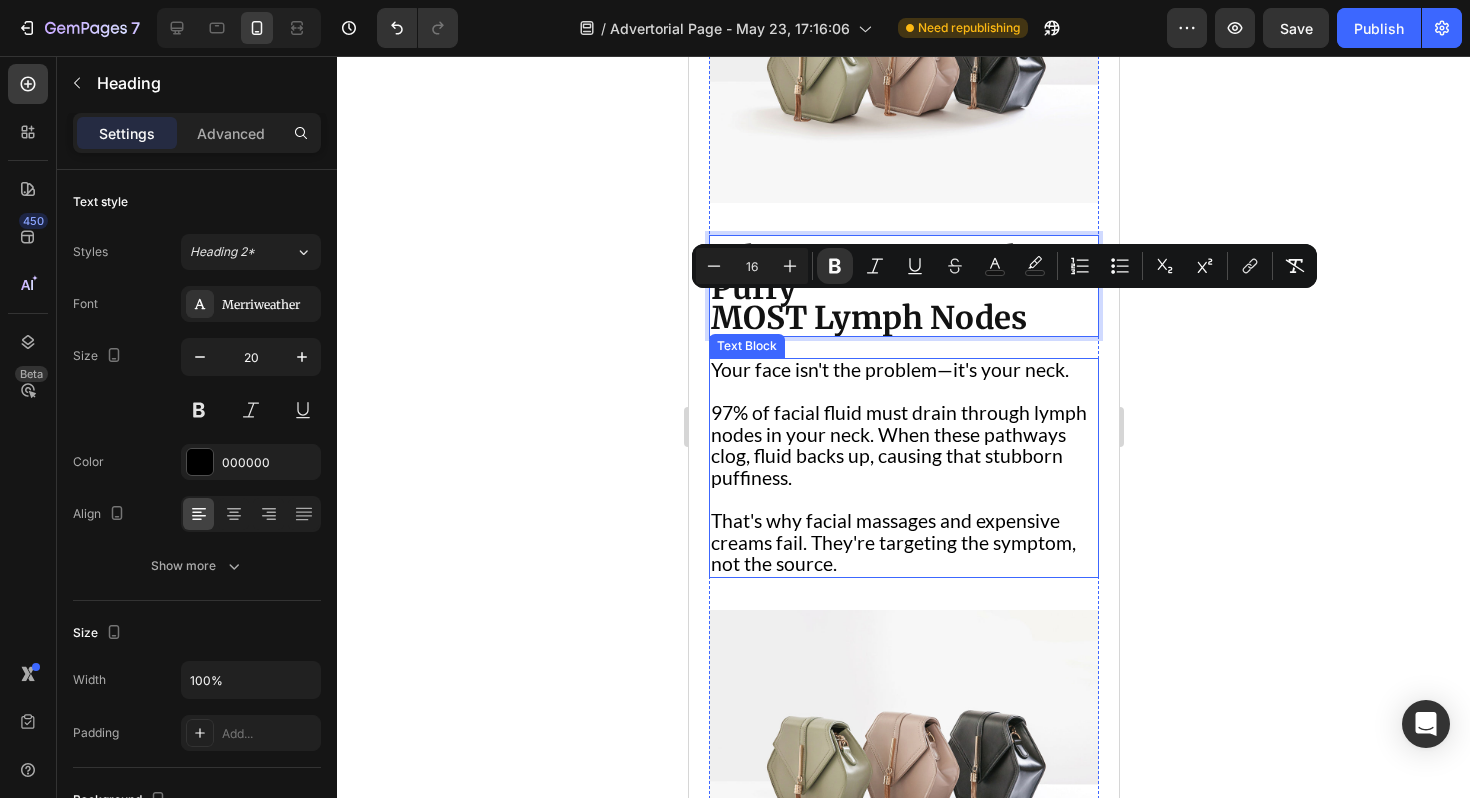 click on "That's why facial massages and expensive creams fail. They're targeting the symptom, not the source." at bounding box center [892, 542] 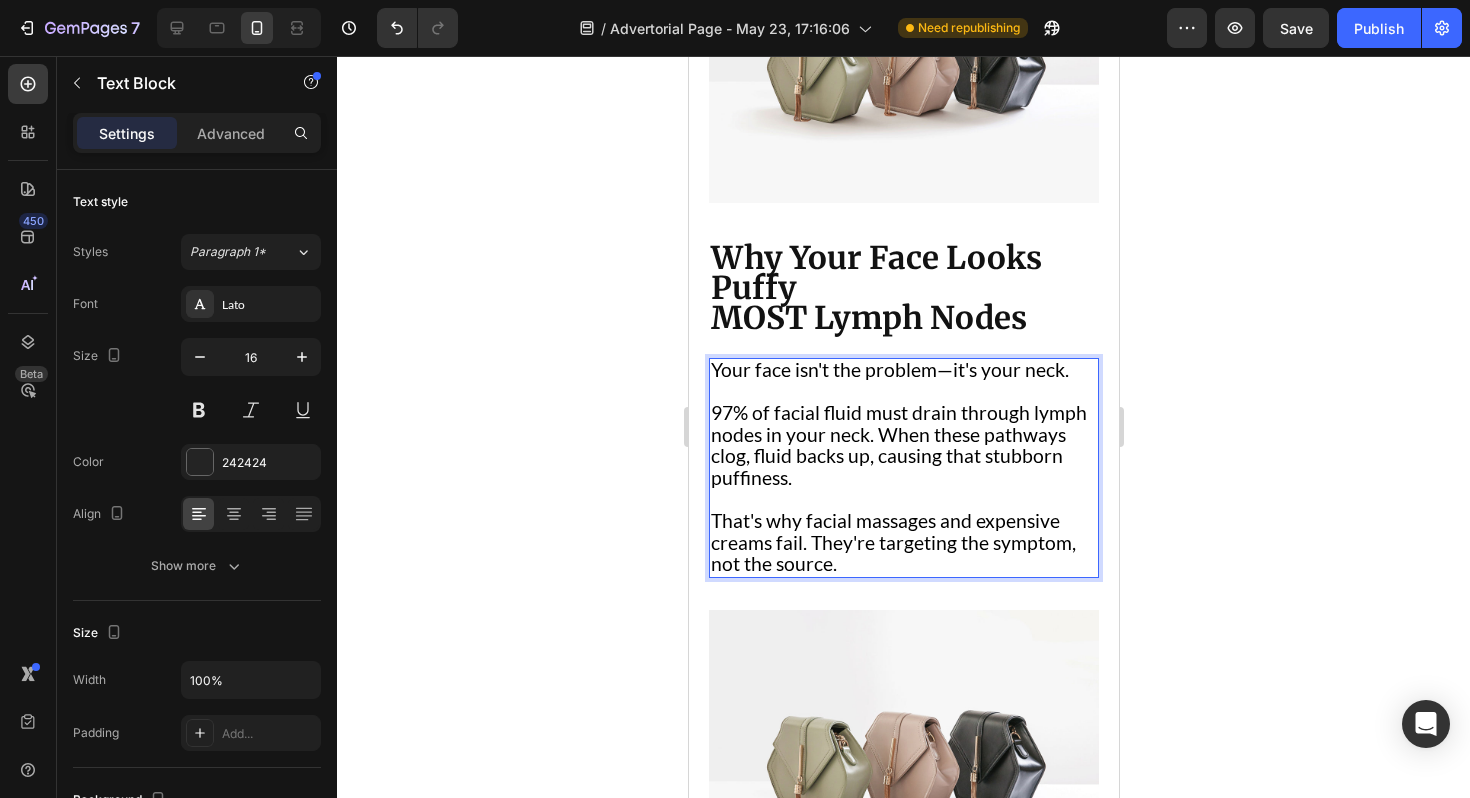 click on "That's why facial massages and expensive creams fail. They're targeting the symptom, not the source." at bounding box center [892, 542] 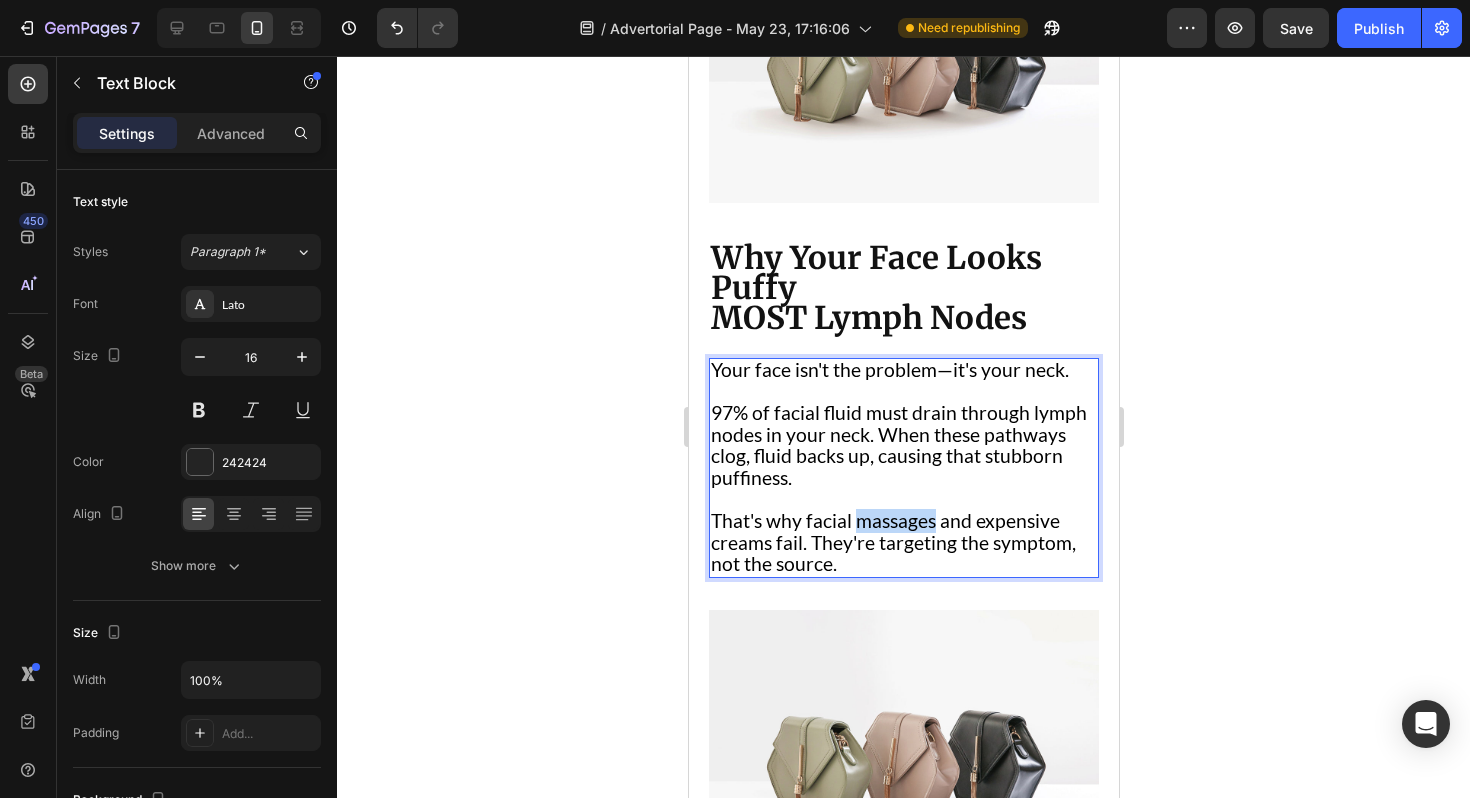 click on "That's why facial massages and expensive creams fail. They're targeting the symptom, not the source." at bounding box center (892, 542) 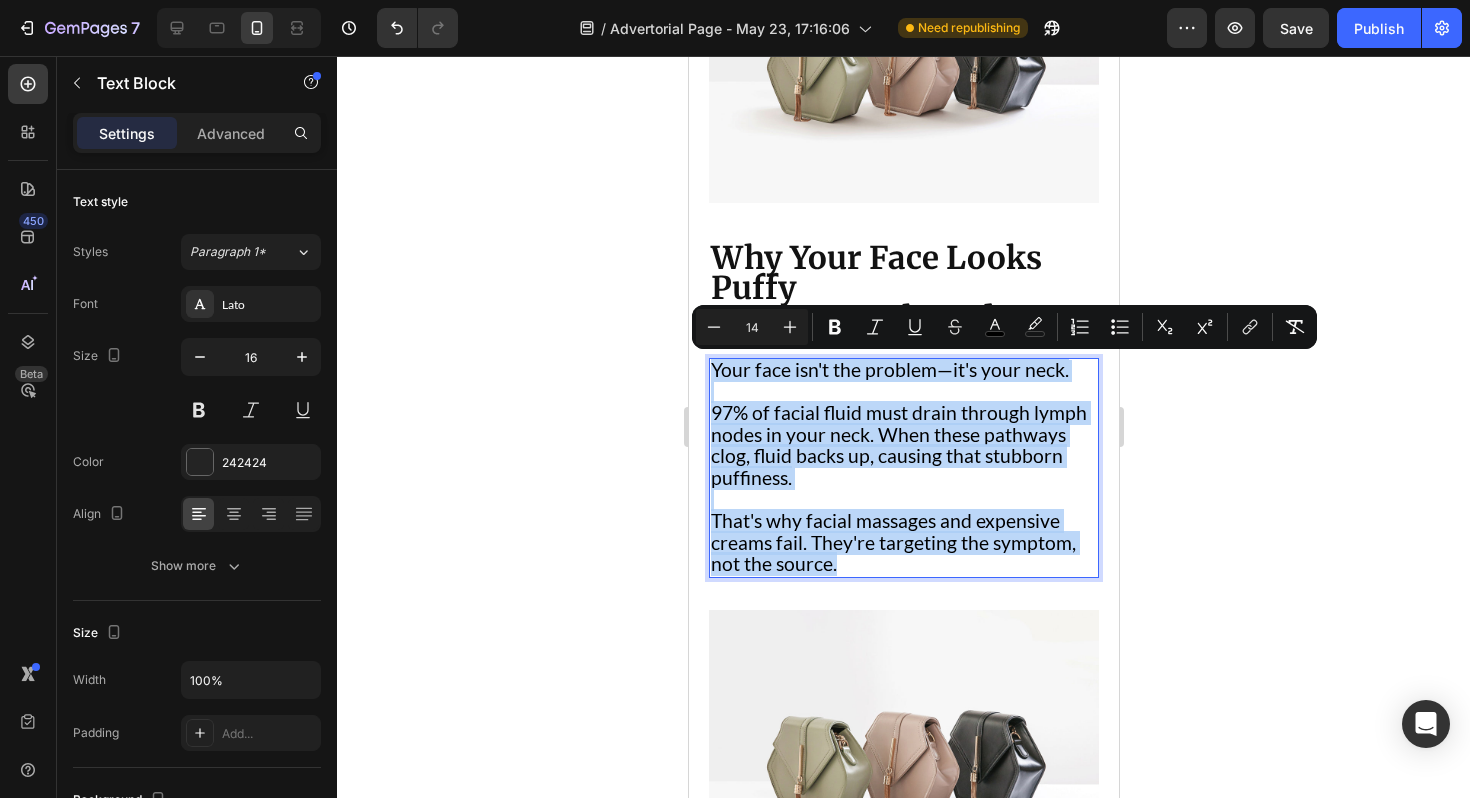 drag, startPoint x: 866, startPoint y: 560, endPoint x: 714, endPoint y: 378, distance: 237.12444 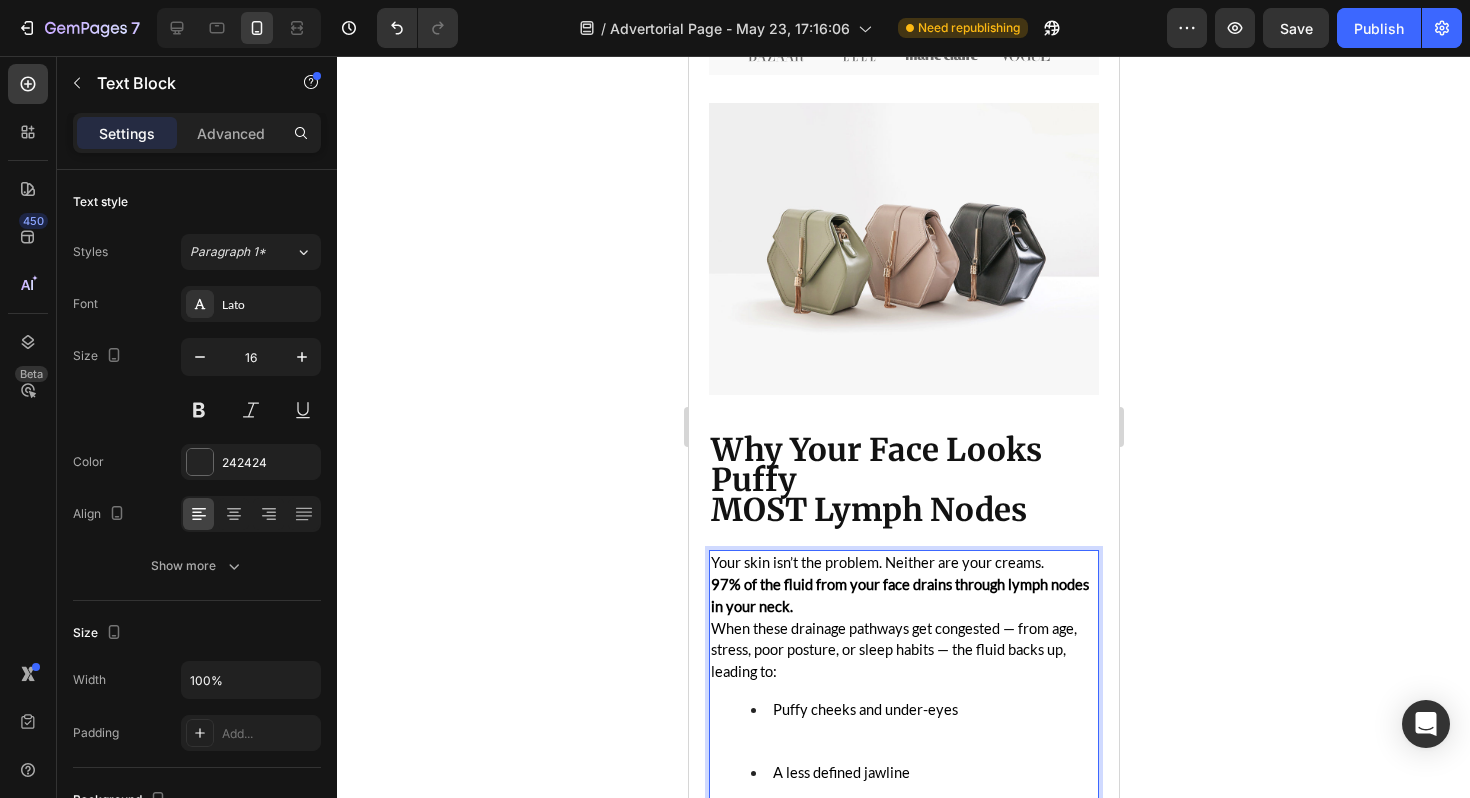 scroll, scrollTop: 893, scrollLeft: 0, axis: vertical 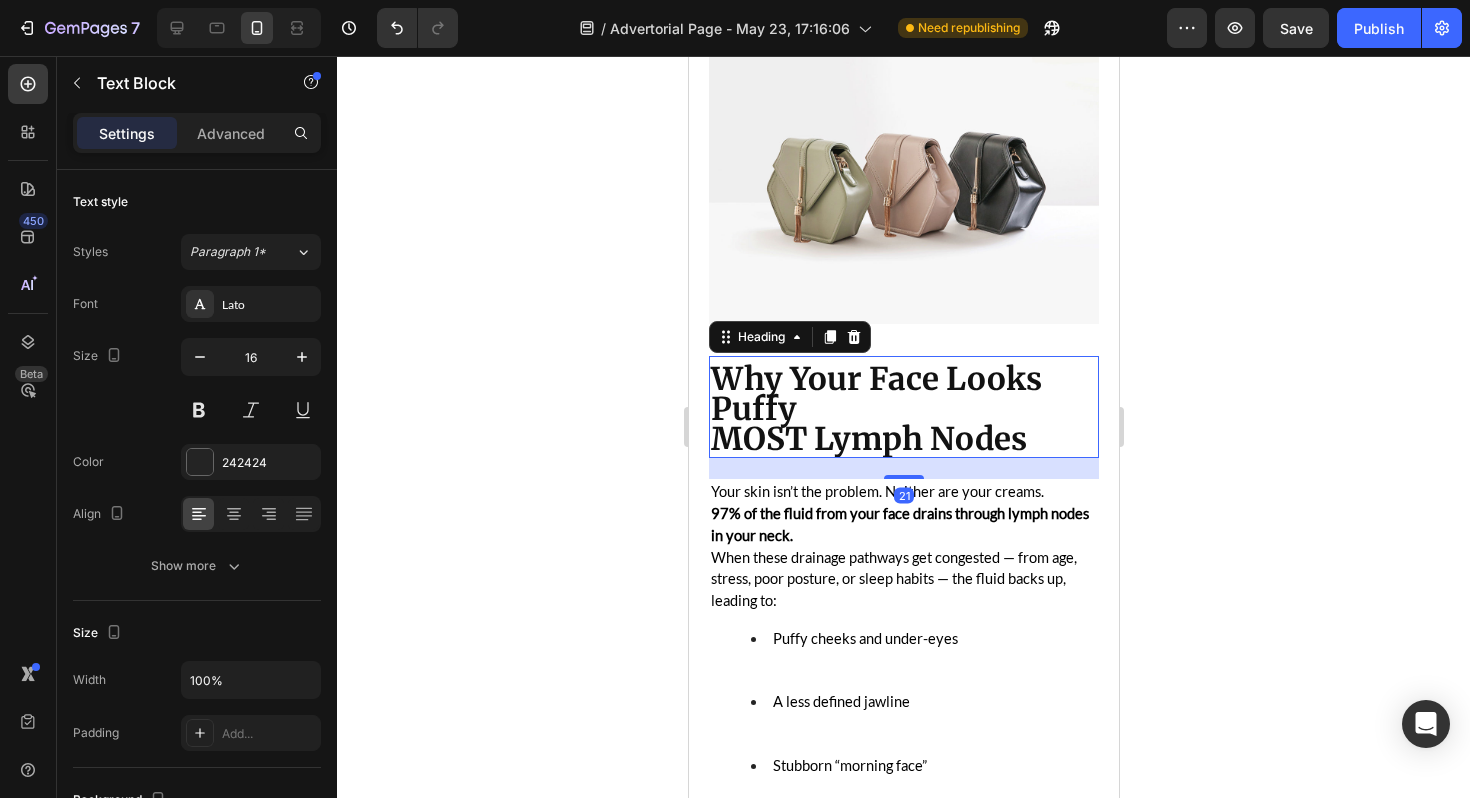 click on "Why Your Face Looks Puffy" at bounding box center [875, 394] 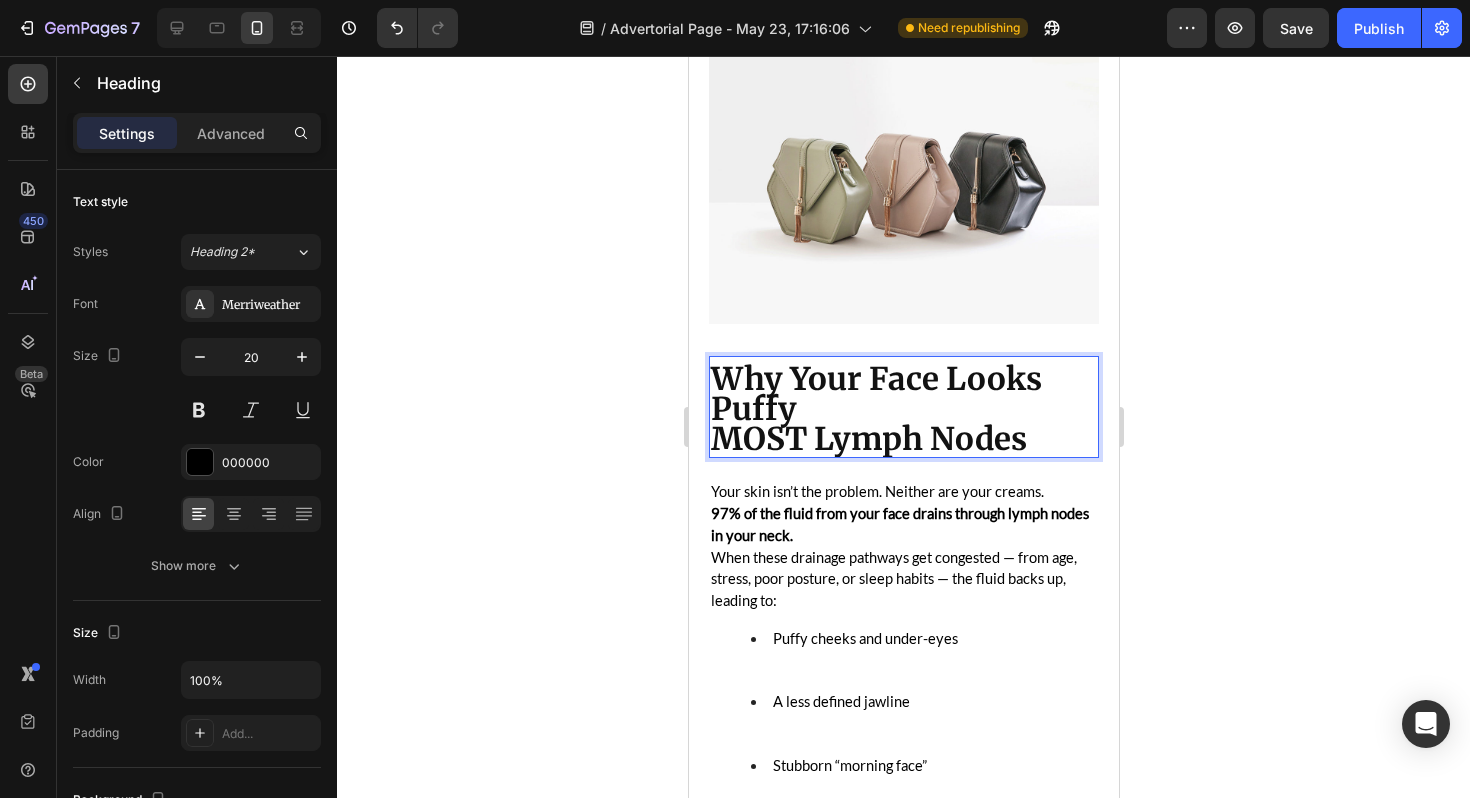 click on "Why Your Face Looks Puffy   MOST Lymph Nodes" at bounding box center (903, 411) 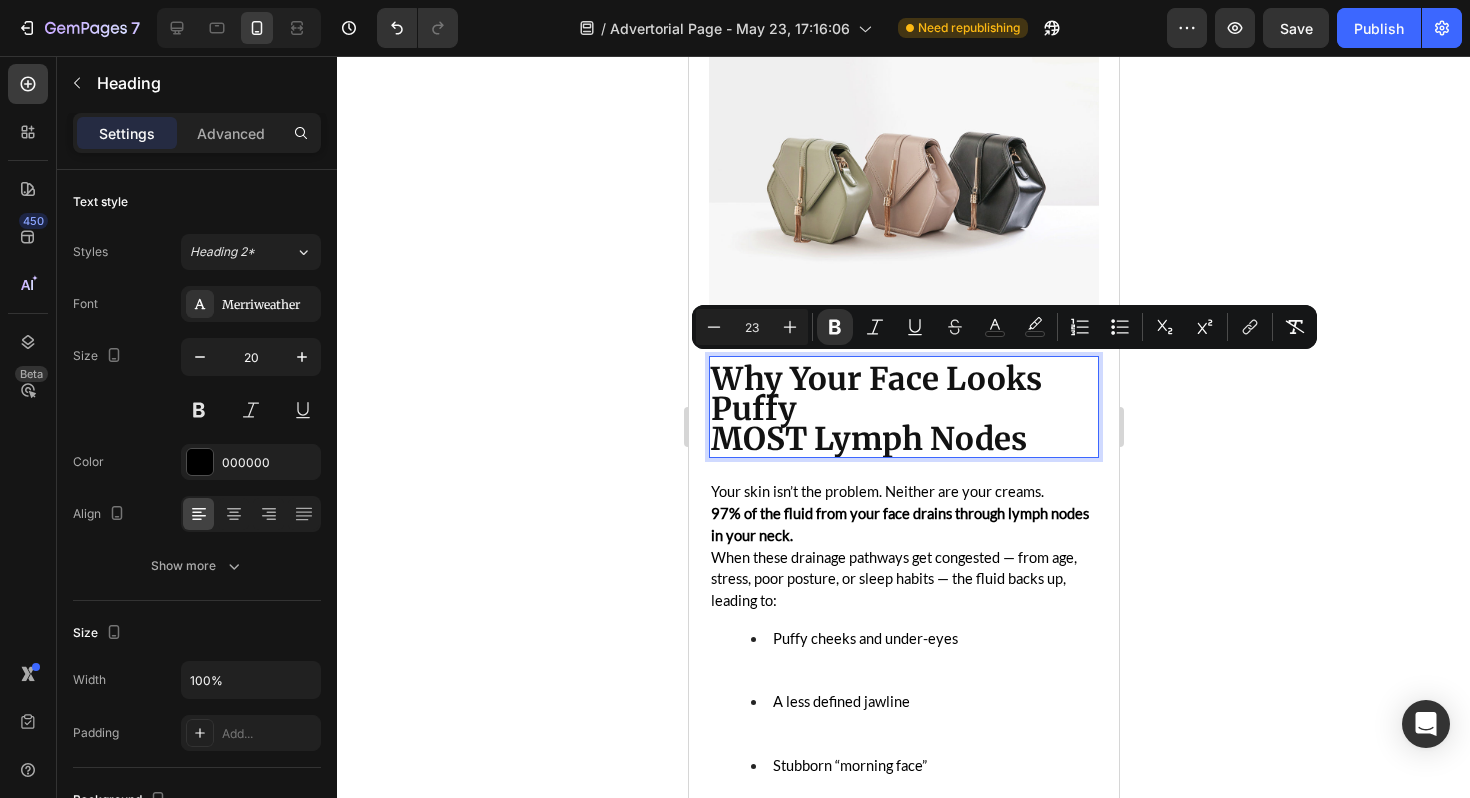drag, startPoint x: 1034, startPoint y: 438, endPoint x: 715, endPoint y: 371, distance: 325.9601 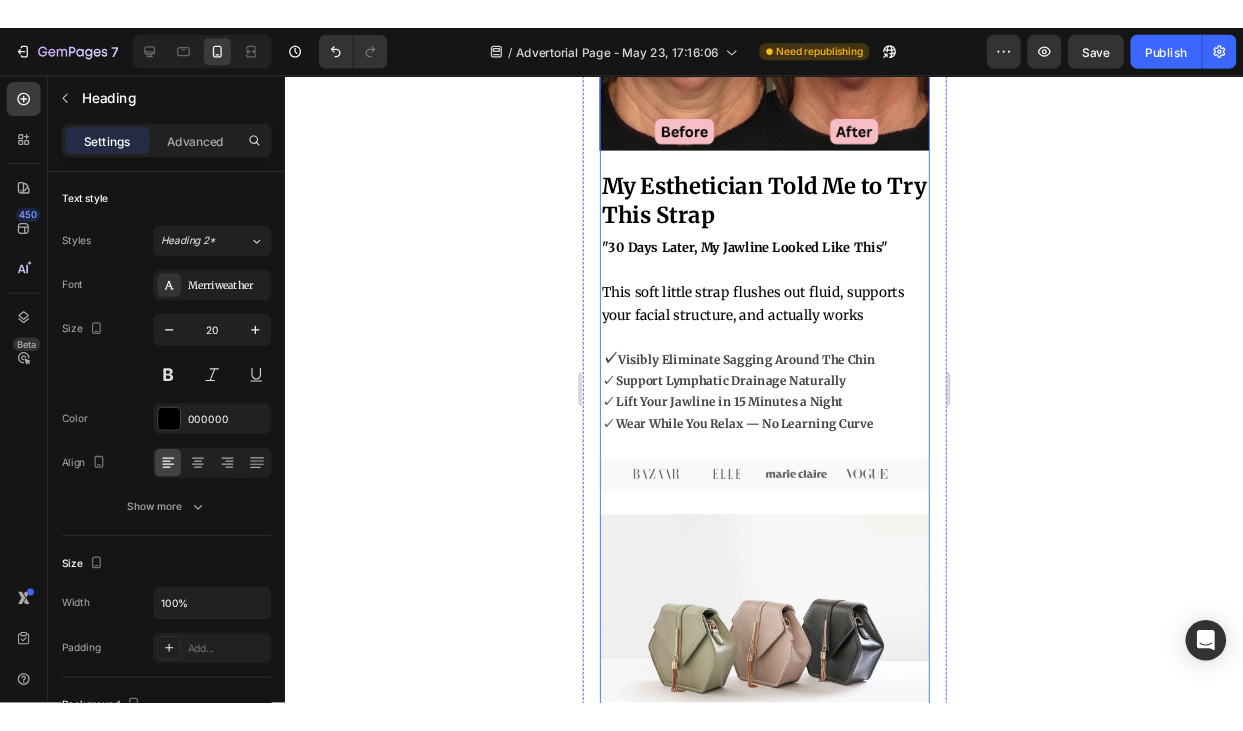scroll, scrollTop: 99, scrollLeft: 0, axis: vertical 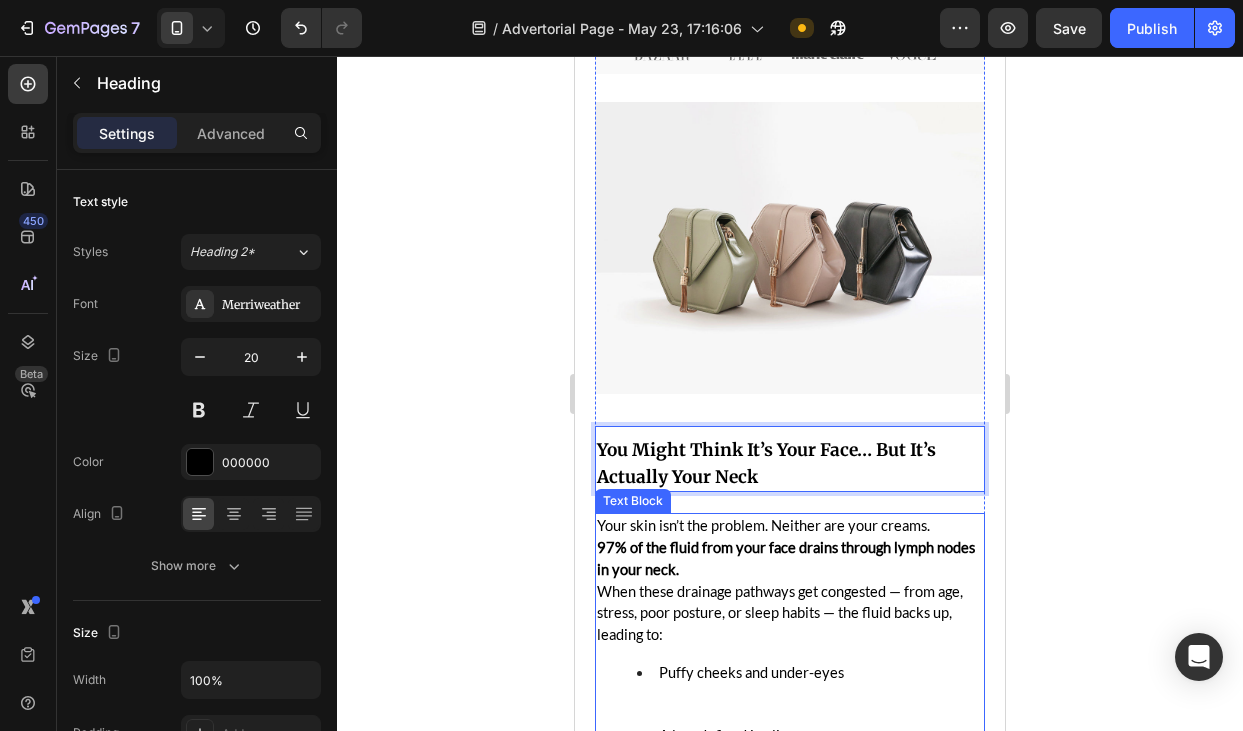 click on "97% of the fluid from your face drains through lymph nodes in your neck." at bounding box center [786, 558] 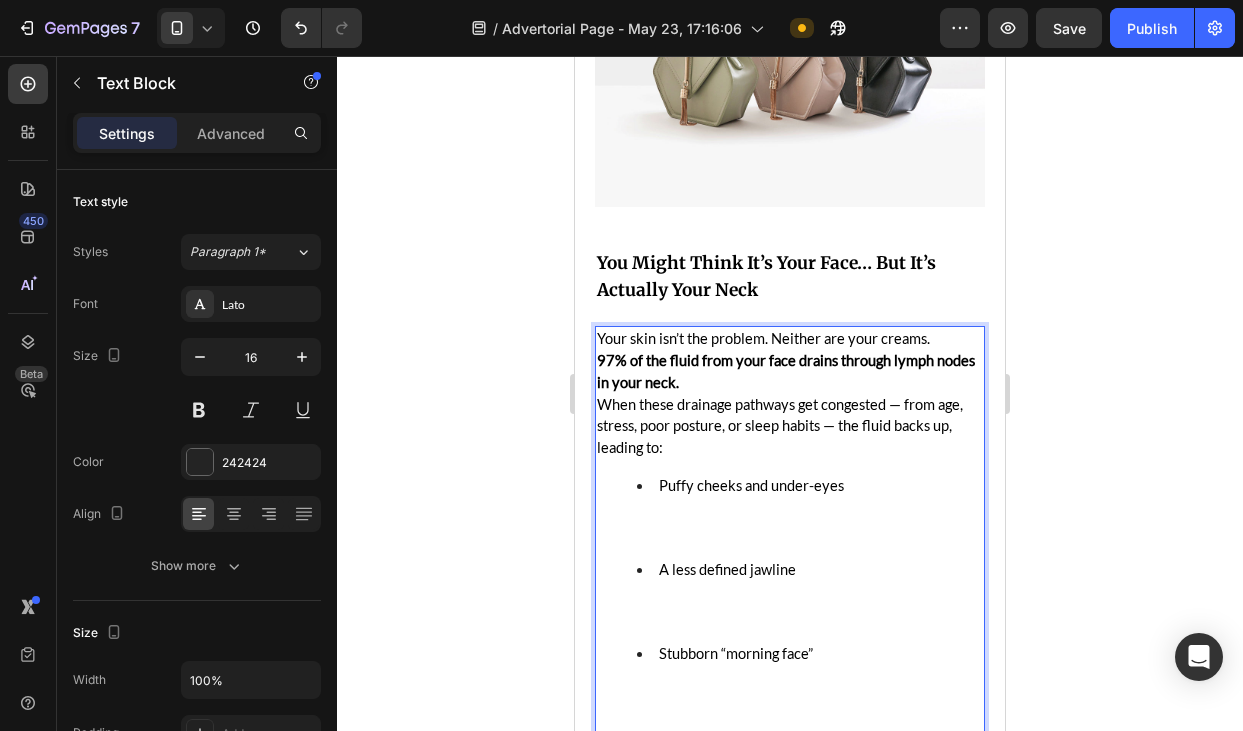 scroll, scrollTop: 1009, scrollLeft: 0, axis: vertical 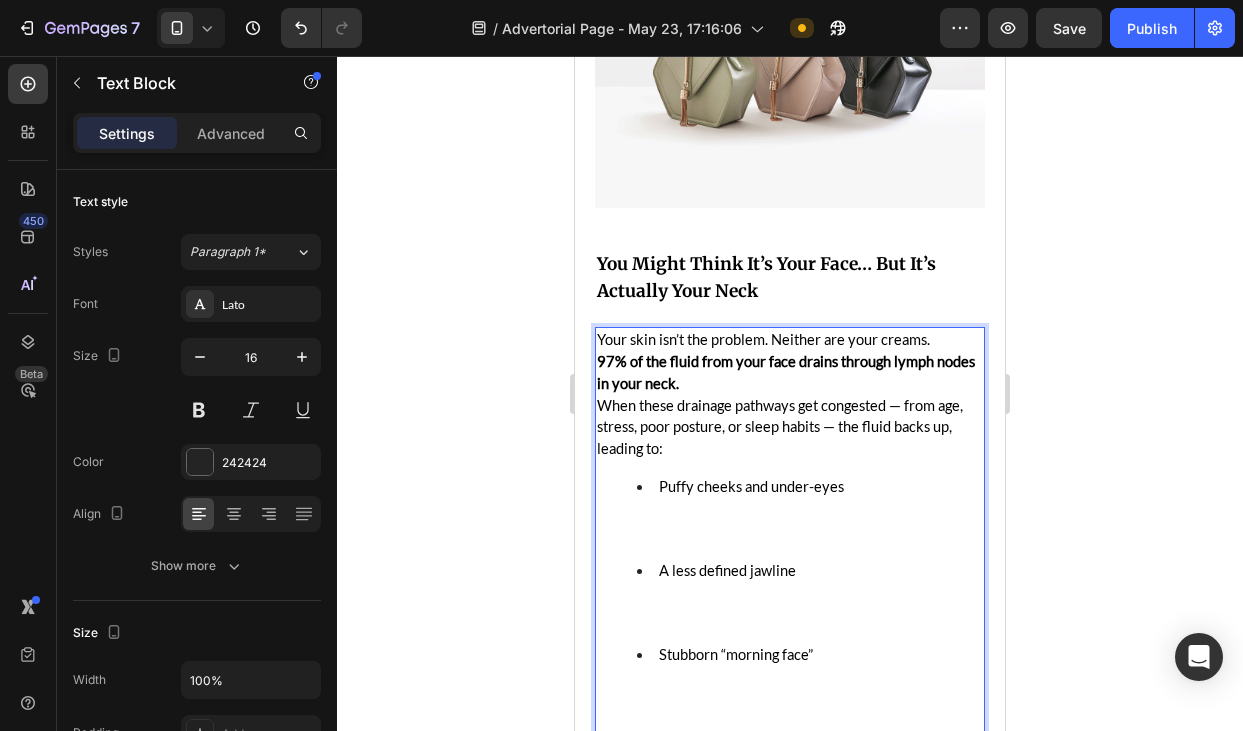 click on "Your skin isn’t the problem. Neither are your creams." at bounding box center (763, 339) 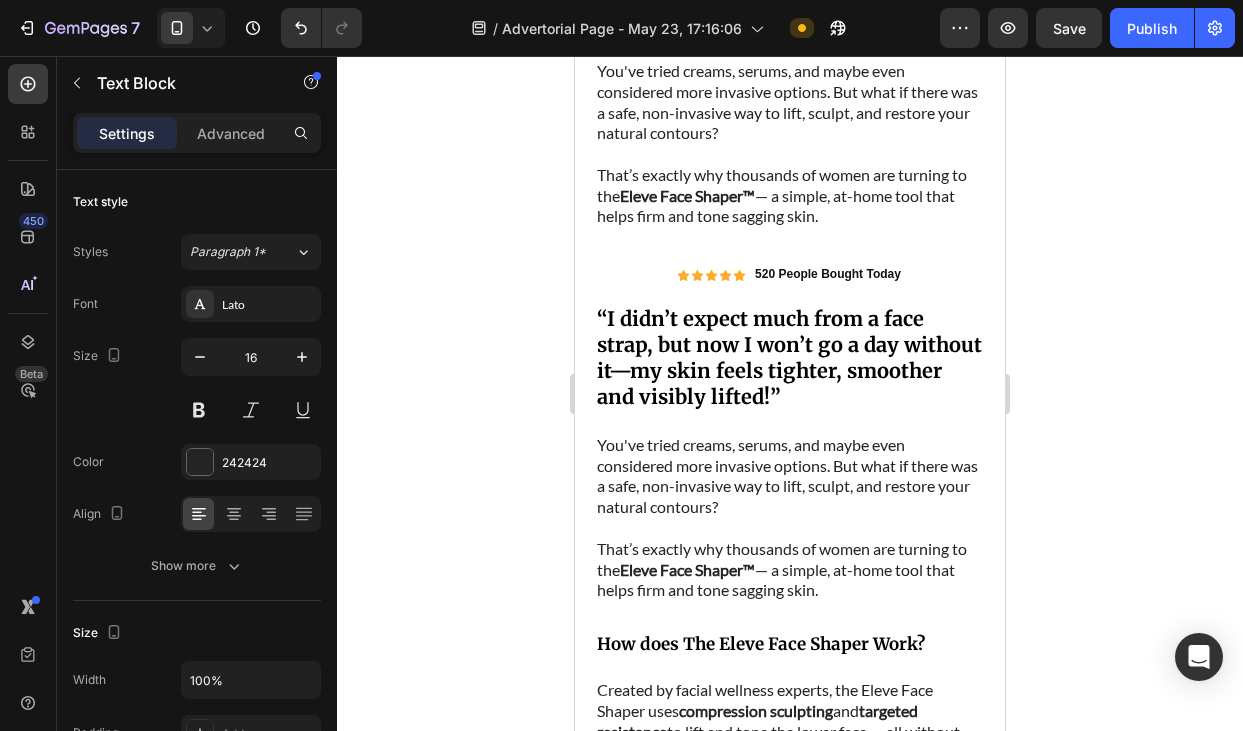 scroll, scrollTop: 2530, scrollLeft: 0, axis: vertical 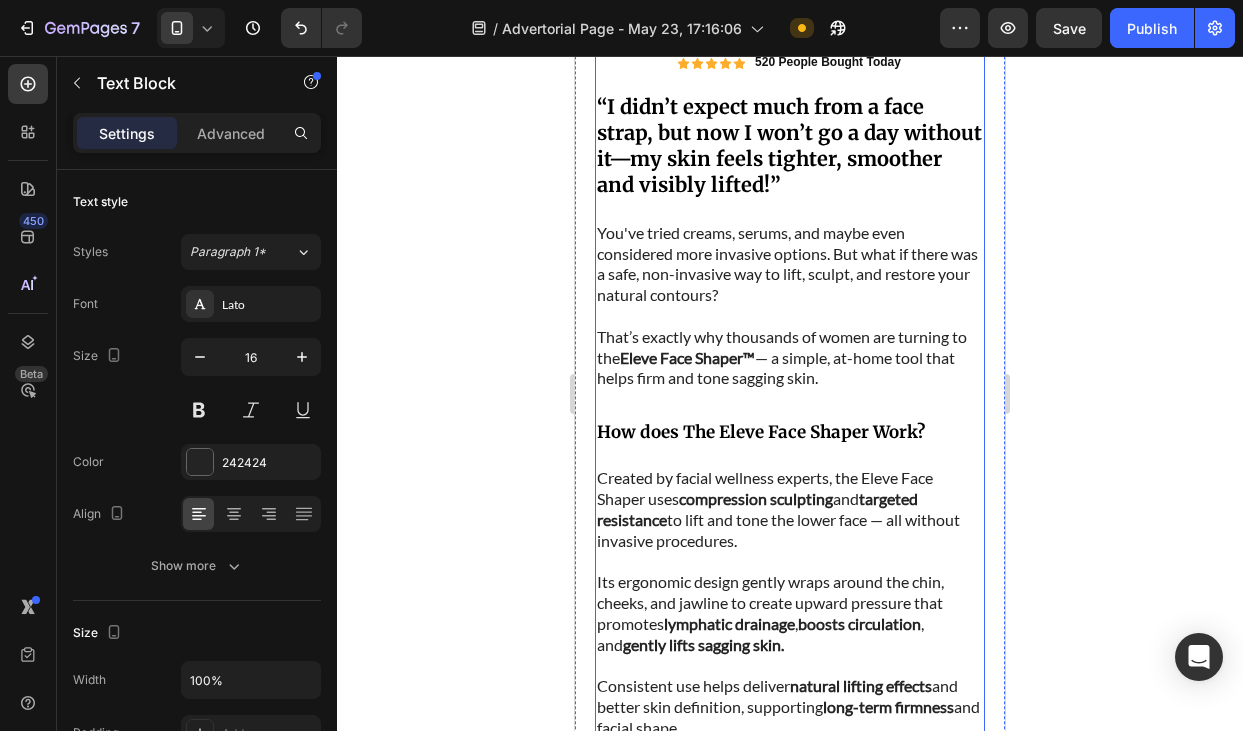 drag, startPoint x: 596, startPoint y: 334, endPoint x: 804, endPoint y: 452, distance: 239.14012 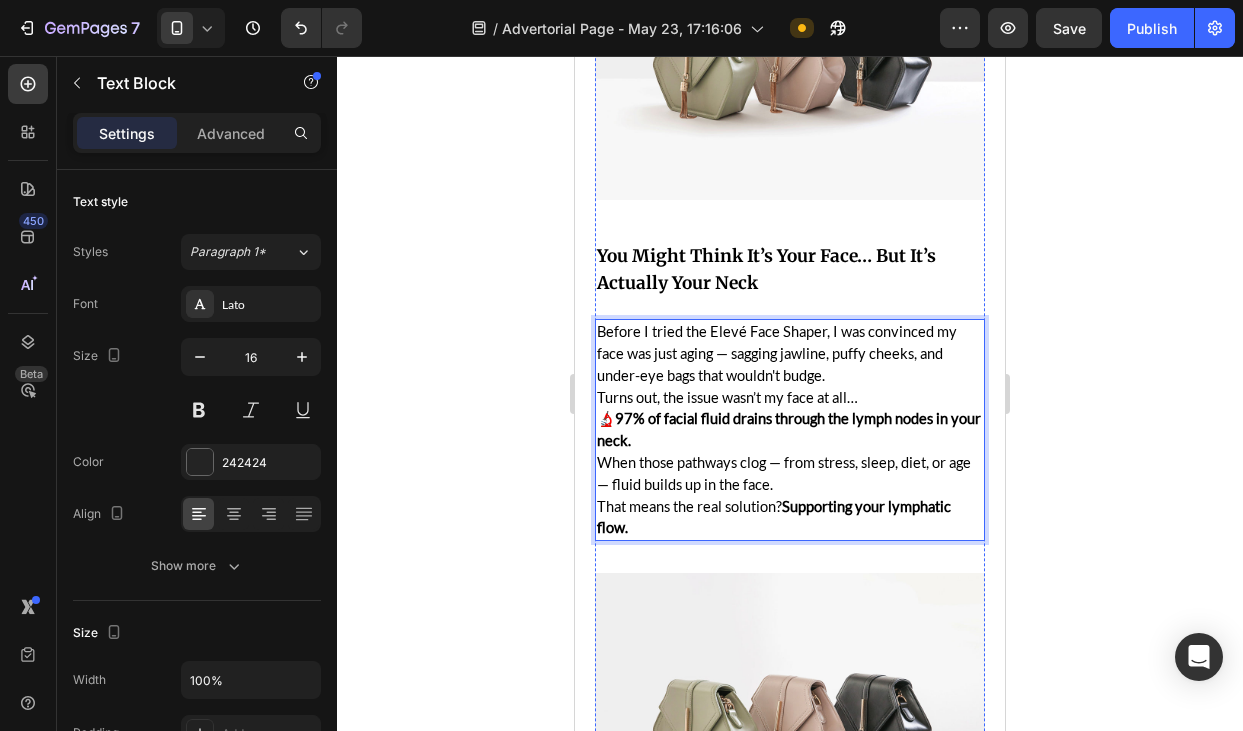 scroll, scrollTop: 1008, scrollLeft: 0, axis: vertical 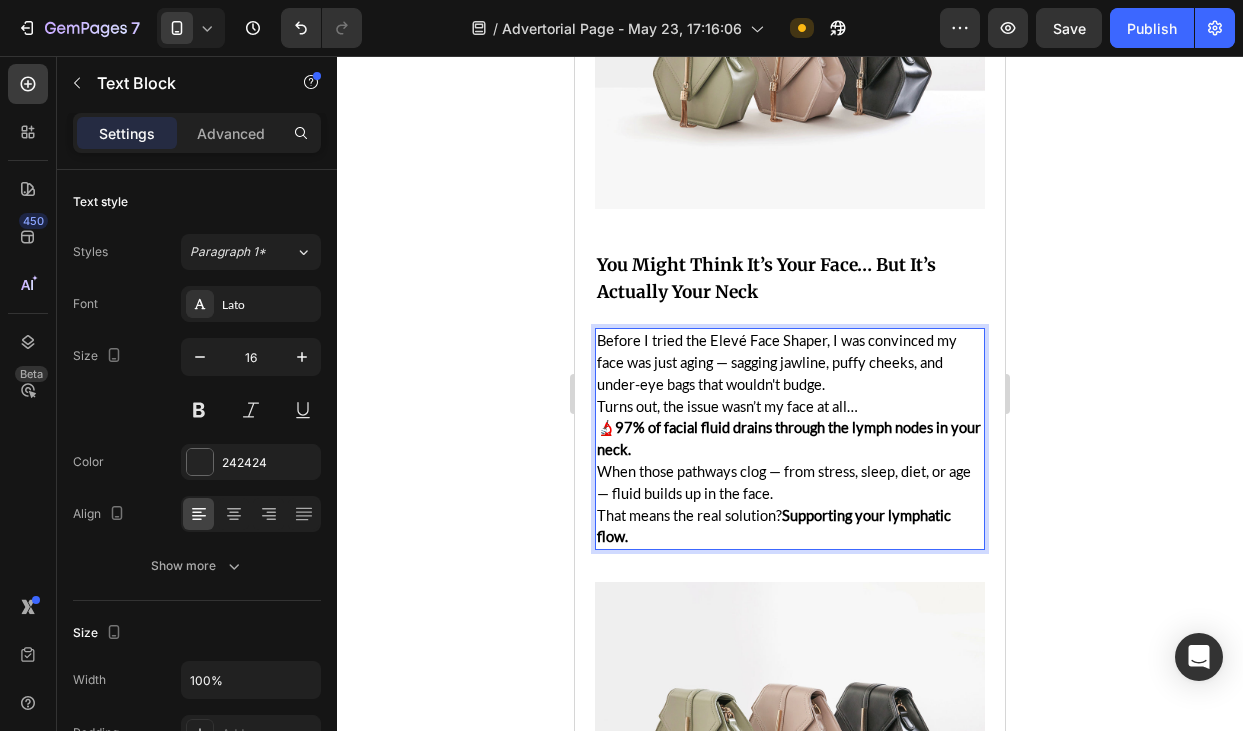 click 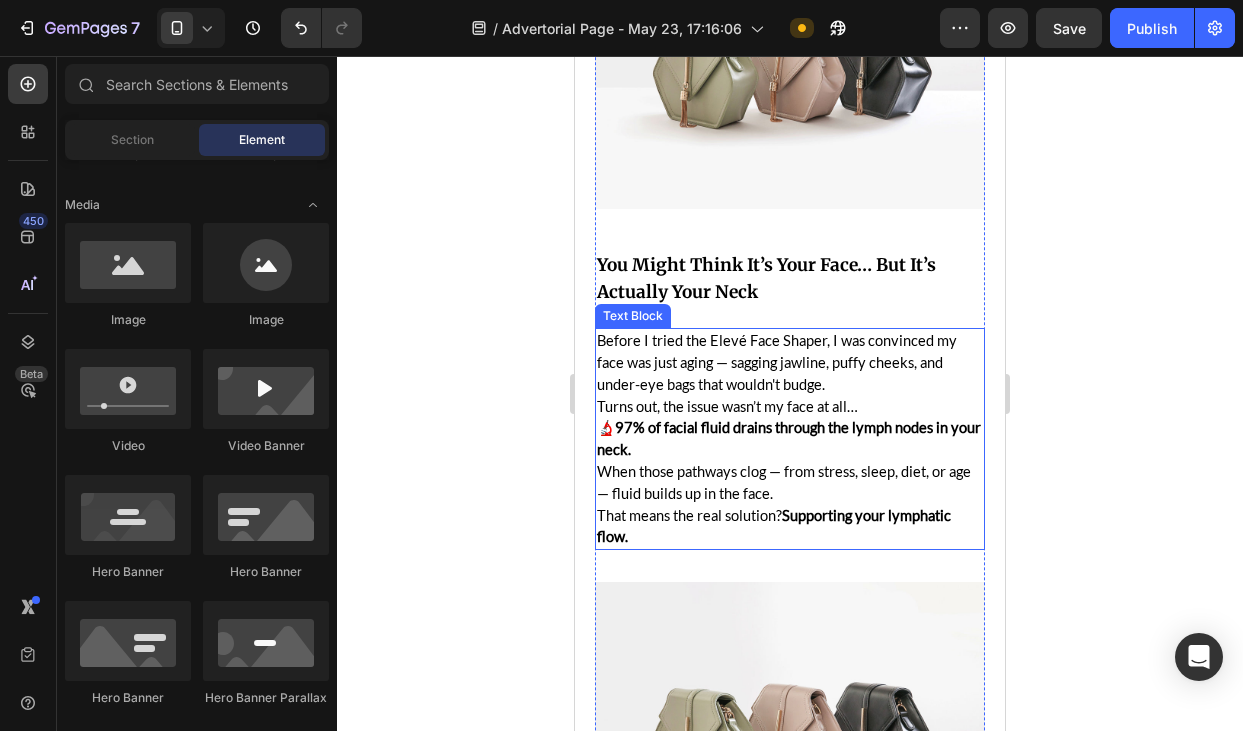 click on "Before I tried the Elevé Face Shaper, I was convinced my face was just aging — sagging jawline, puffy cheeks, and under-eye bags that wouldn't budge." at bounding box center [777, 362] 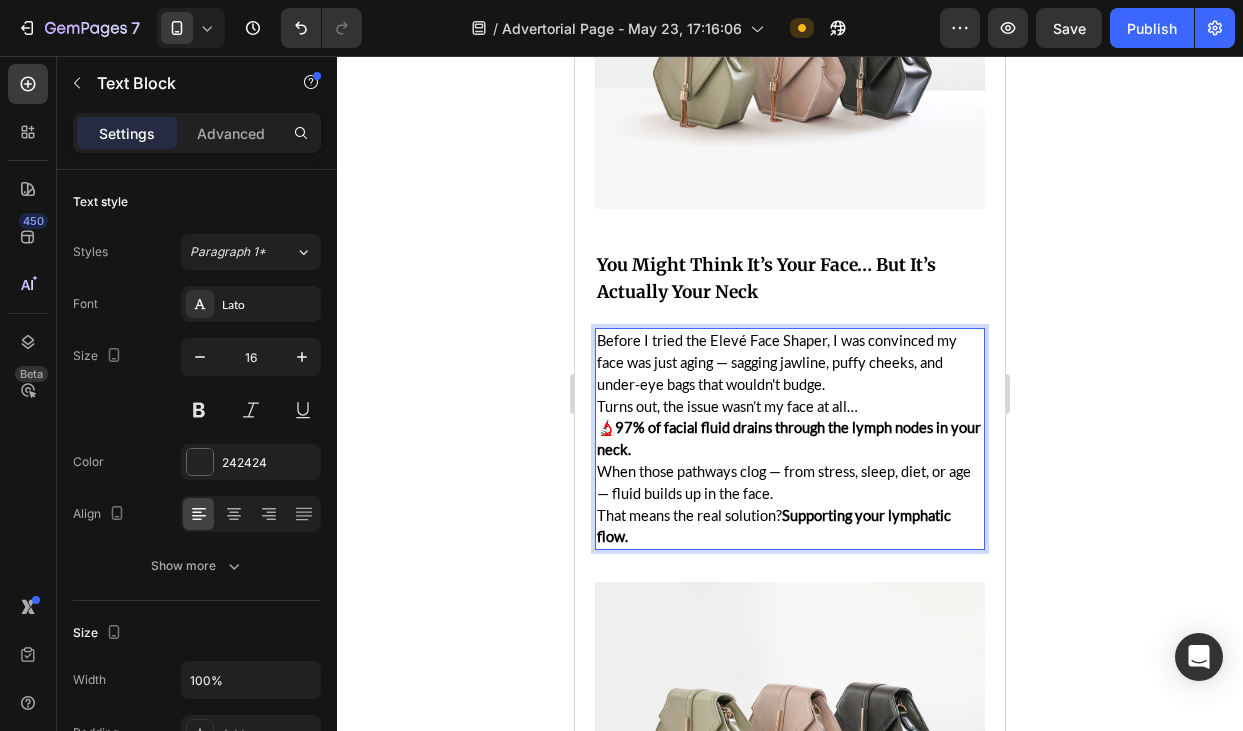 click on "Before I tried the Elevé Face Shaper, I was convinced my face was just aging — sagging jawline, puffy cheeks, and under-eye bags that wouldn't budge." at bounding box center [777, 362] 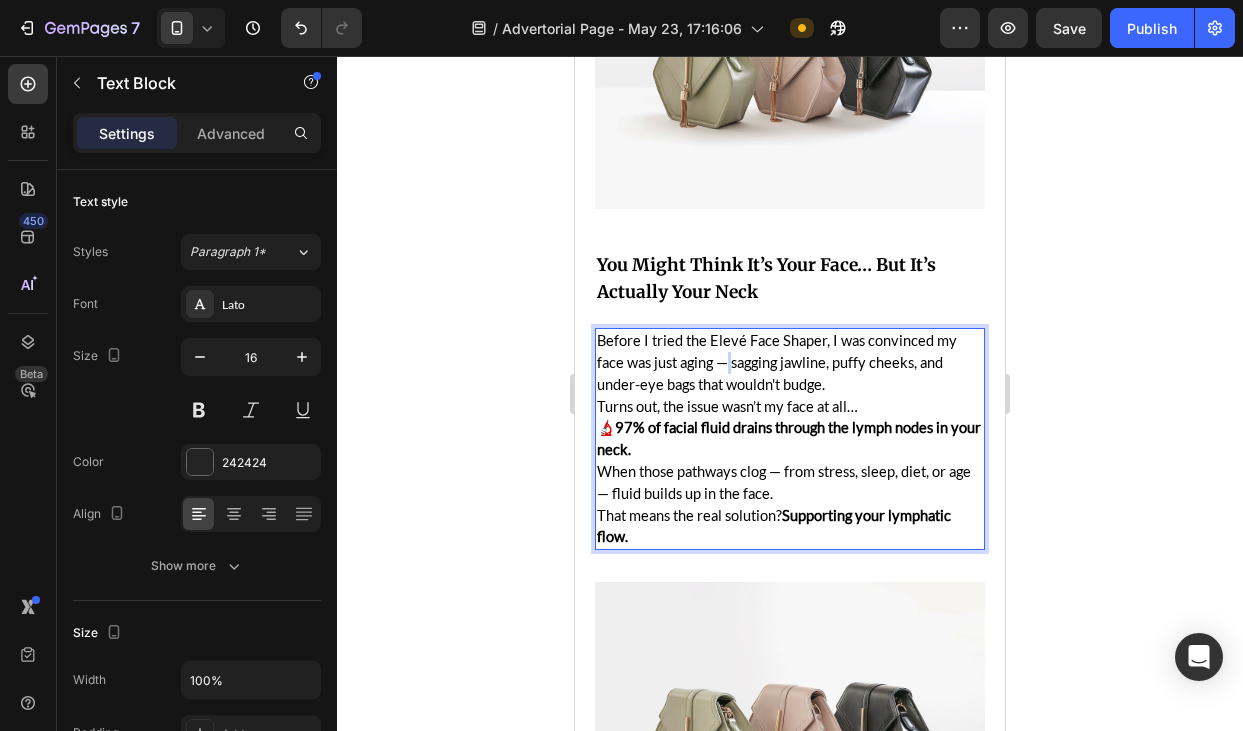 click on "Before I tried the Elevé Face Shaper, I was convinced my face was just aging — sagging jawline, puffy cheeks, and under-eye bags that wouldn't budge." at bounding box center (777, 362) 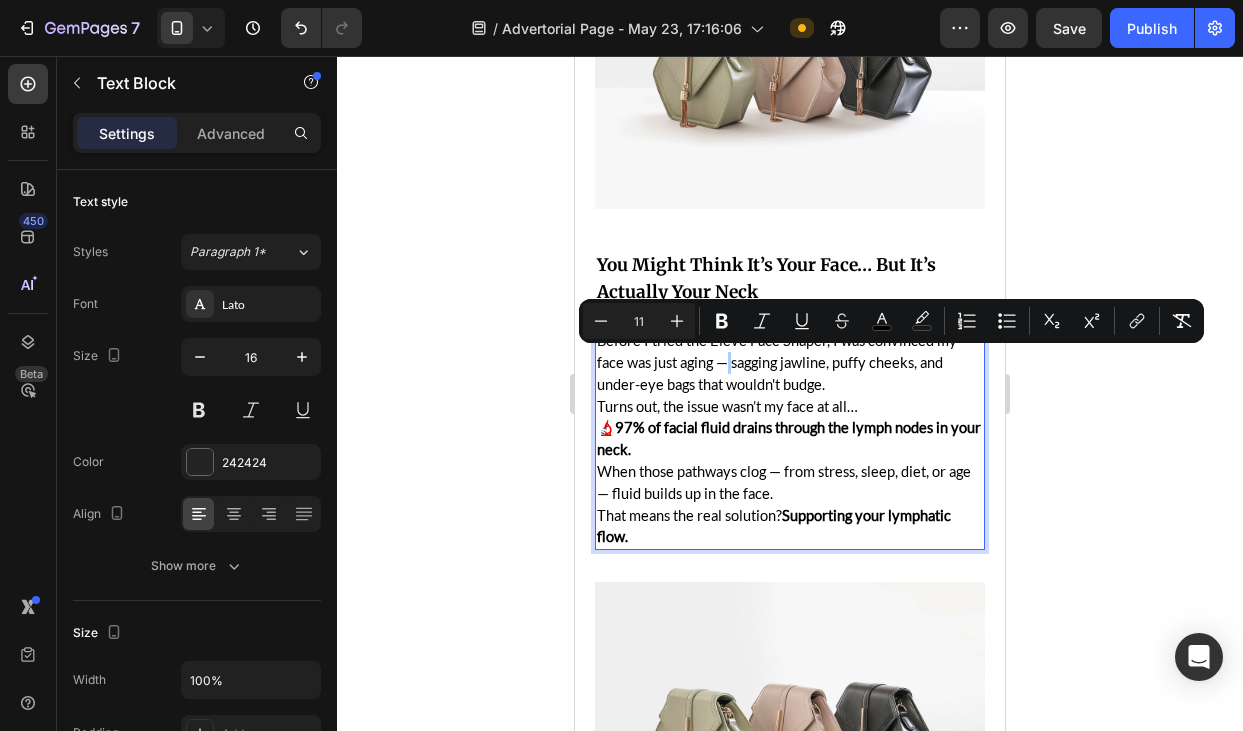 click 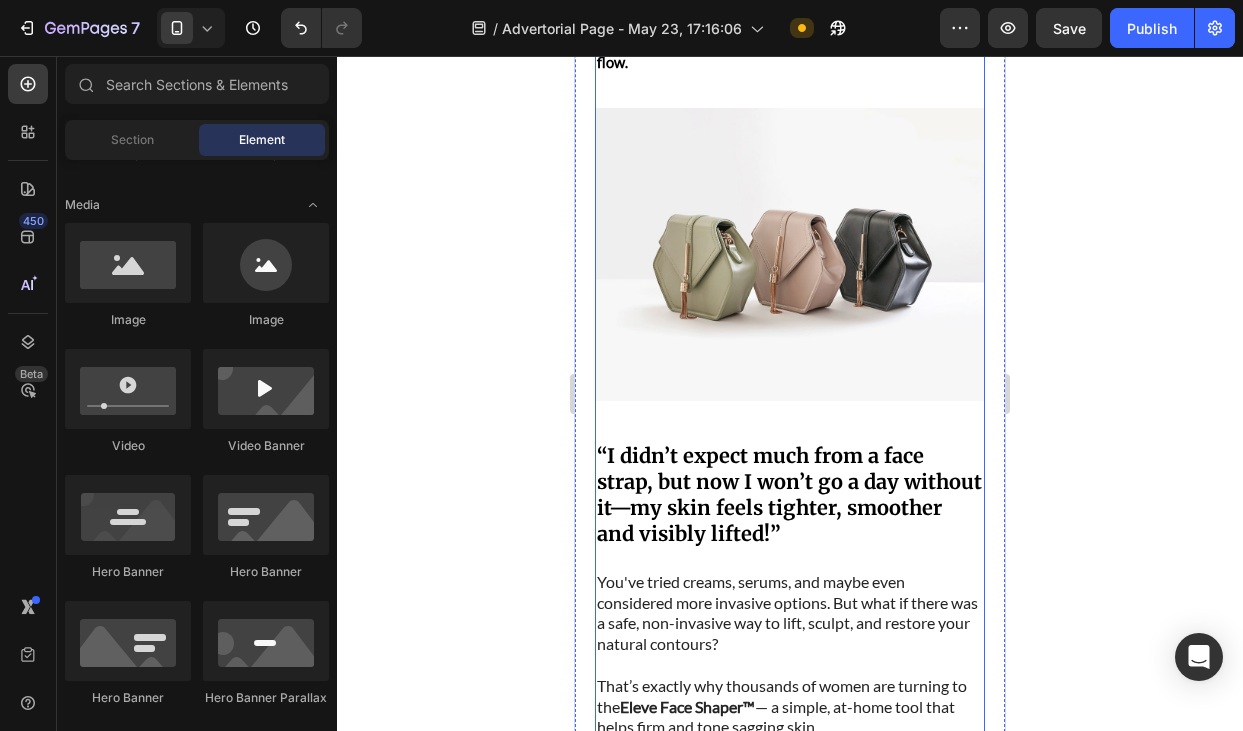 scroll, scrollTop: 1506, scrollLeft: 0, axis: vertical 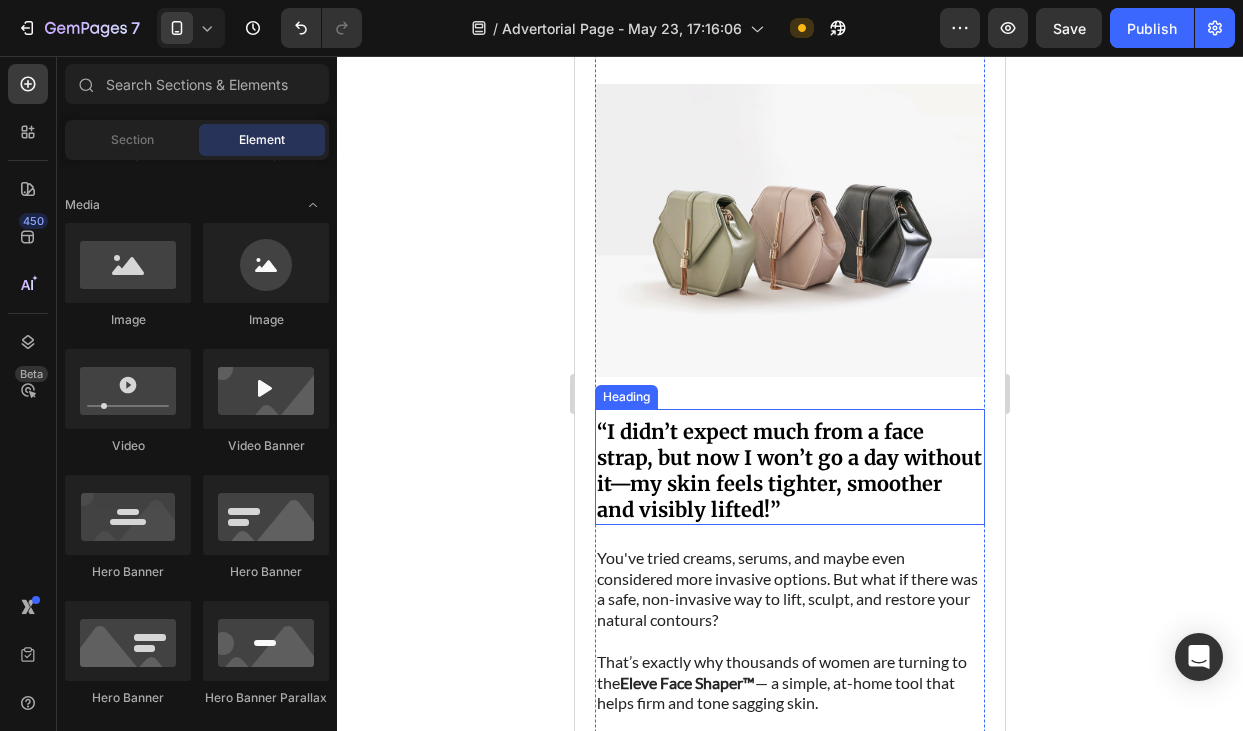 click on "“I didn’t expect much from a face strap, but now I won’t go a day without it—my skin feels tighter, smoother and visibly lifted!”" at bounding box center [790, 471] 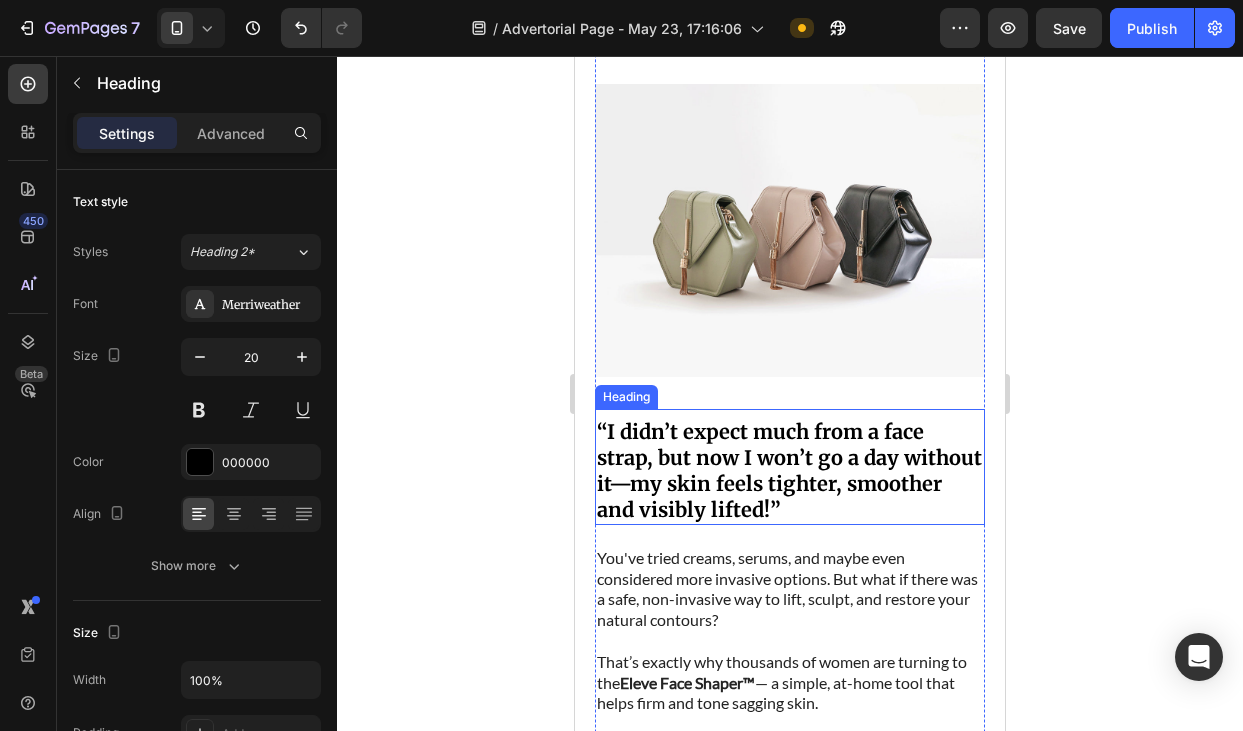 click on "“I didn’t expect much from a face strap, but now I won’t go a day without it—my skin feels tighter, smoother and visibly lifted!”" at bounding box center [790, 471] 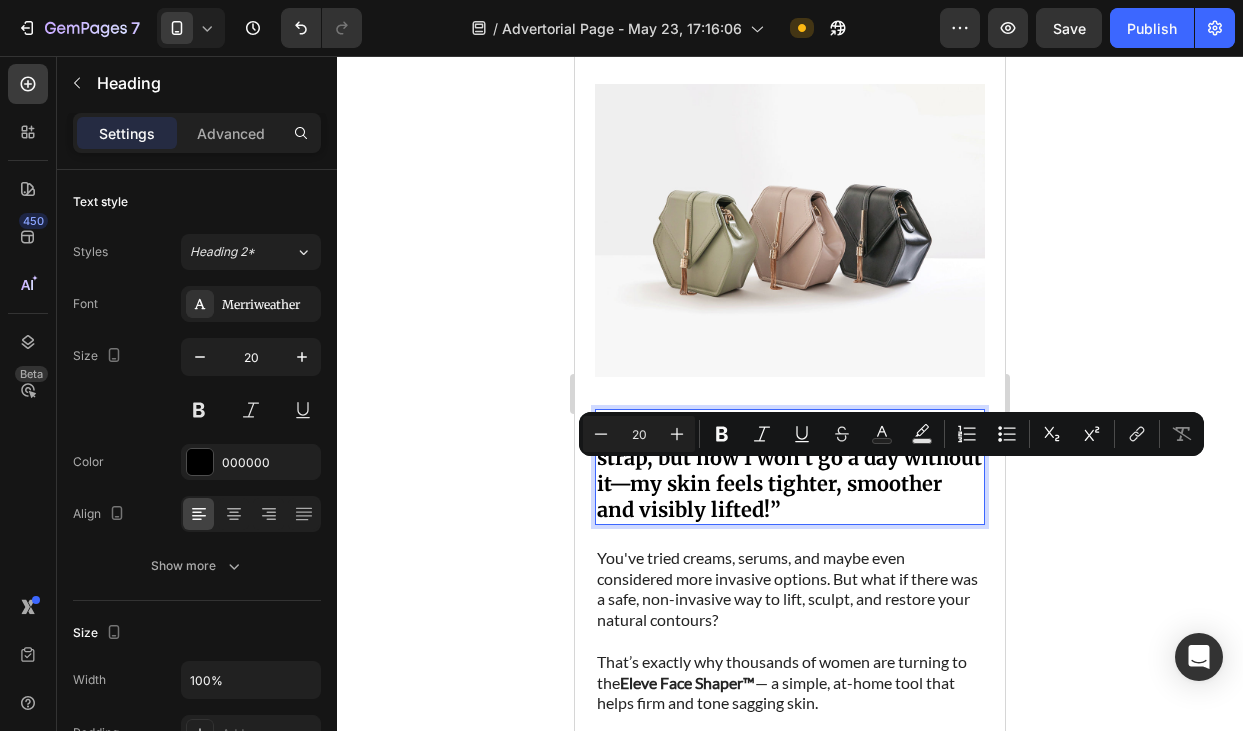 click on "“I didn’t expect much from a face strap, but now I won’t go a day without it—my skin feels tighter, smoother and visibly lifted!”" at bounding box center (790, 471) 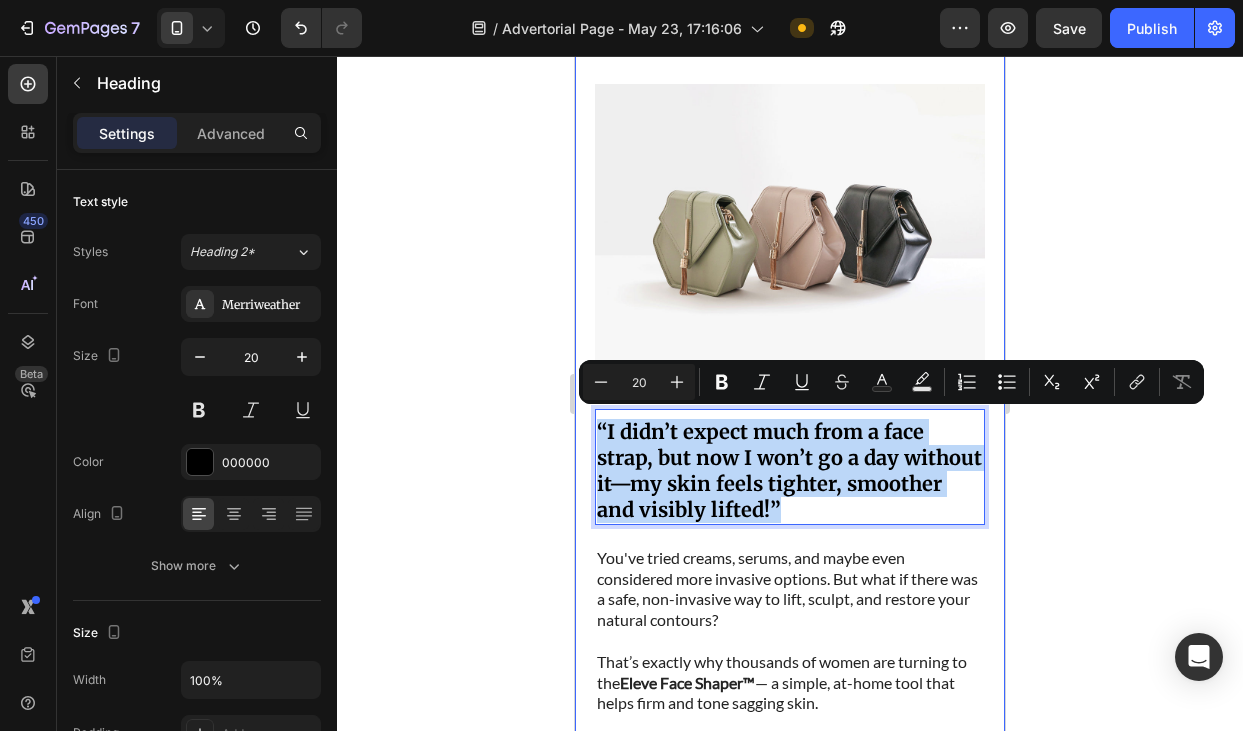 drag, startPoint x: 742, startPoint y: 504, endPoint x: 592, endPoint y: 417, distance: 173.40416 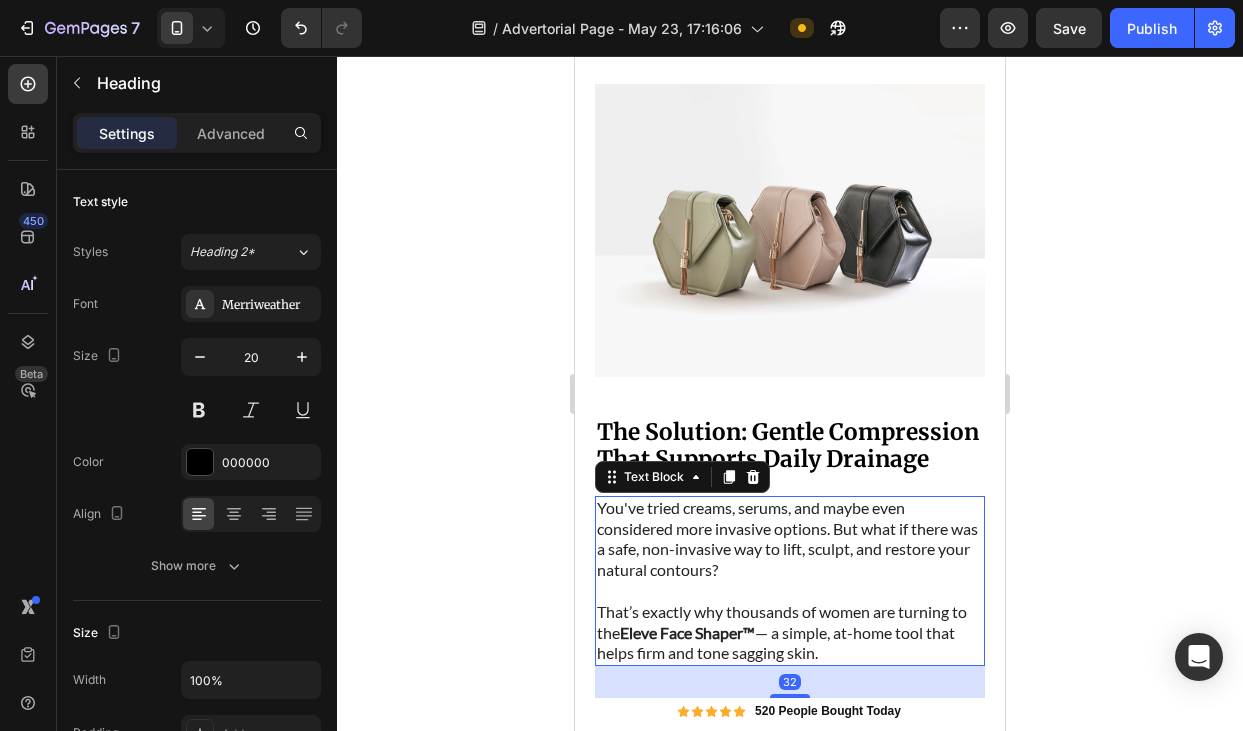 click on "You've tried creams, serums, and maybe even considered more invasive options. But what if there was a safe, non-invasive way to lift, sculpt, and restore your natural contours?" at bounding box center [790, 539] 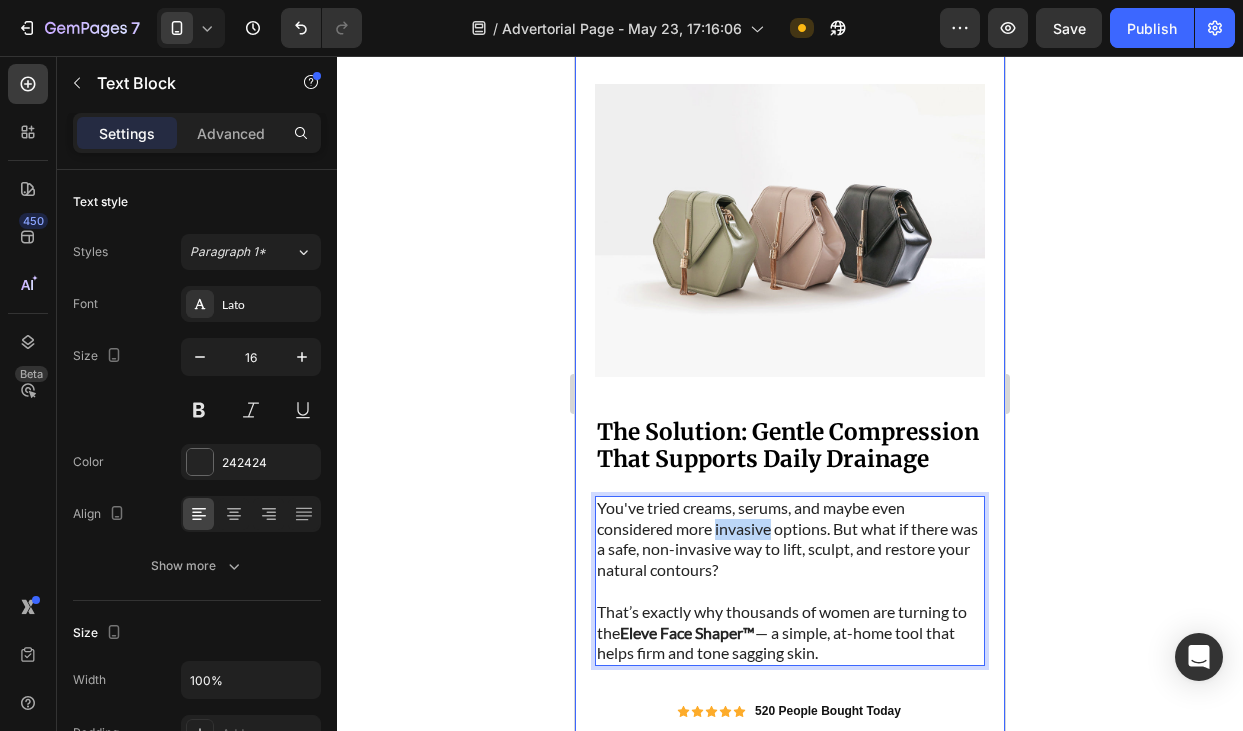 drag, startPoint x: 877, startPoint y: 647, endPoint x: 593, endPoint y: 497, distance: 321.17908 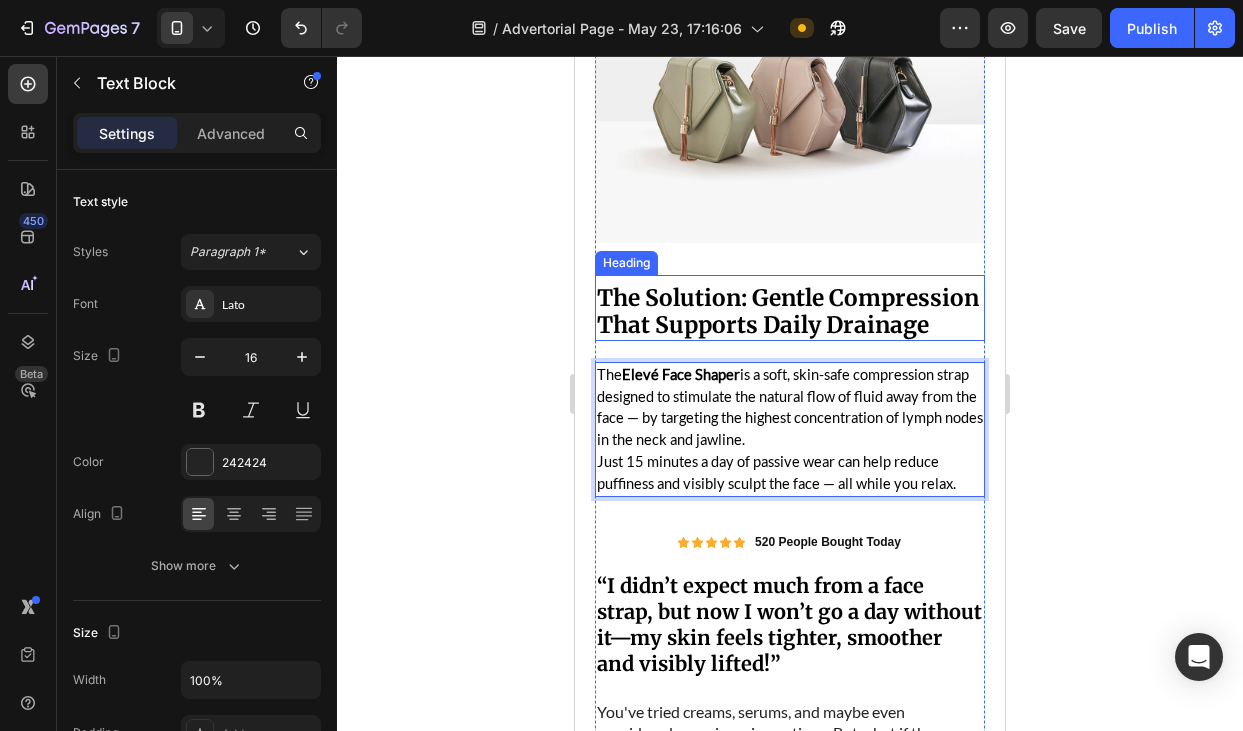 scroll, scrollTop: 1648, scrollLeft: 0, axis: vertical 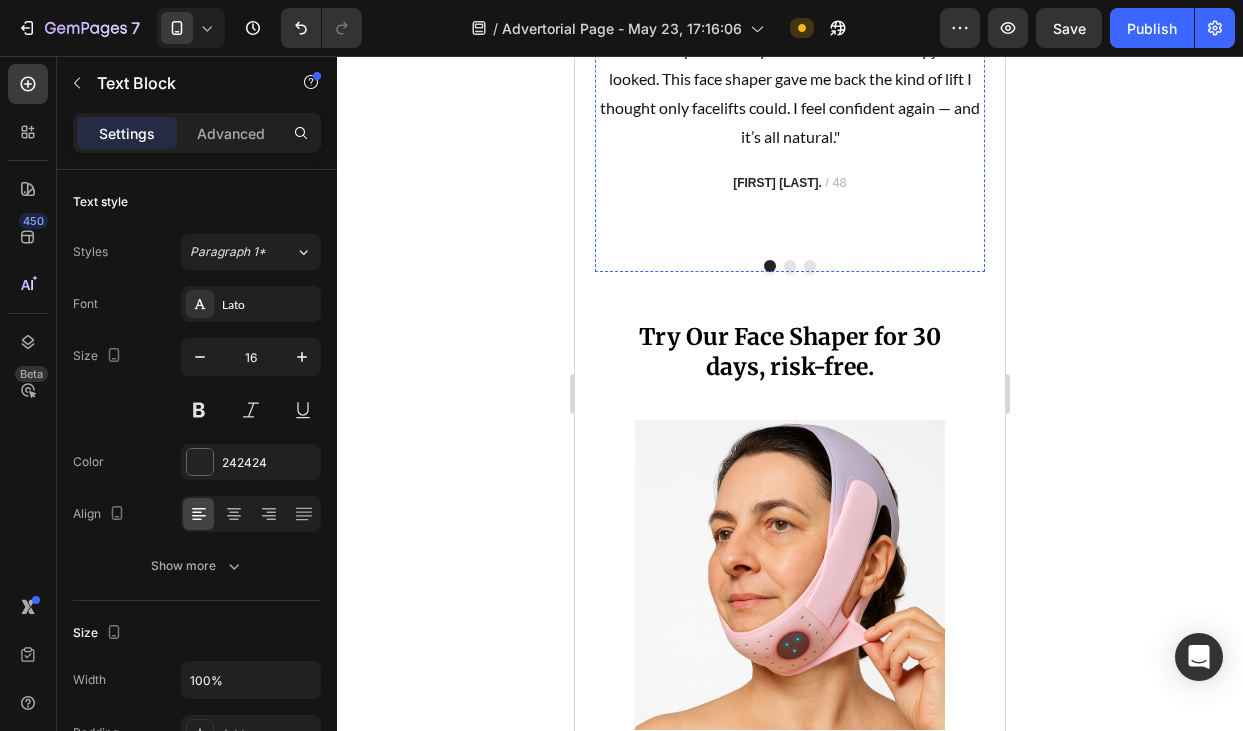 click at bounding box center (790, 2) 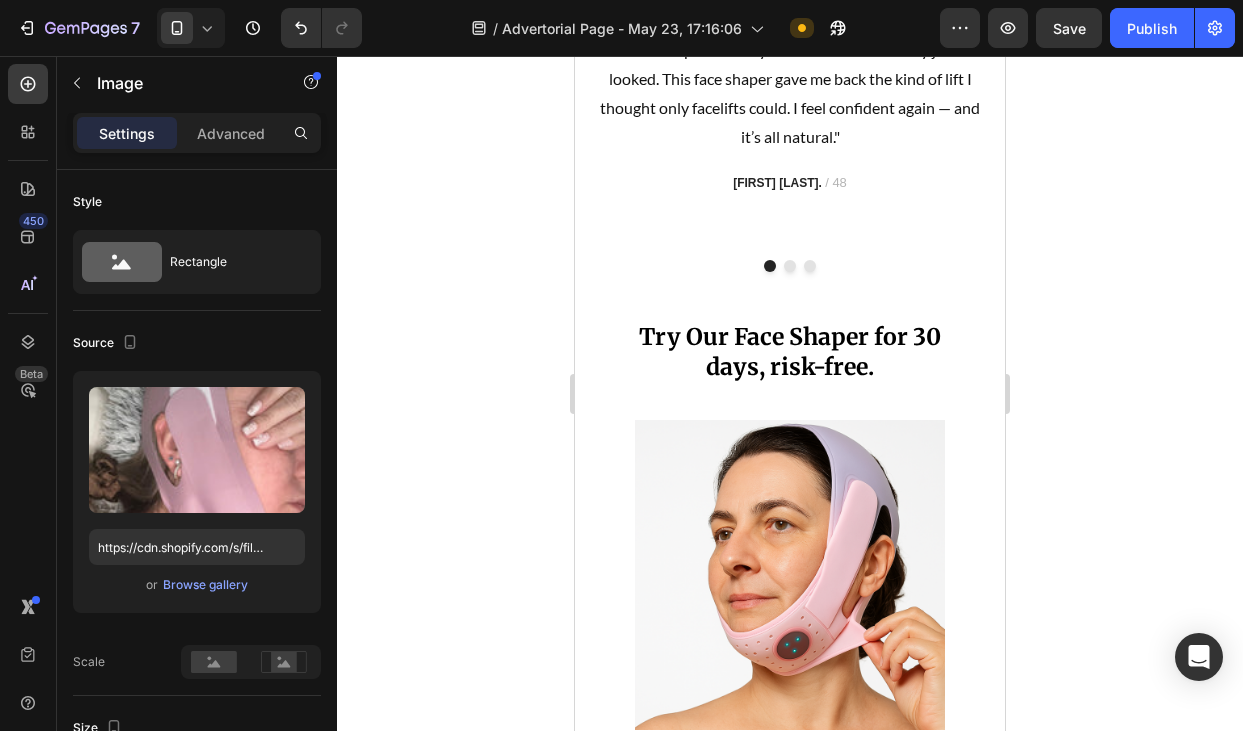 click 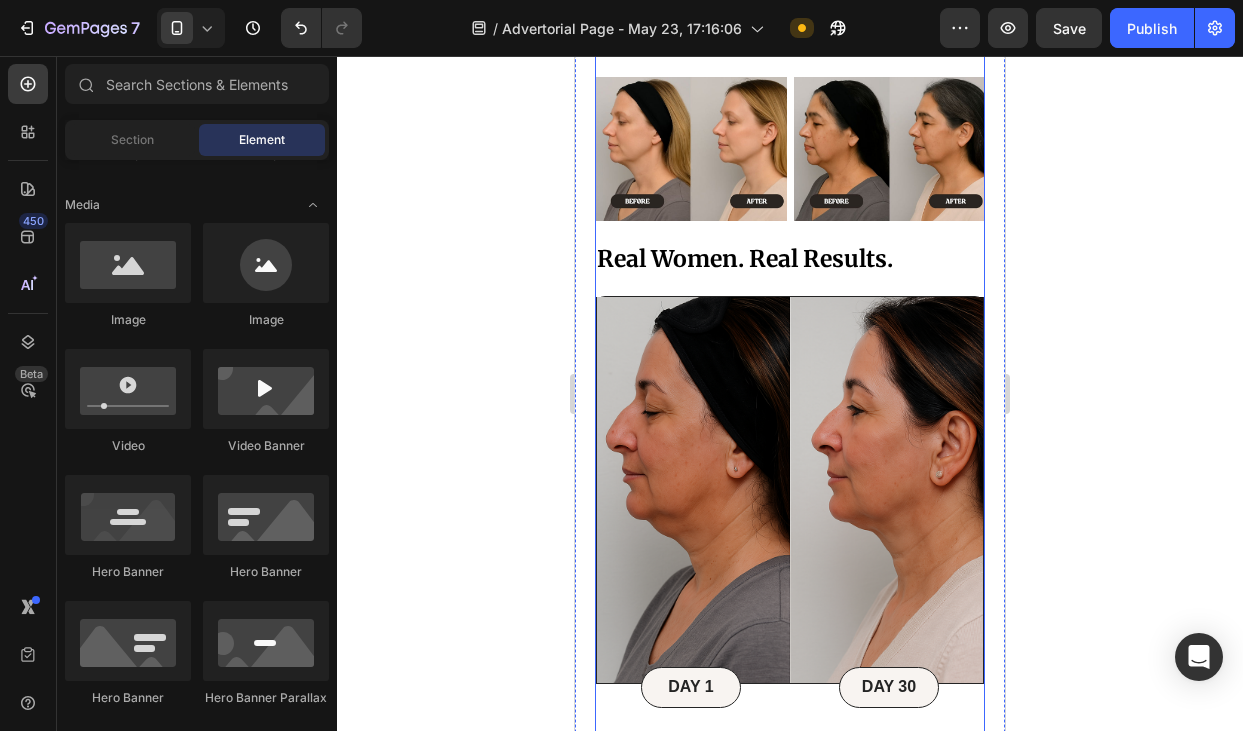 scroll, scrollTop: 2728, scrollLeft: 0, axis: vertical 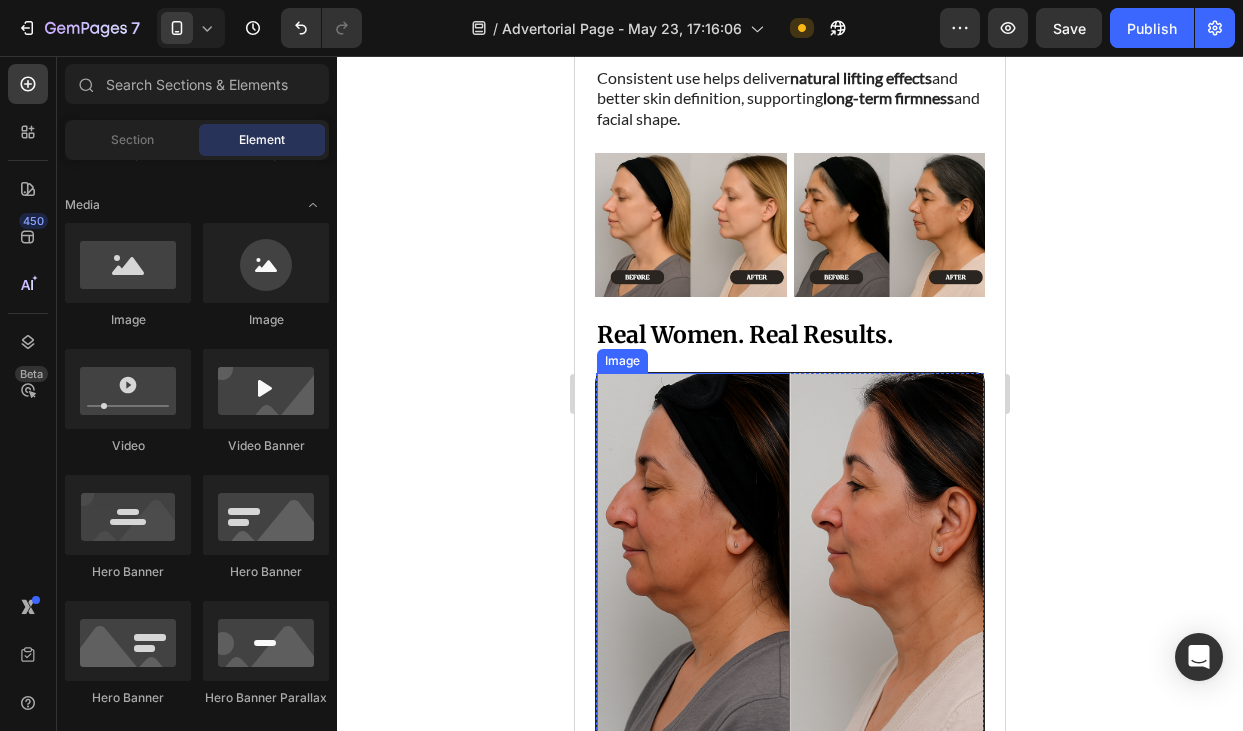 click at bounding box center (693, 566) 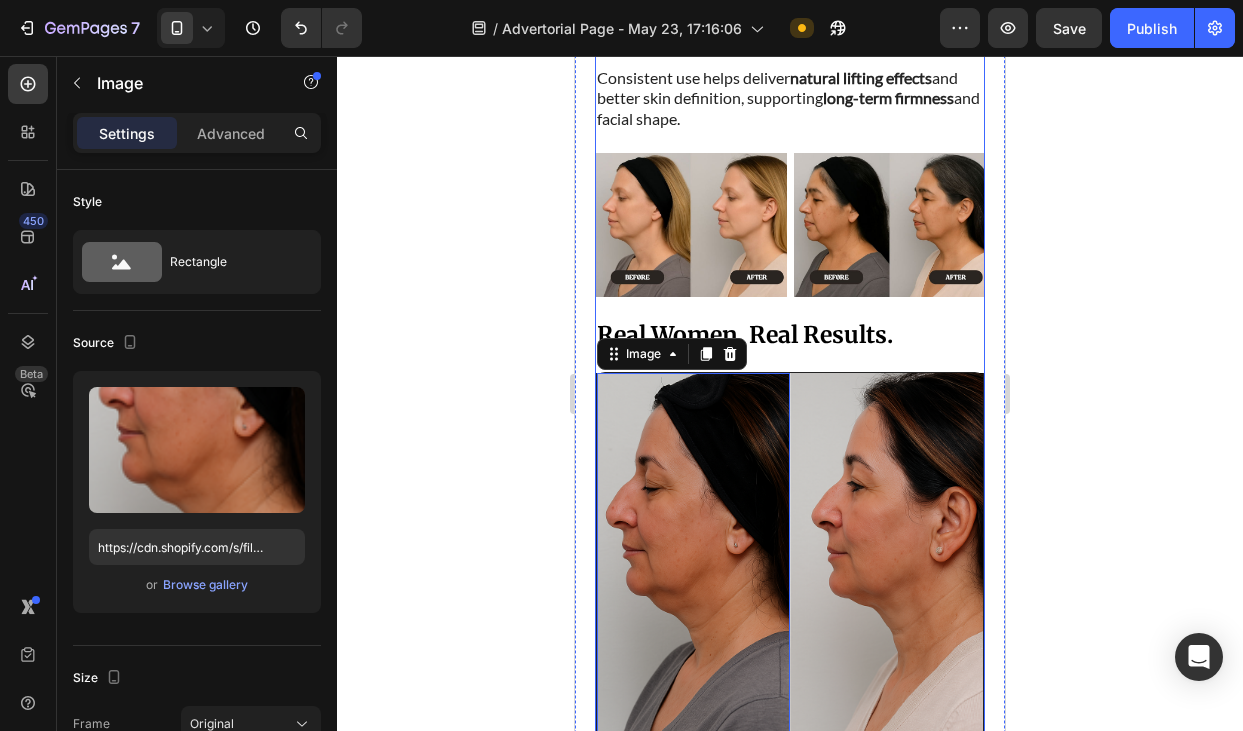 click on "Image My Esthetician Told Me to Try This Strap  "30 Days Later, My Jawline Looked Like This" Heading This soft little strap flushes out fluid, supports your facial structure, and actually works ✓  Visibly Eliminate Sagging Around The Chin ✓ Support Lymphatic Drainage Naturally ✓ Lift Your Jawline in 15 Minutes a Night ✓ Wear While You Relax — No Learning Curve Text Block Image Image Image Image Image Row Image ⁠⁠⁠⁠⁠⁠⁠ You Might Think It’s Your Face… But It’s Actually Your Neck Heading Before I tried the Elevé Face Shaper, I was convinced my face was just aging — sagging jawline, puffy cheeks, and under-eye bags that wouldn't budge. Turns out, the issue wasn’t my face at all… 🔬  97% of facial fluid drains through the lymph nodes in your neck. When those pathways clog — from stress, sleep, diet, or age — fluid builds up in the face. That means the real solution?  Supporting your lymphatic flow. Text Block Image ⁠⁠⁠⁠⁠⁠⁠ Heading The  Elevé Face Shaper" at bounding box center [790, -664] 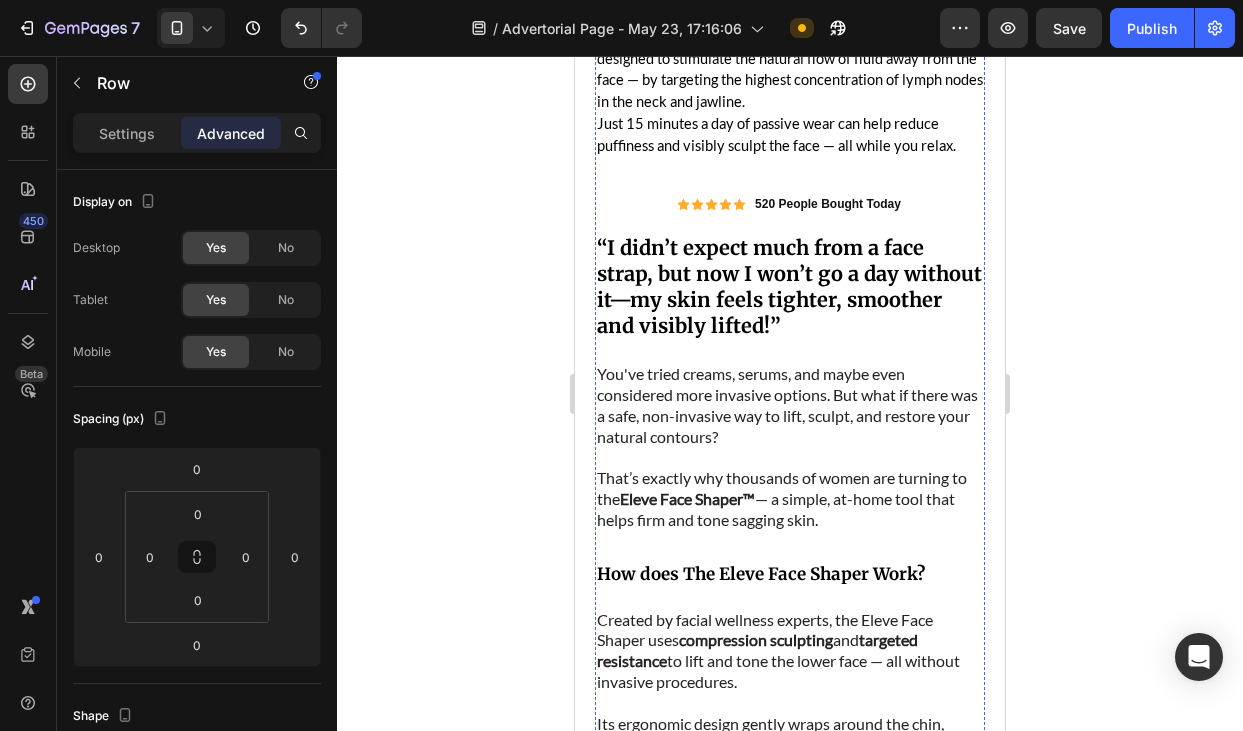 scroll, scrollTop: 1967, scrollLeft: 0, axis: vertical 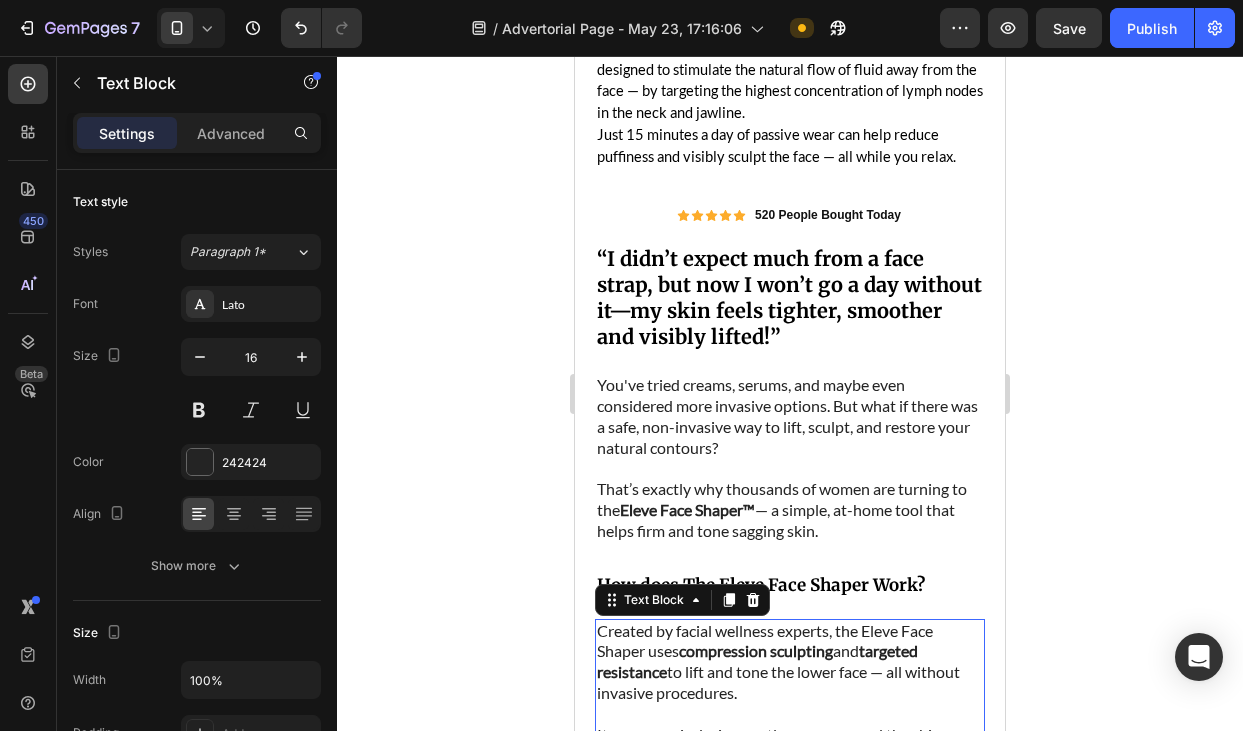 click on "Created by facial wellness experts, the Eleve Face Shaper uses  compression sculpting  and  targeted resistance  to lift and tone the lower face — all without invasive procedures." at bounding box center (790, 662) 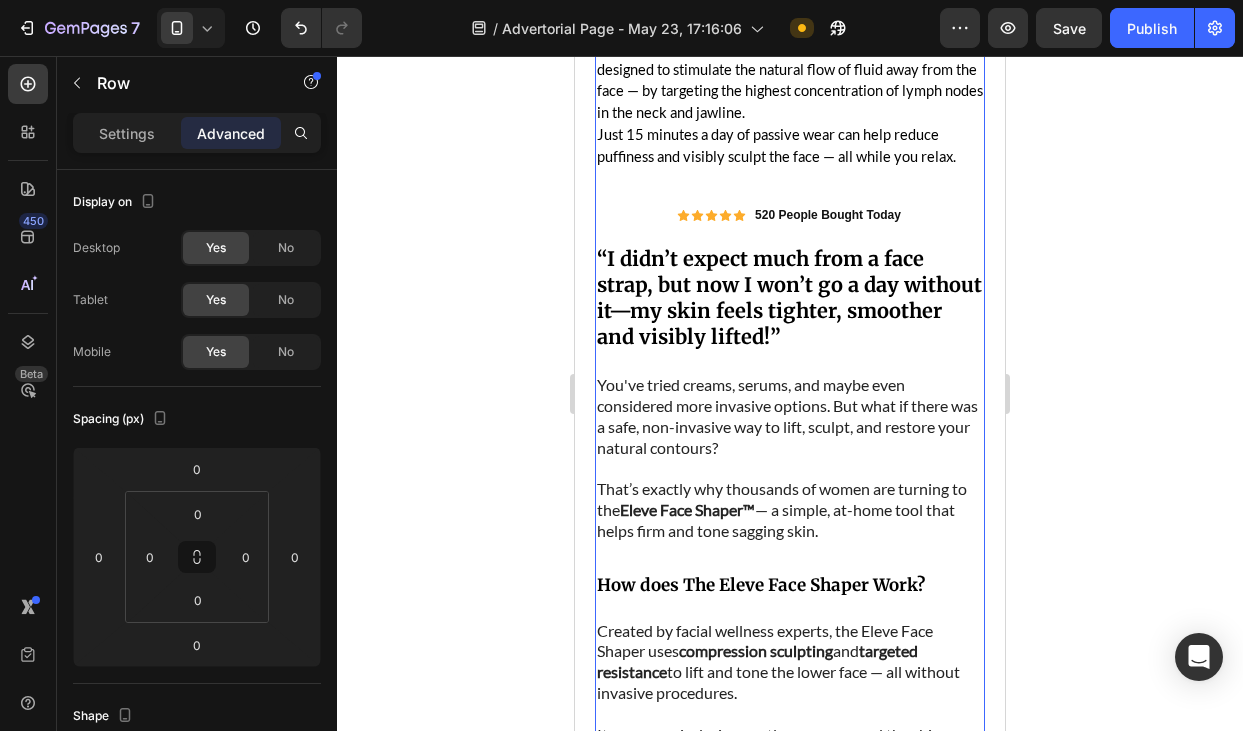 click on "Image My Esthetician Told Me to Try This Strap  "30 Days Later, My Jawline Looked Like This" Heading This soft little strap flushes out fluid, supports your facial structure, and actually works ✓  Visibly Eliminate Sagging Around The Chin ✓ Support Lymphatic Drainage Naturally ✓ Lift Your Jawline in 15 Minutes a Night ✓ Wear While You Relax — No Learning Curve Text Block Image Image Image Image Image Row Image ⁠⁠⁠⁠⁠⁠⁠ You Might Think It’s Your Face… But It’s Actually Your Neck Heading Before I tried the Elevé Face Shaper, I was convinced my face was just aging — sagging jawline, puffy cheeks, and under-eye bags that wouldn't budge. Turns out, the issue wasn’t my face at all… 🔬  97% of facial fluid drains through the lymph nodes in your neck. When those pathways clog — from stress, sleep, diet, or age — fluid builds up in the face. That means the real solution?  Supporting your lymphatic flow. Text Block Image ⁠⁠⁠⁠⁠⁠⁠ Heading The  Elevé Face Shaper" at bounding box center (790, 97) 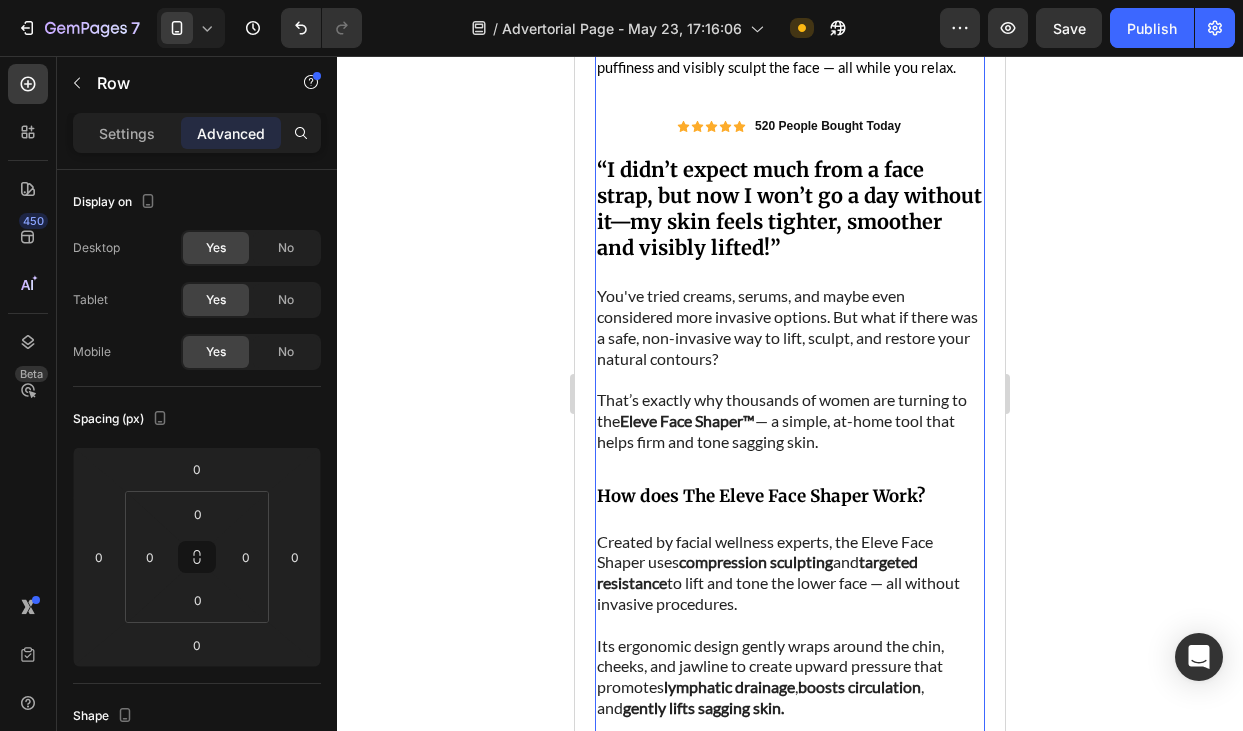 scroll, scrollTop: 2057, scrollLeft: 0, axis: vertical 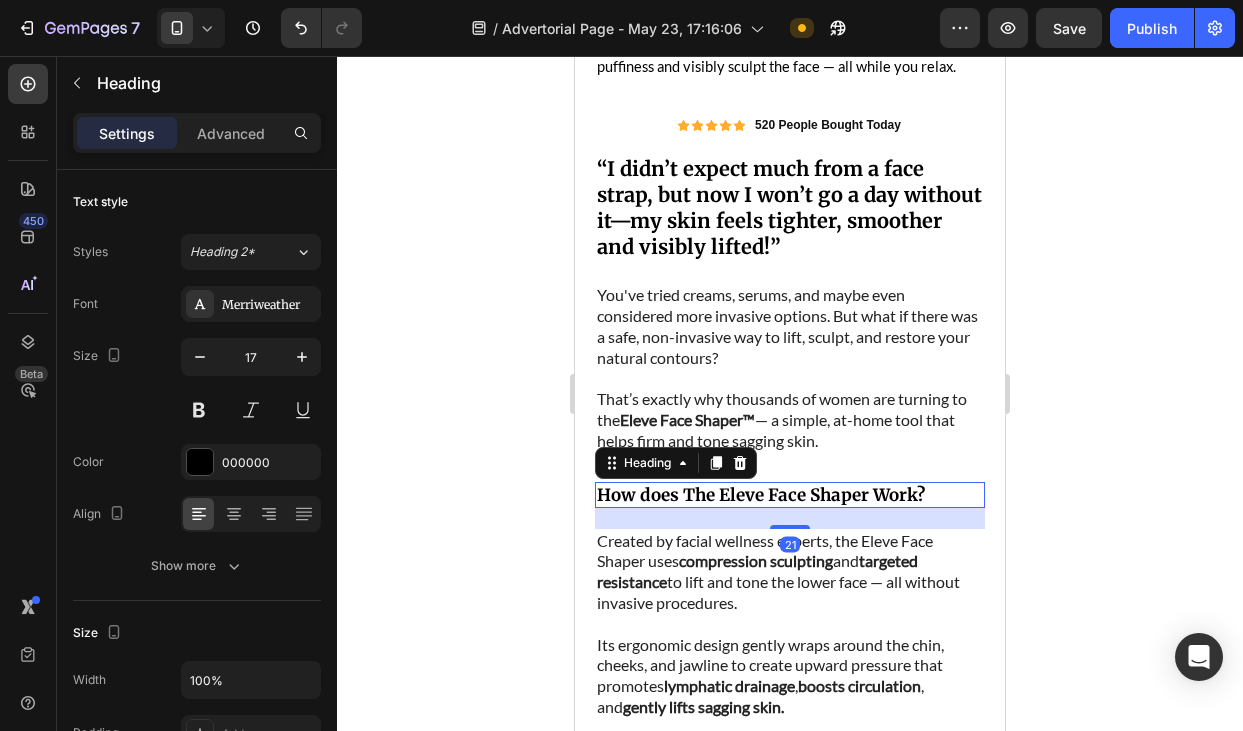 click on "How does The Eleve Face Shaper Work?" at bounding box center (790, 495) 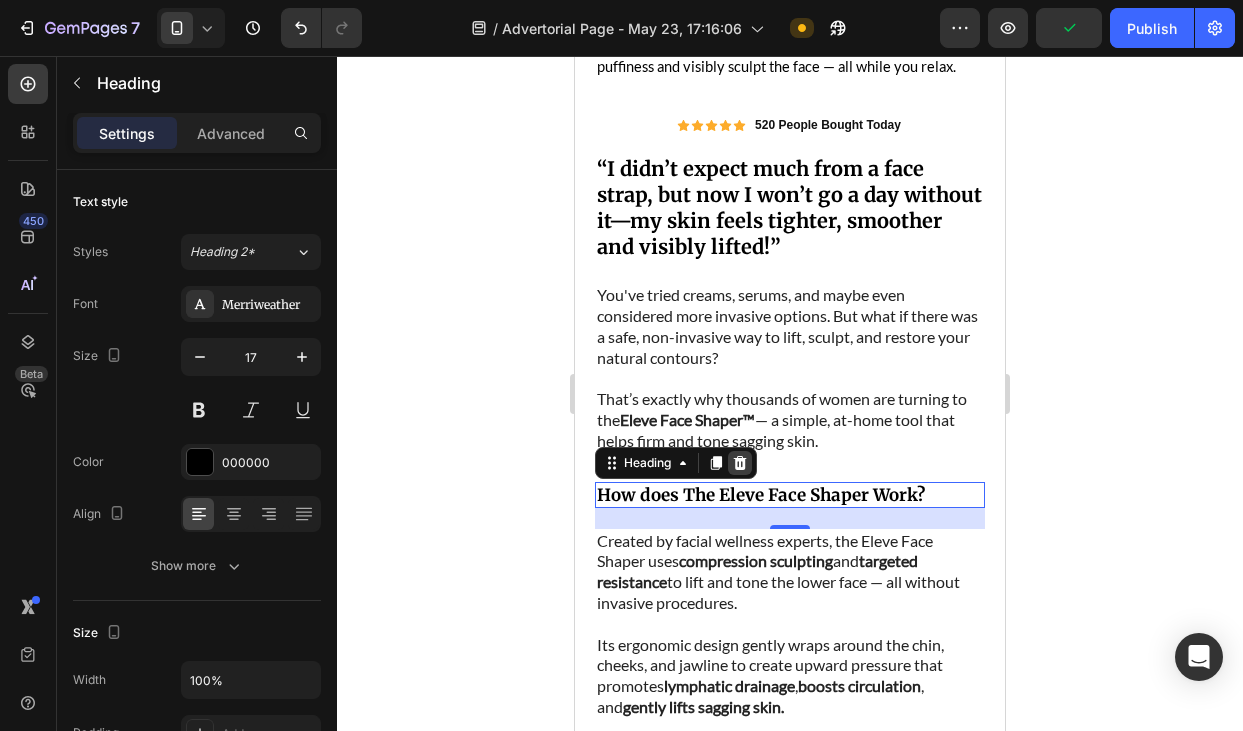 click 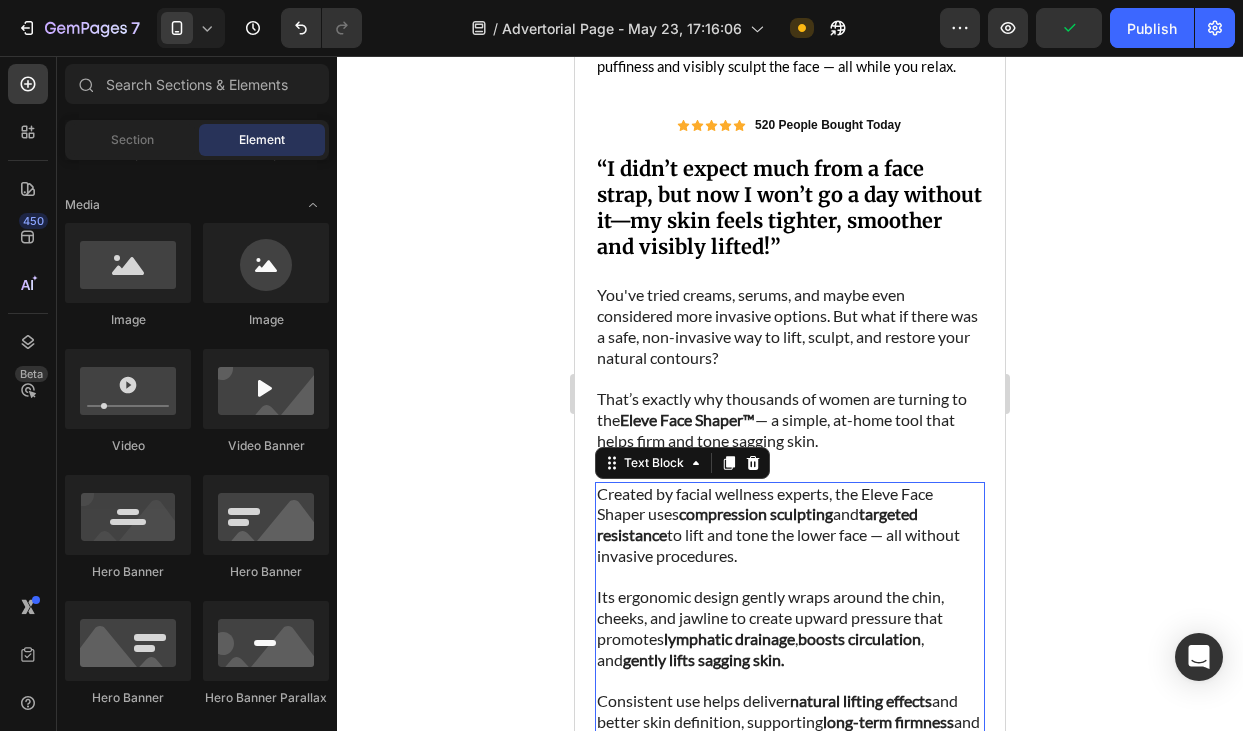 click on "Created by facial wellness experts, the Eleve Face Shaper uses  compression sculpting  and  targeted resistance  to lift and tone the lower face — all without invasive procedures." at bounding box center [790, 525] 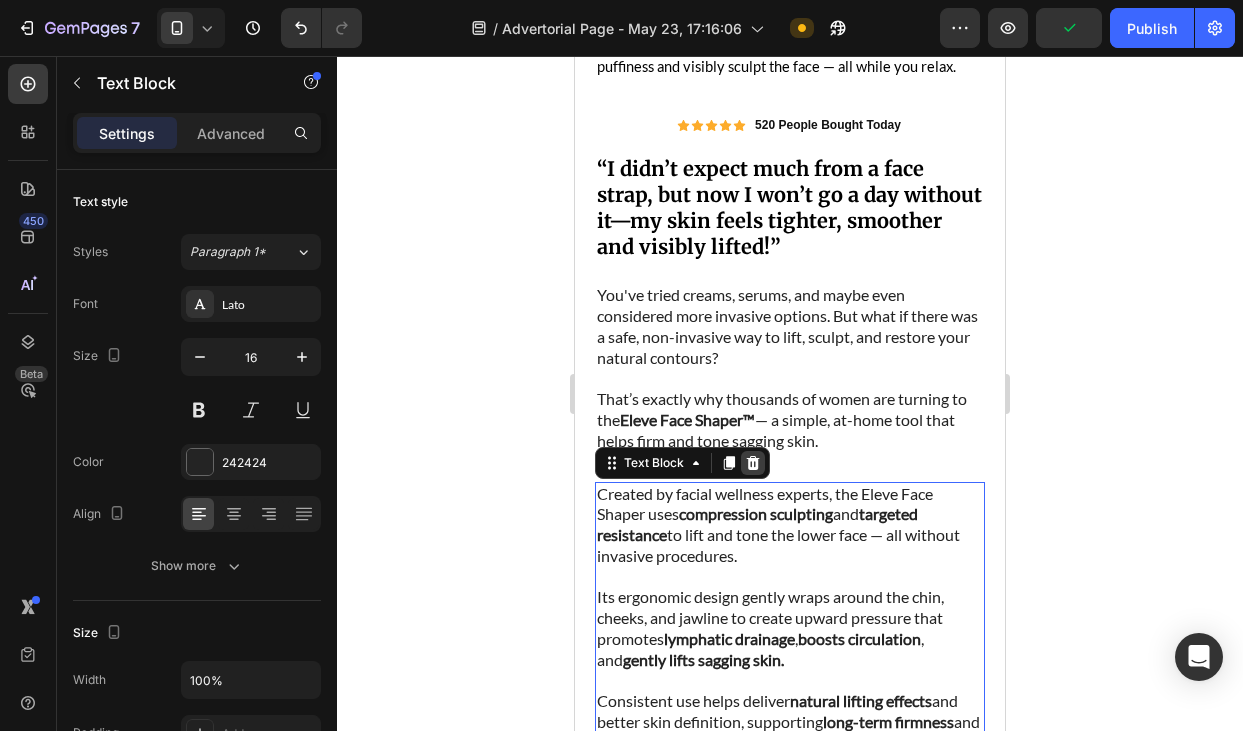 click 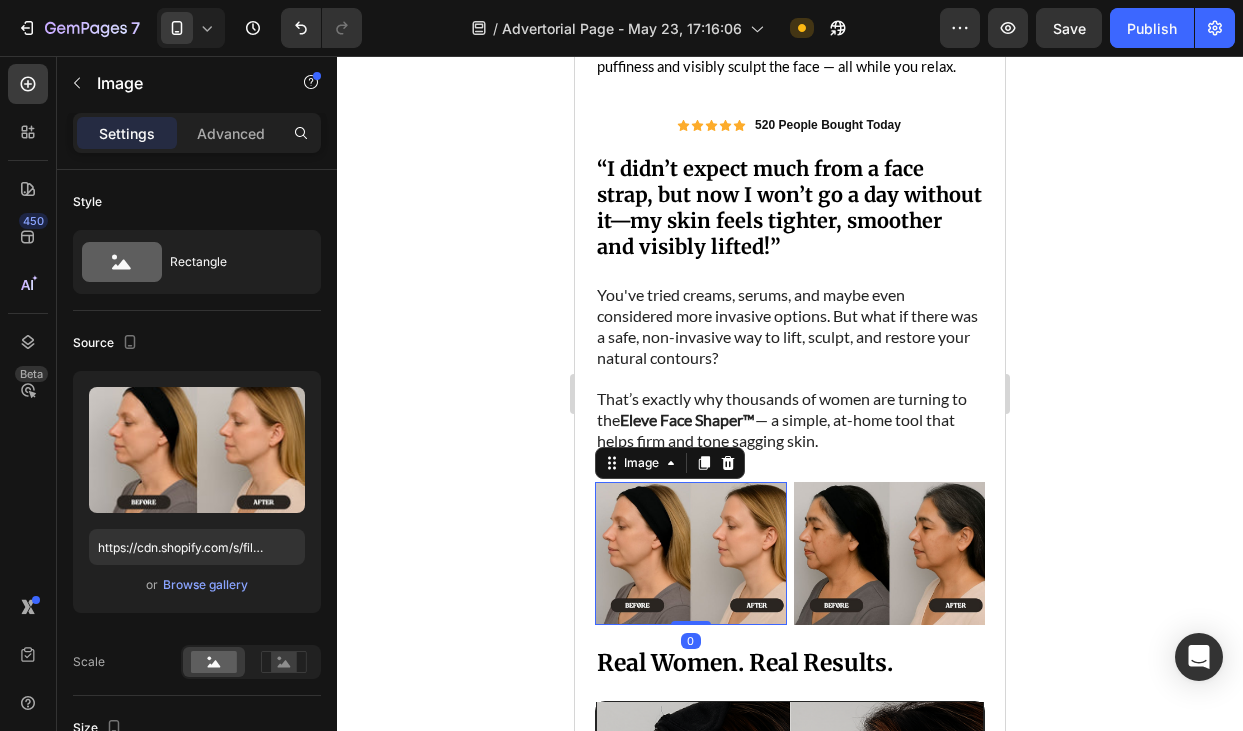 click at bounding box center [691, 554] 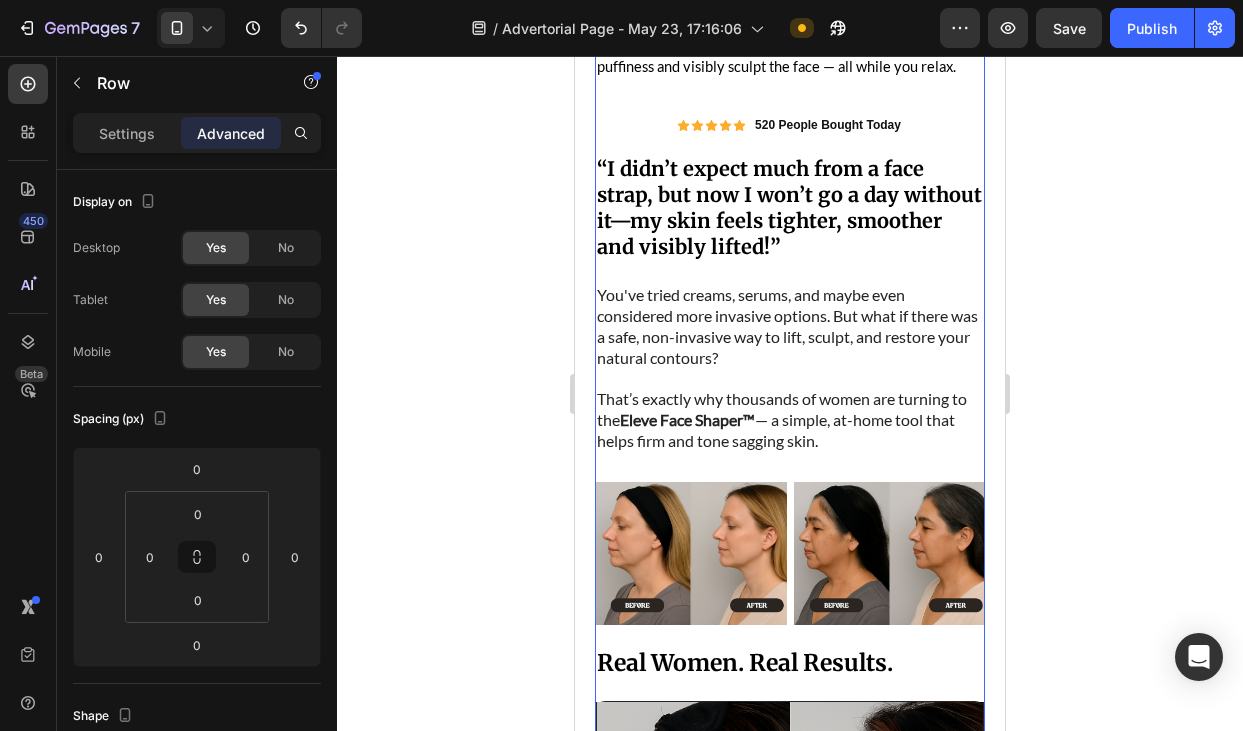 click on "Image My Esthetician Told Me to Try This Strap  "30 Days Later, My Jawline Looked Like This" Heading This soft little strap flushes out fluid, supports your facial structure, and actually works ✓  Visibly Eliminate Sagging Around The Chin ✓ Support Lymphatic Drainage Naturally ✓ Lift Your Jawline in 15 Minutes a Night ✓ Wear While You Relax — No Learning Curve Text Block Image Image Image Image Image Row Image ⁠⁠⁠⁠⁠⁠⁠ You Might Think It’s Your Face… But It’s Actually Your Neck Heading Before I tried the Elevé Face Shaper, I was convinced my face was just aging — sagging jawline, puffy cheeks, and under-eye bags that wouldn't budge. Turns out, the issue wasn’t my face at all… 🔬  97% of facial fluid drains through the lymph nodes in your neck. When those pathways clog — from stress, sleep, diet, or age — fluid builds up in the face. That means the real solution?  Supporting your lymphatic flow. Text Block Image ⁠⁠⁠⁠⁠⁠⁠ Heading The  Elevé Face Shaper" at bounding box center [790, -164] 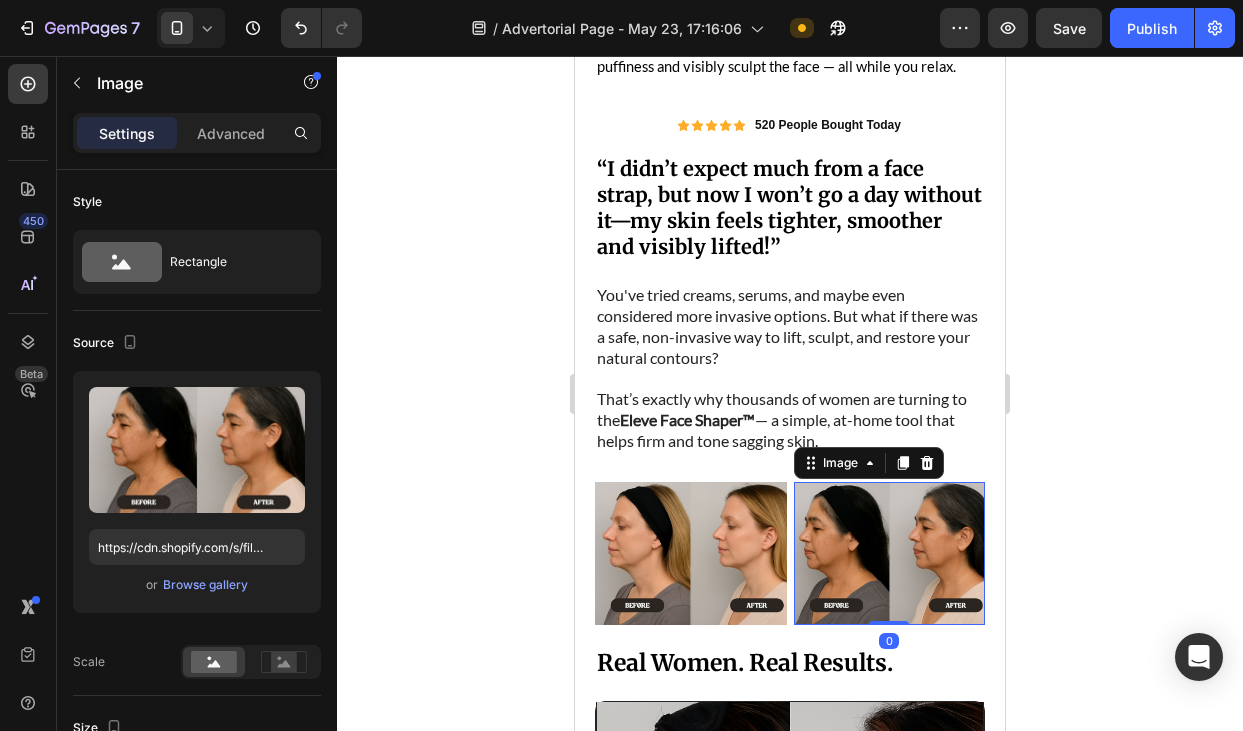 click at bounding box center (890, 554) 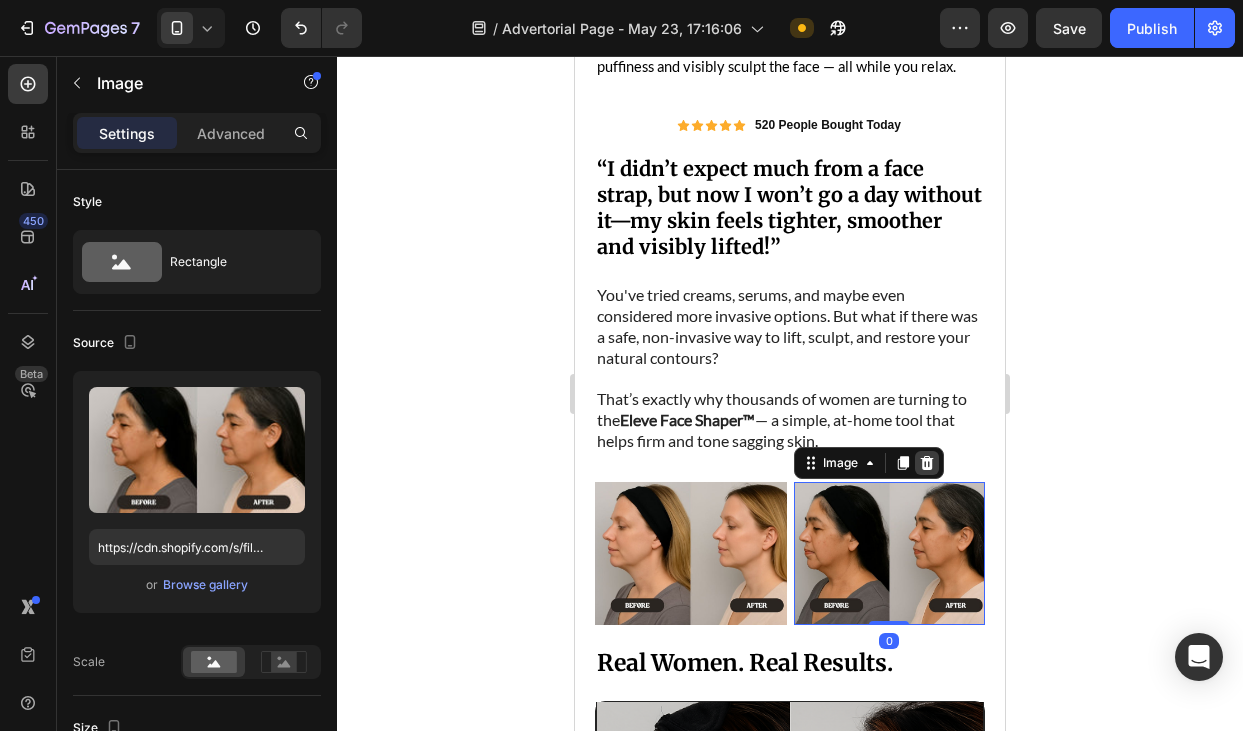 click 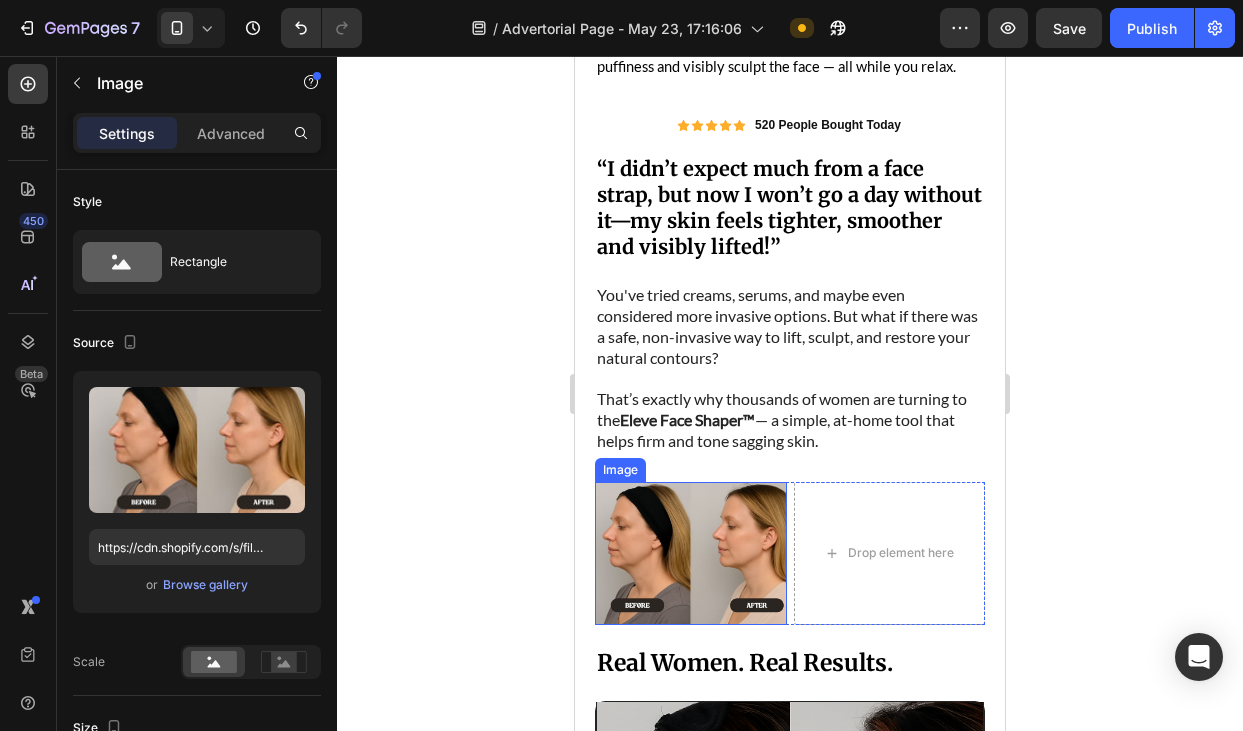 click at bounding box center (691, 554) 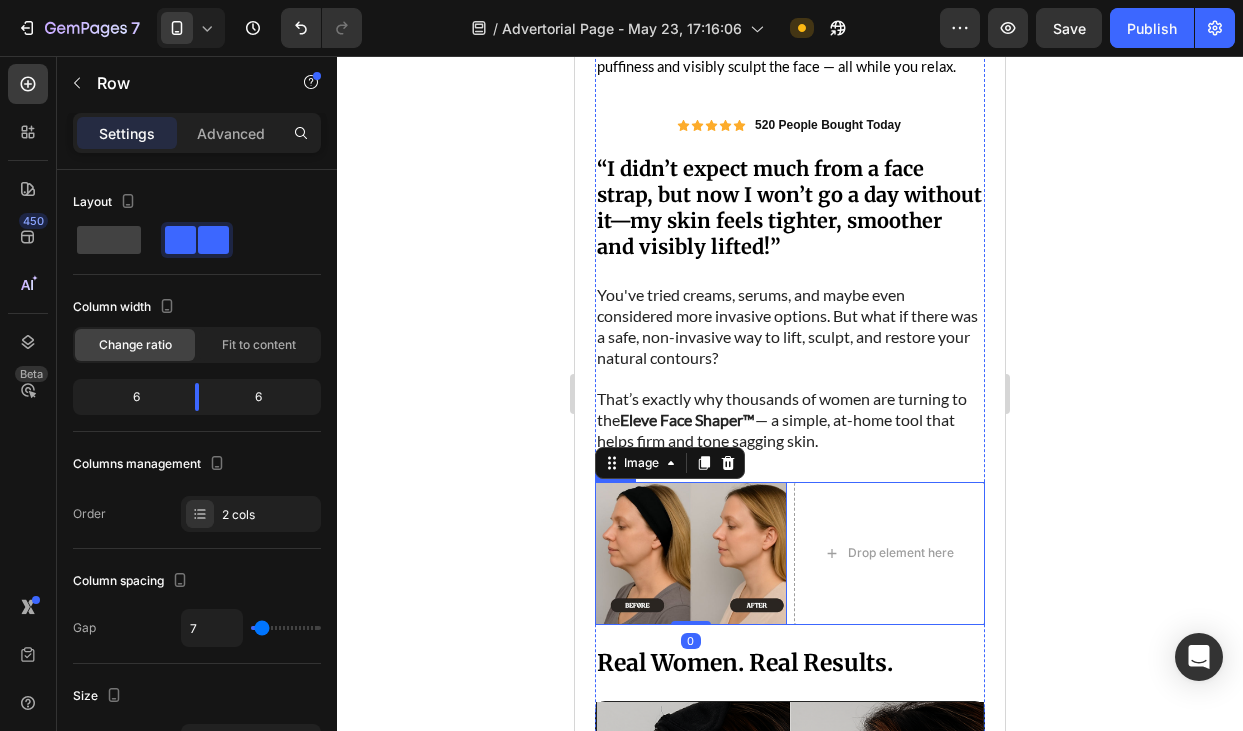 click on "Image   0
Drop element here Row" at bounding box center (790, 554) 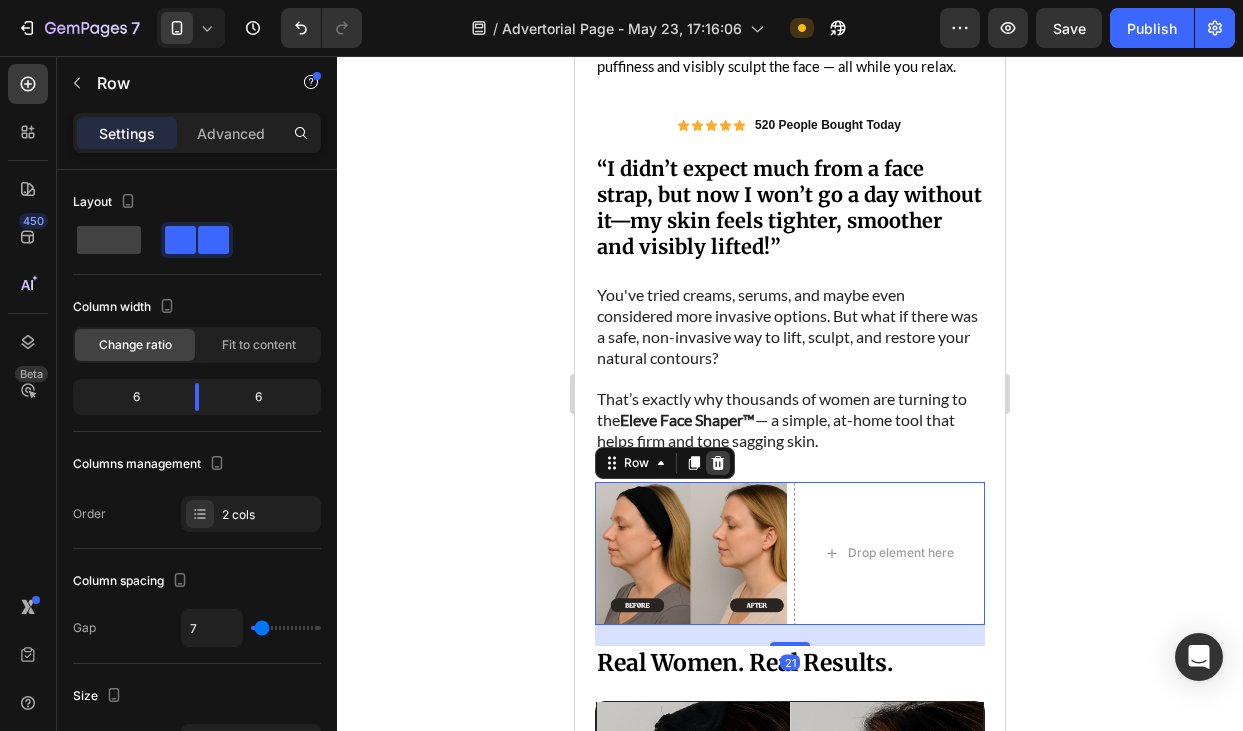 click 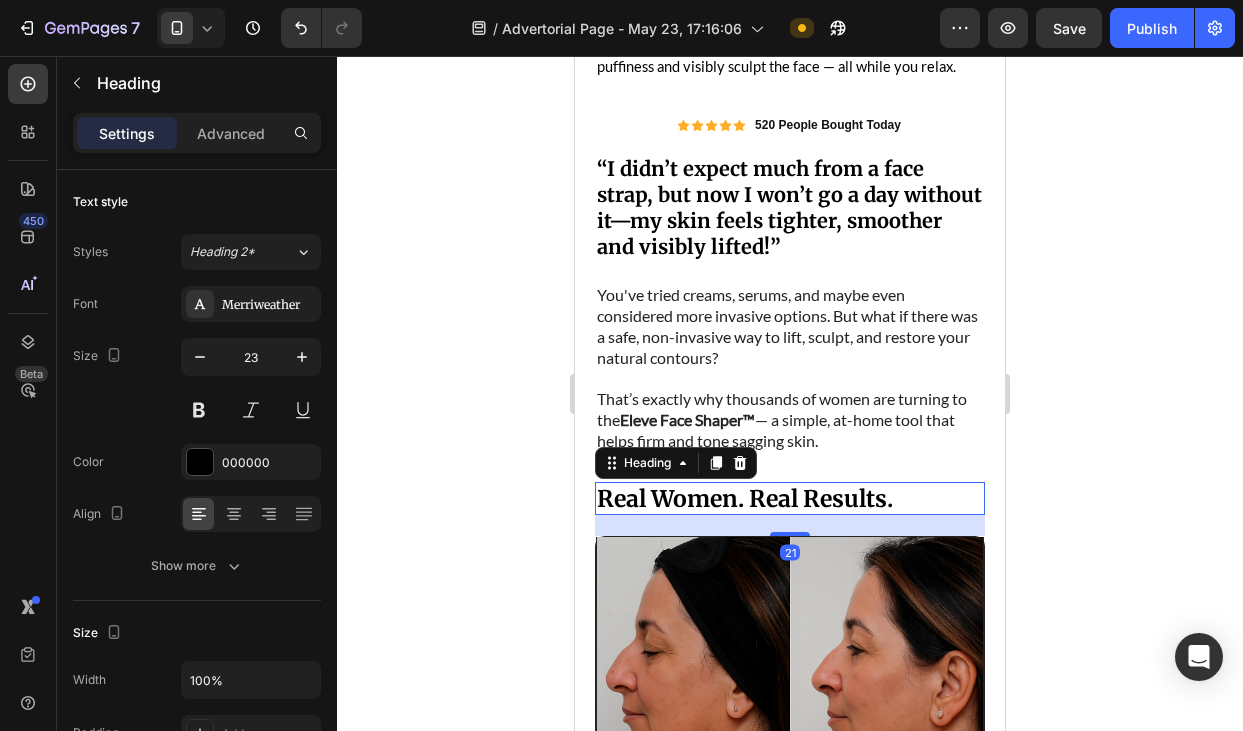 click on "Real Women. Real Results." at bounding box center [790, 499] 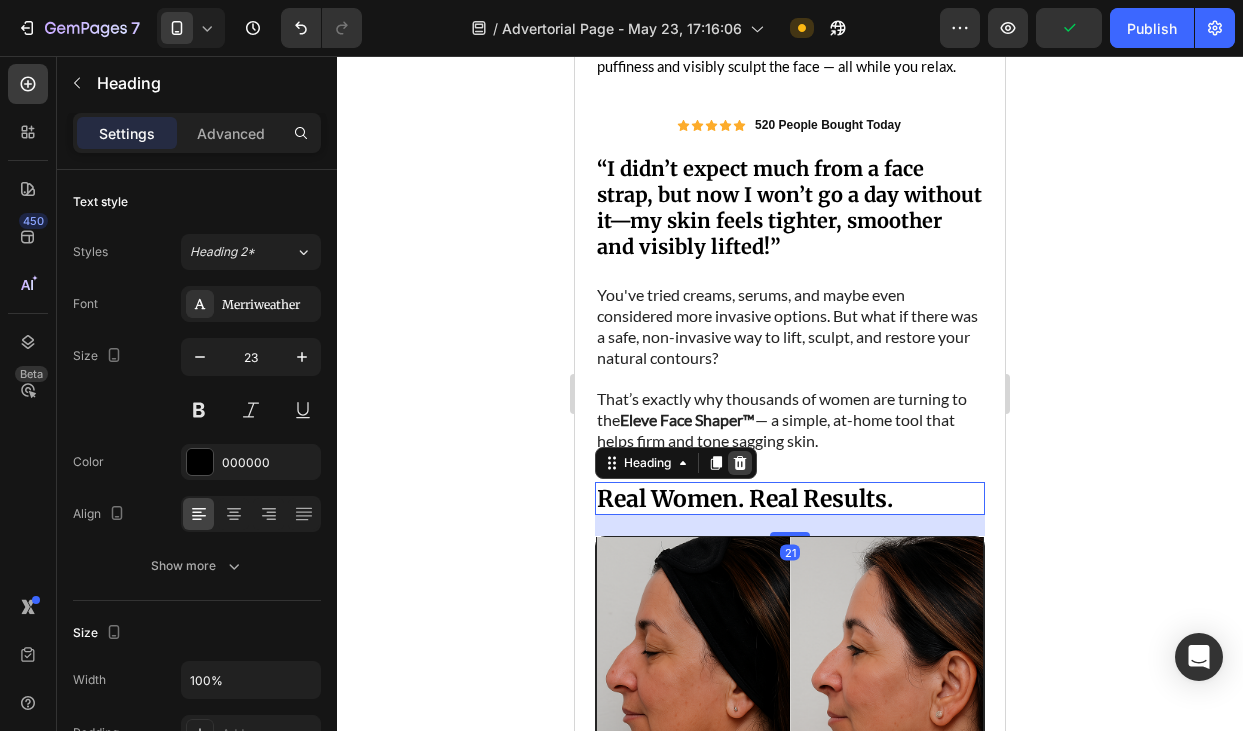 click 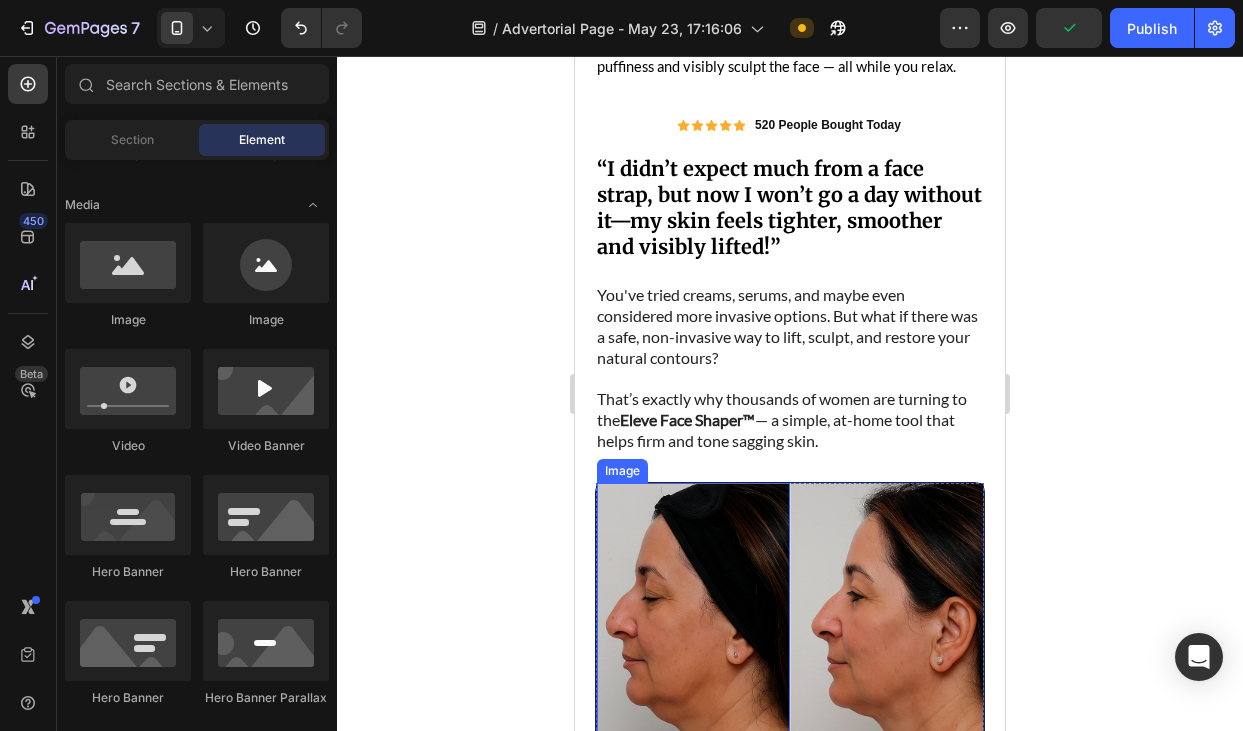 click at bounding box center (693, 676) 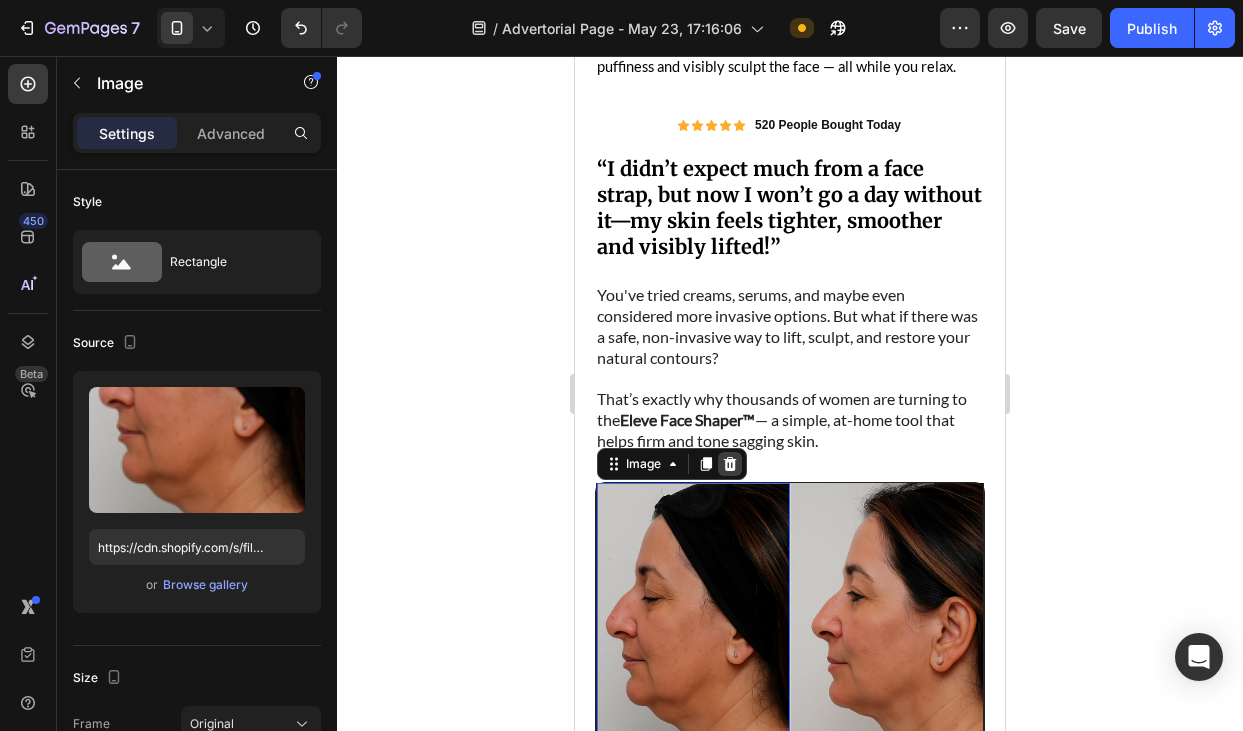 click 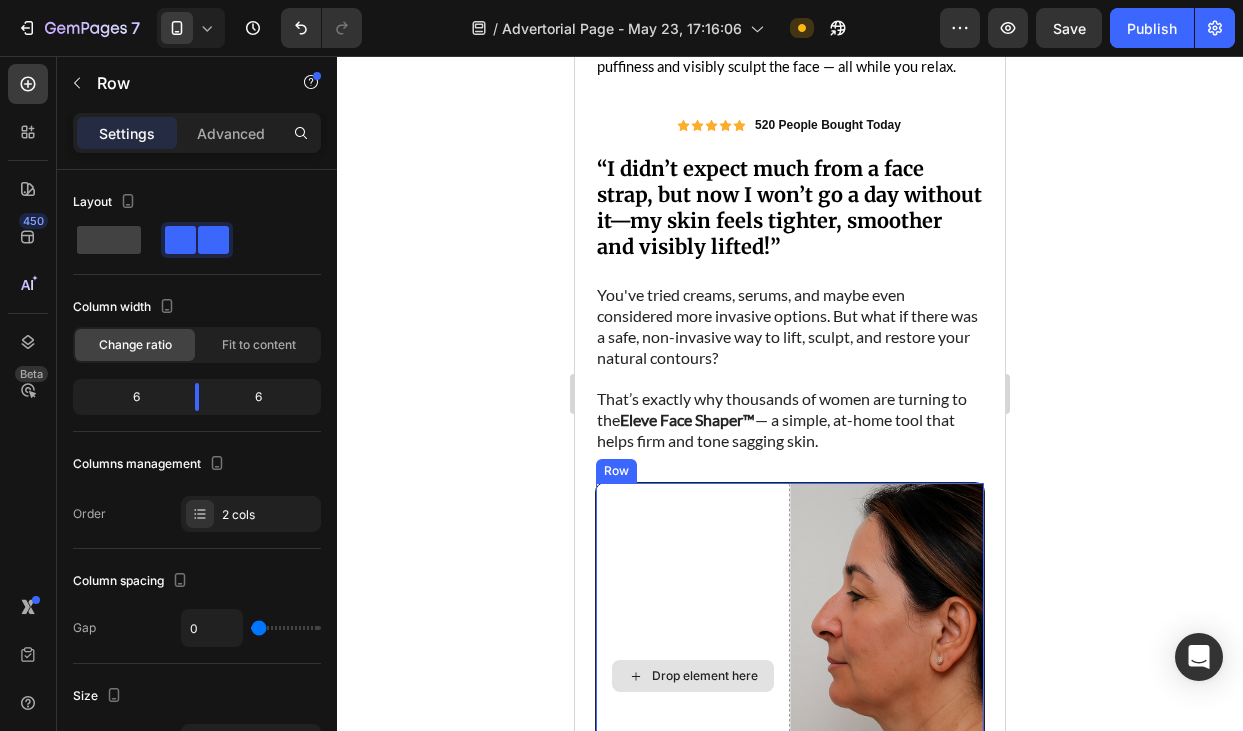 click on "Drop element here" at bounding box center (693, 676) 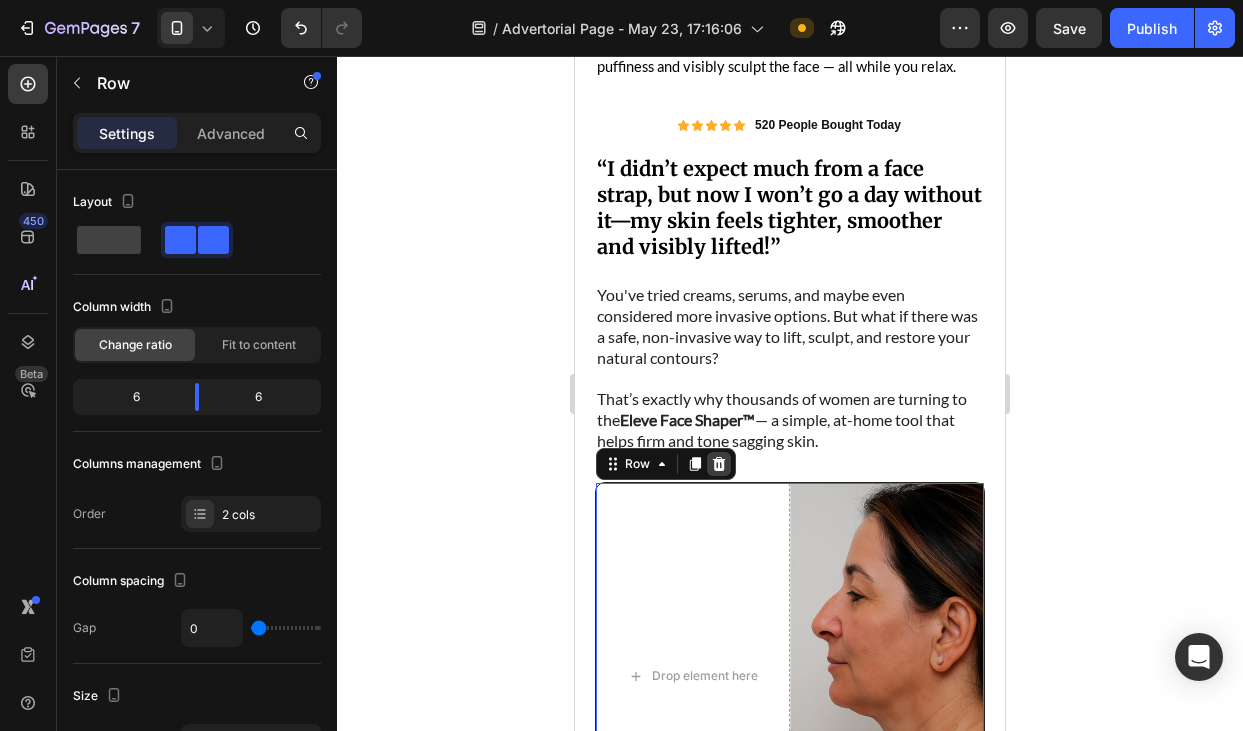 click at bounding box center (719, 464) 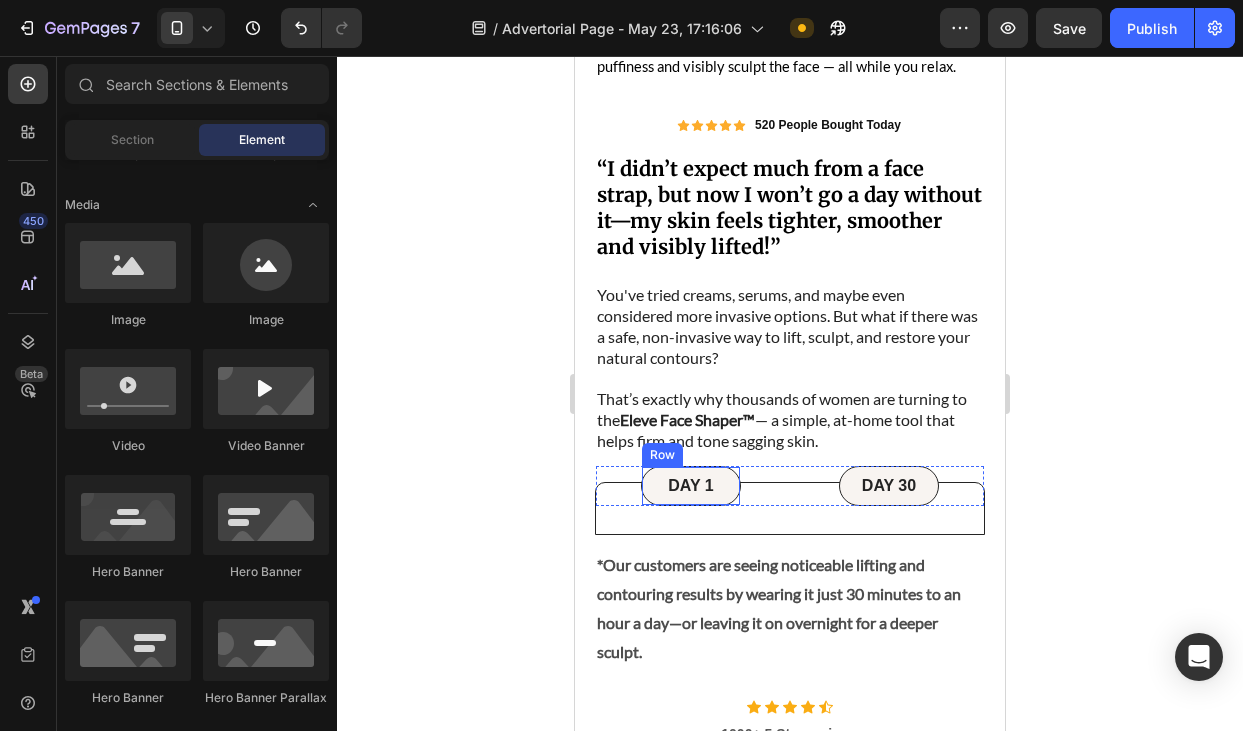 click on "DAY 1 Text Block Row" at bounding box center [691, 486] 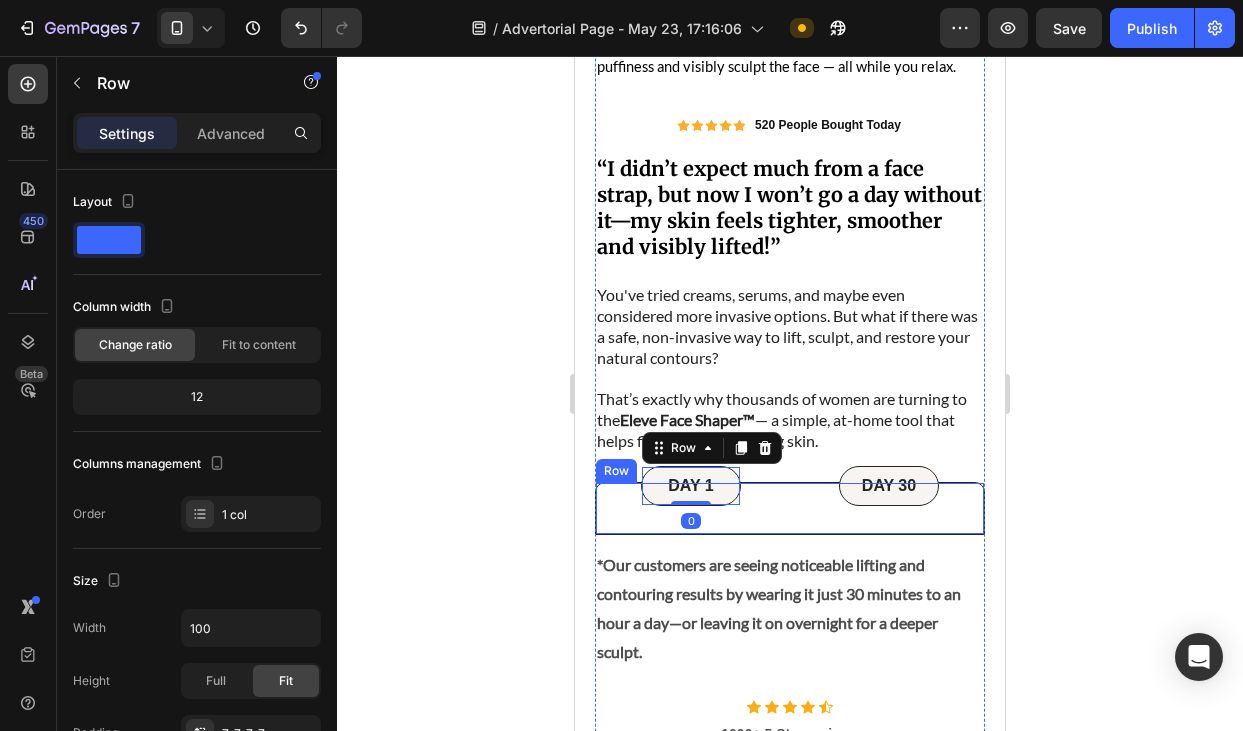 click on "DAY 1 Text Block Row   0 DAY 30 Text Block Row Row Row" at bounding box center [790, 509] 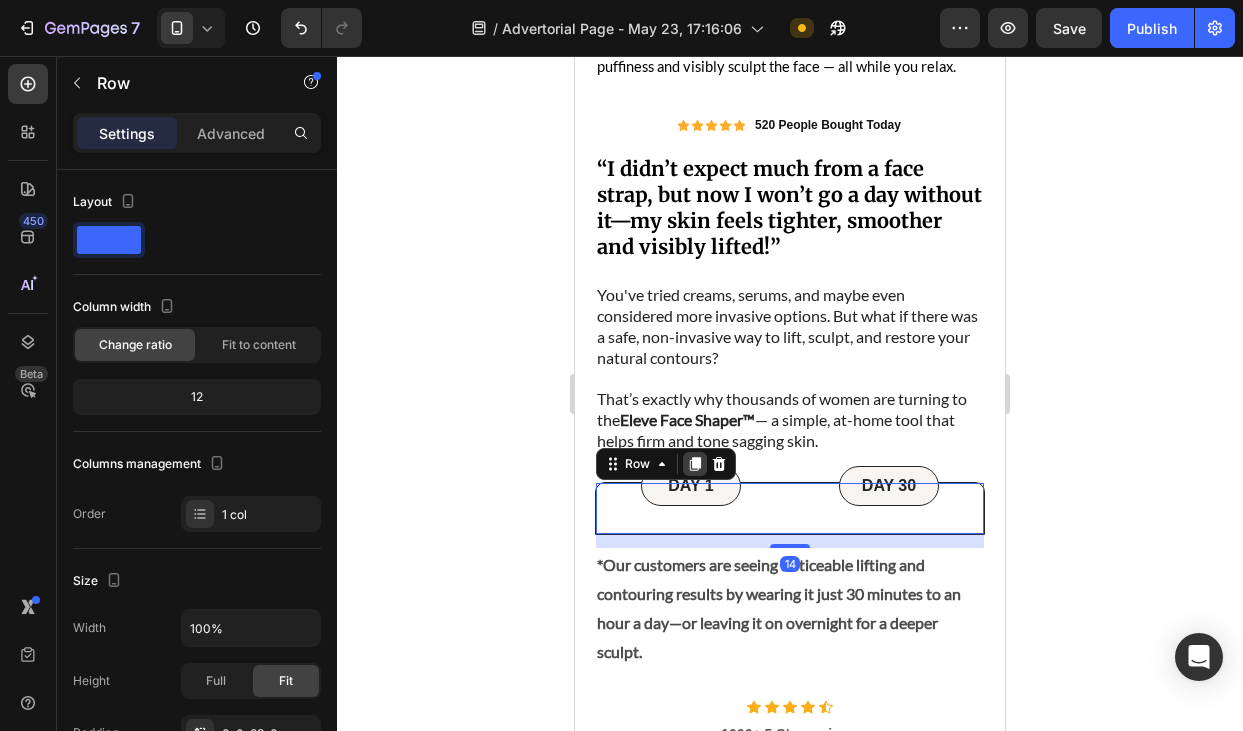 click 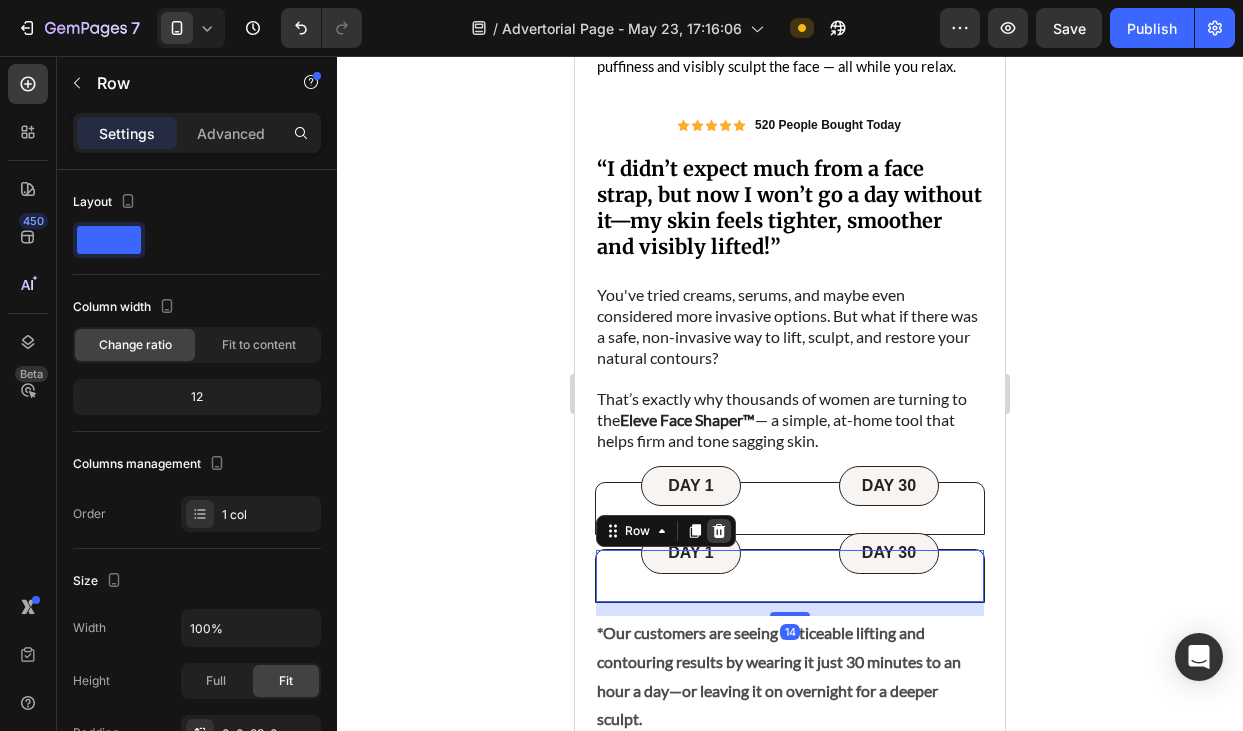 click 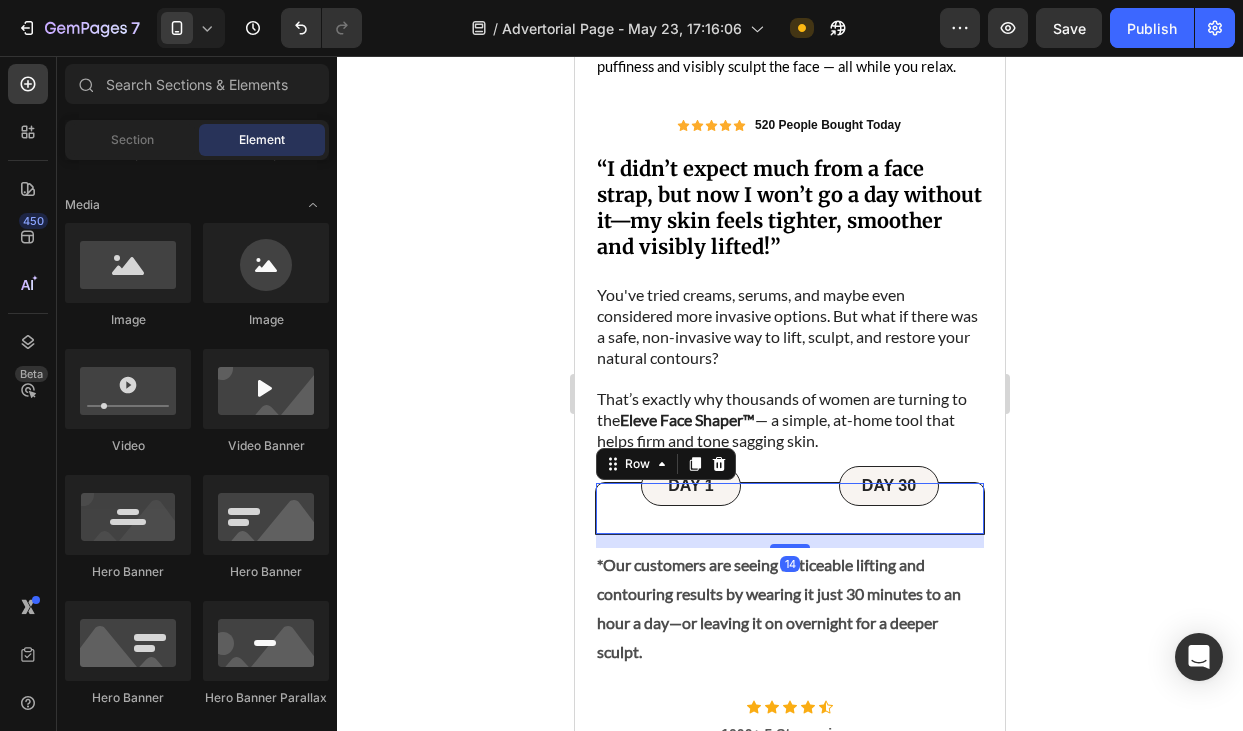click on "DAY 1 Text Block Row DAY 30 Text Block Row Row Row   14" at bounding box center (790, 509) 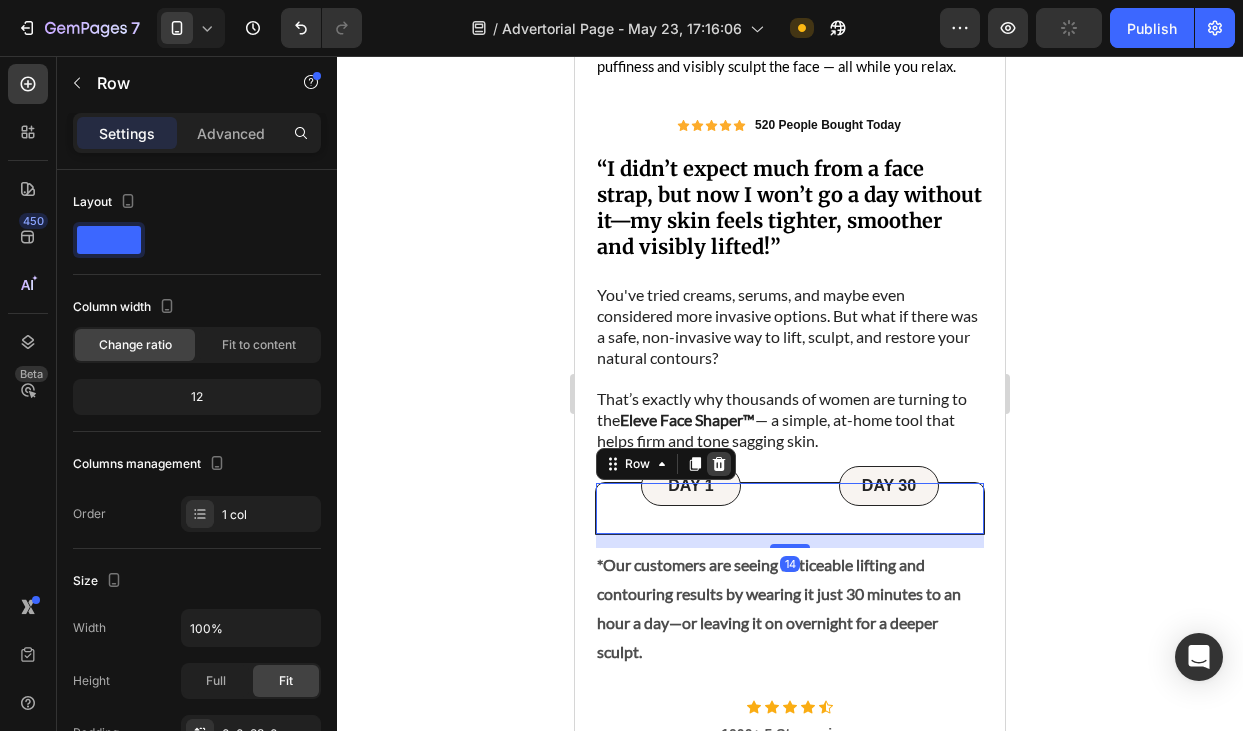 click 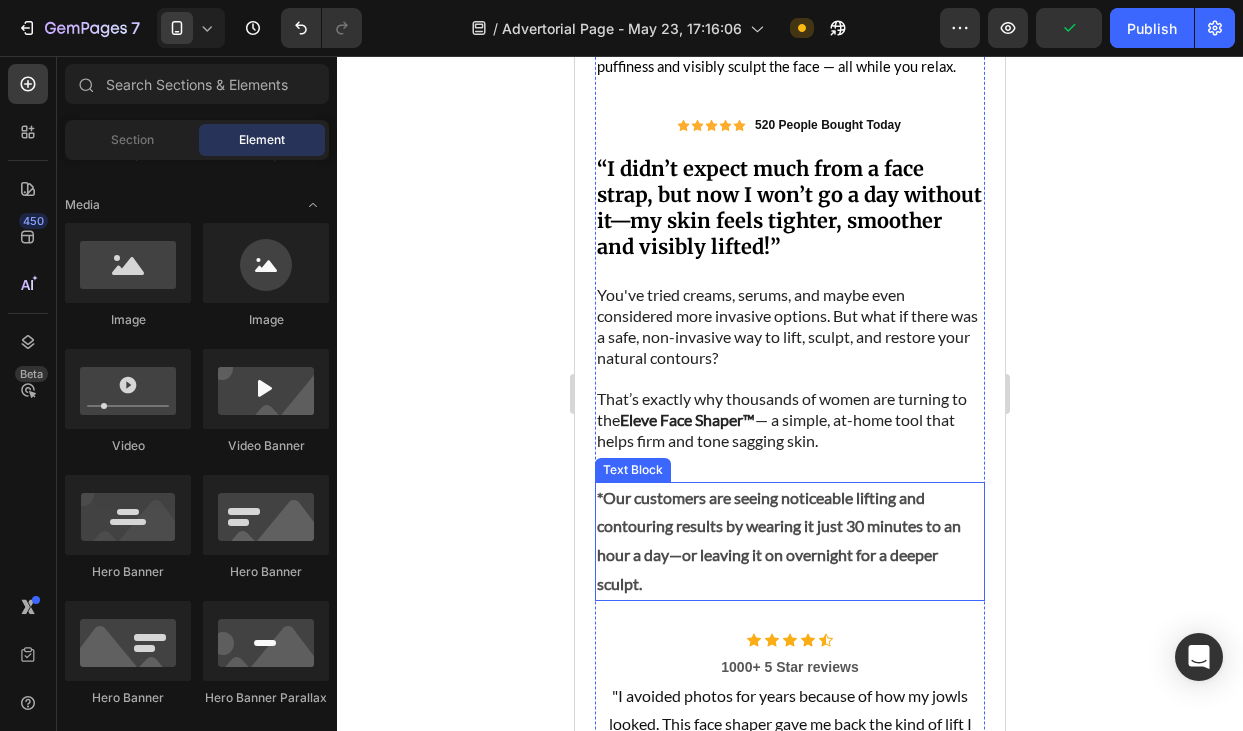 click on "*Our customers are seeing noticeable lifting and contouring results by wearing it just 30 minutes to an hour a day—or leaving it on overnight for a deeper sculpt." at bounding box center (790, 541) 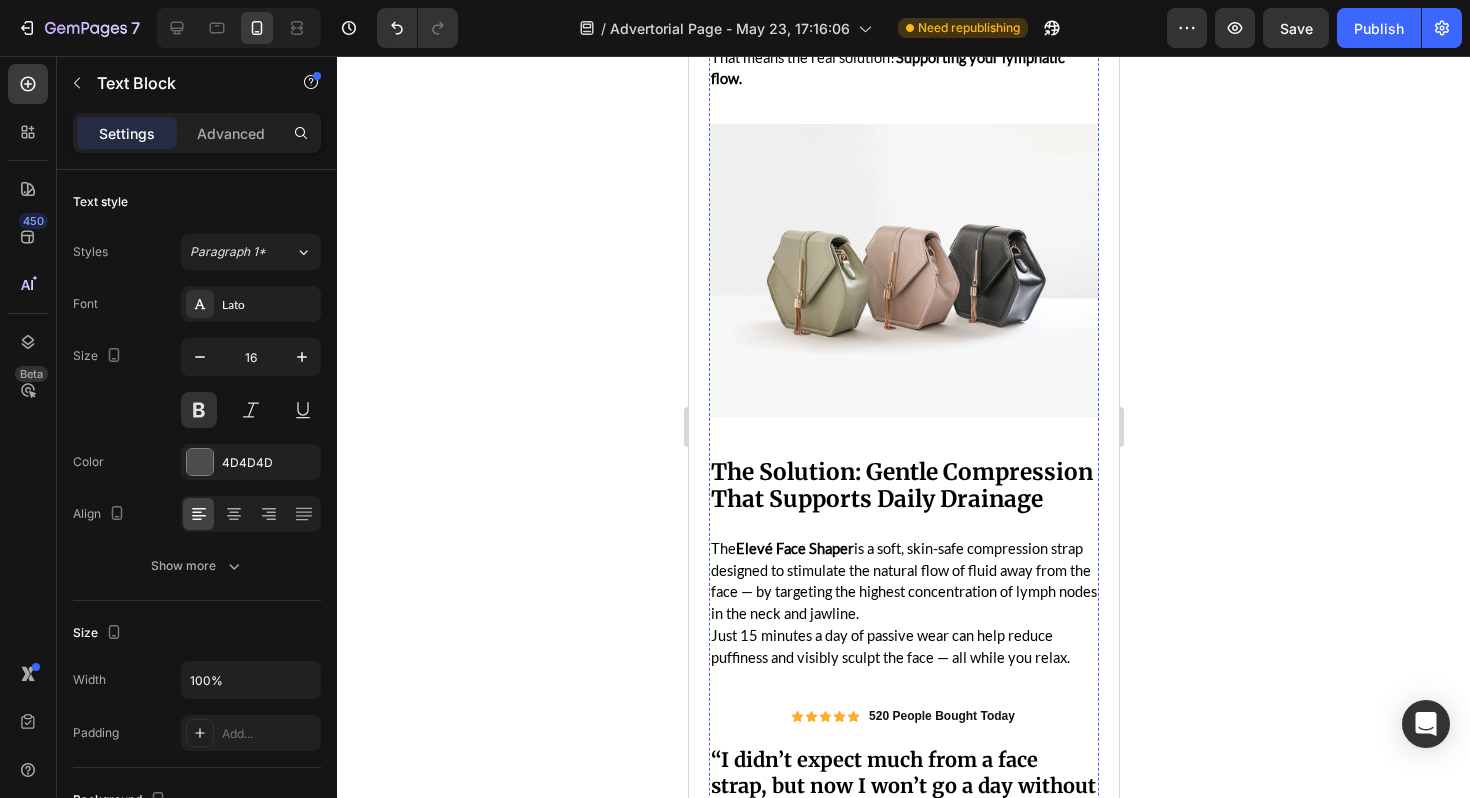 scroll, scrollTop: 1394, scrollLeft: 0, axis: vertical 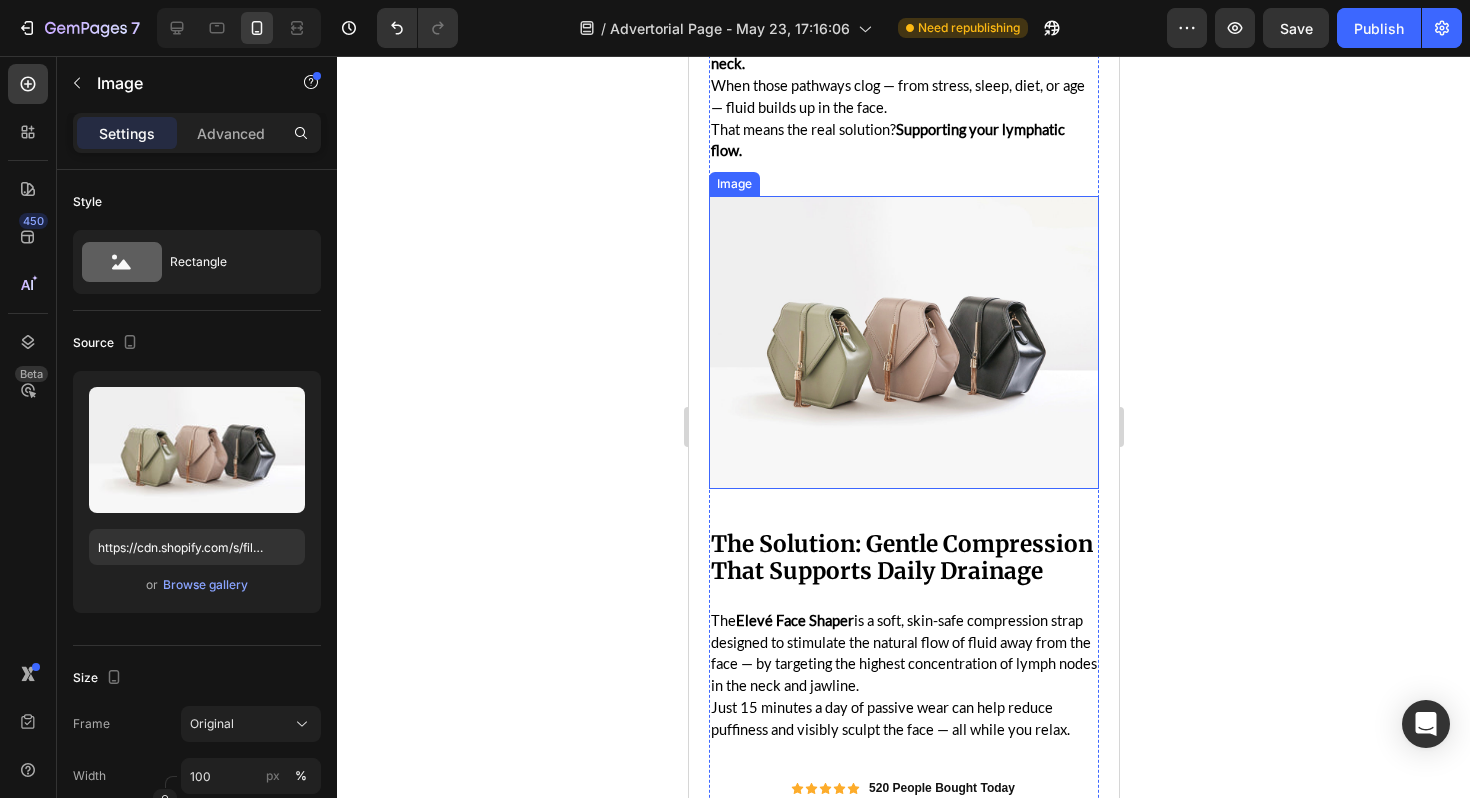 click at bounding box center (903, 342) 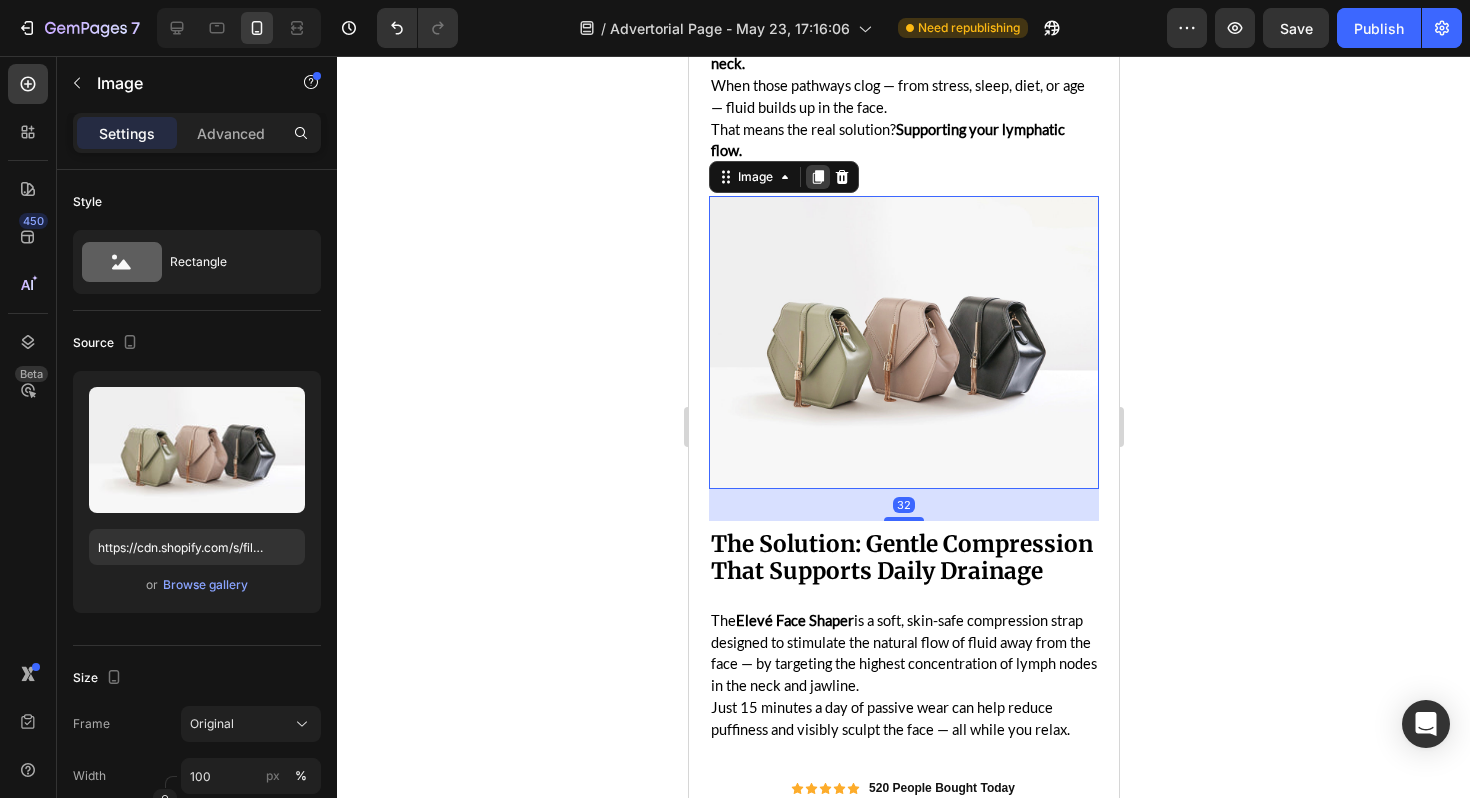 click 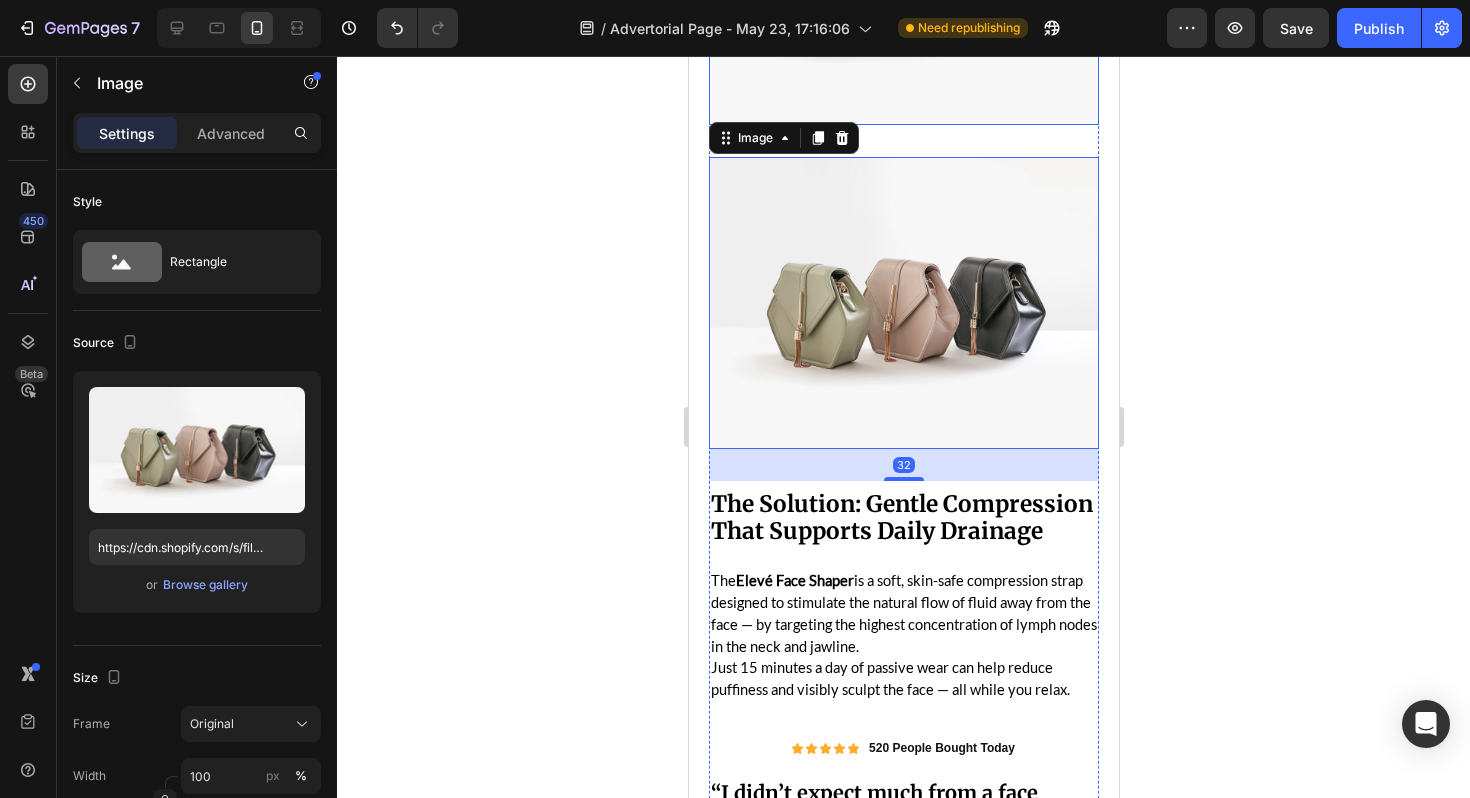 scroll, scrollTop: 1869, scrollLeft: 0, axis: vertical 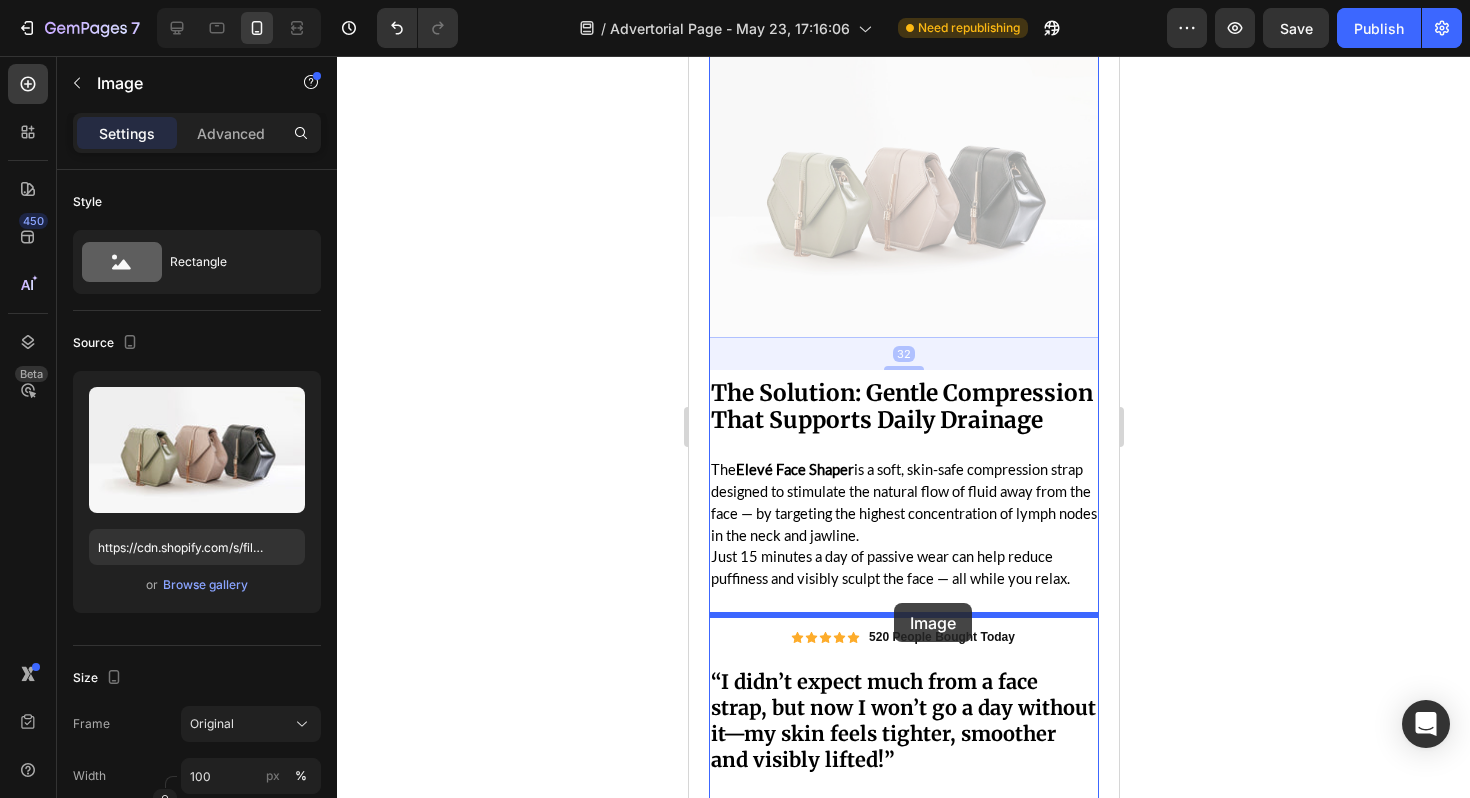 drag, startPoint x: 855, startPoint y: 225, endPoint x: 892, endPoint y: 600, distance: 376.82092 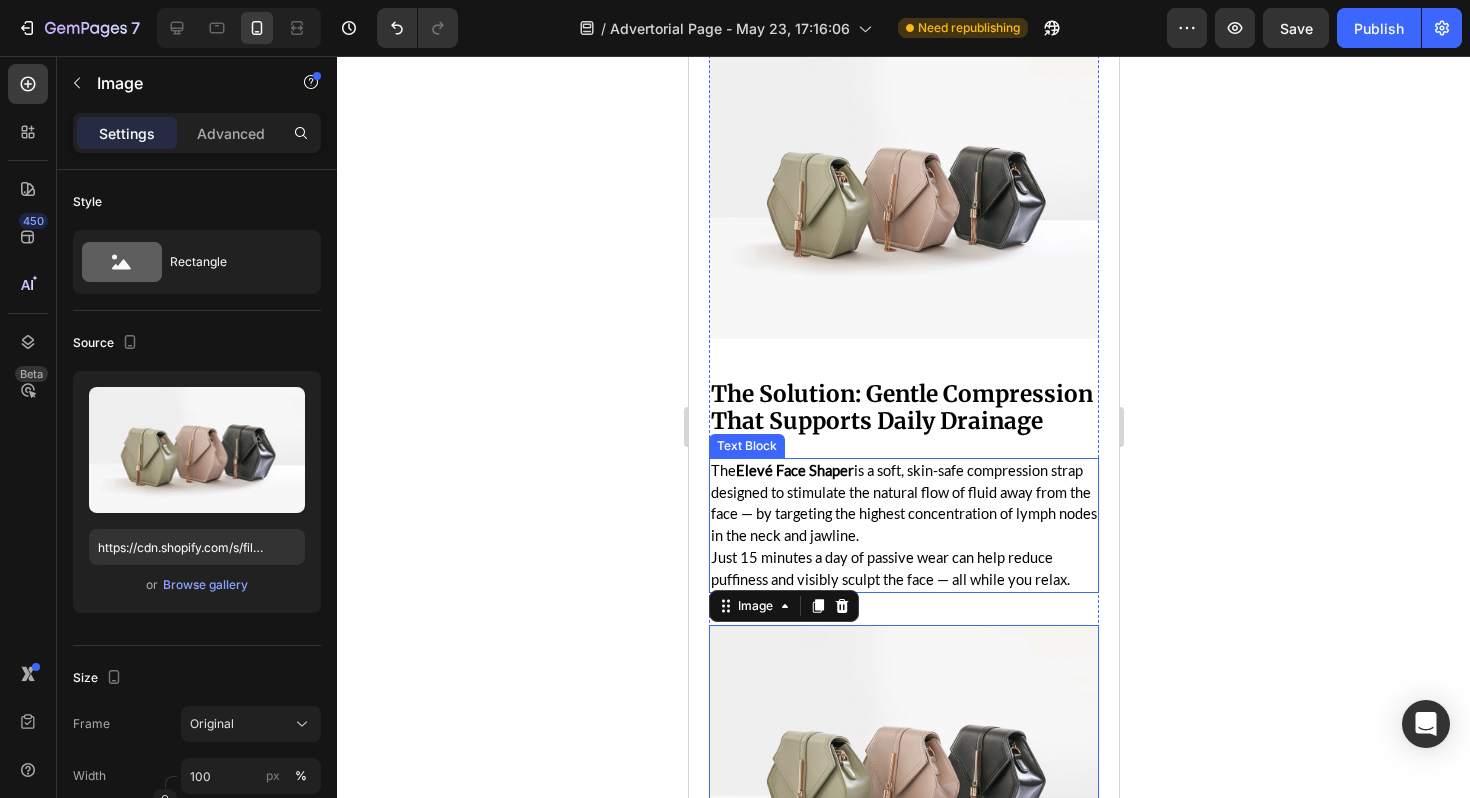 scroll, scrollTop: 1676, scrollLeft: 0, axis: vertical 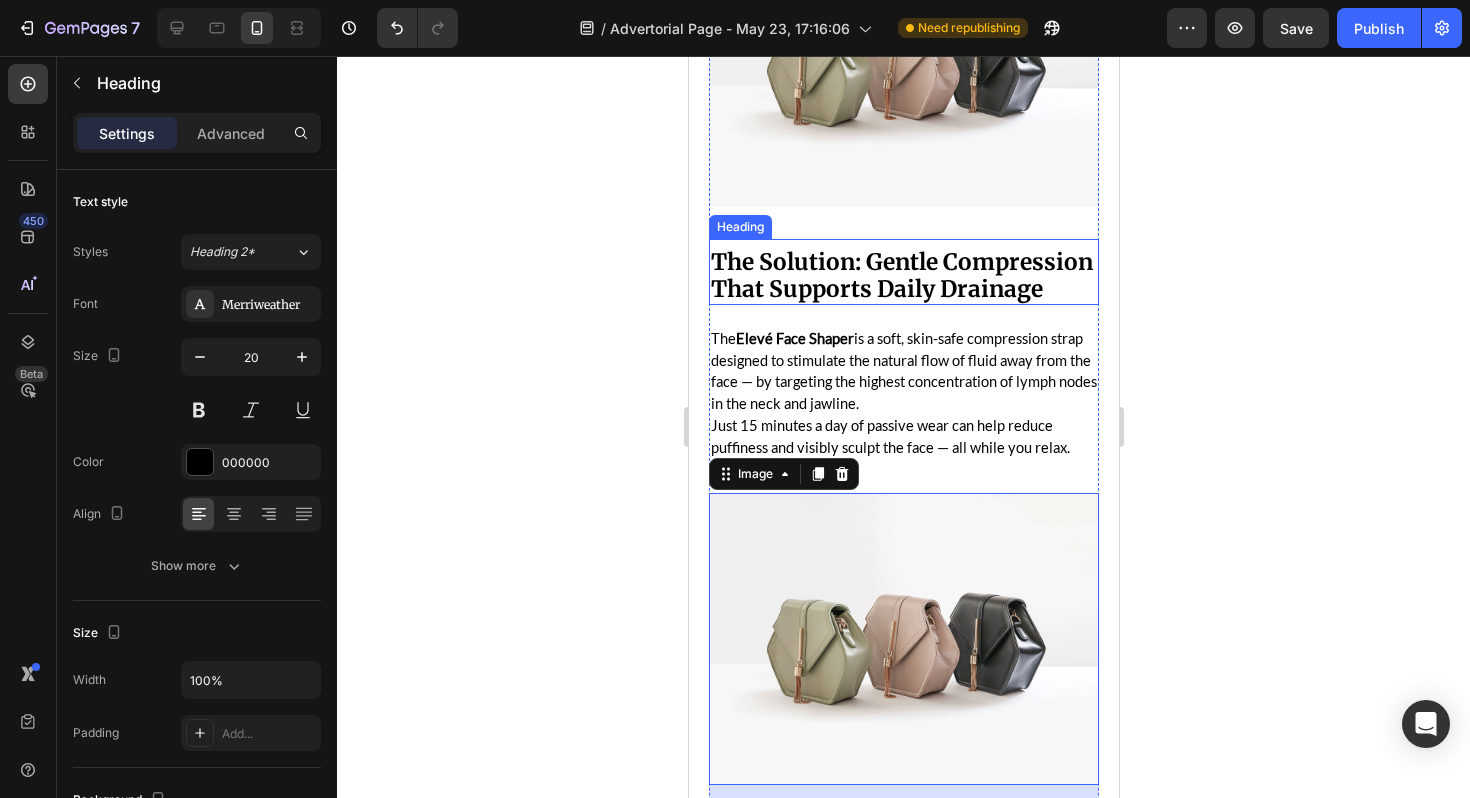 click on "The Solution: Gentle Compression That Supports Daily Drainage" at bounding box center (901, 275) 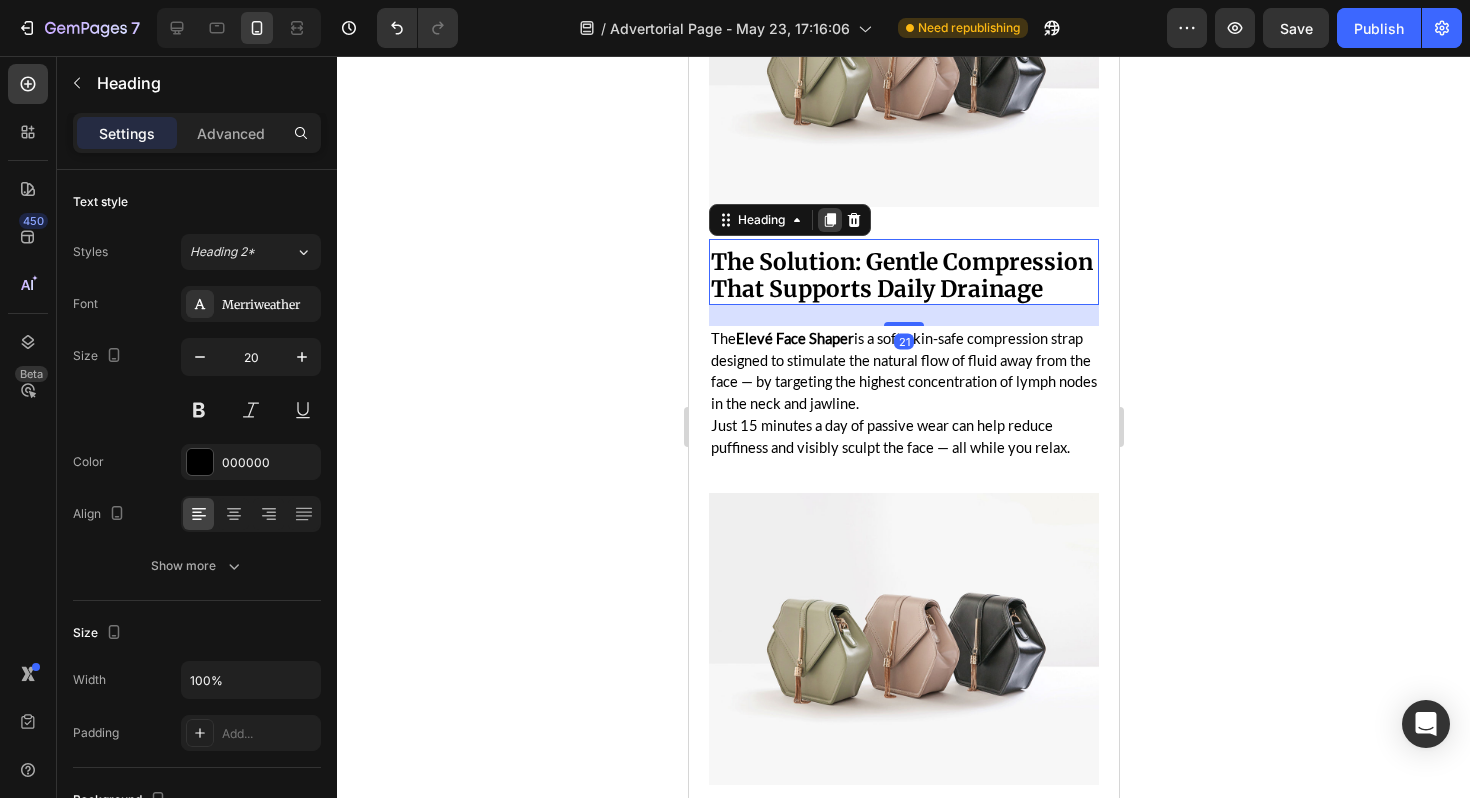 click 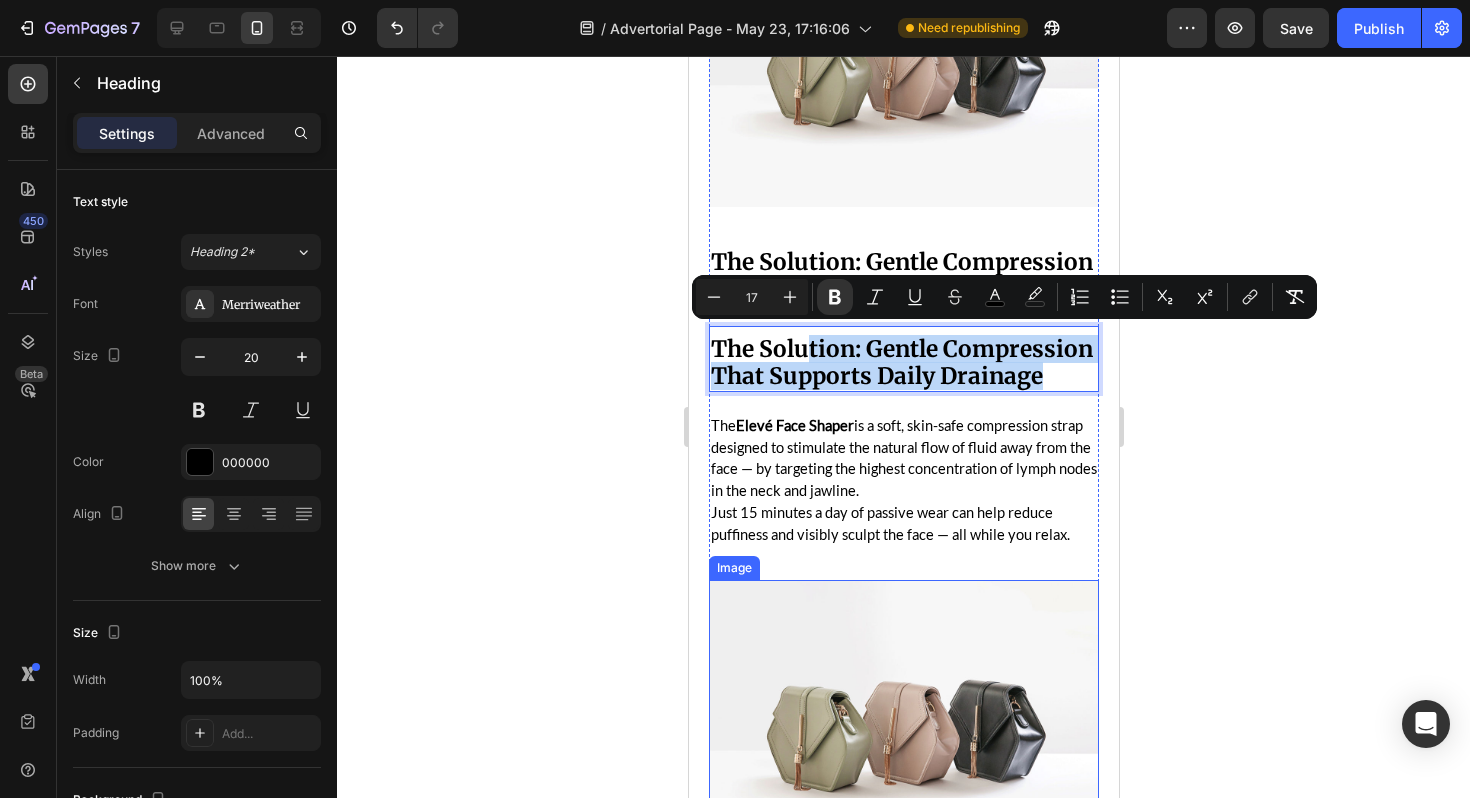 drag, startPoint x: 812, startPoint y: 340, endPoint x: 835, endPoint y: 638, distance: 298.88626 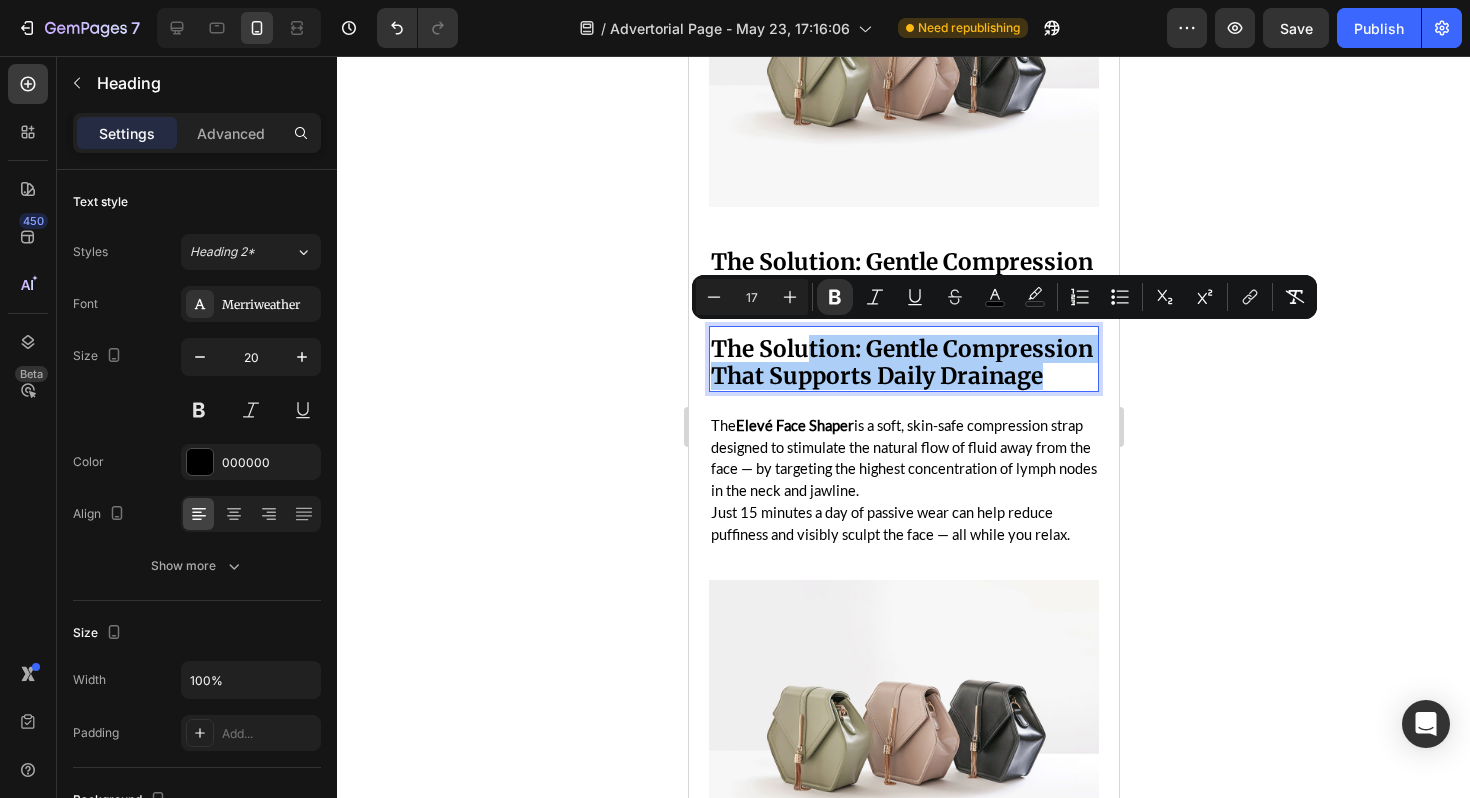 click 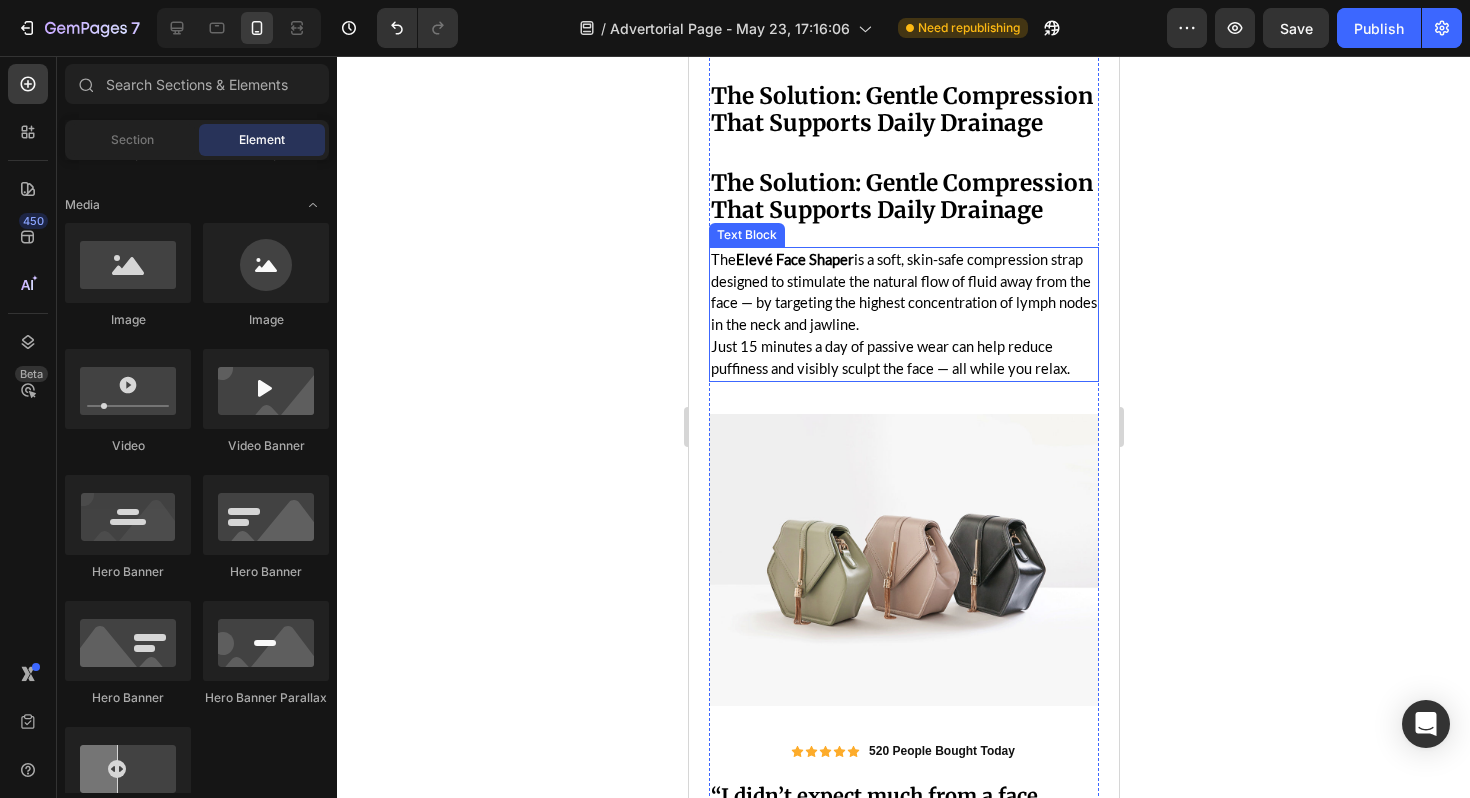 scroll, scrollTop: 1851, scrollLeft: 0, axis: vertical 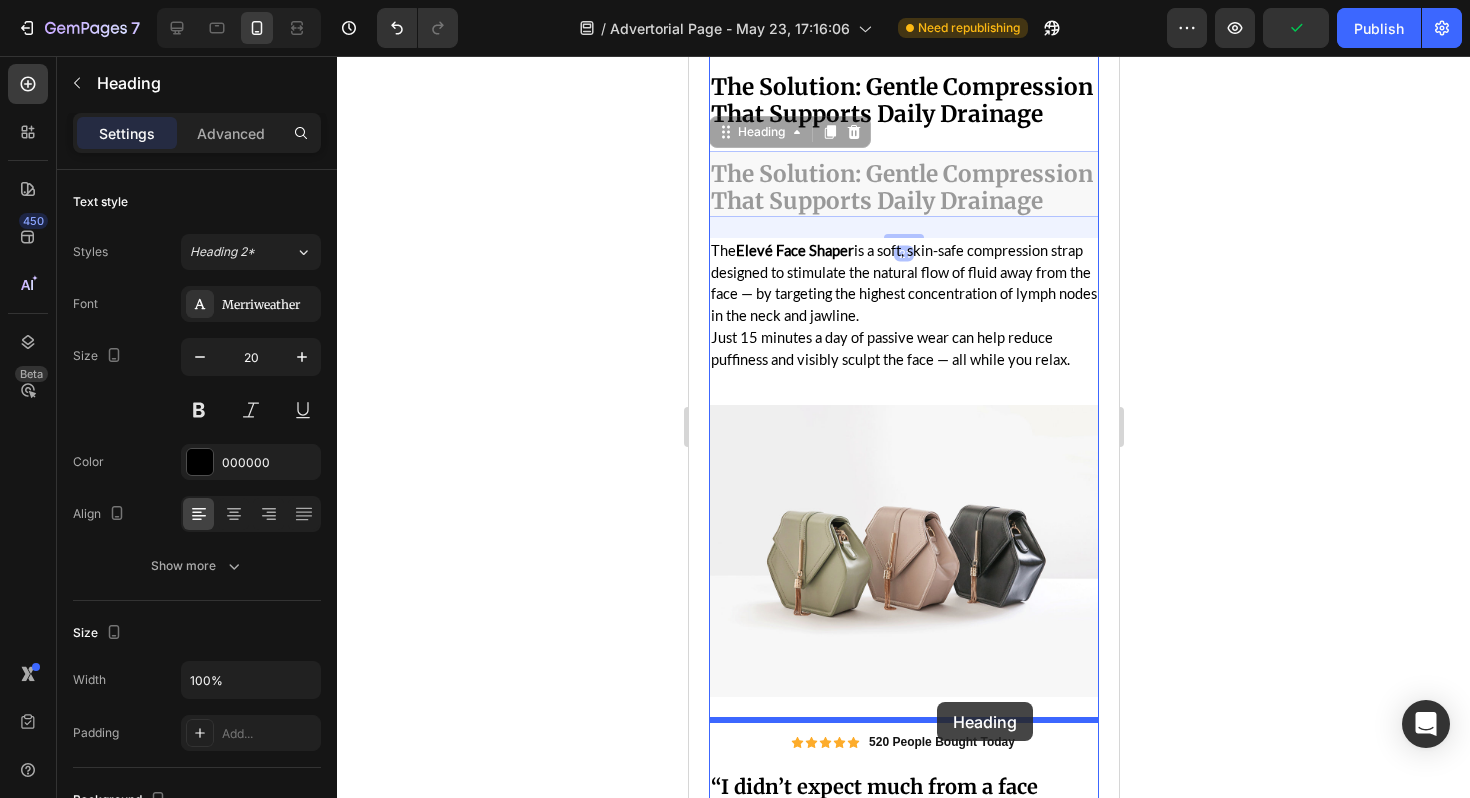 drag, startPoint x: 982, startPoint y: 180, endPoint x: 936, endPoint y: 702, distance: 524.0229 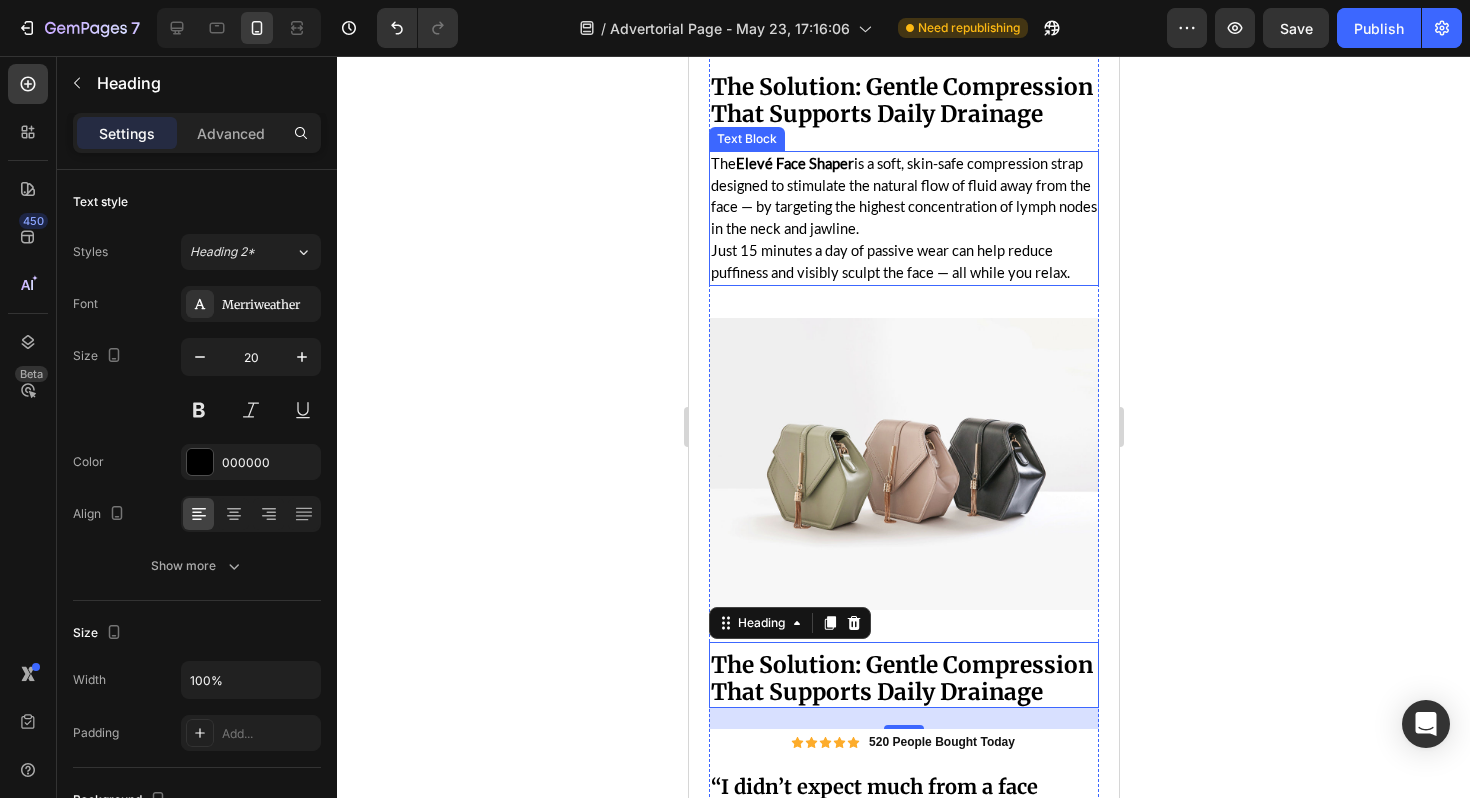 click on "The  Elevé Face Shaper  is a soft, skin-safe compression strap designed to stimulate the natural flow of fluid away from the face — by targeting the highest concentration of lymph nodes in the neck and jawline." at bounding box center (903, 196) 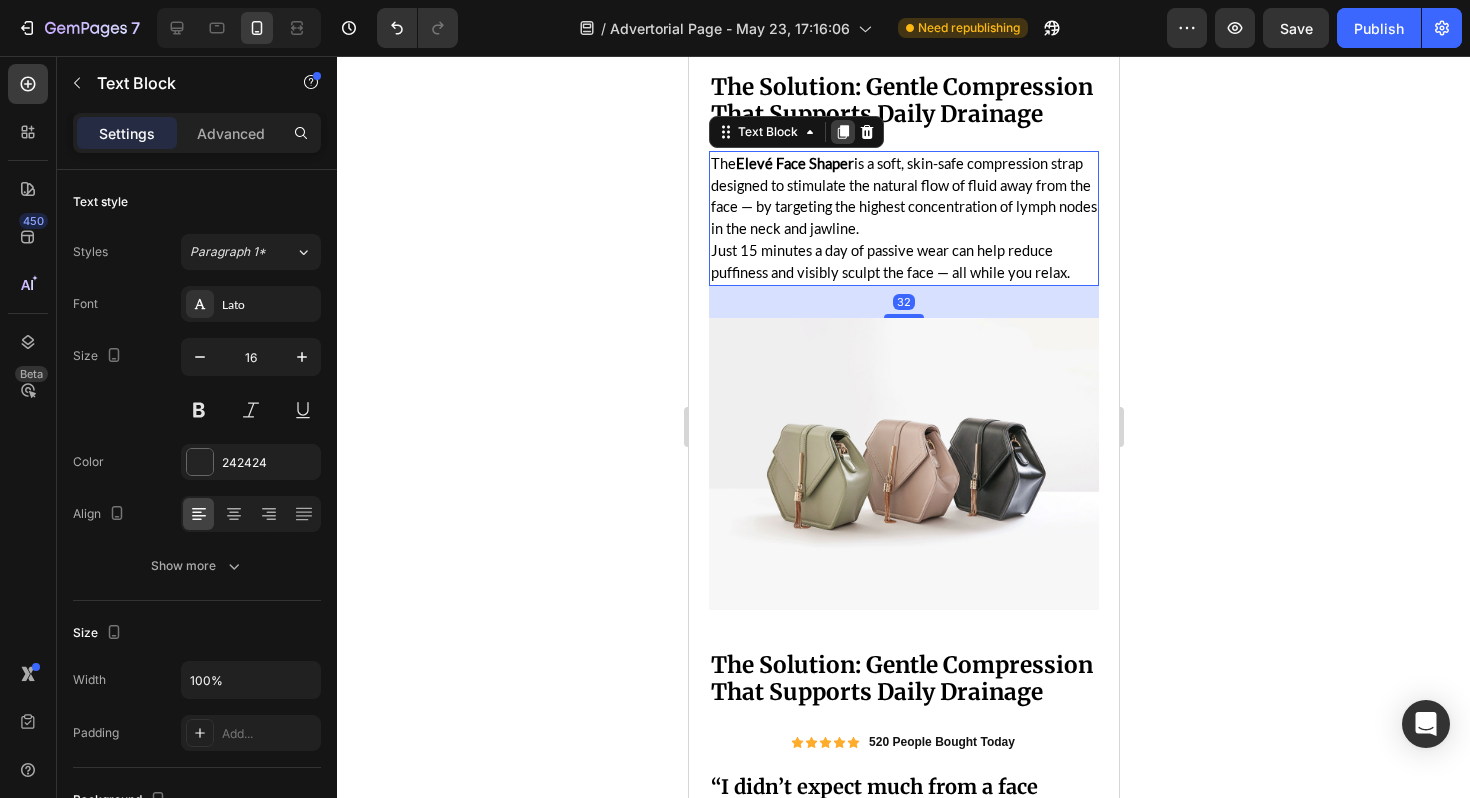 click 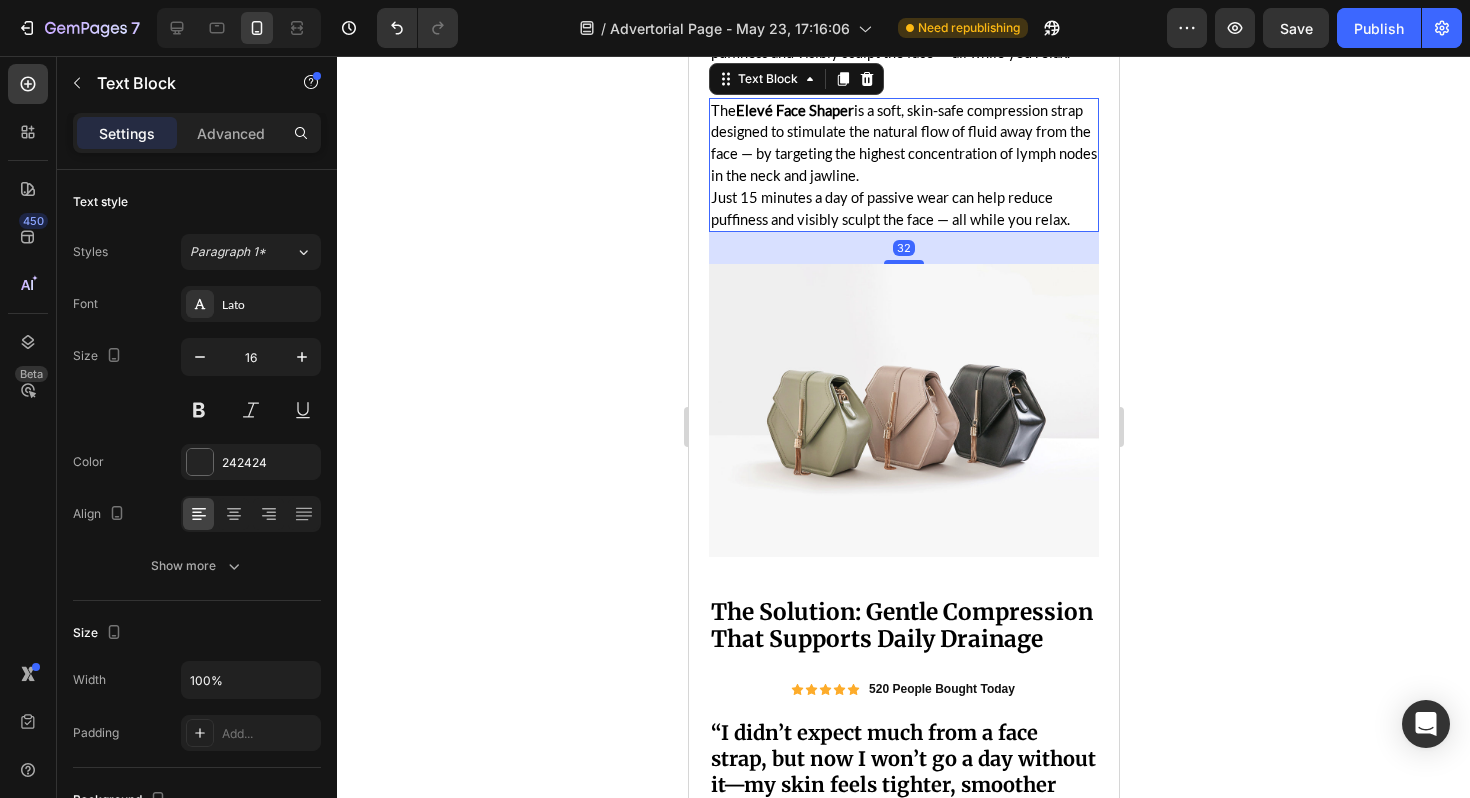 scroll, scrollTop: 2079, scrollLeft: 0, axis: vertical 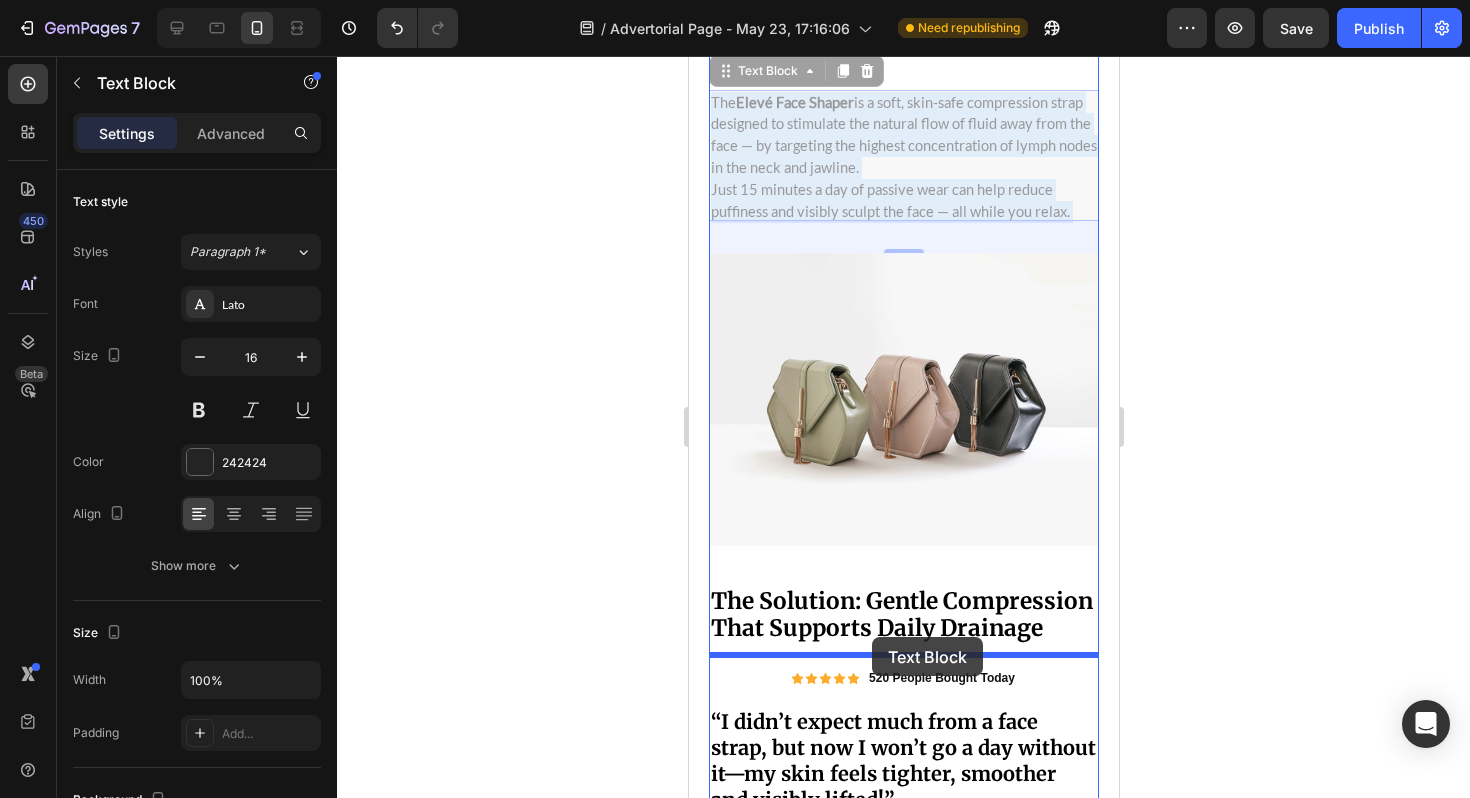 drag, startPoint x: 873, startPoint y: 161, endPoint x: 871, endPoint y: 637, distance: 476.0042 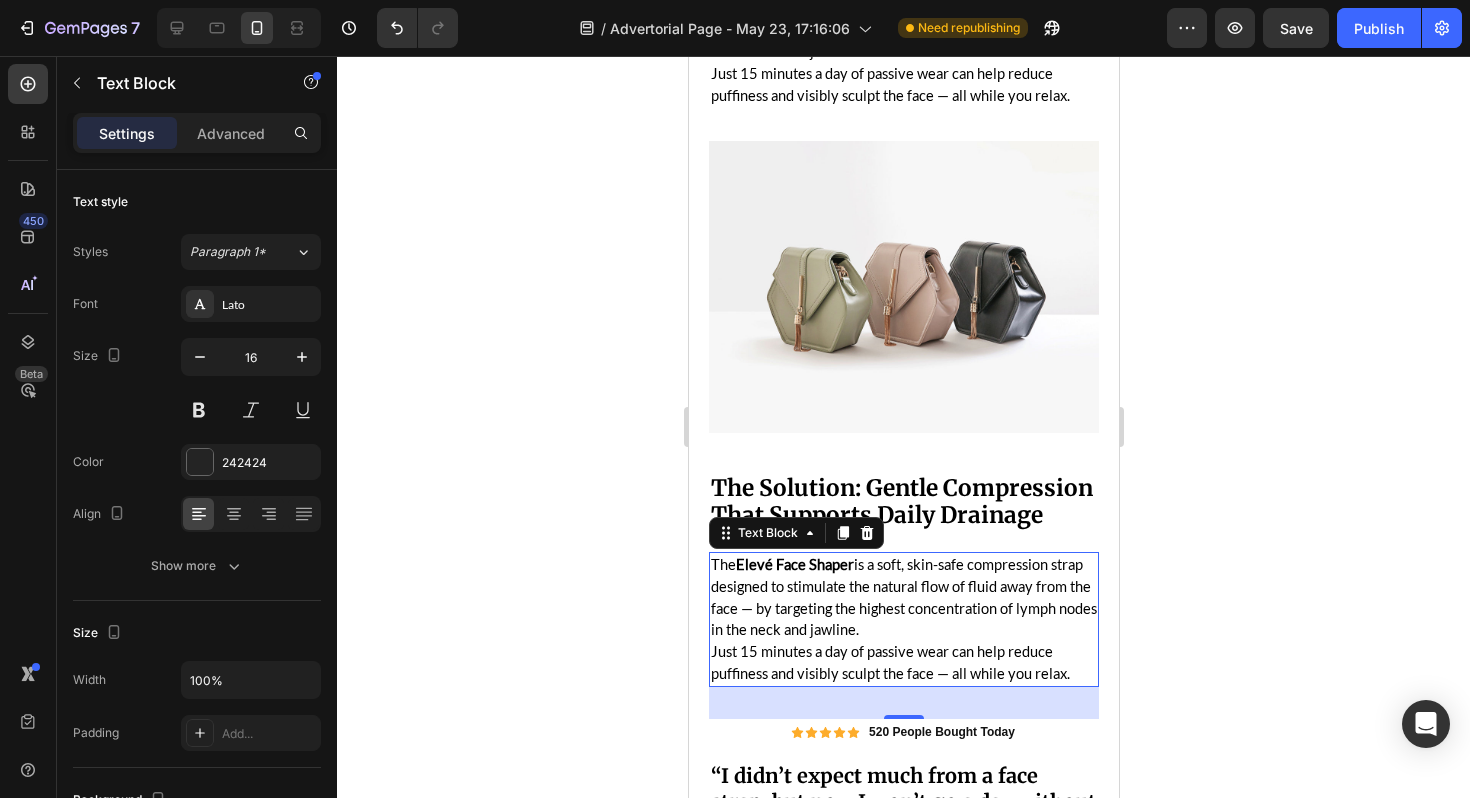 scroll, scrollTop: 2213, scrollLeft: 0, axis: vertical 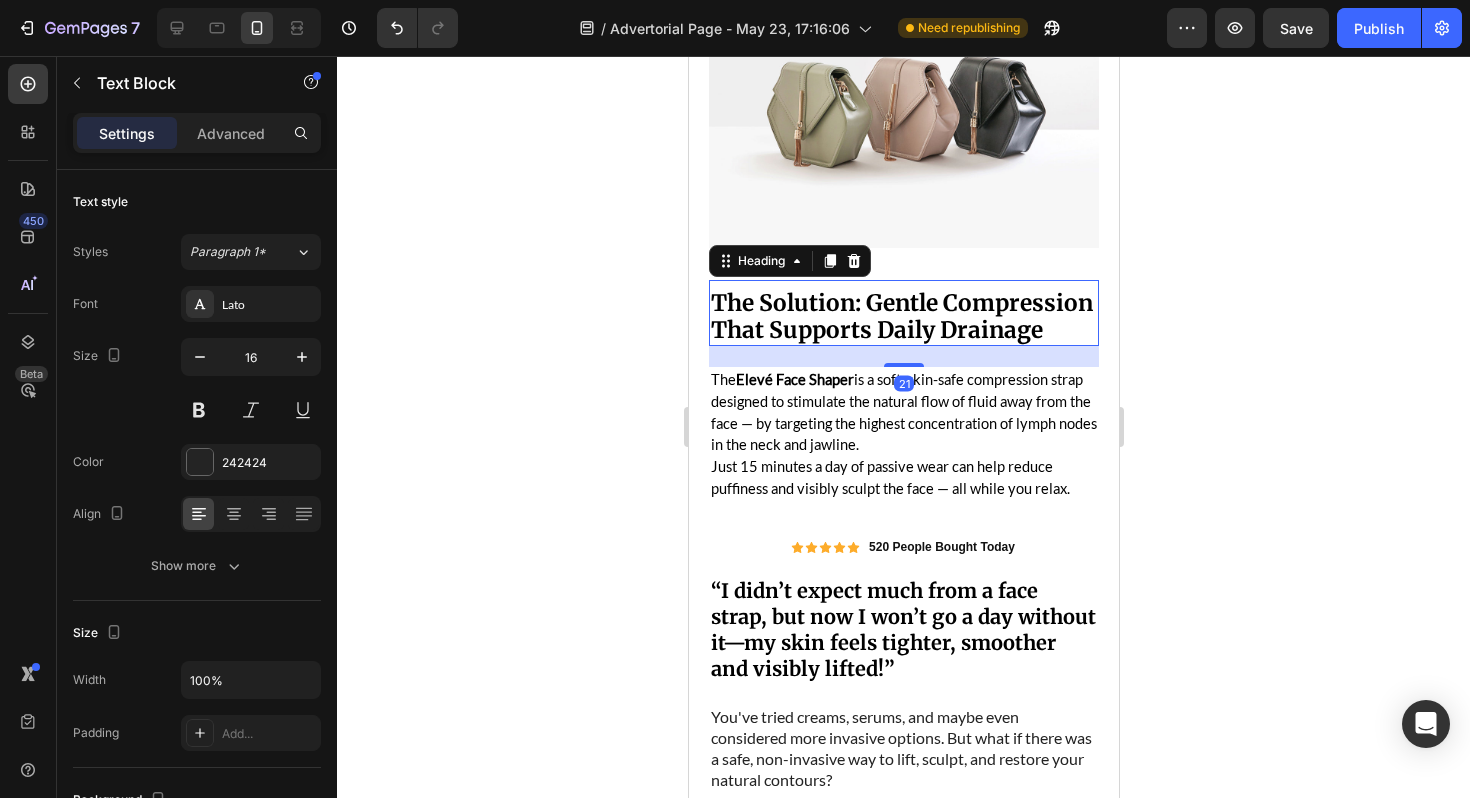 click on "The Solution: Gentle Compression That Supports Daily Drainage" at bounding box center (901, 316) 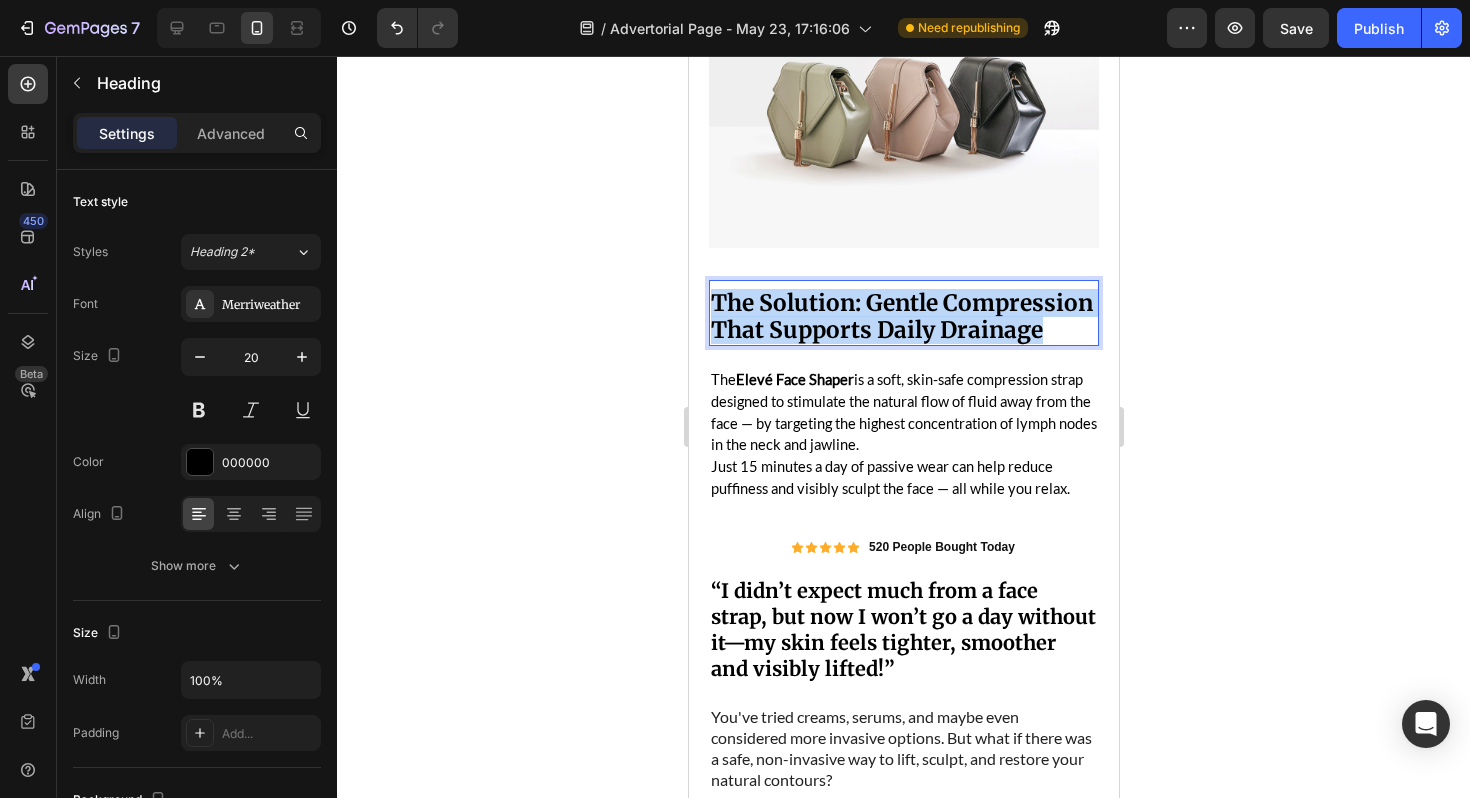 click on "The Solution: Gentle Compression That Supports Daily Drainage" at bounding box center (901, 316) 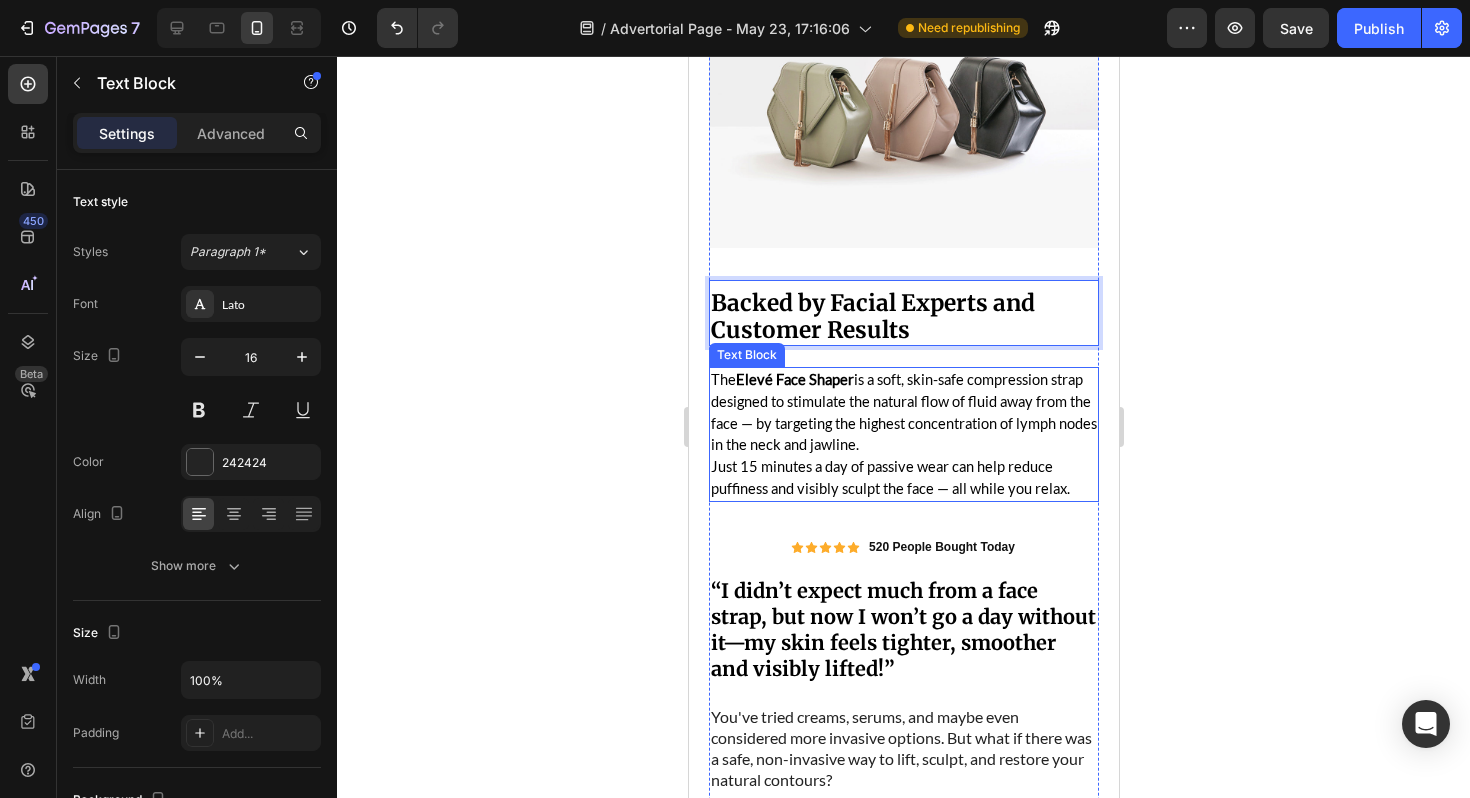 click on "The  Elevé Face Shaper  is a soft, skin-safe compression strap designed to stimulate the natural flow of fluid away from the face — by targeting the highest concentration of lymph nodes in the neck and jawline." at bounding box center [903, 412] 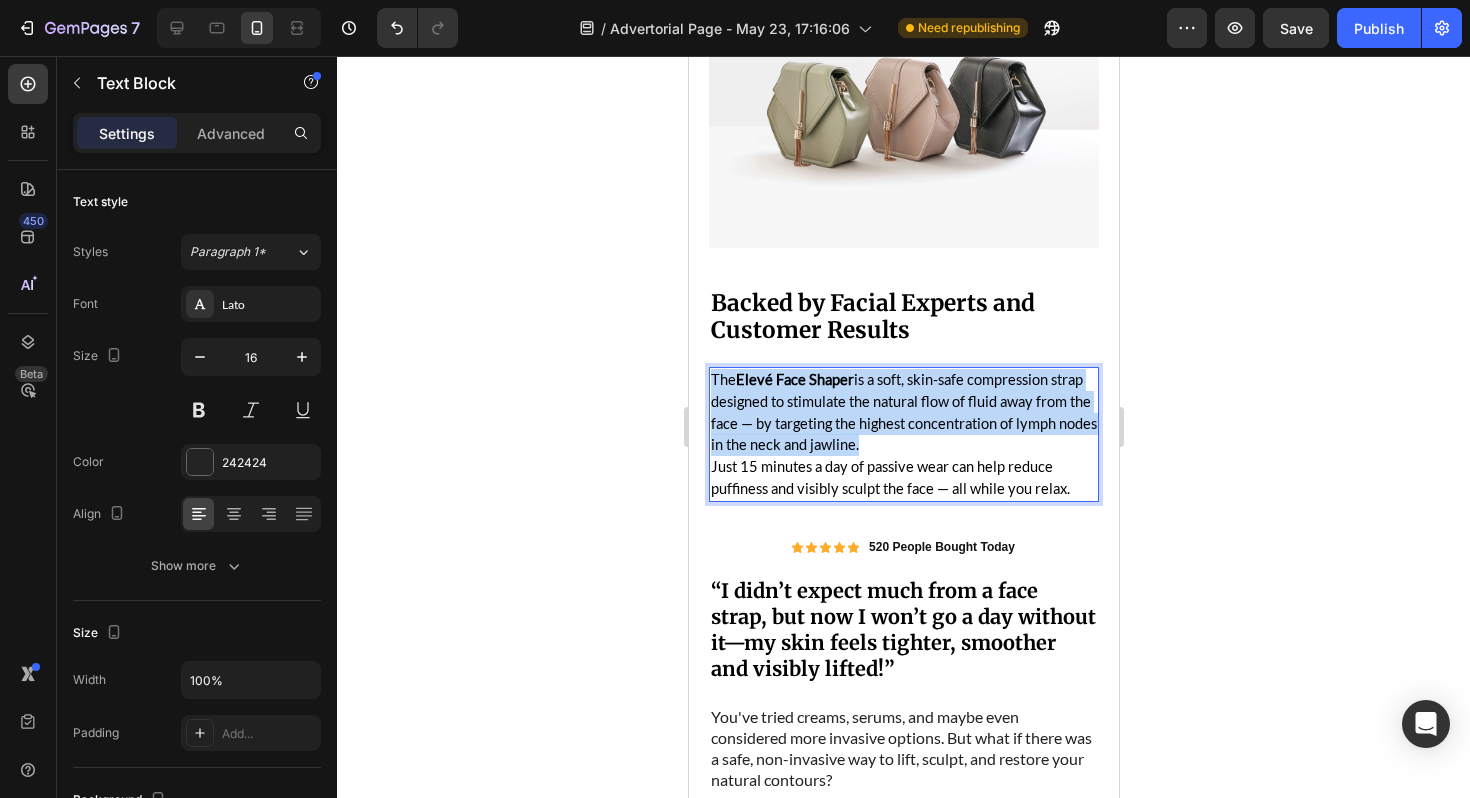 click on "The  Elevé Face Shaper  is a soft, skin-safe compression strap designed to stimulate the natural flow of fluid away from the face — by targeting the highest concentration of lymph nodes in the neck and jawline." at bounding box center (903, 412) 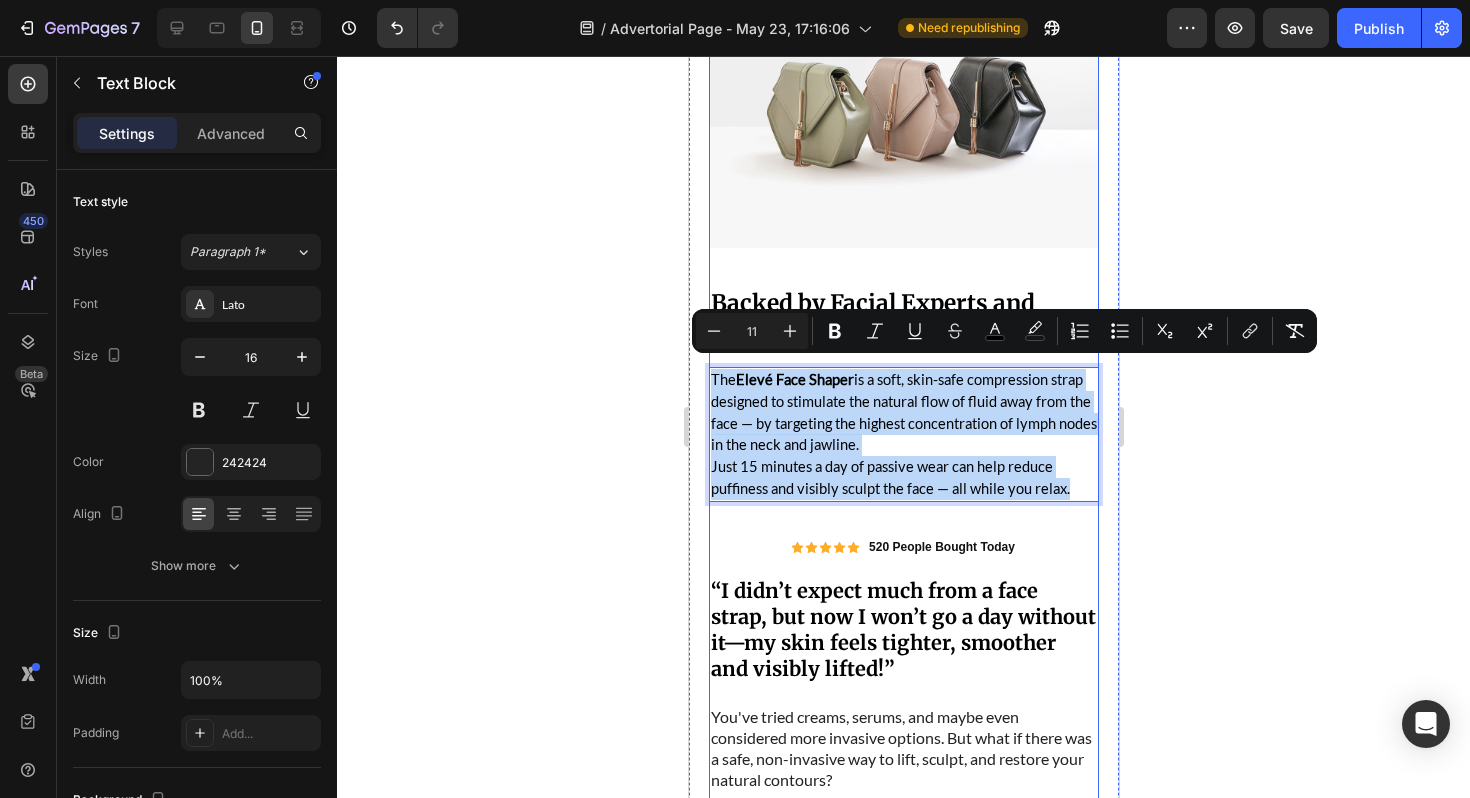 drag, startPoint x: 1073, startPoint y: 474, endPoint x: 732, endPoint y: 345, distance: 364.5847 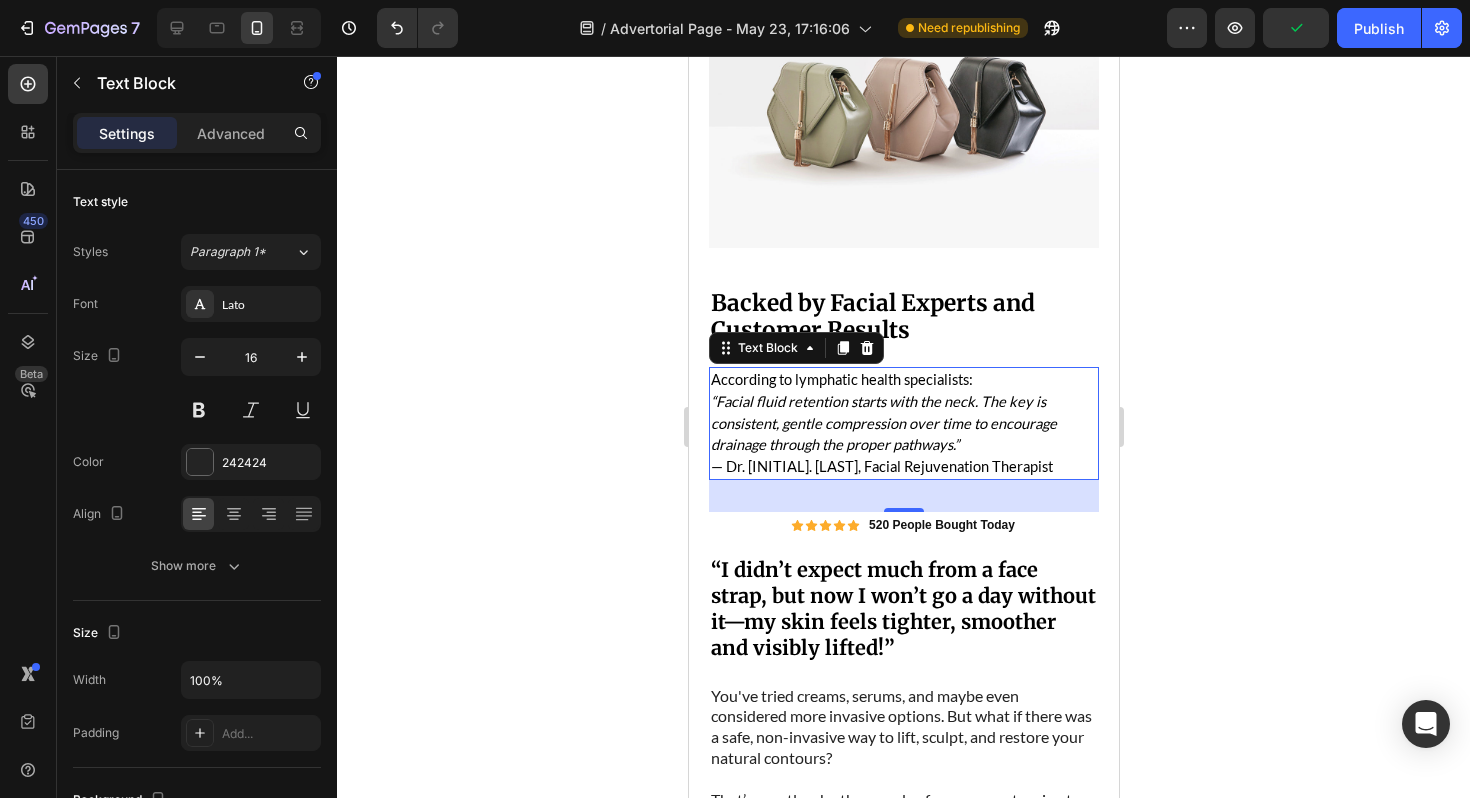 click 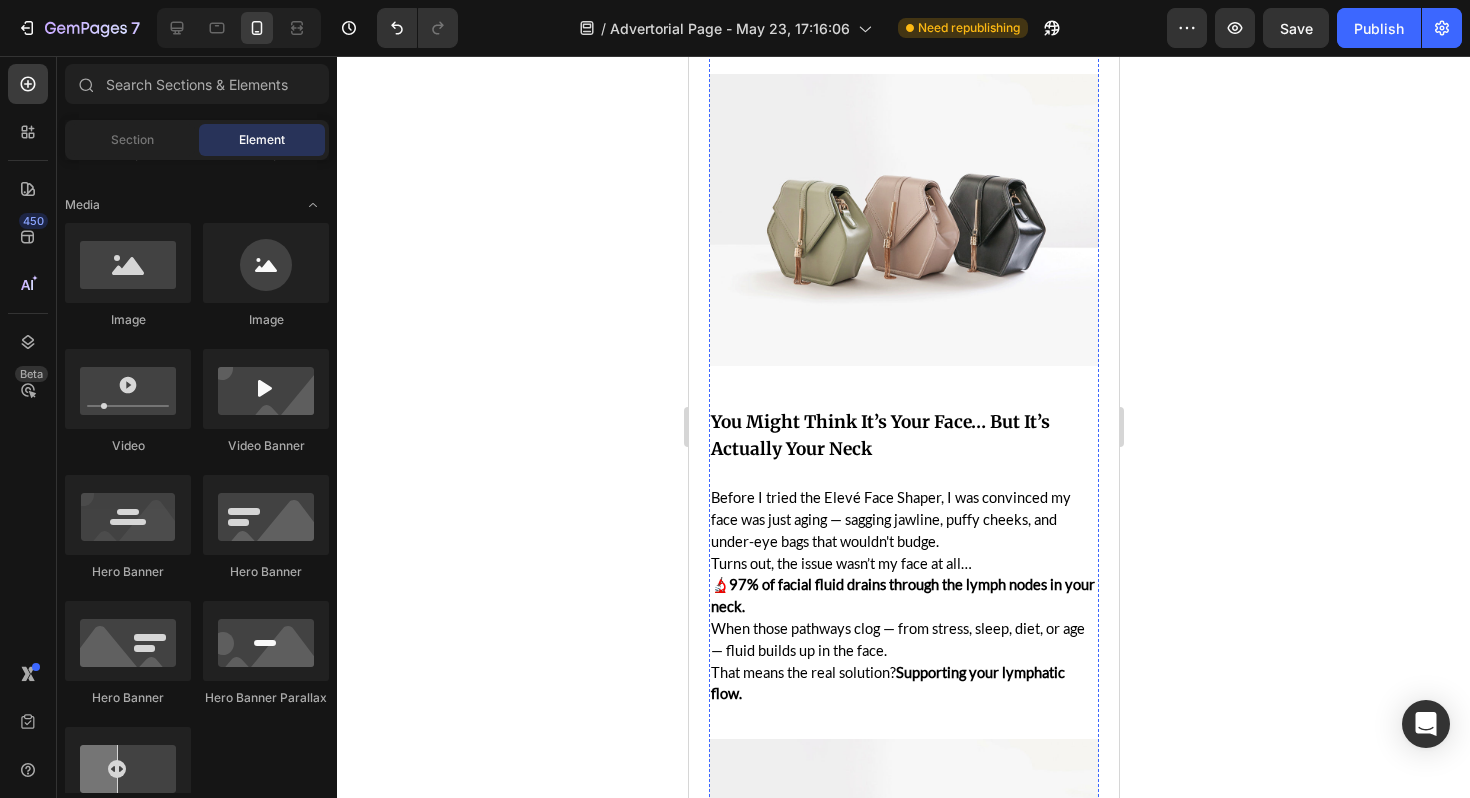 scroll, scrollTop: 855, scrollLeft: 0, axis: vertical 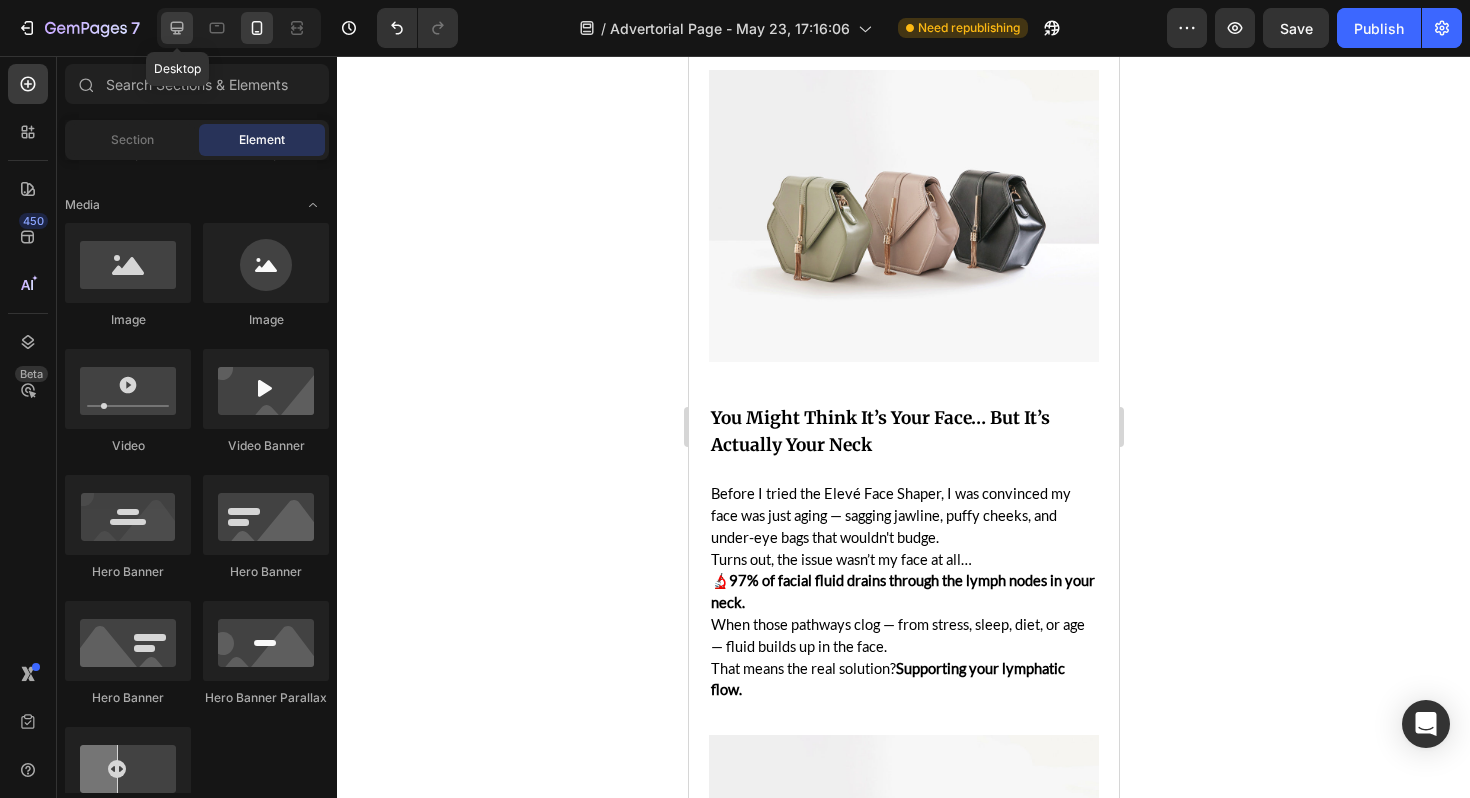 click 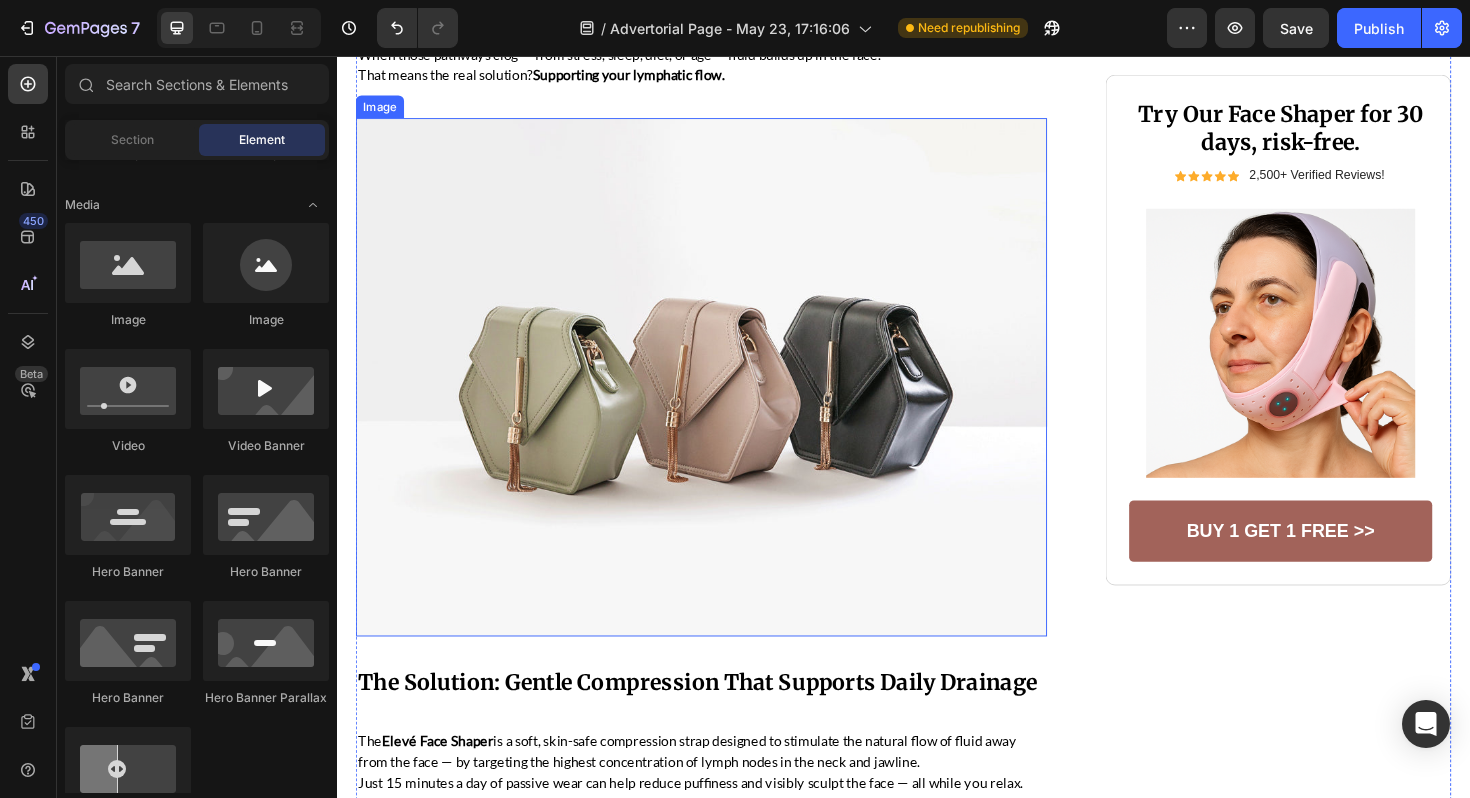 scroll, scrollTop: 2090, scrollLeft: 0, axis: vertical 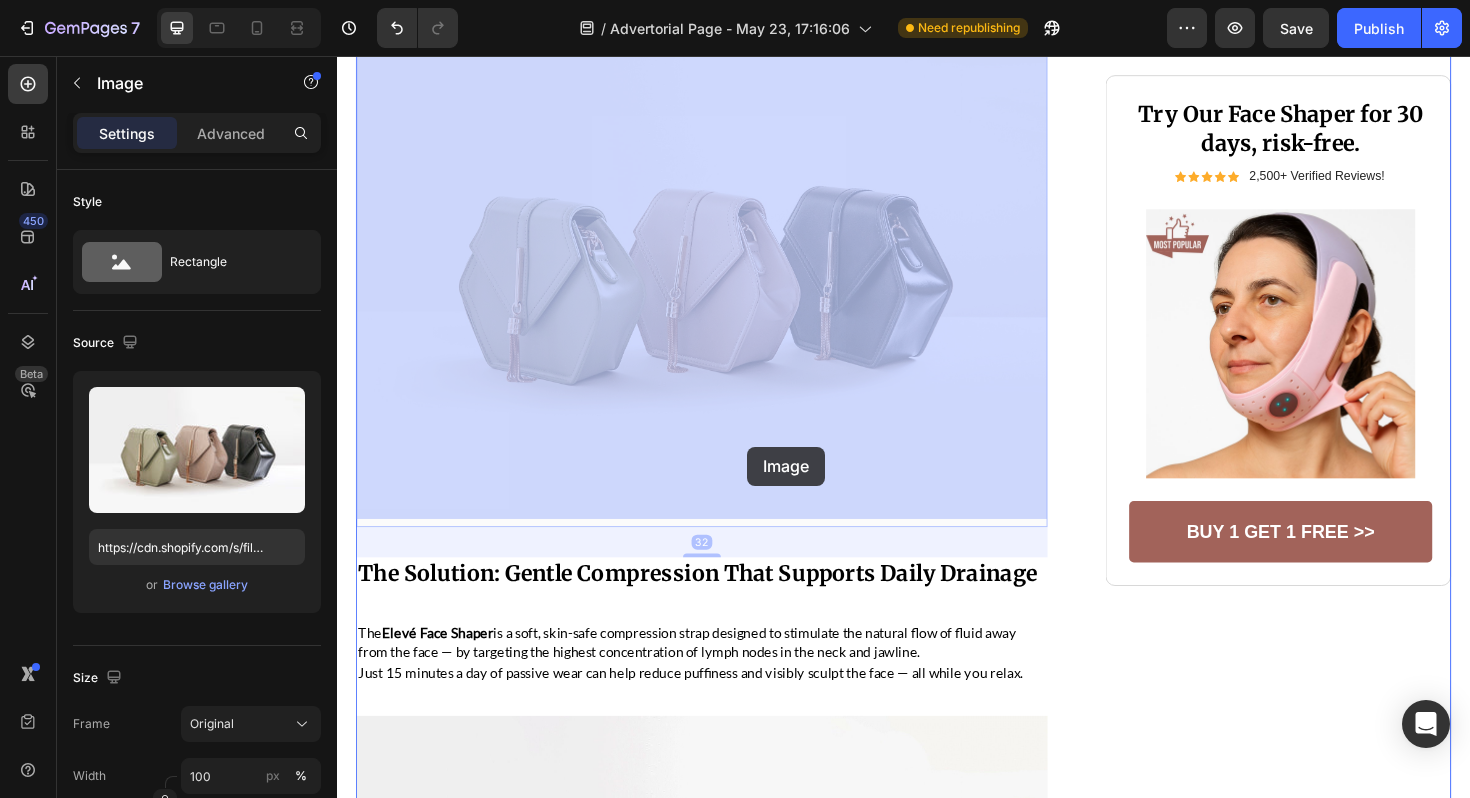 drag, startPoint x: 842, startPoint y: 472, endPoint x: 771, endPoint y: 470, distance: 71.02816 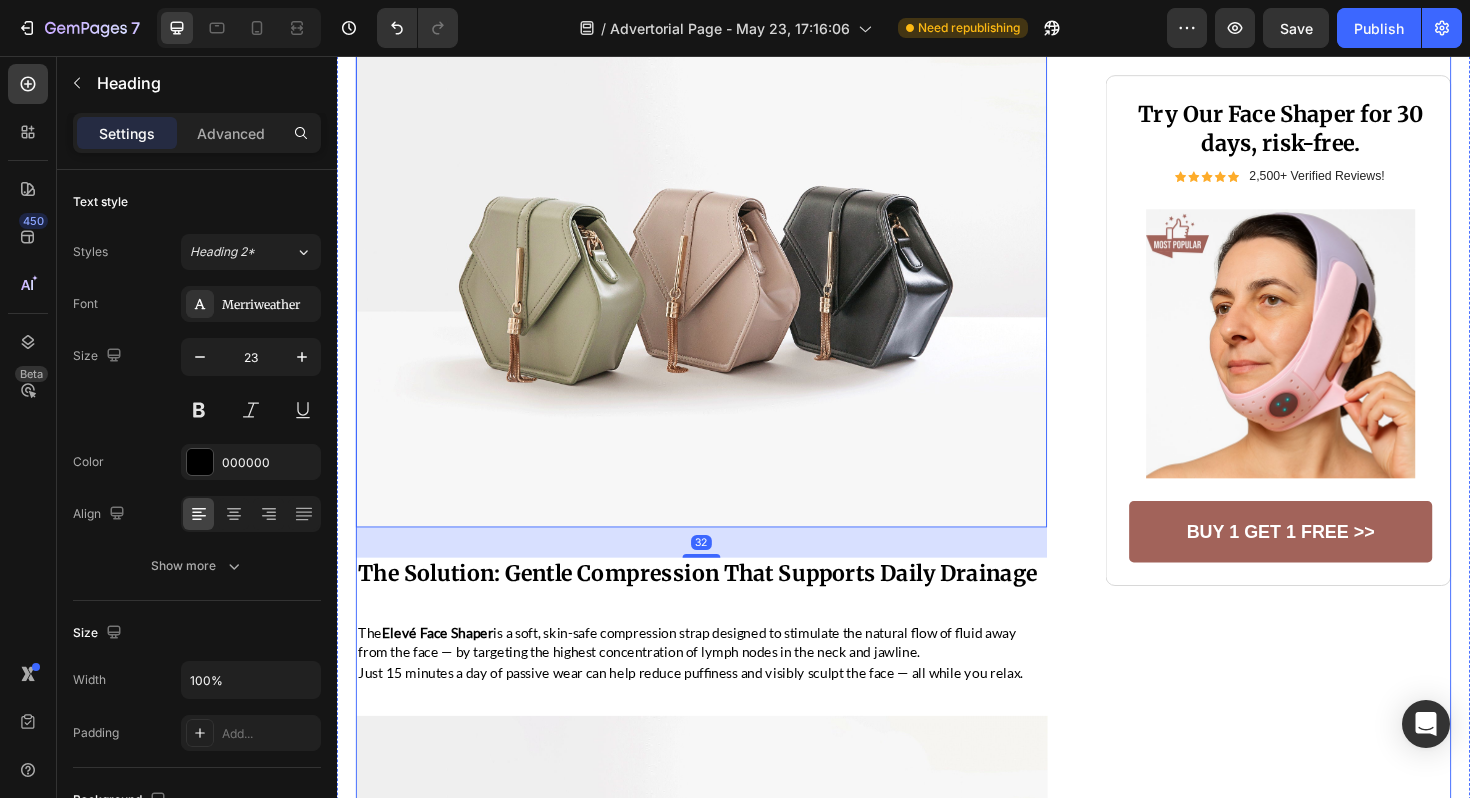 click on "The Solution: Gentle Compression That Supports Daily Drainage" at bounding box center (718, 604) 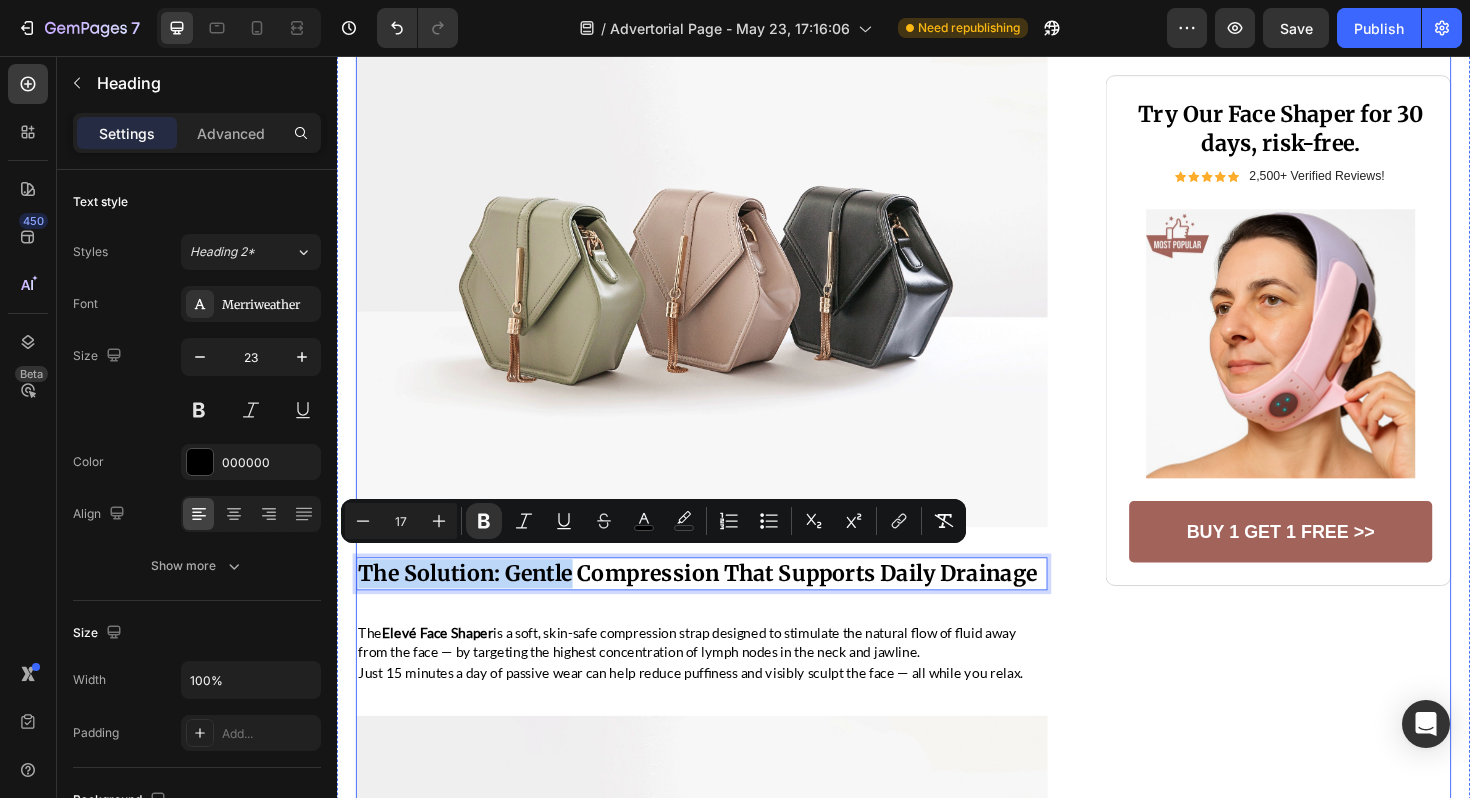 drag, startPoint x: 586, startPoint y: 581, endPoint x: 611, endPoint y: 567, distance: 28.653097 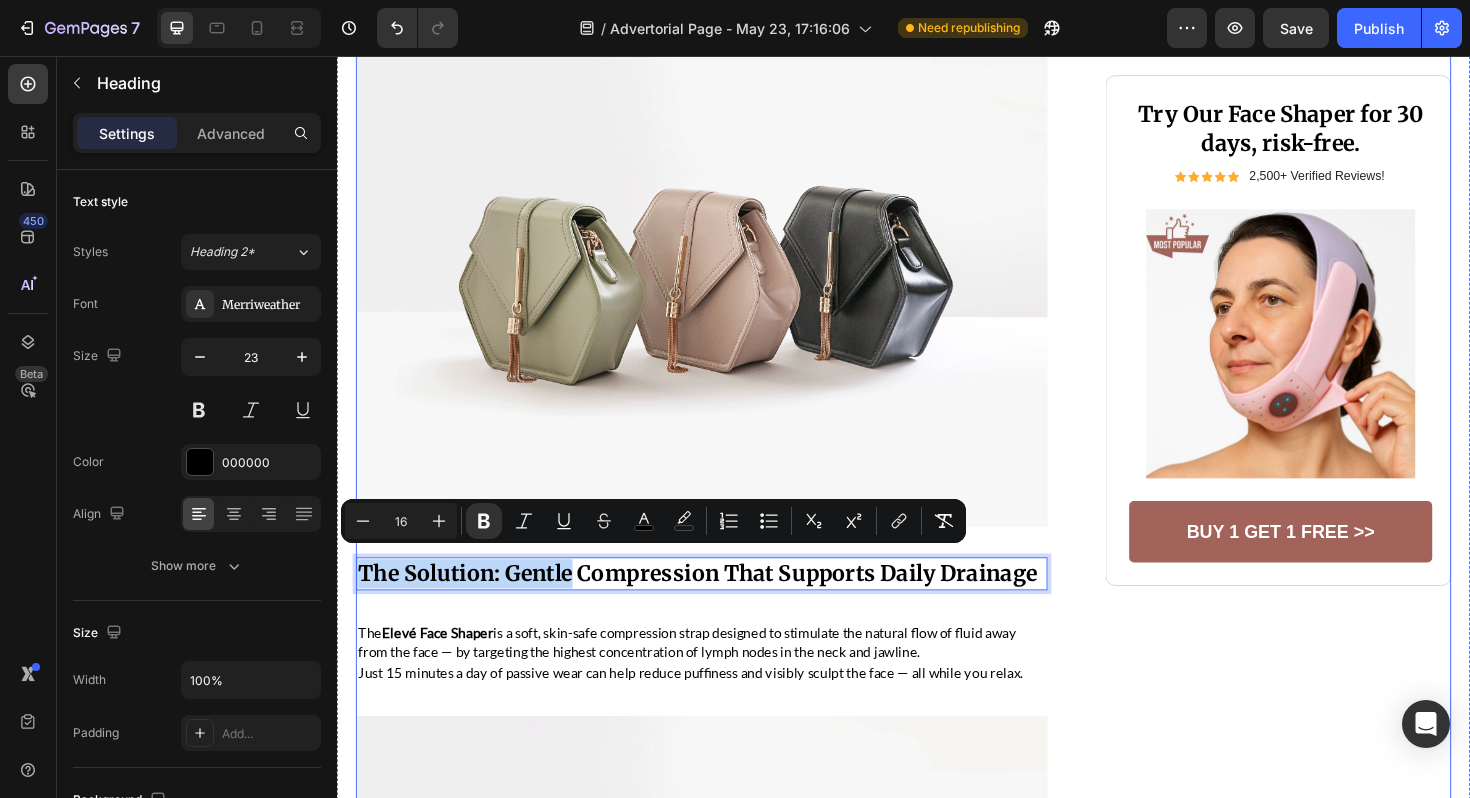 click on "Image My Esthetician Told Me to Try This Strap  "30 Days Later, My Jawline Looked Like This" Heading This soft little strap flushes out fluid, supports your facial structure, and actually works ✓  Visibly Eliminate Sagging Around The Chin ✓ Support Lymphatic Drainage Naturally ✓ Lift Your Jawline in 15 Minutes a Night ✓ Wear While You Relax — No Learning Curve Text Block Image Image Image Image Image Row Image ⁠⁠⁠⁠⁠⁠⁠ You Might Think It’s Your Face… But It’s Actually Your Neck Heading Before I tried the Elevé Face Shaper, I was convinced my face was just aging — sagging jawline, puffy cheeks, and under-eye bags that wouldn't budge. Turns out, the issue wasn’t my face at all… 🔬  97% of facial fluid drains through the lymph nodes in your neck. When those pathways clog — from stress, sleep, diet, or age — fluid builds up in the face. That means the real solution?  Supporting your lymphatic flow. Text Block Image Heading   32 The  Elevé Face Shaper Text Block Image" at bounding box center (723, 152) 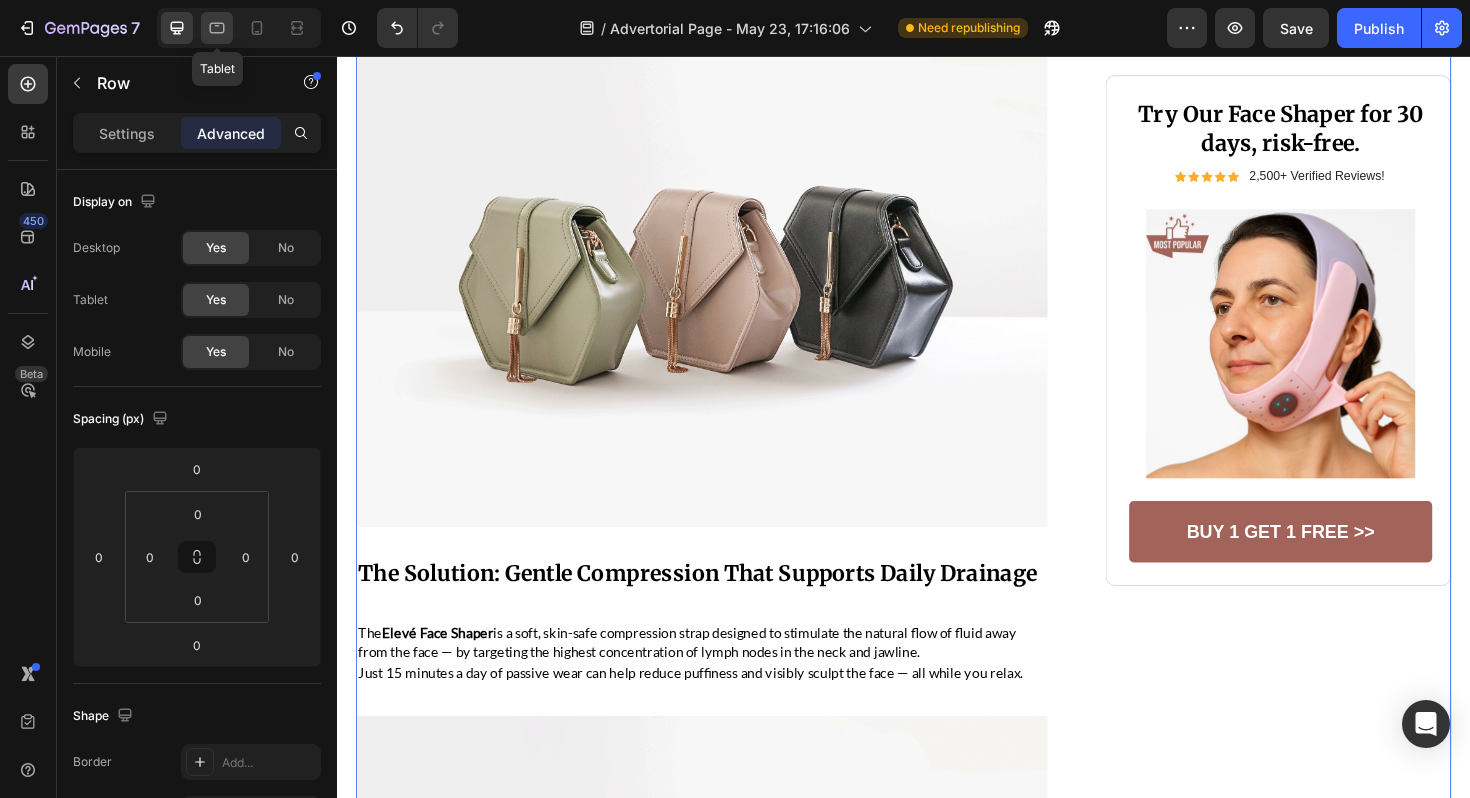 click 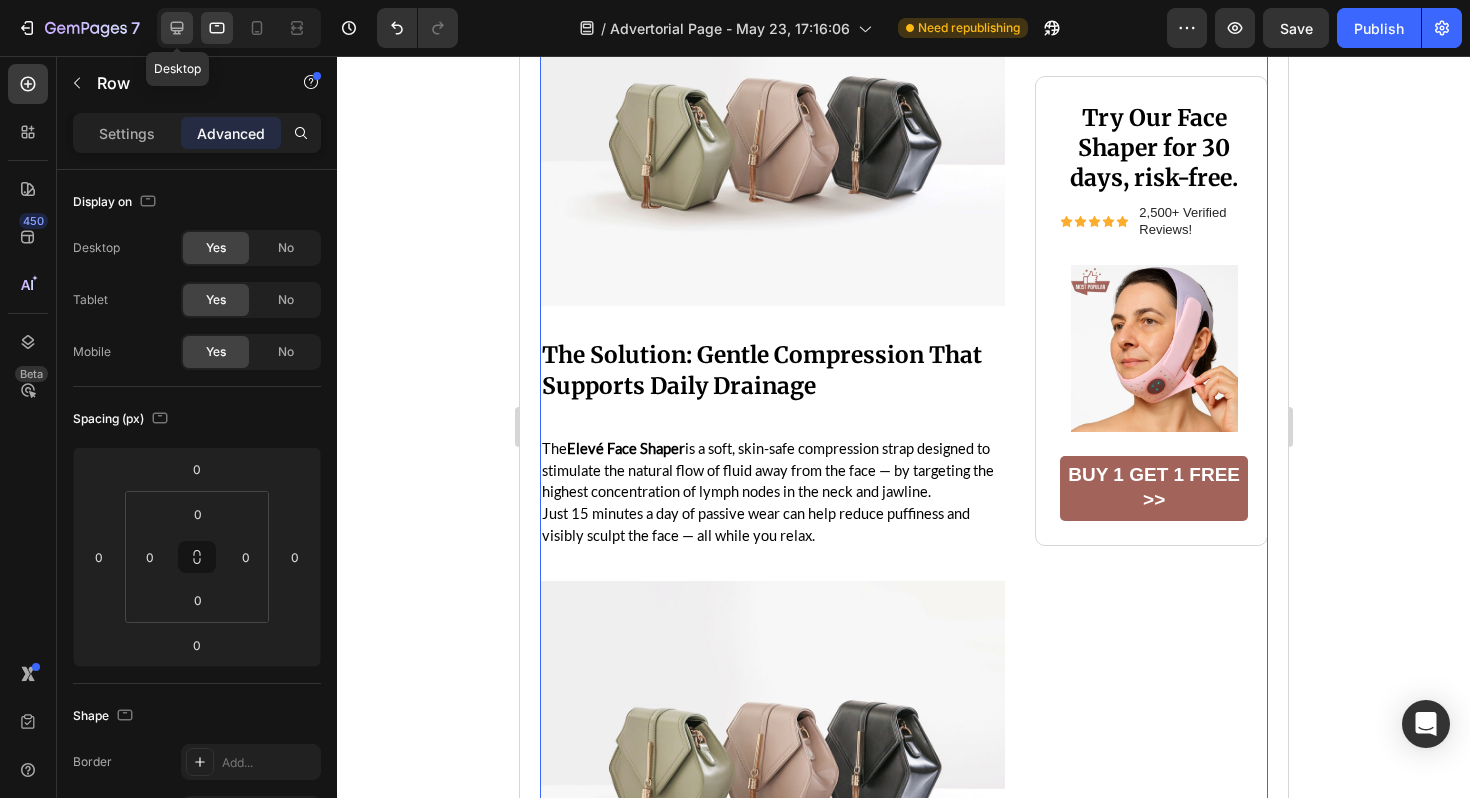 click 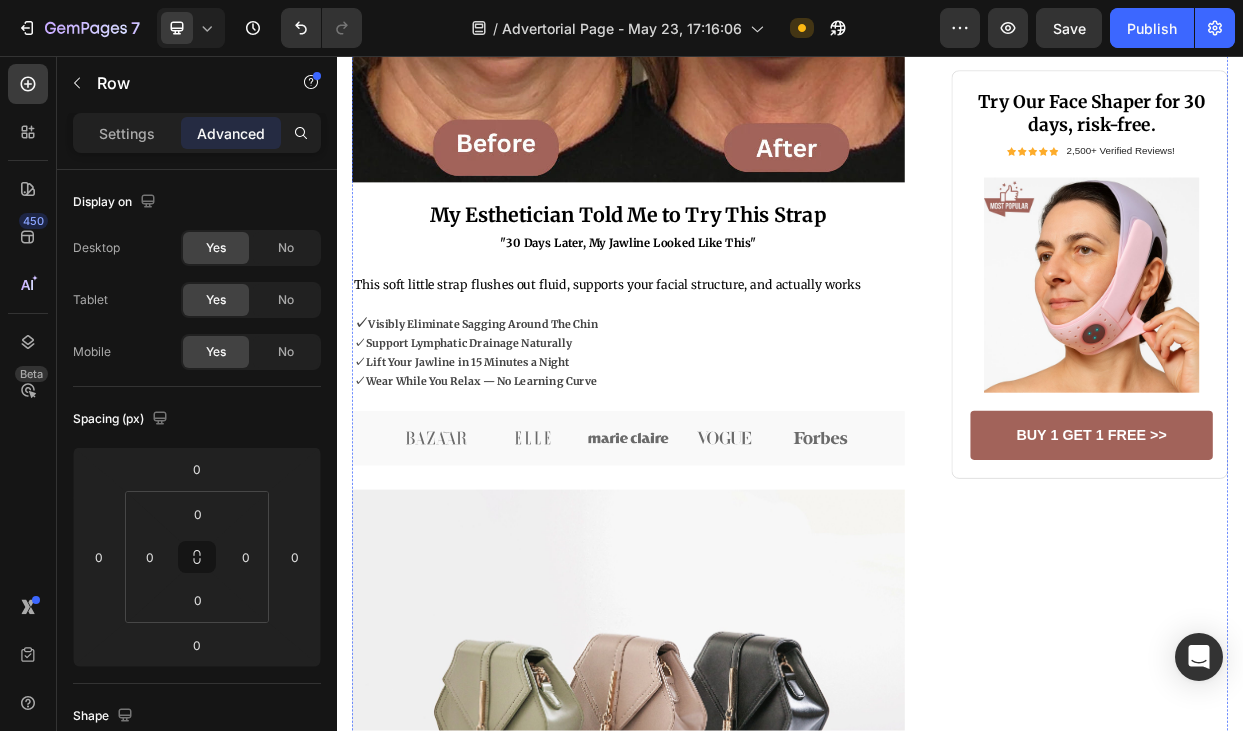 scroll, scrollTop: 652, scrollLeft: 0, axis: vertical 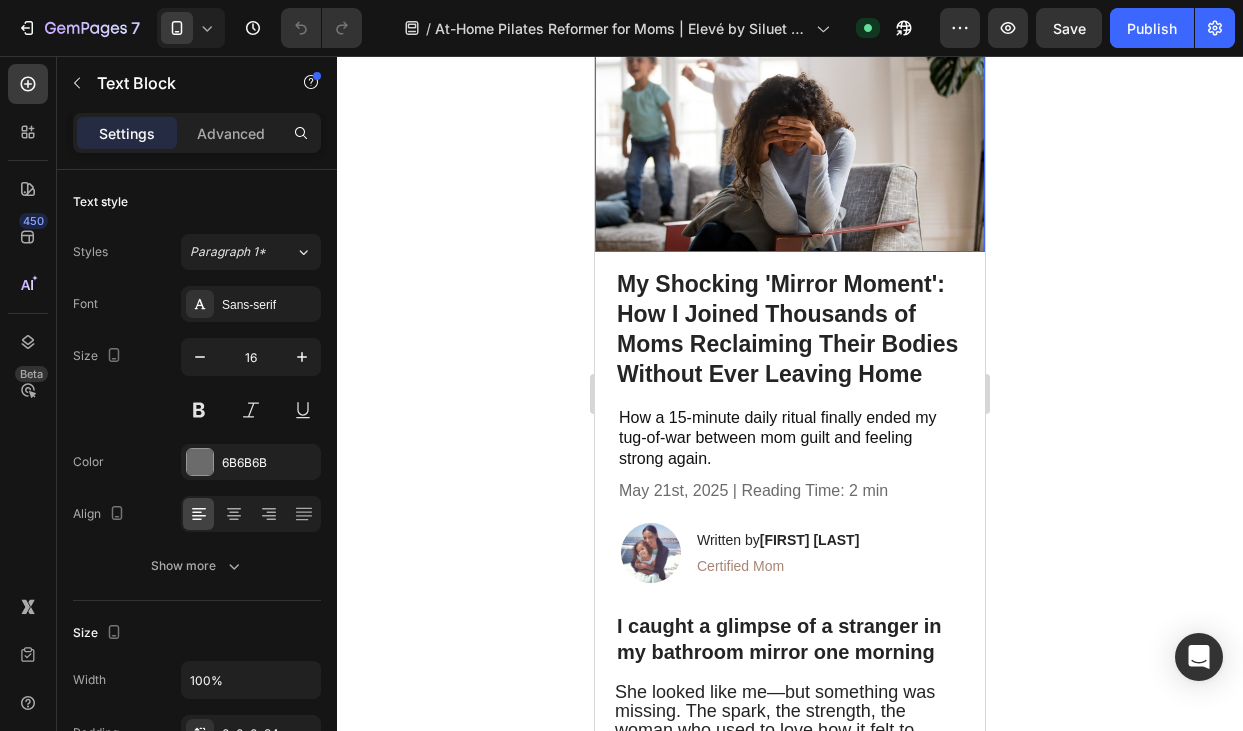 click at bounding box center (790, 122) 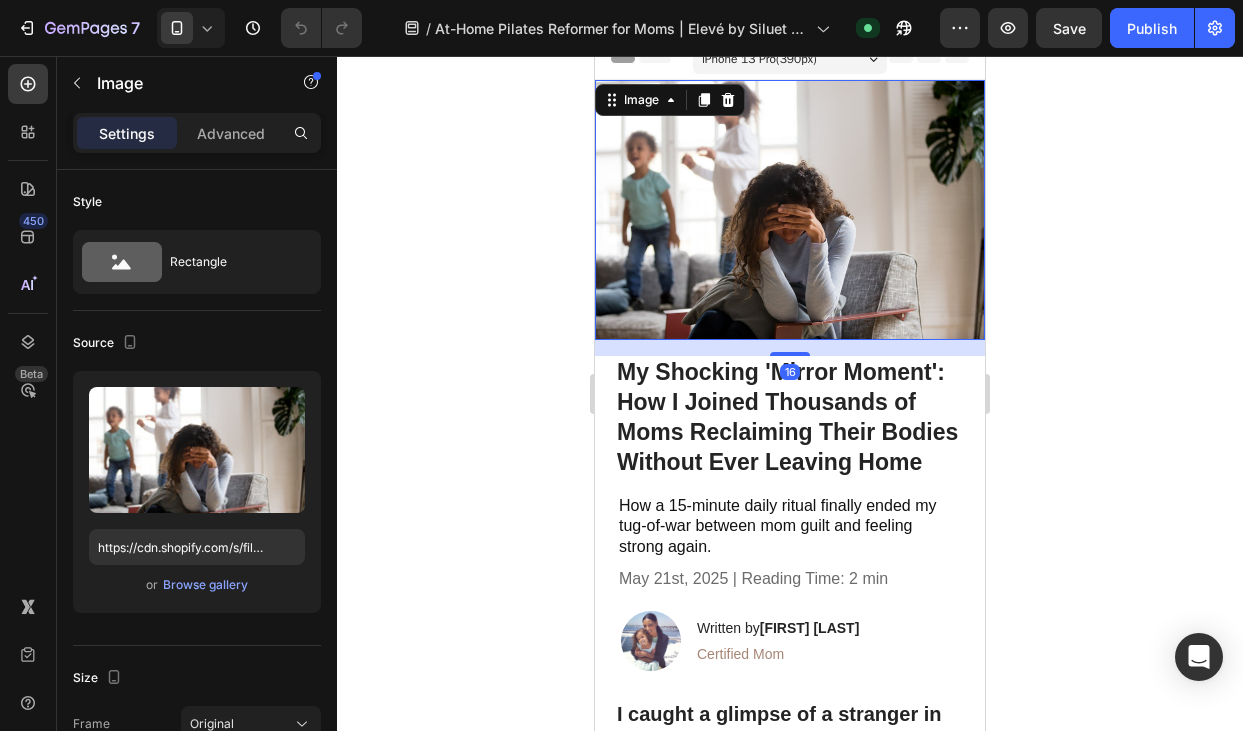 scroll, scrollTop: 0, scrollLeft: 0, axis: both 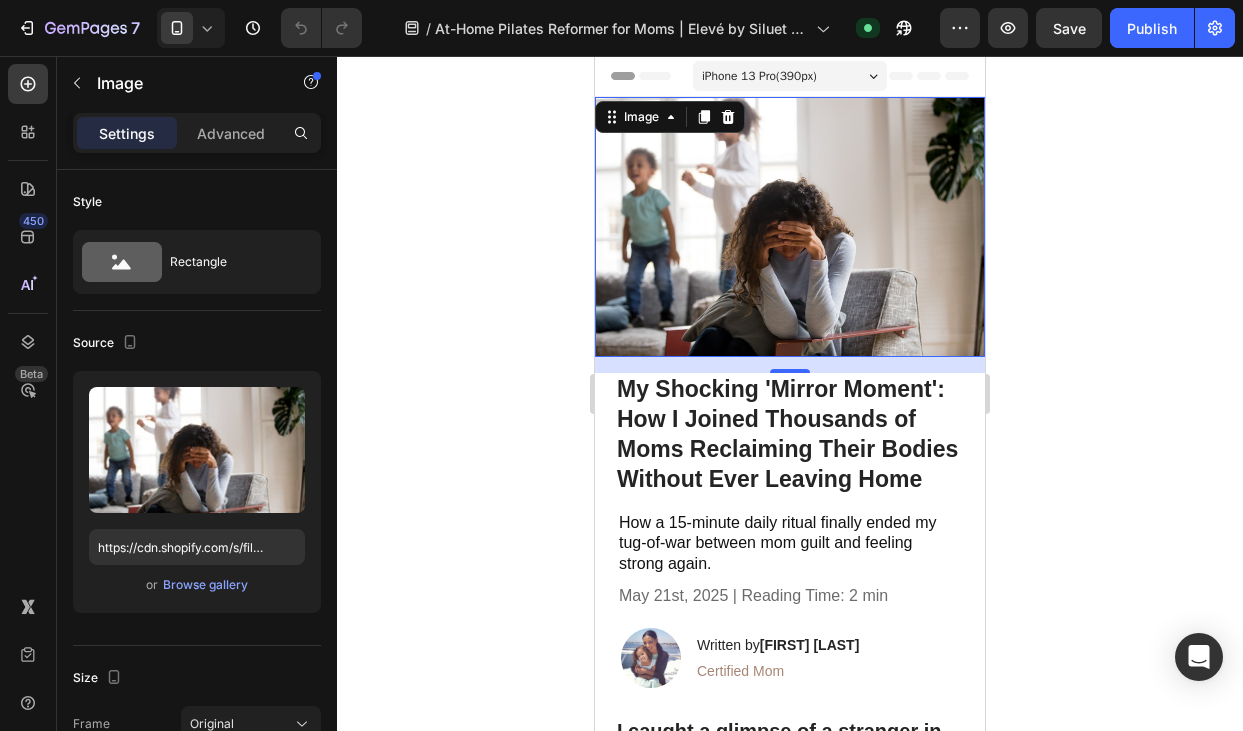 click on "Header" at bounding box center [652, 76] 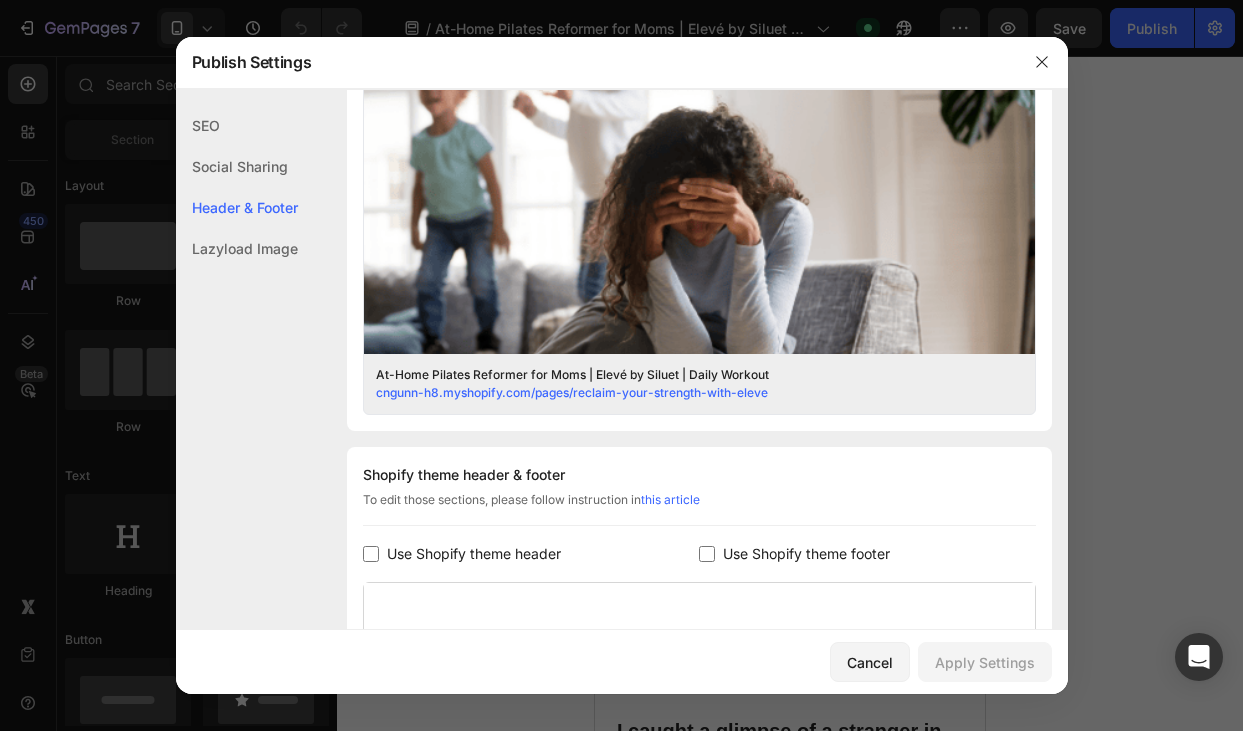 scroll, scrollTop: 518, scrollLeft: 0, axis: vertical 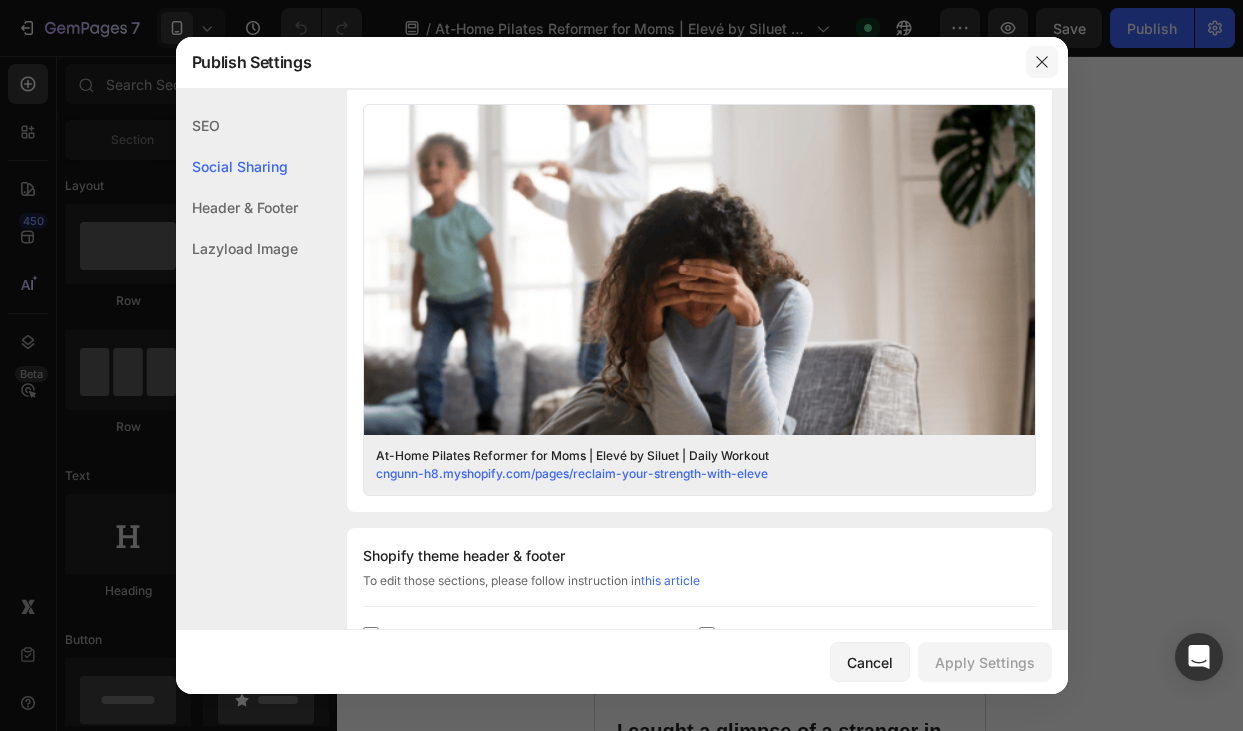click 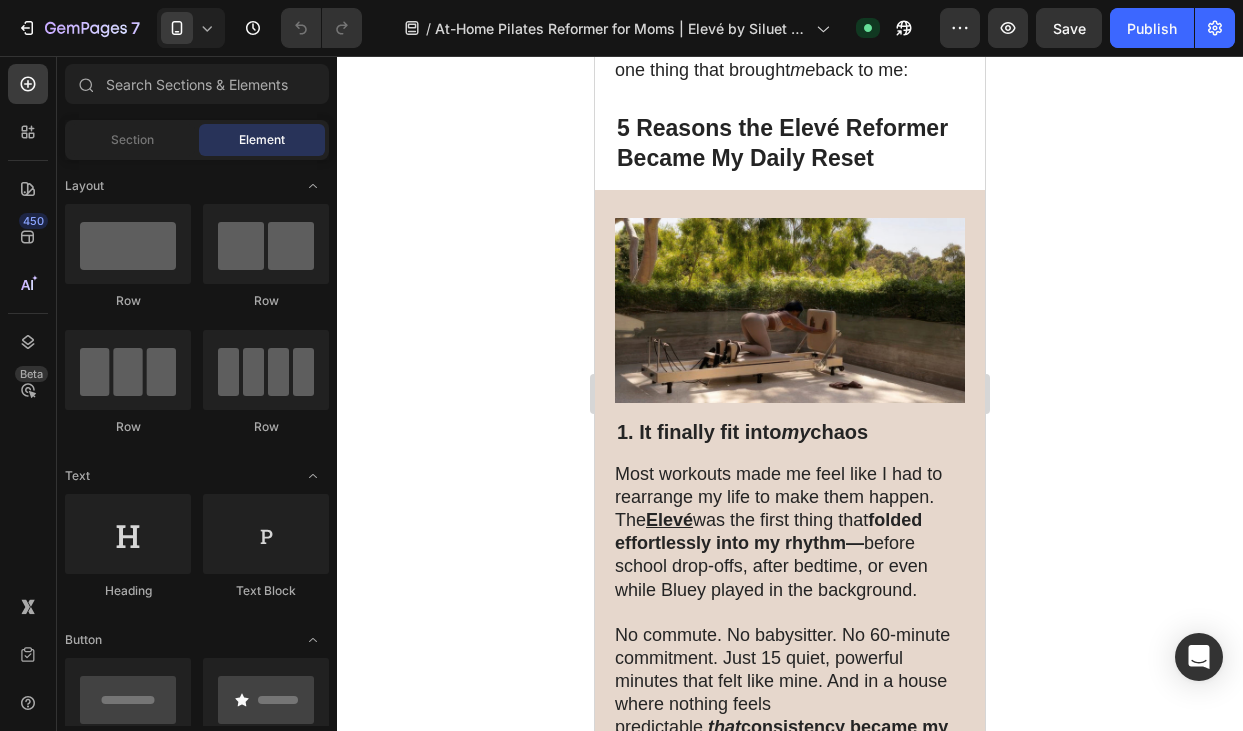 scroll, scrollTop: 2580, scrollLeft: 0, axis: vertical 